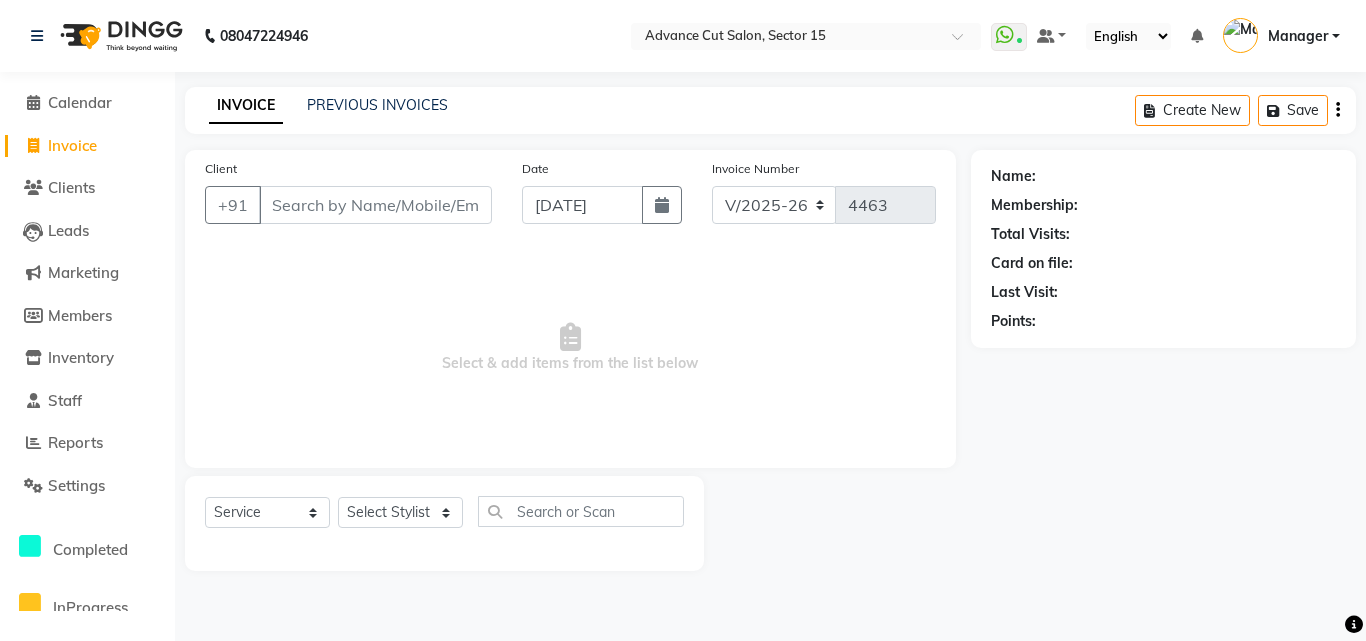 select on "6255" 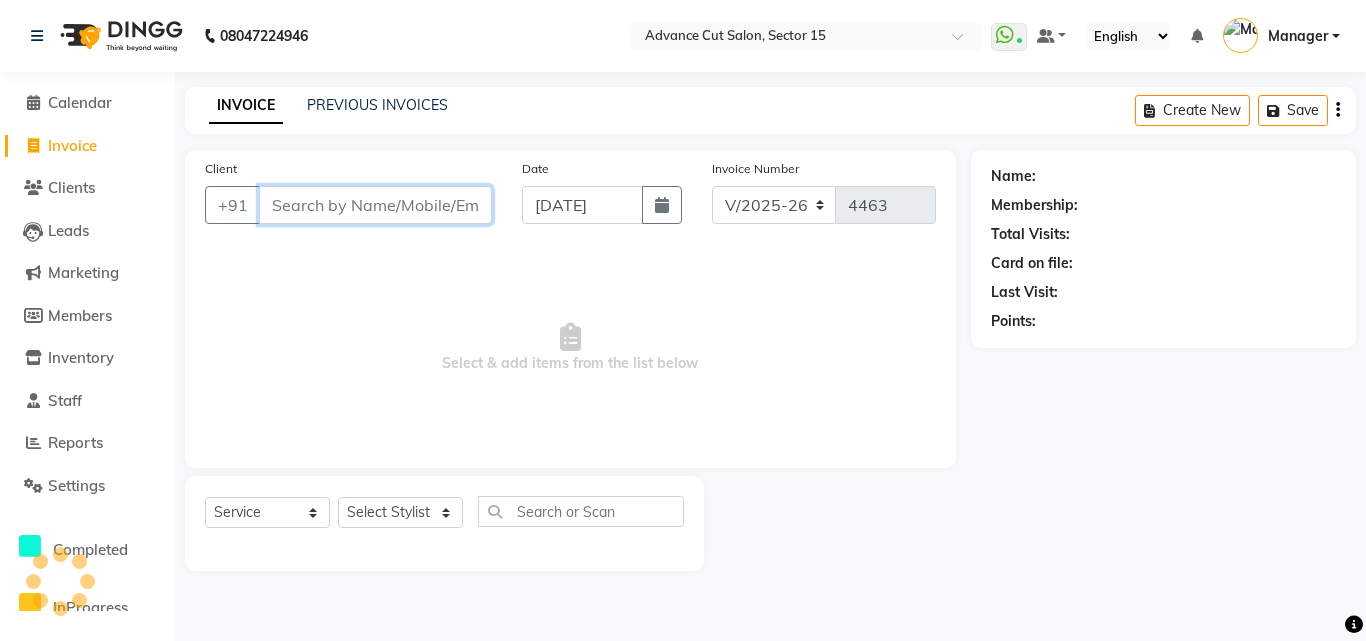 scroll, scrollTop: 0, scrollLeft: 0, axis: both 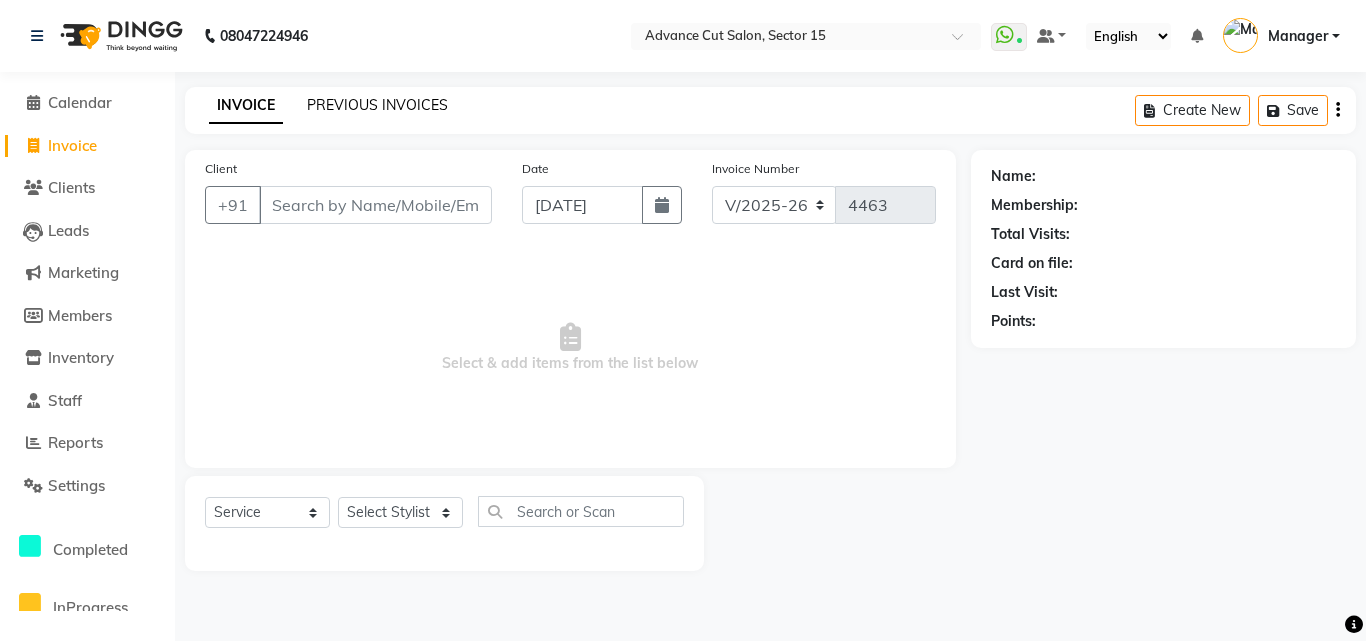 click on "PREVIOUS INVOICES" 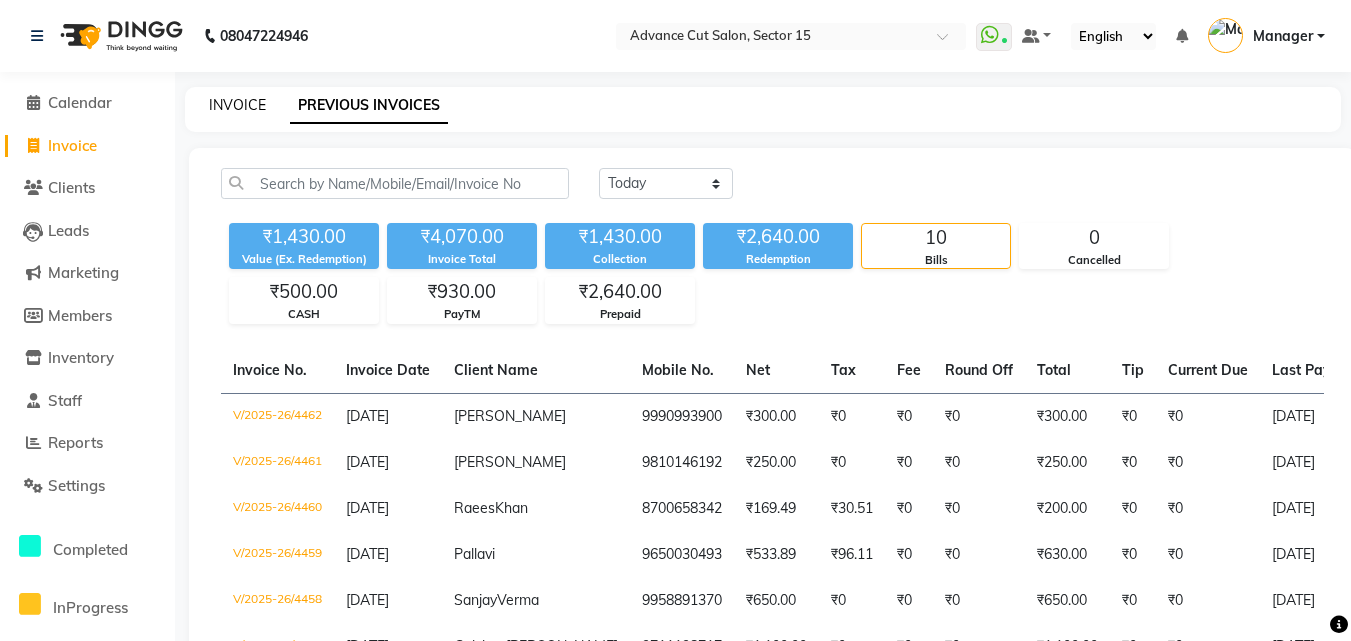 click on "INVOICE" 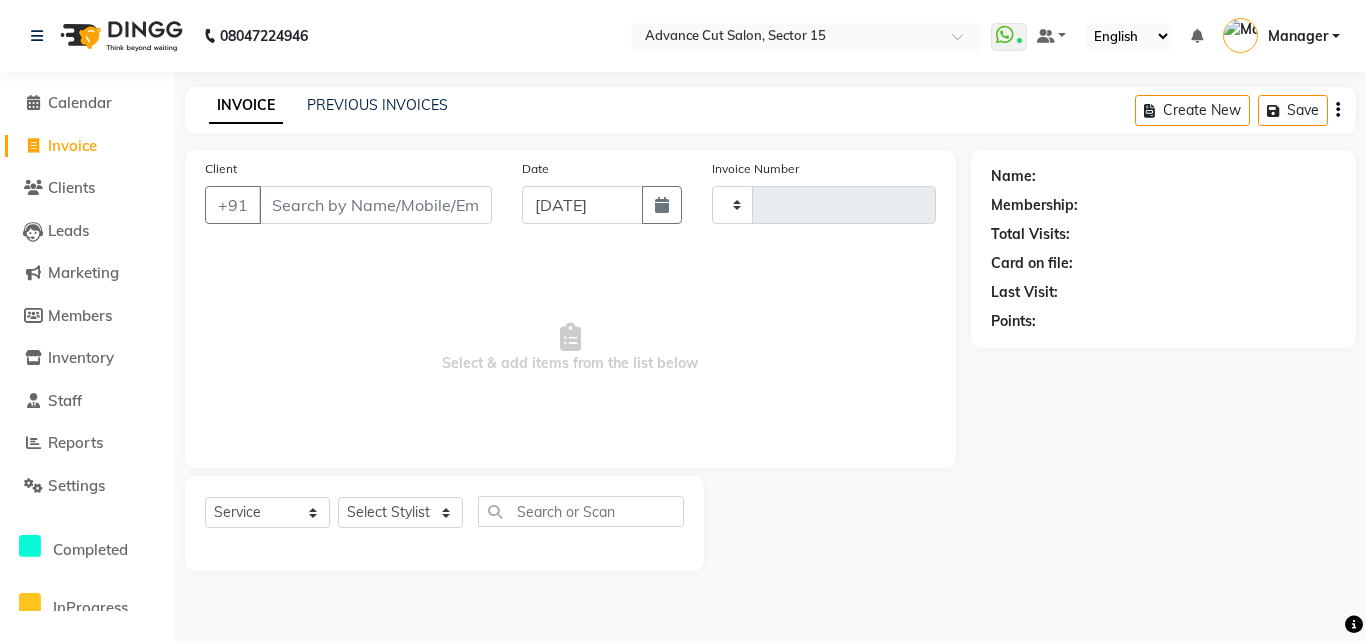 type on "4463" 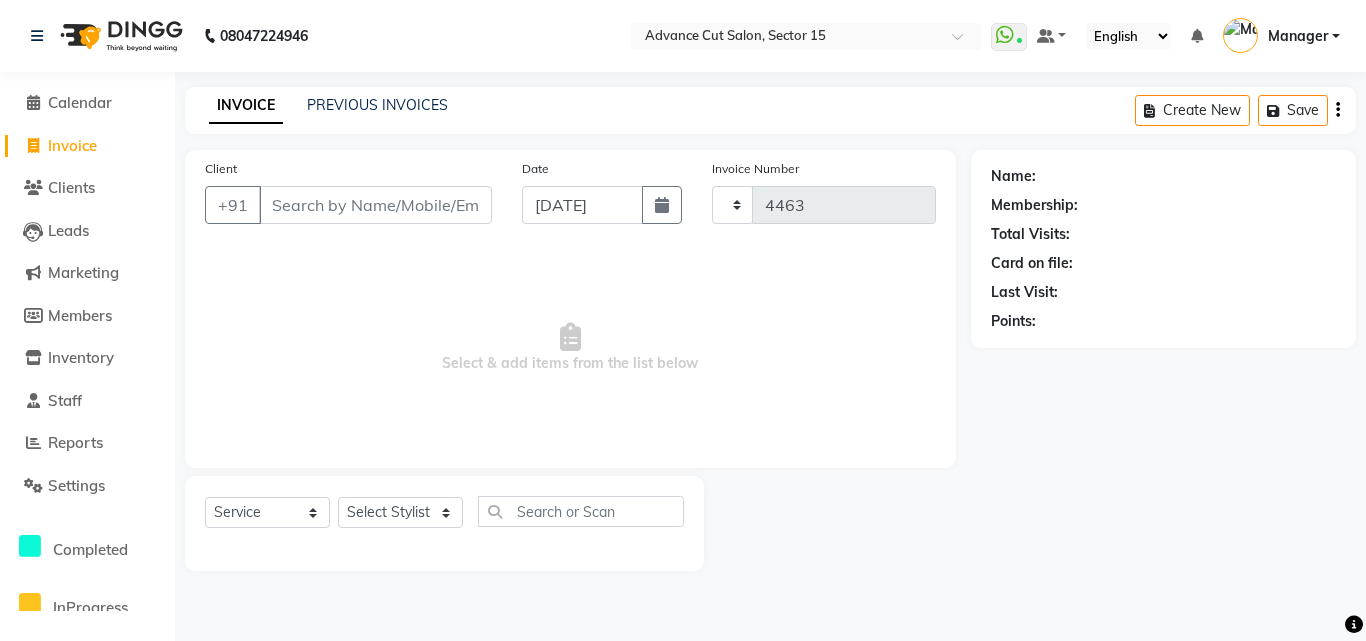 select on "6255" 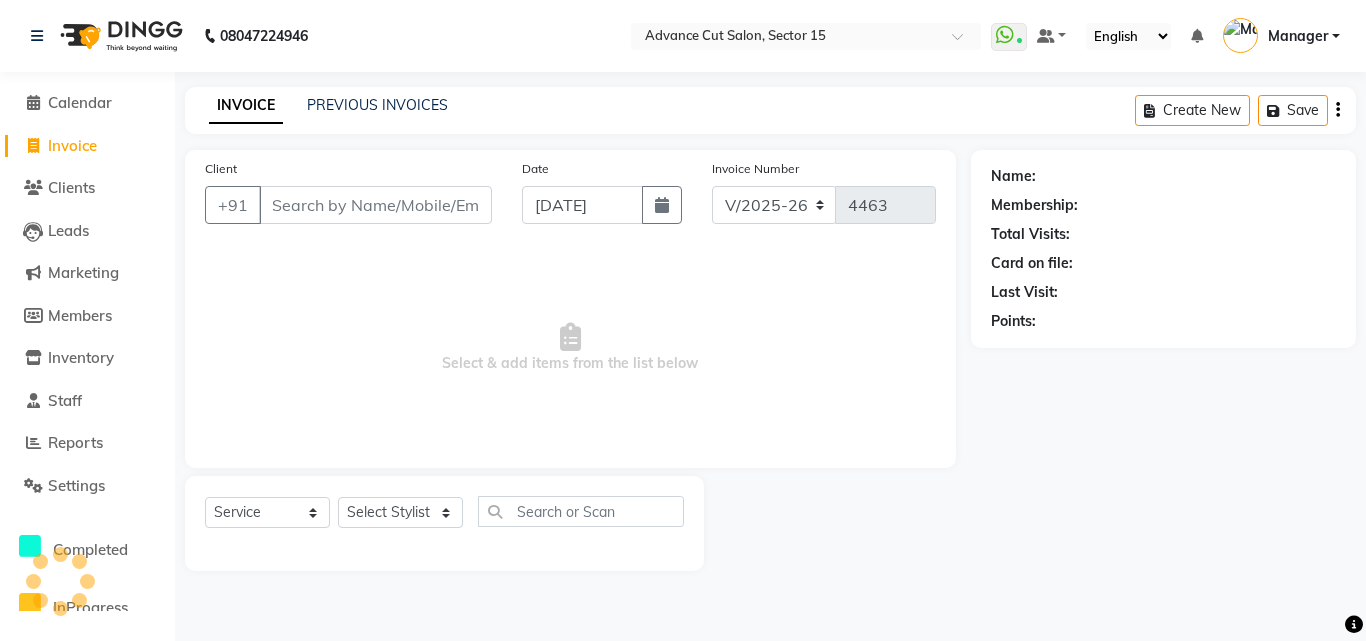 click on "Client" at bounding box center (375, 205) 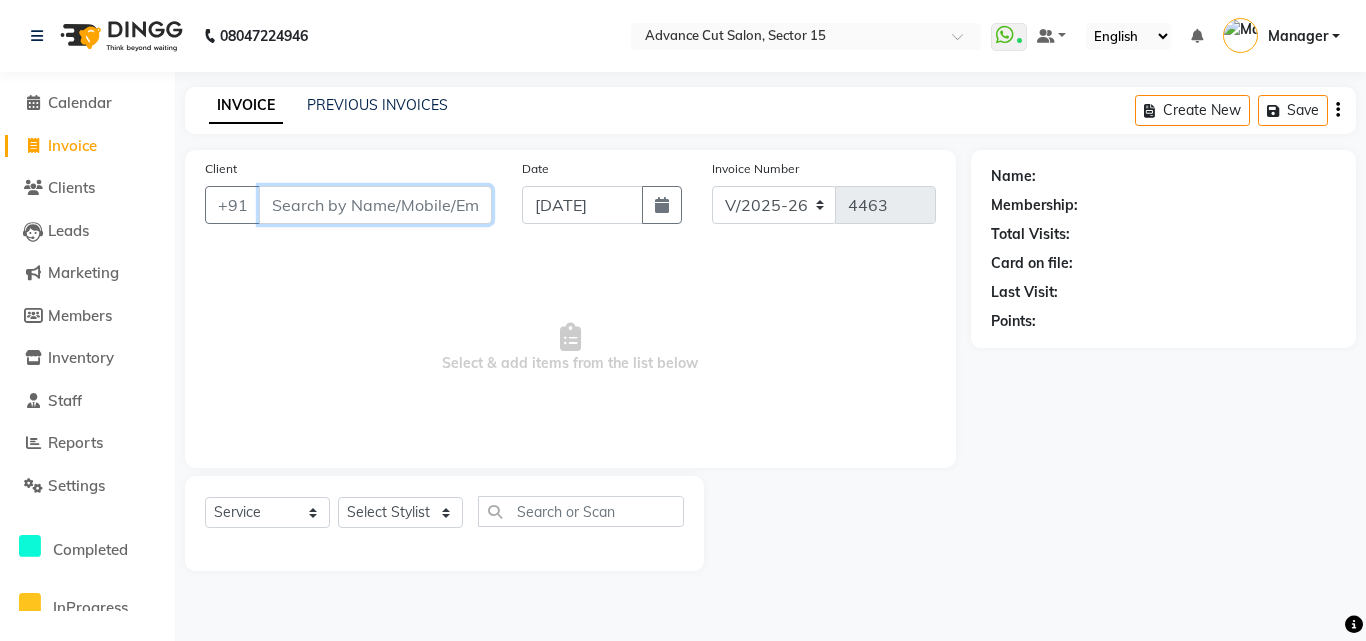 click on "Client" at bounding box center [375, 205] 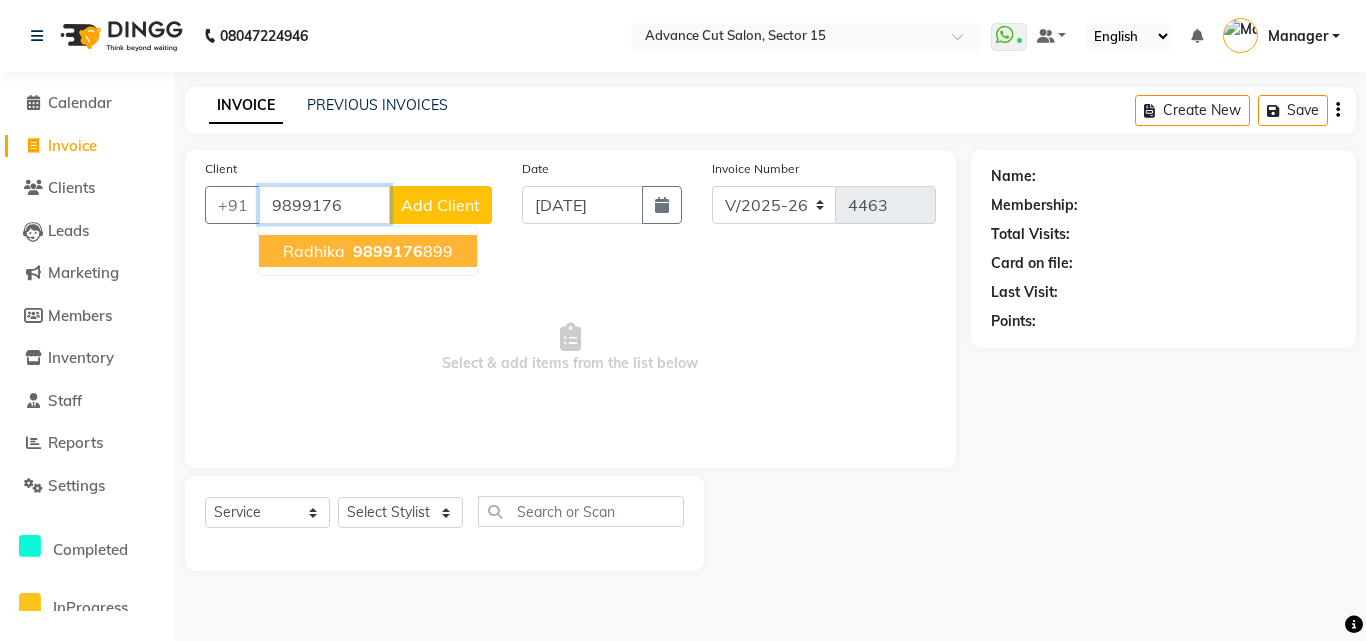 click on "9899176" at bounding box center [388, 251] 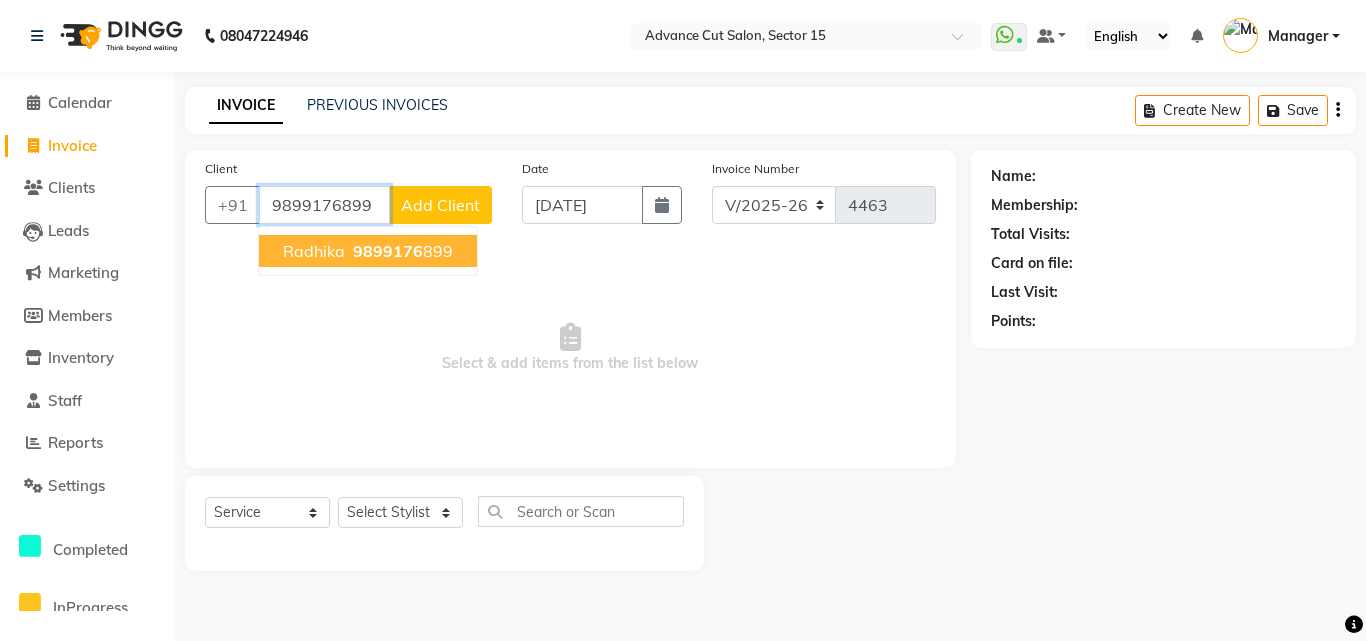 type on "9899176899" 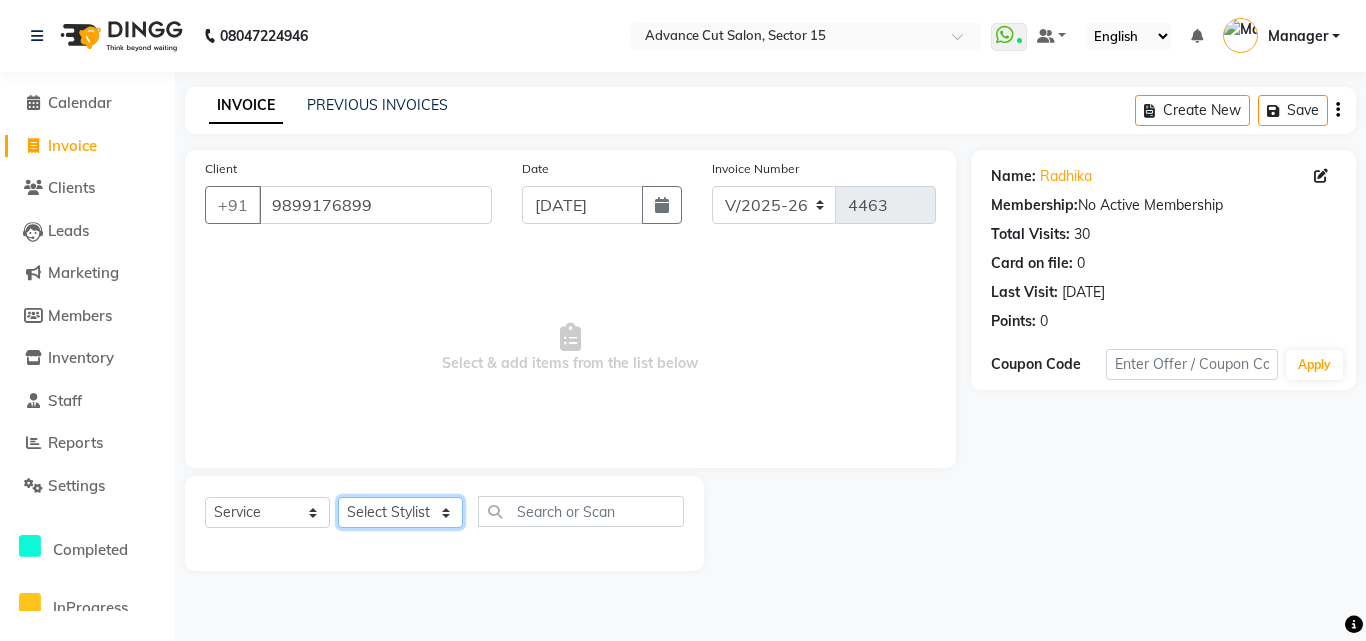 click on "Select Stylist Advance Cut  ASIF FARMAN HAIDER Iqbal KASHISH LUCKY Manager MANOJ NASEEM NASIR Nidhi Pooja  PRIYA RAEES RANI RASHID RIZWAN SACHIN SALMAN SANJAY Shahjad Shankar shuaib SONI" 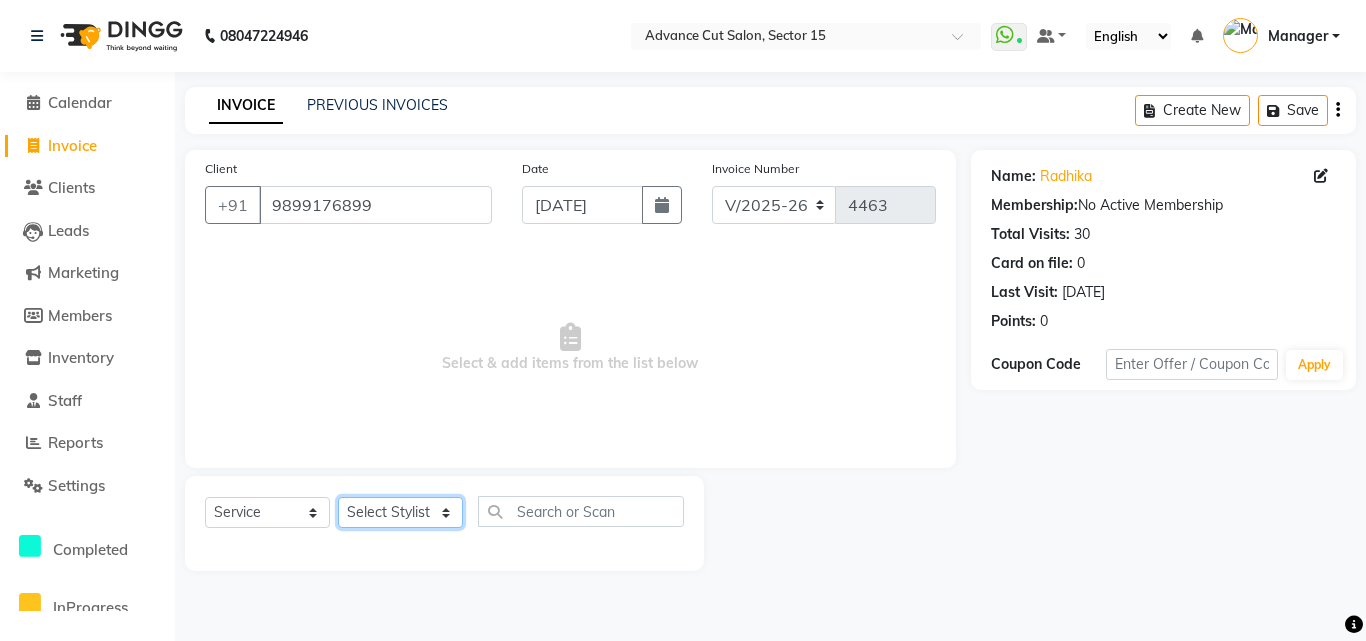 select on "46504" 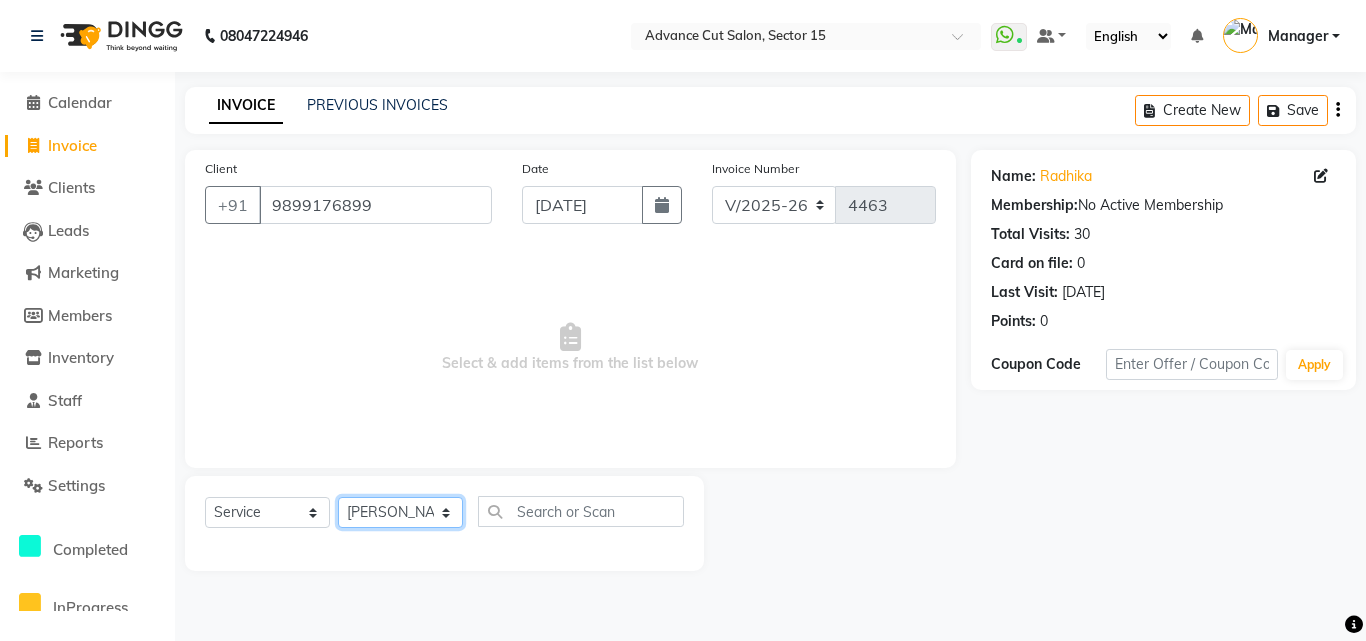 click on "Select Stylist Advance Cut  ASIF FARMAN HAIDER Iqbal KASHISH LUCKY Manager MANOJ NASEEM NASIR Nidhi Pooja  PRIYA RAEES RANI RASHID RIZWAN SACHIN SALMAN SANJAY Shahjad Shankar shuaib SONI" 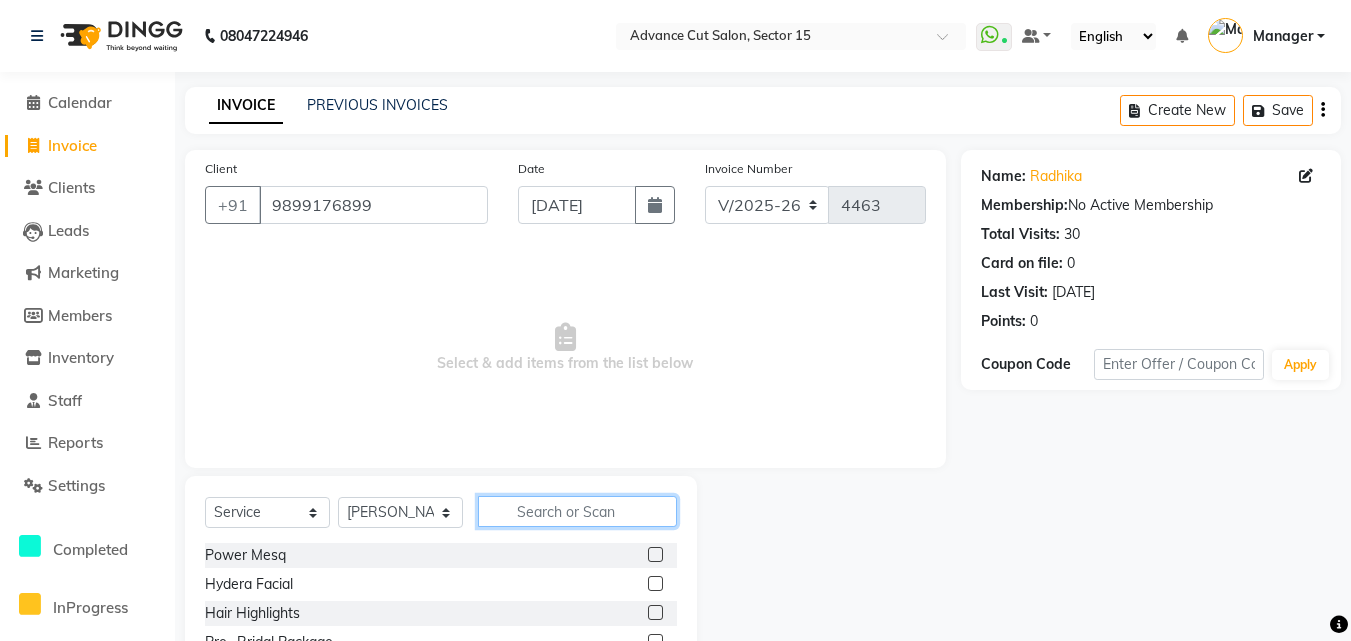 click 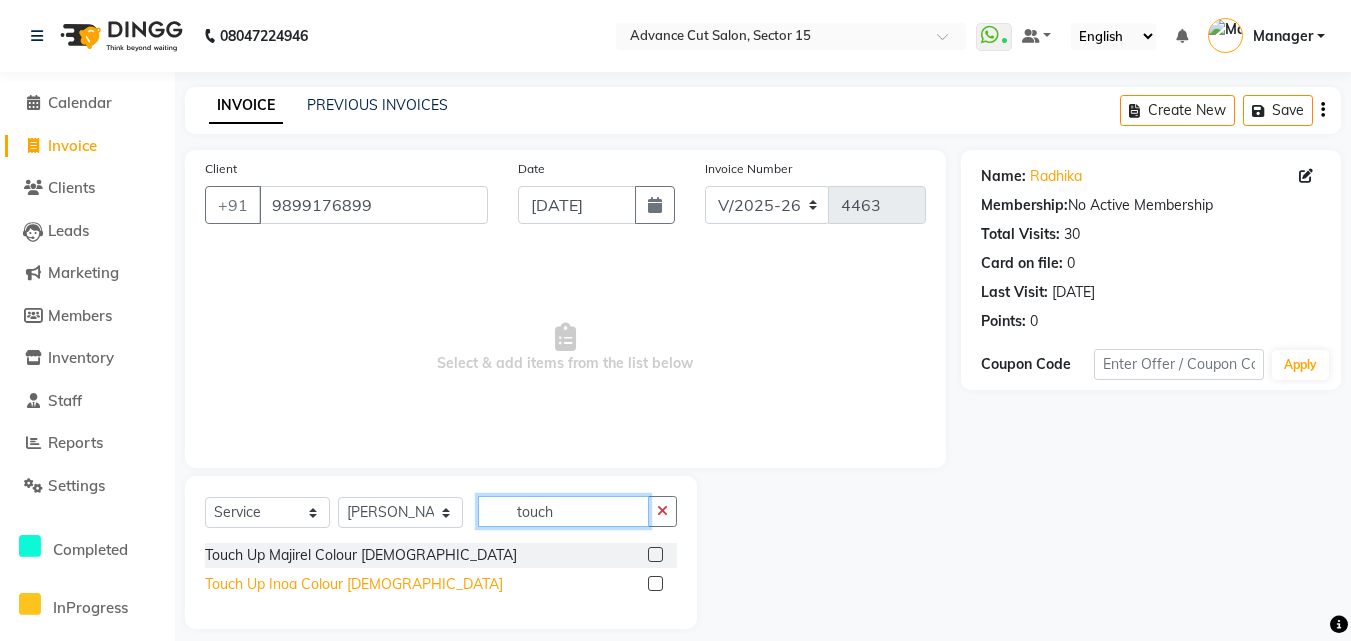 type on "touch" 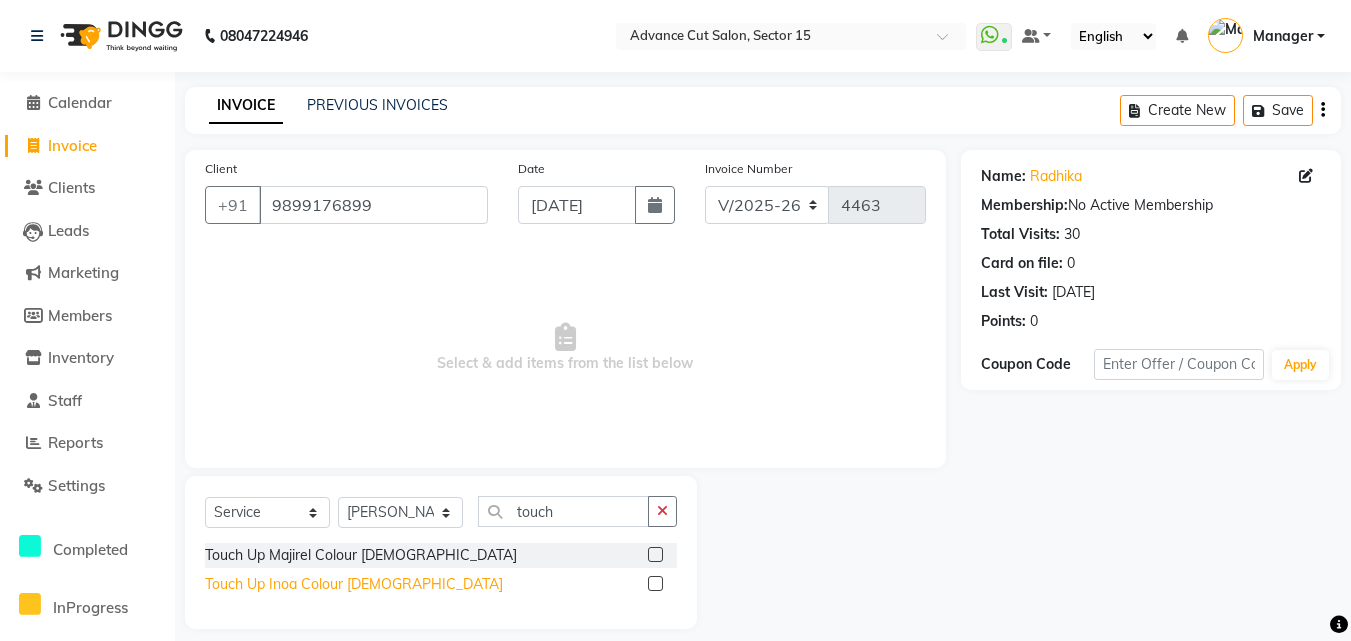 click on "Touch Up Inoa Colour Female" 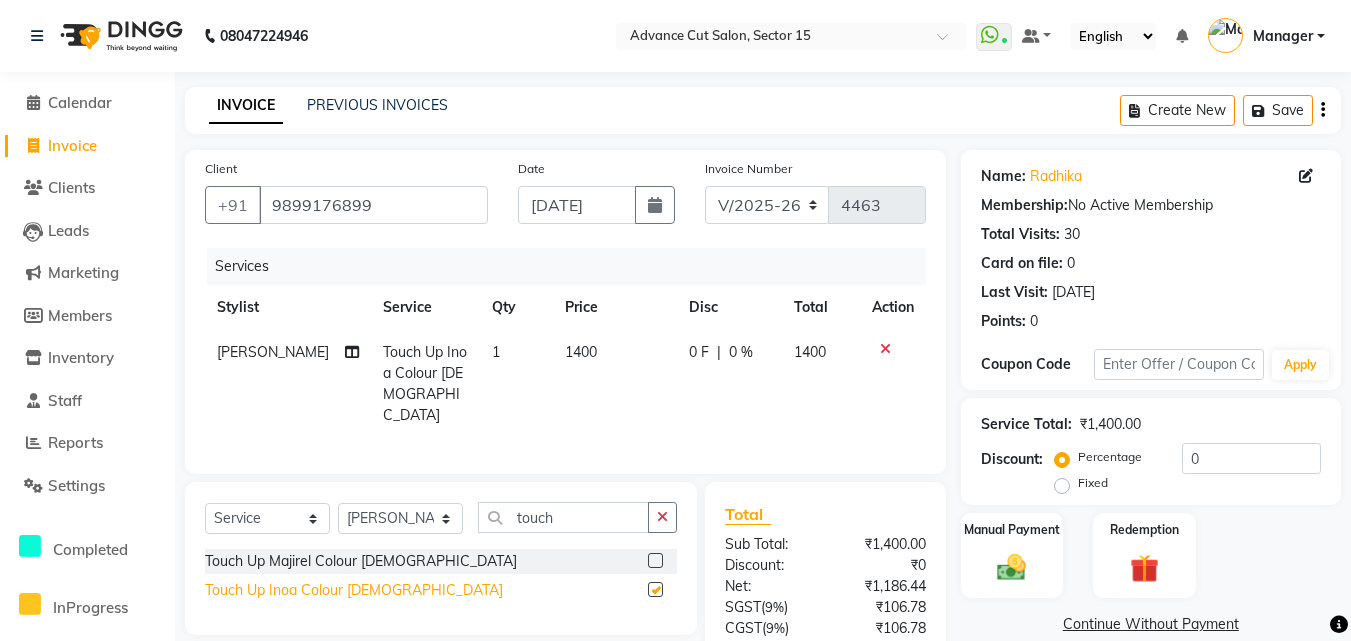 checkbox on "false" 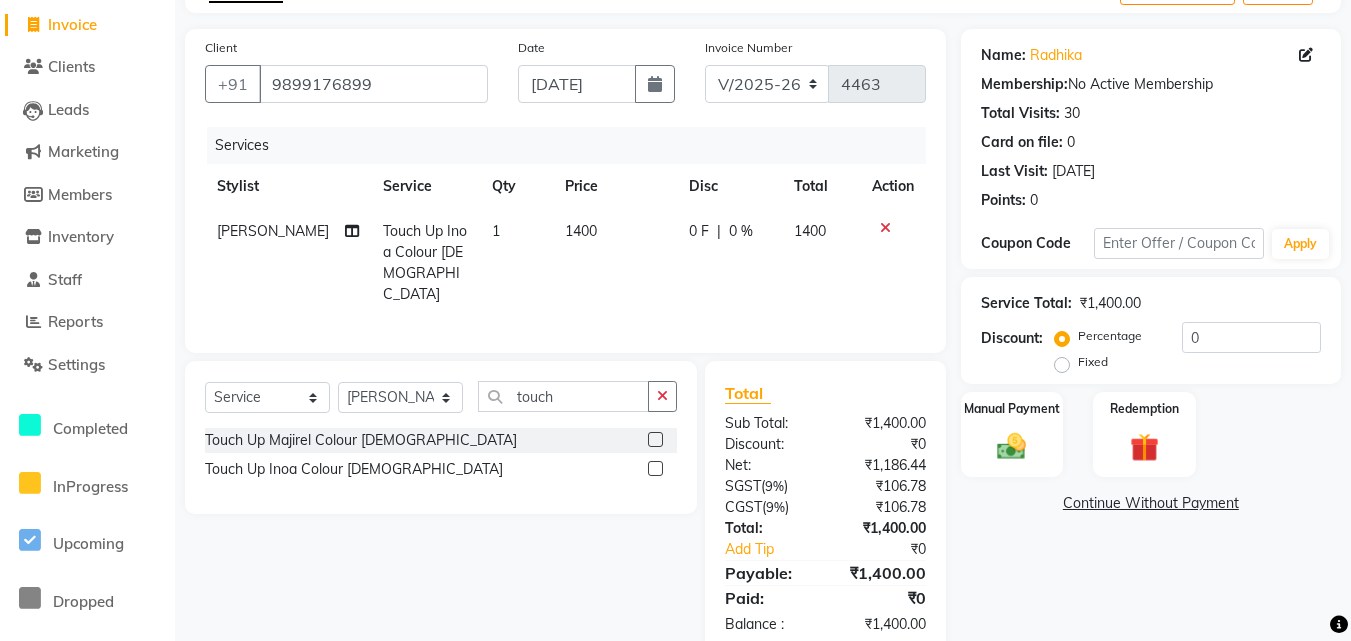 scroll, scrollTop: 159, scrollLeft: 0, axis: vertical 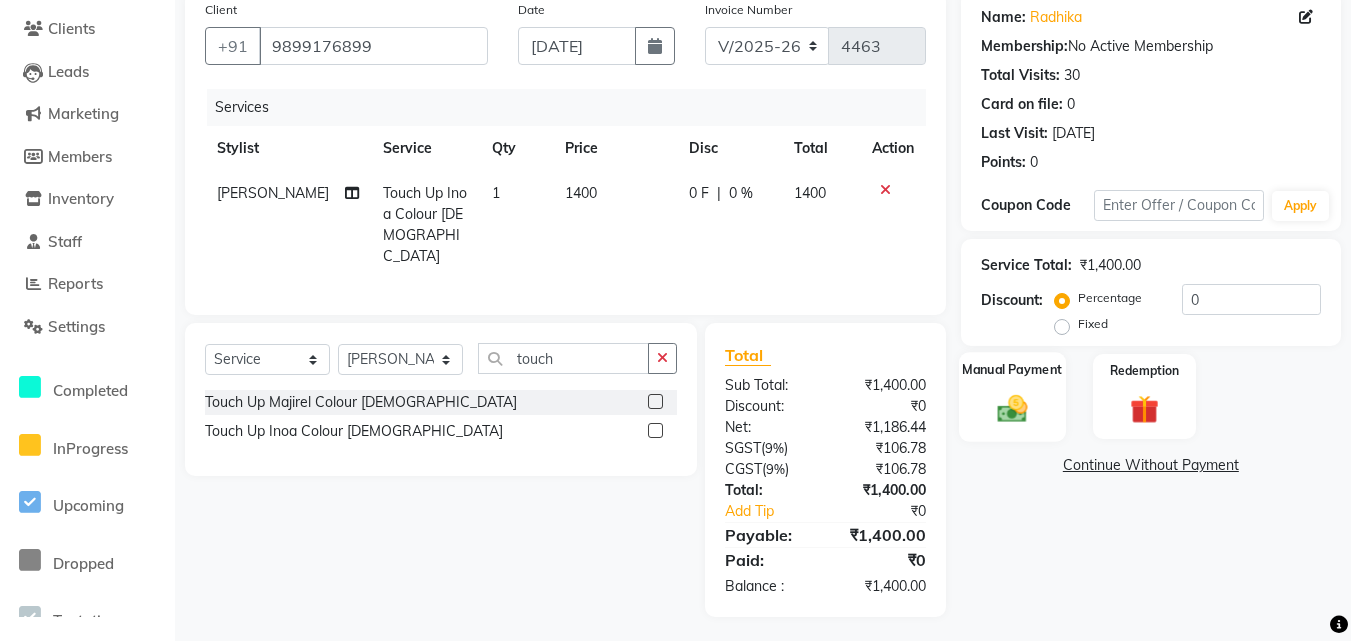 click on "Manual Payment" 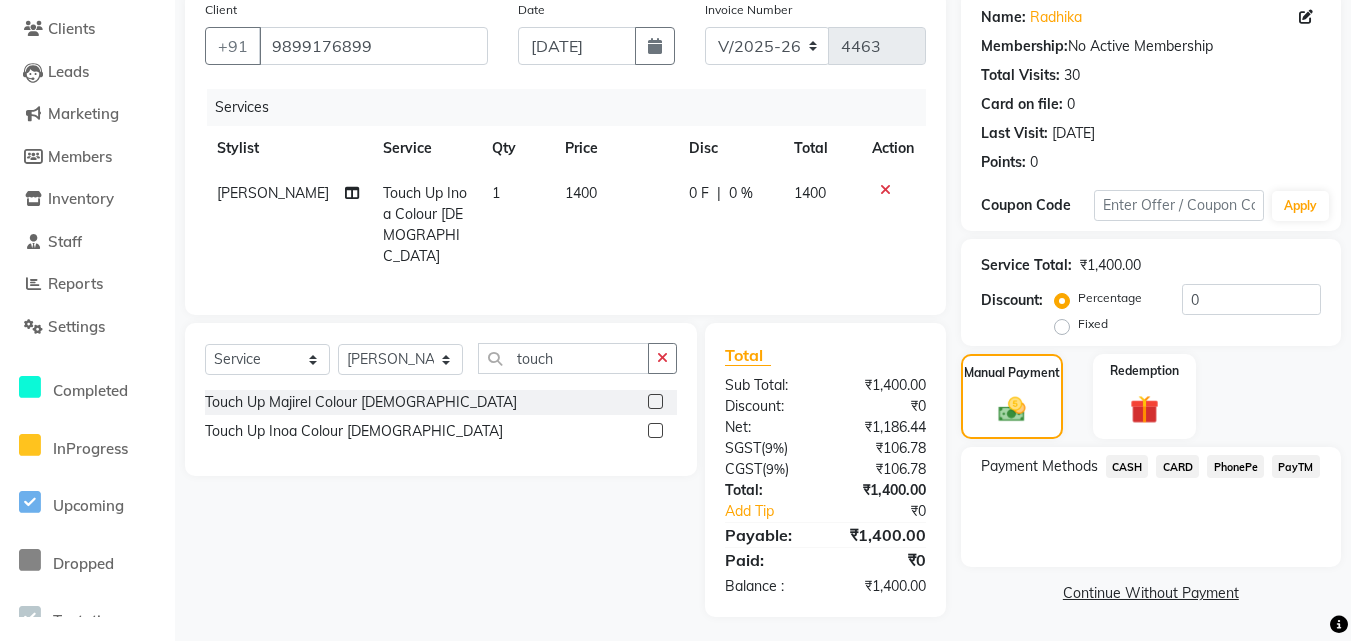 click on "PayTM" 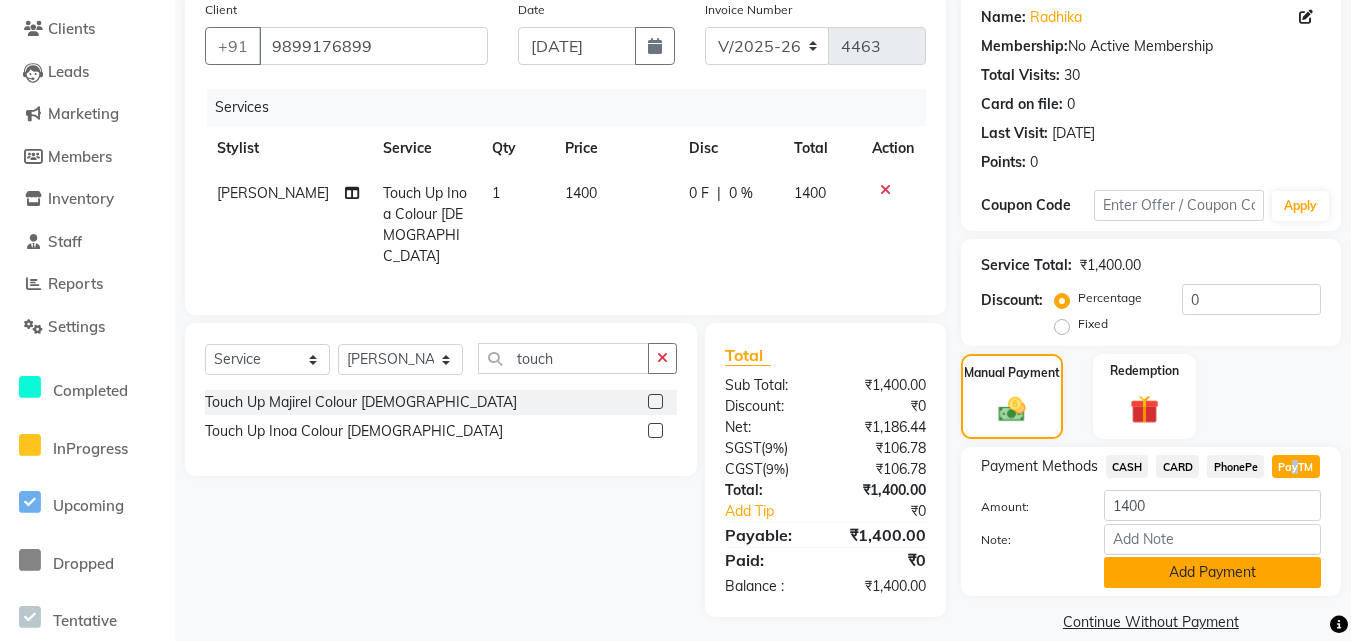 click on "Add Payment" 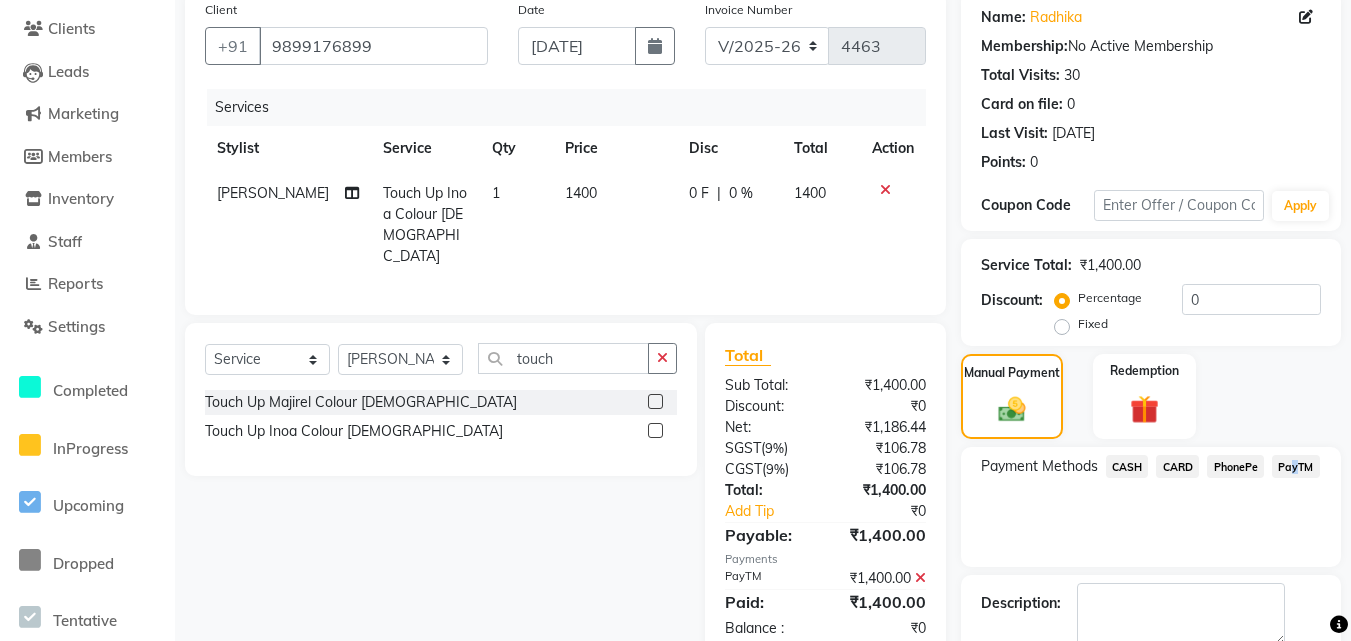 scroll, scrollTop: 269, scrollLeft: 0, axis: vertical 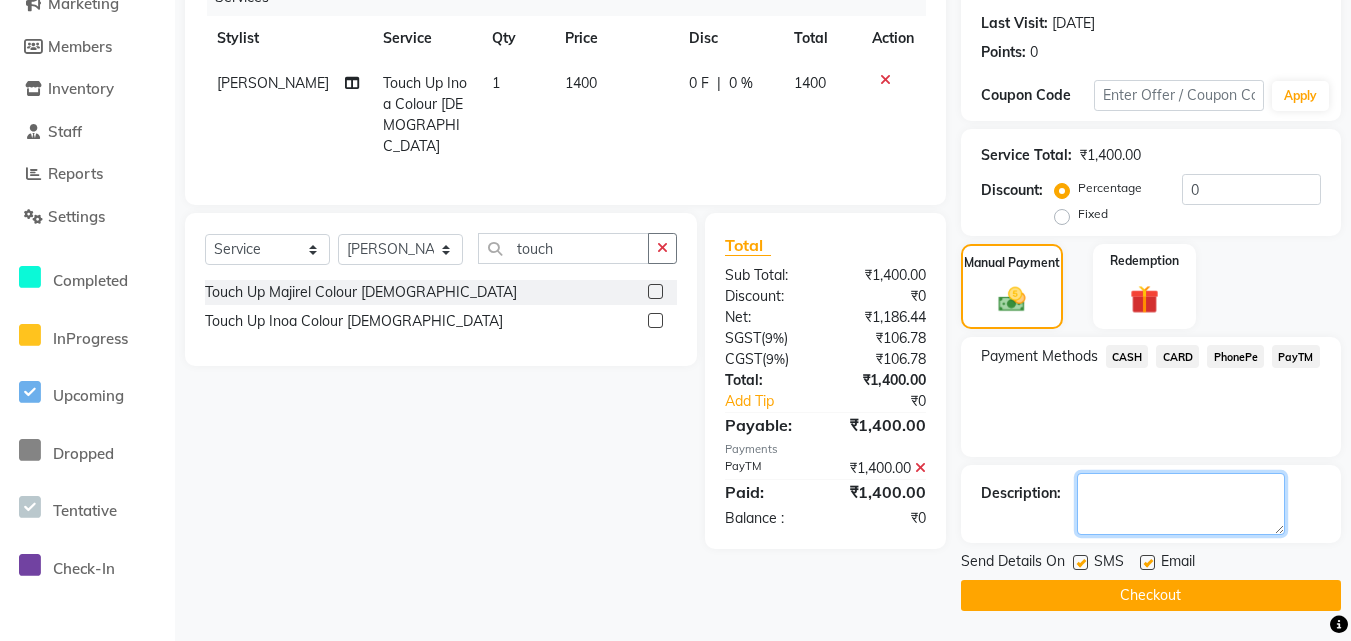 click 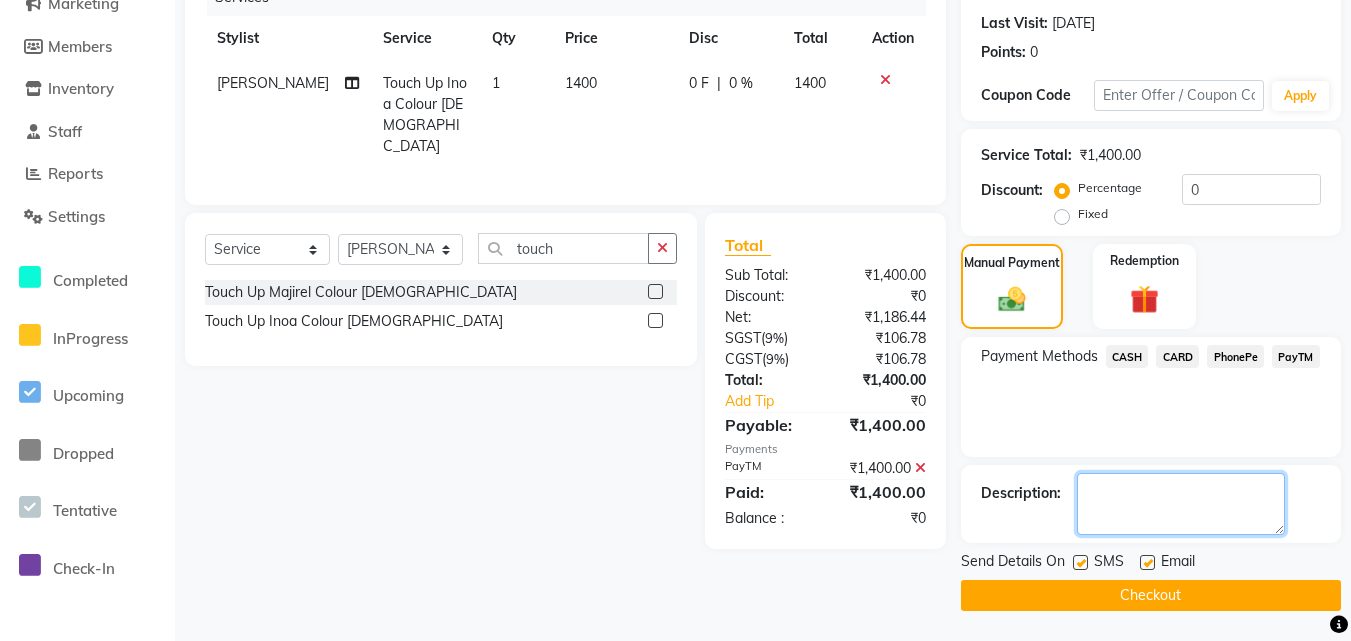 click 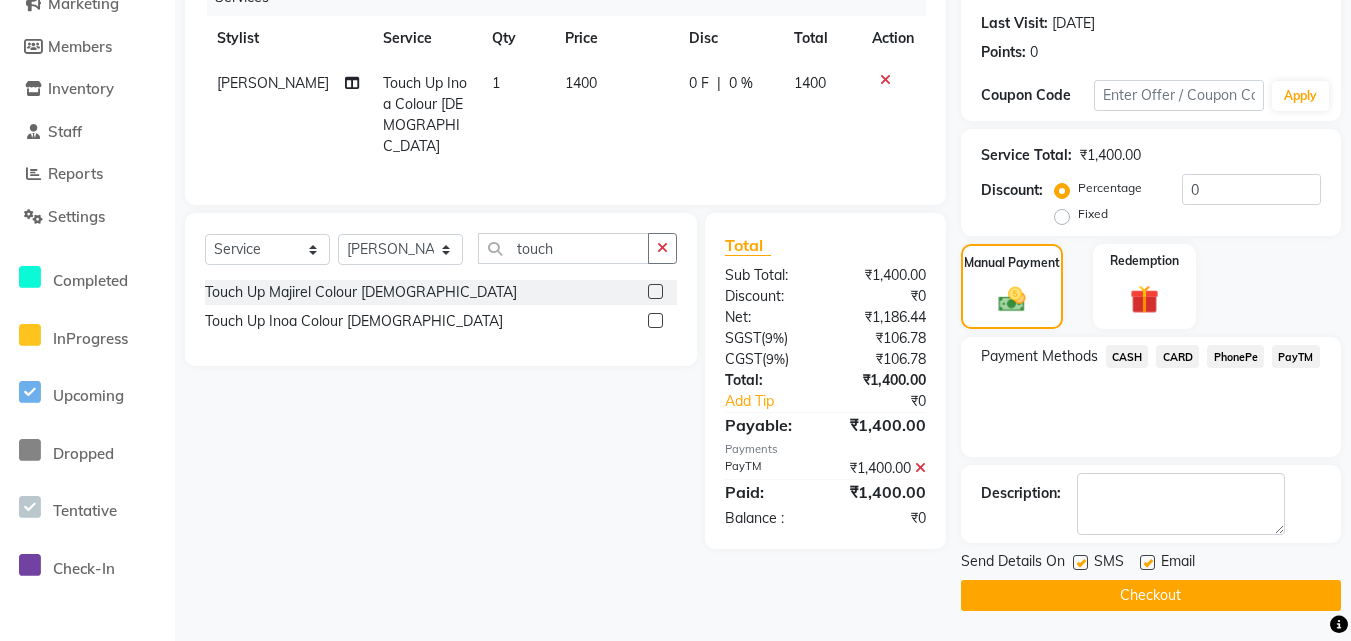 click on "Checkout" 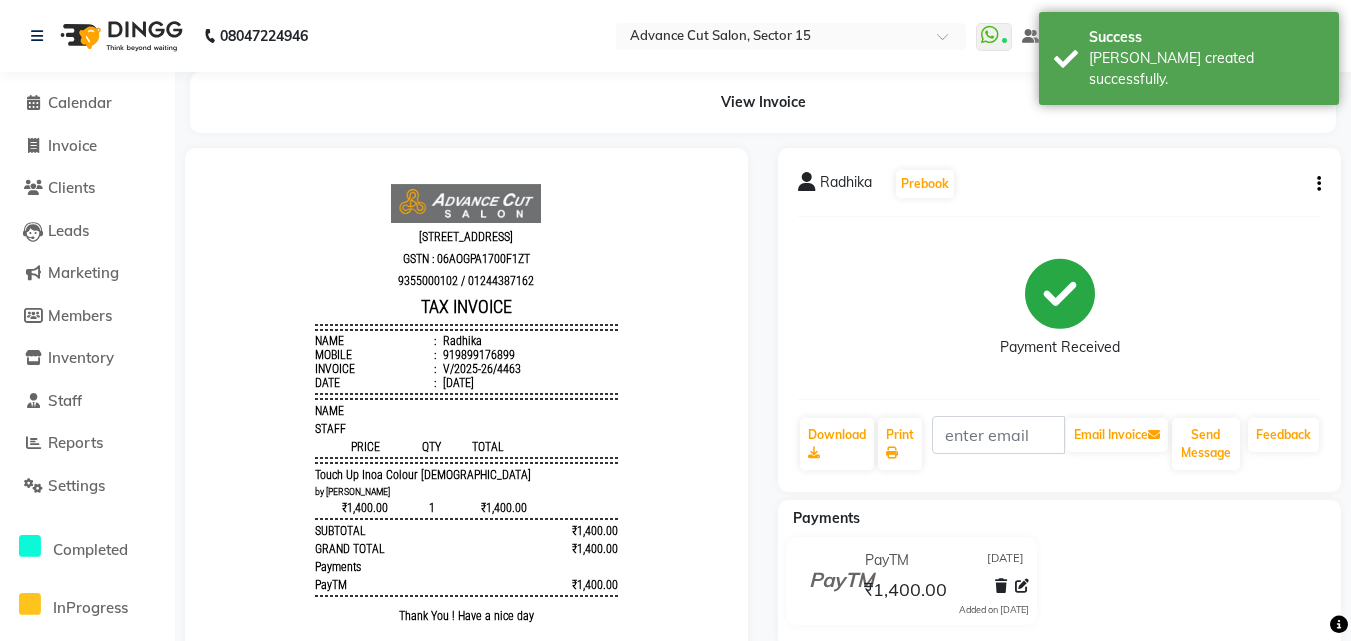 scroll, scrollTop: 0, scrollLeft: 0, axis: both 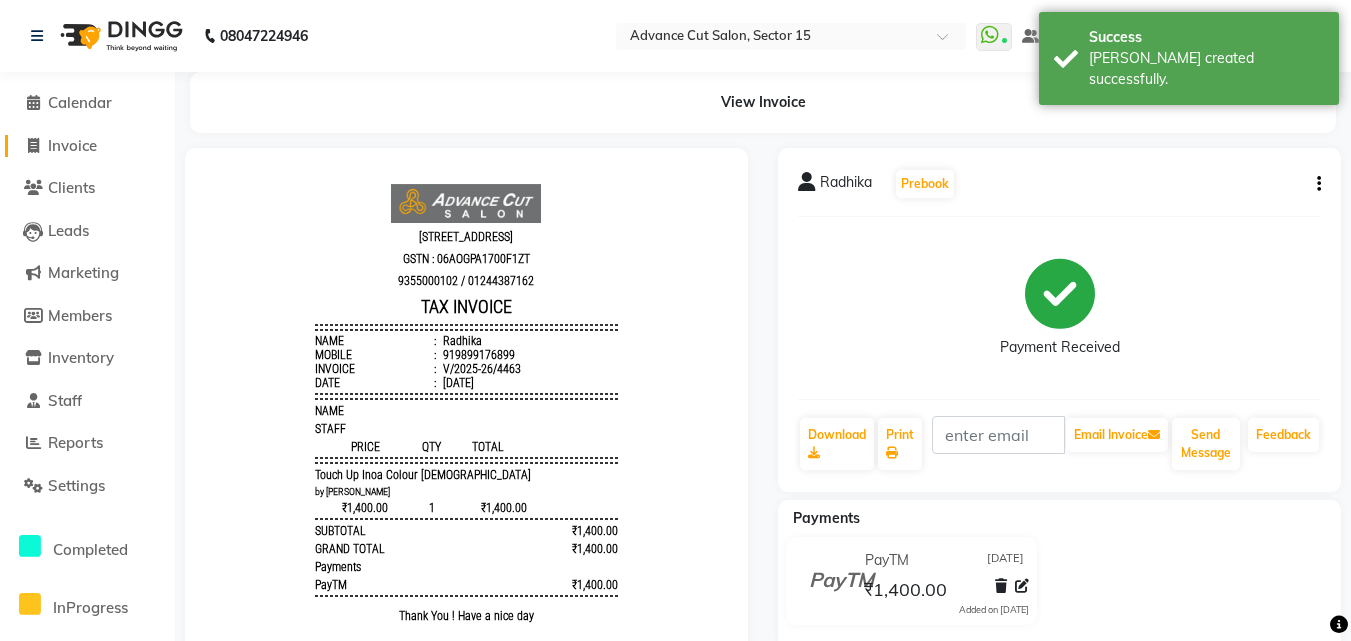 click on "Invoice" 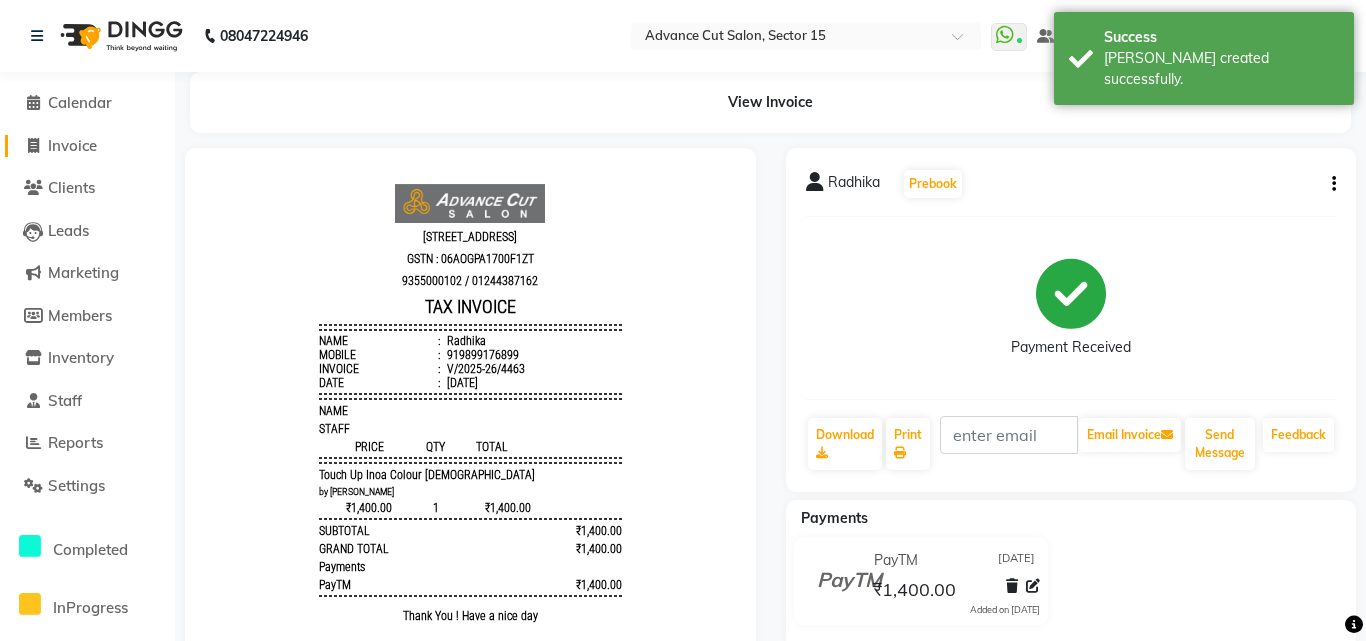 select on "service" 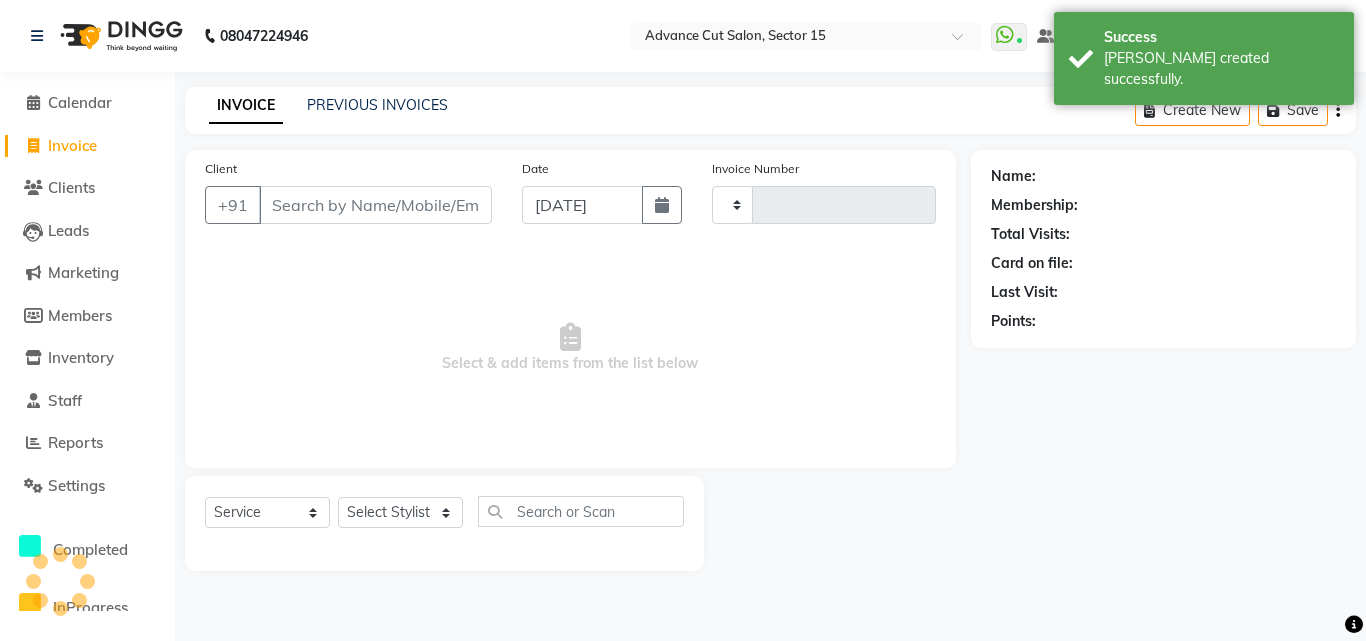 type on "4464" 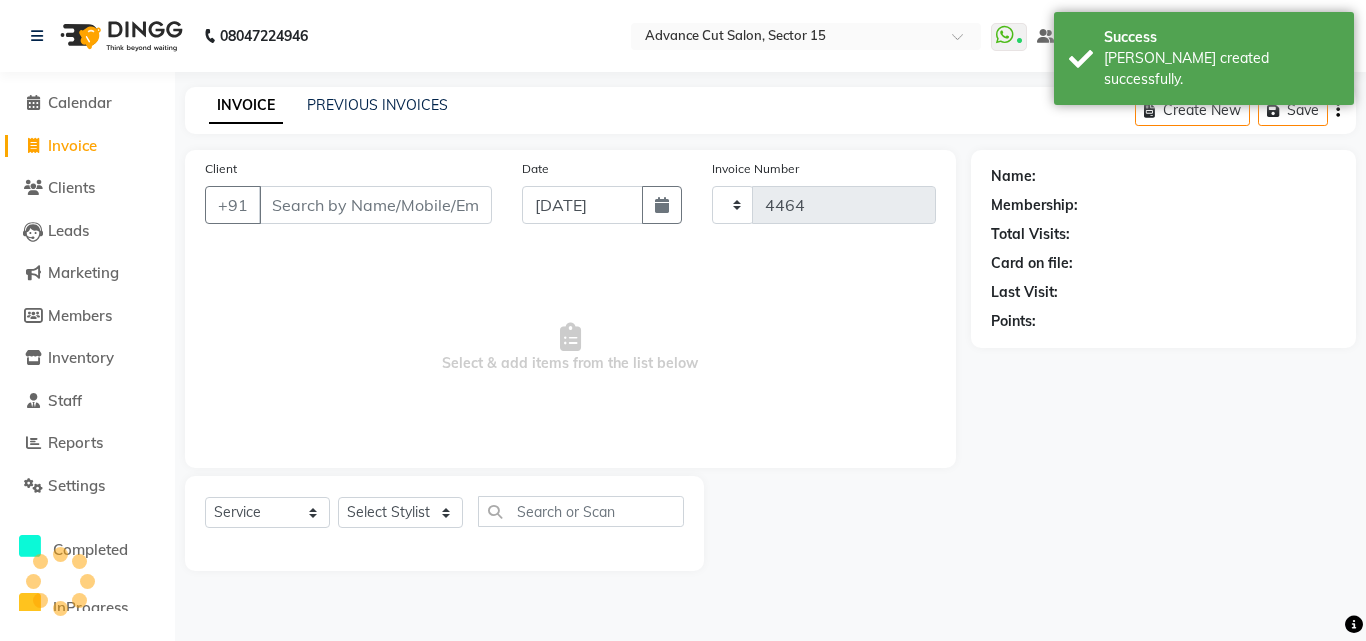 select on "6255" 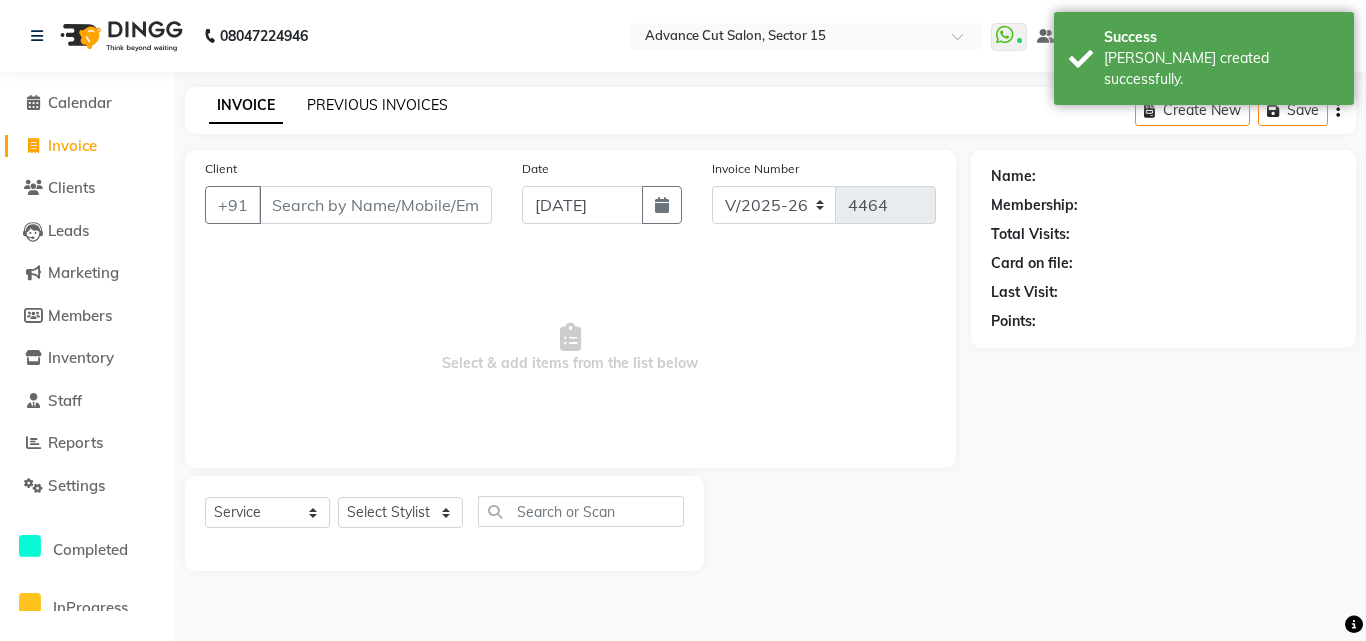 click on "PREVIOUS INVOICES" 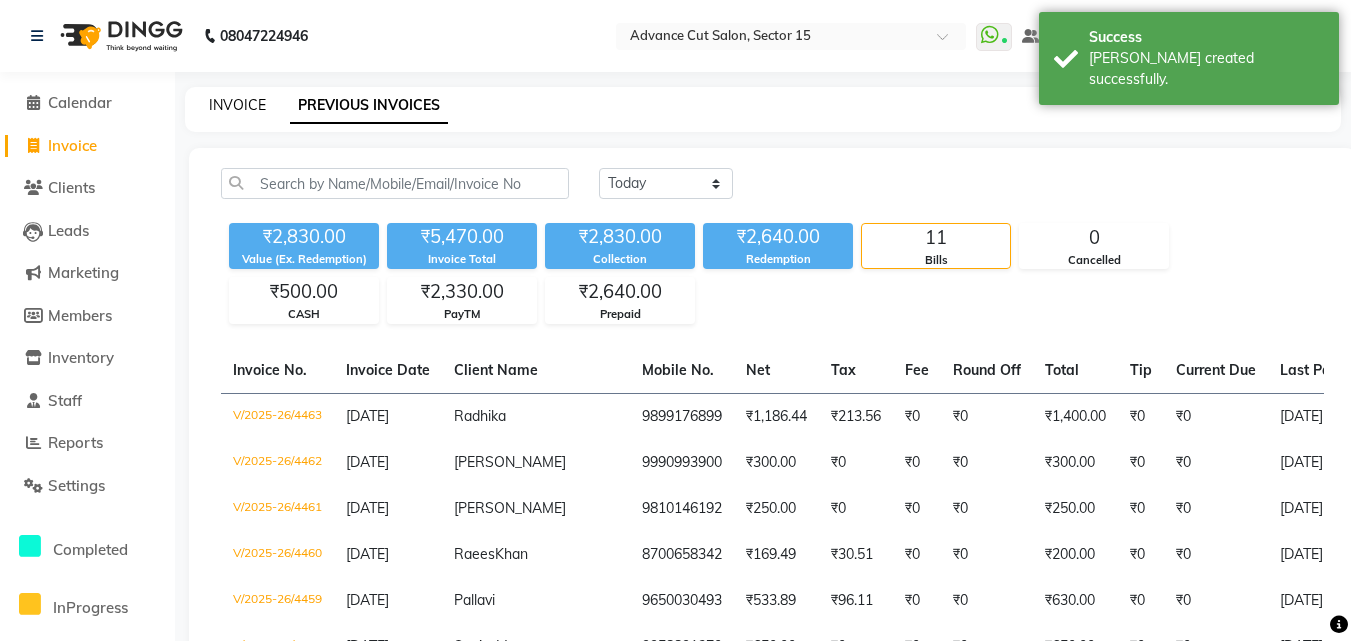 click on "INVOICE" 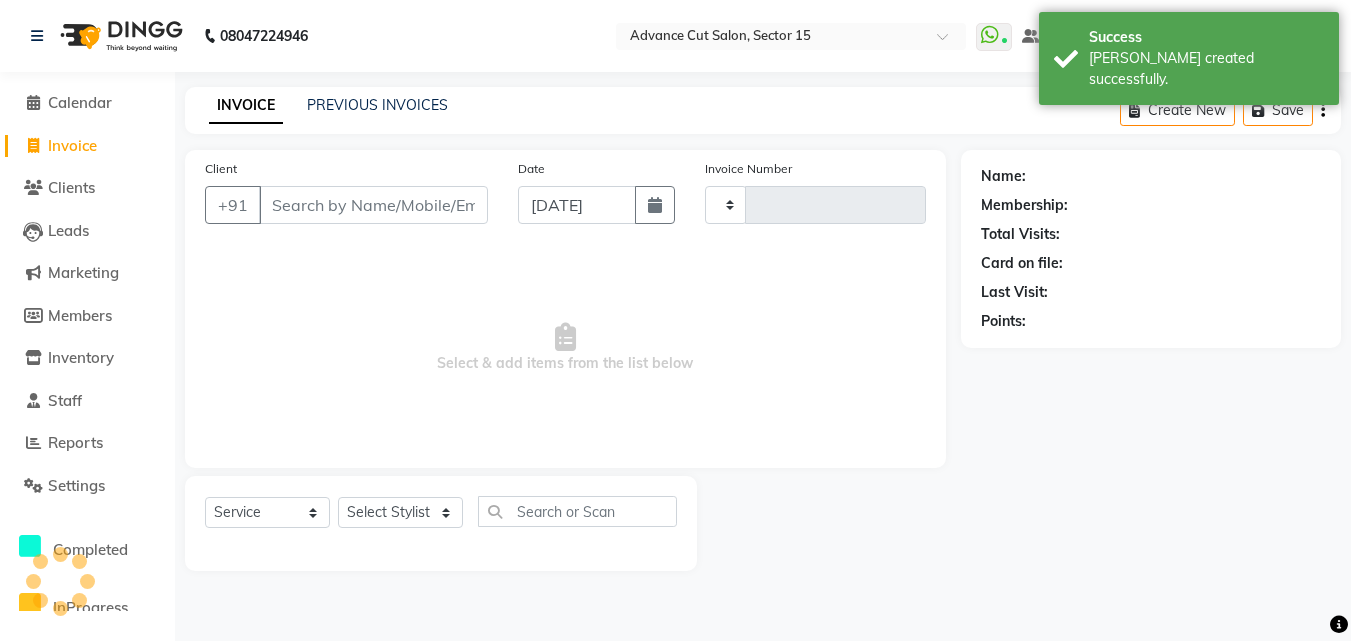 type on "4464" 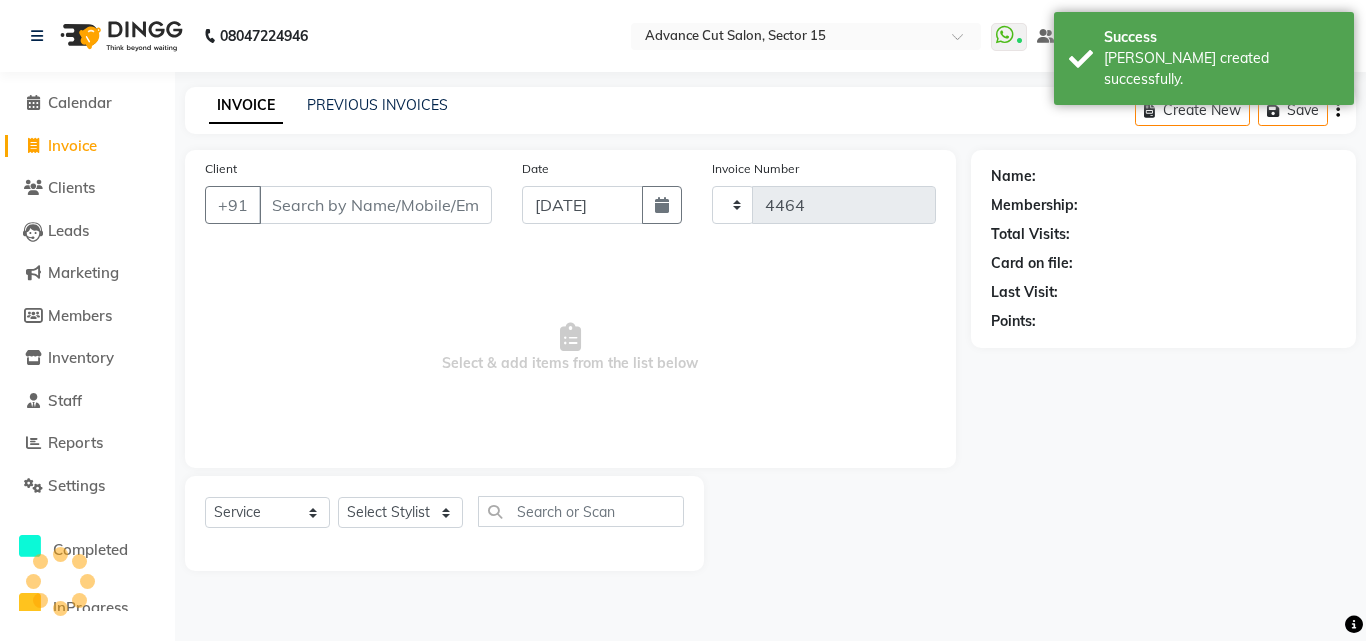 select on "6255" 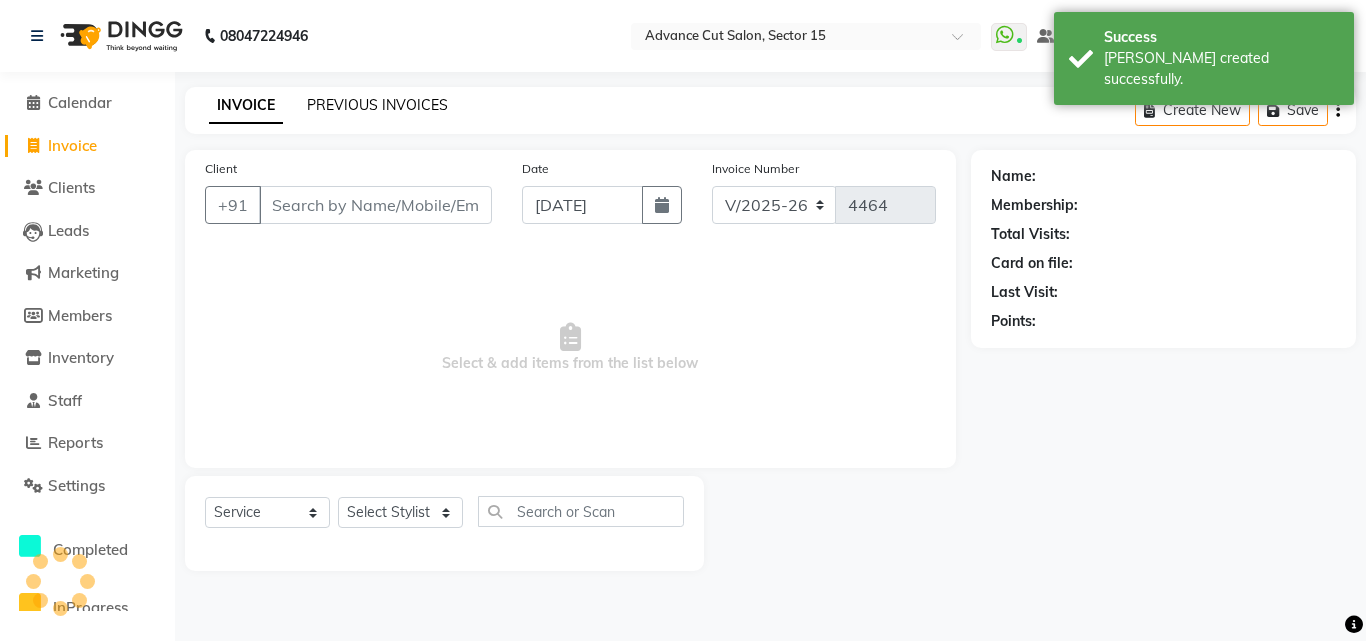 click on "PREVIOUS INVOICES" 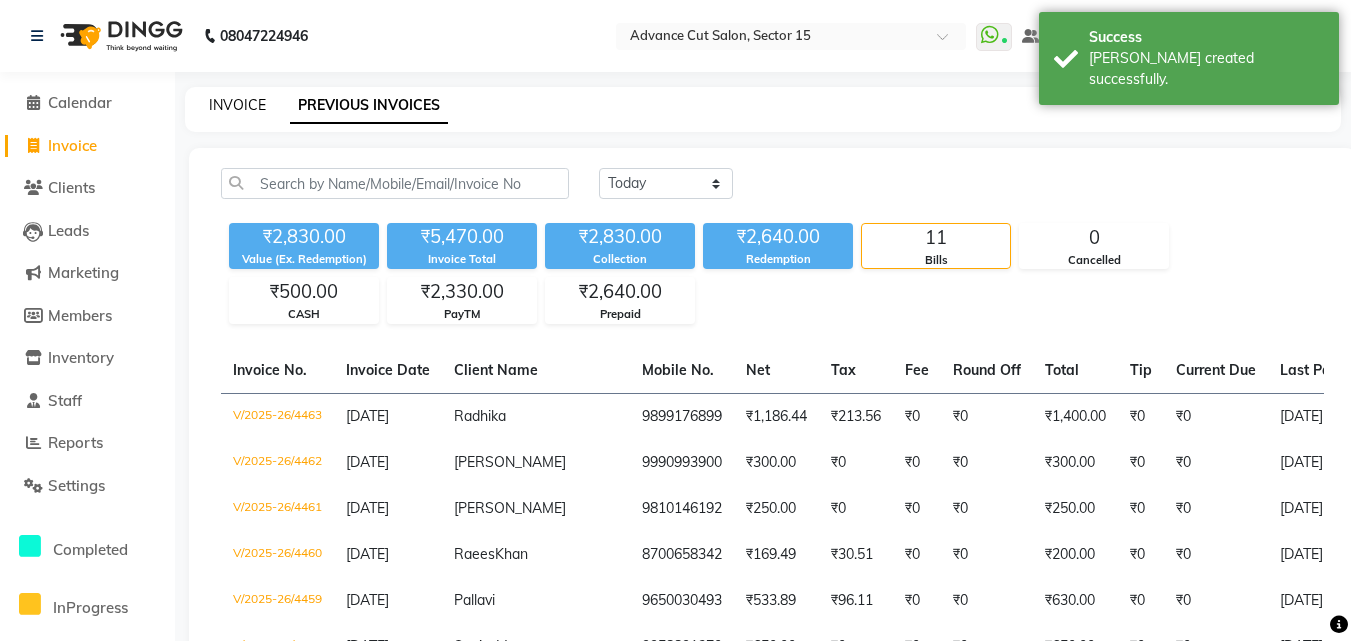 click on "INVOICE" 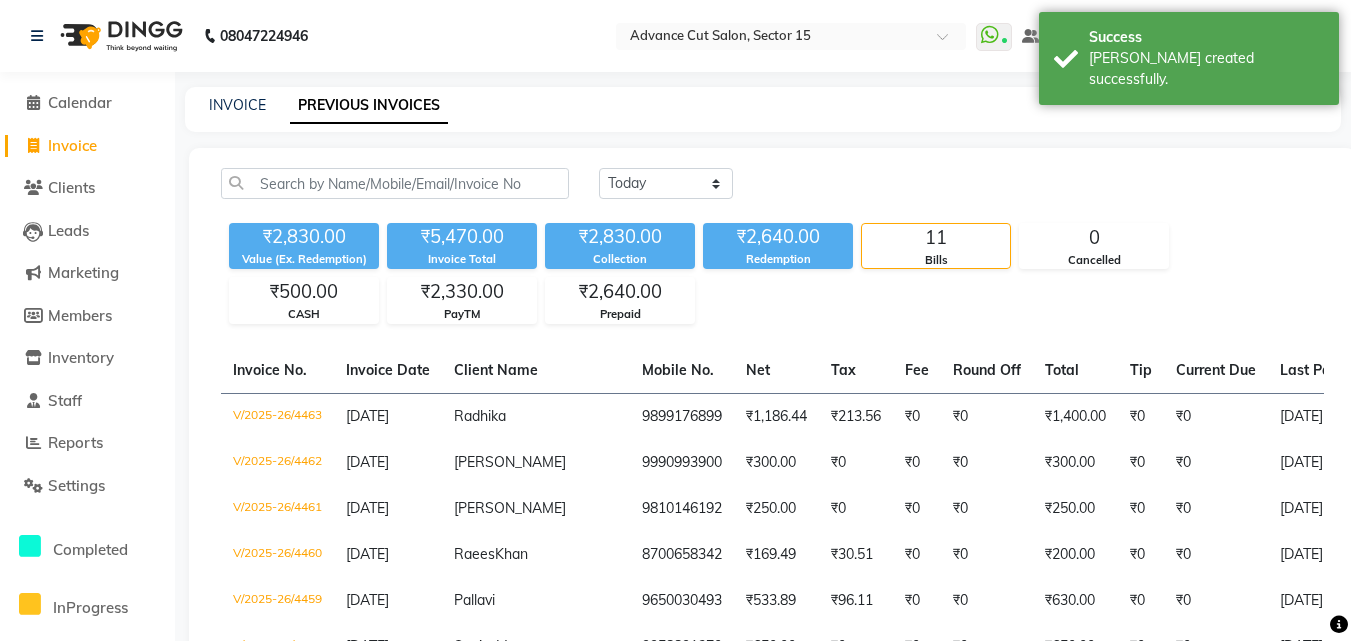 select on "6255" 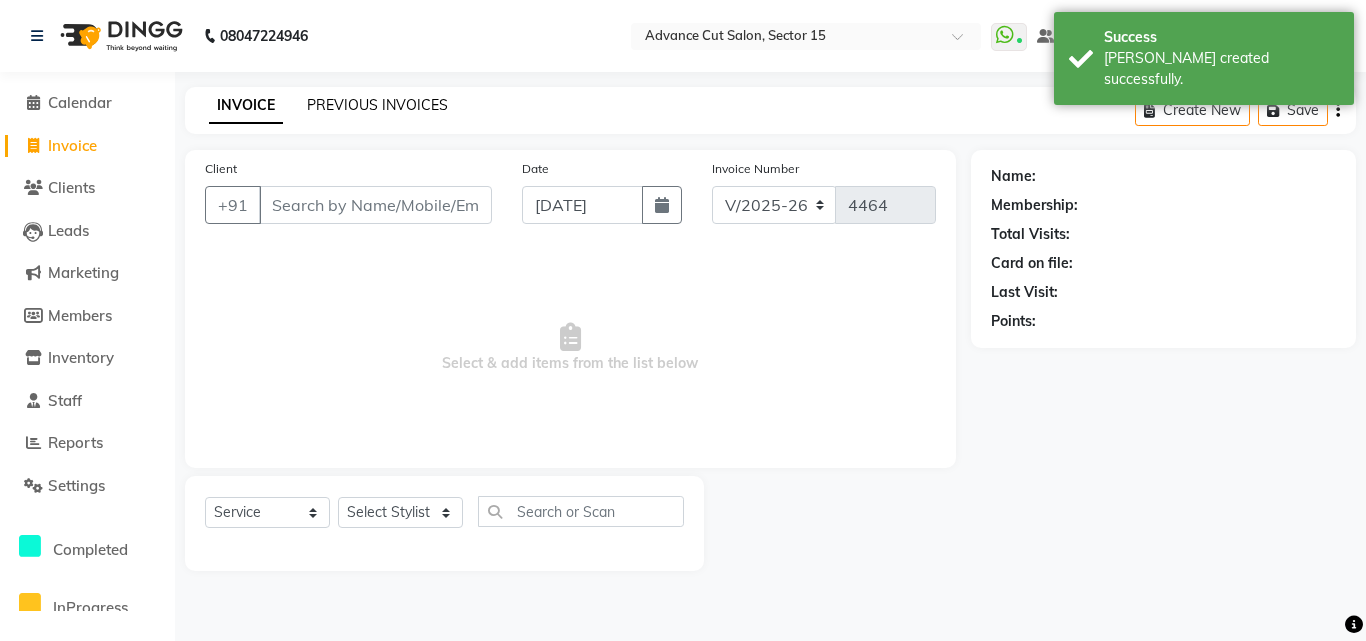 click on "PREVIOUS INVOICES" 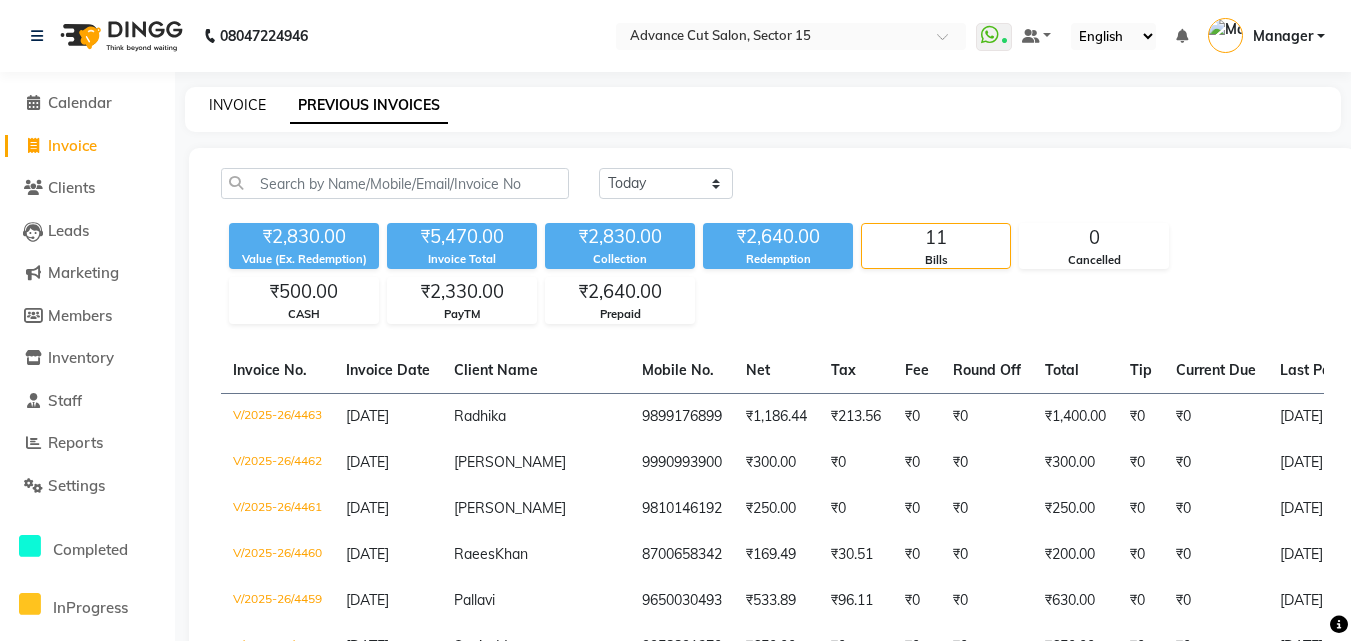 click on "INVOICE" 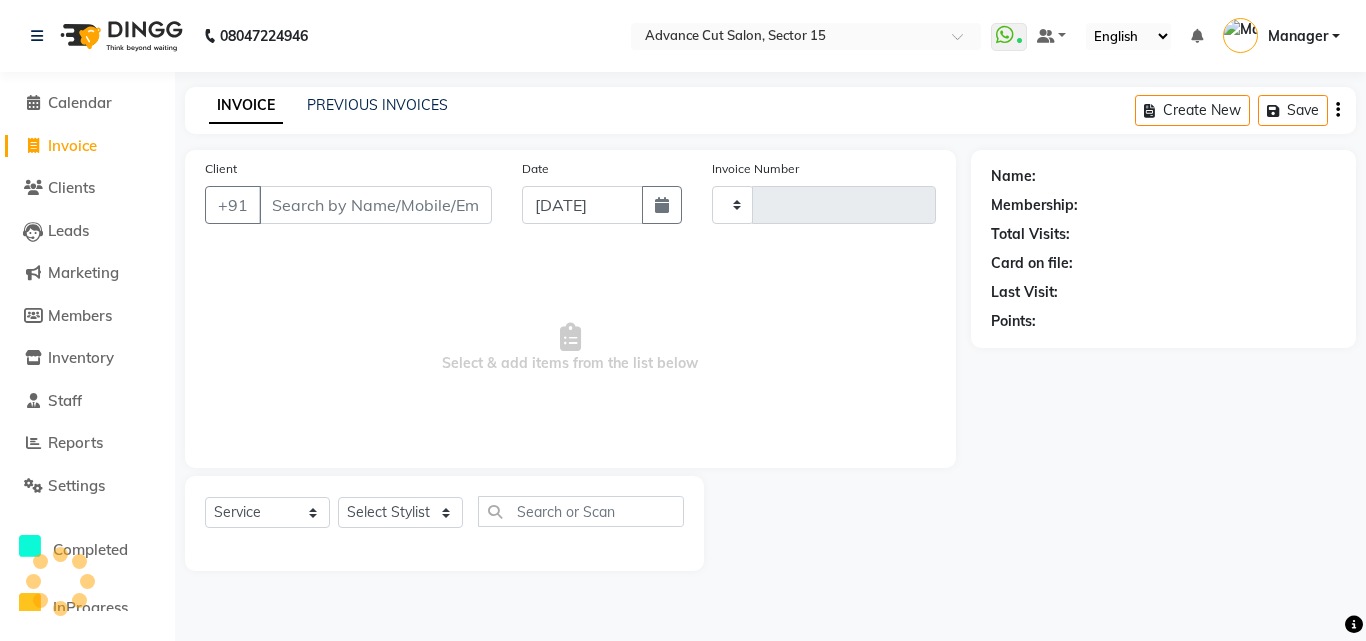 type on "4464" 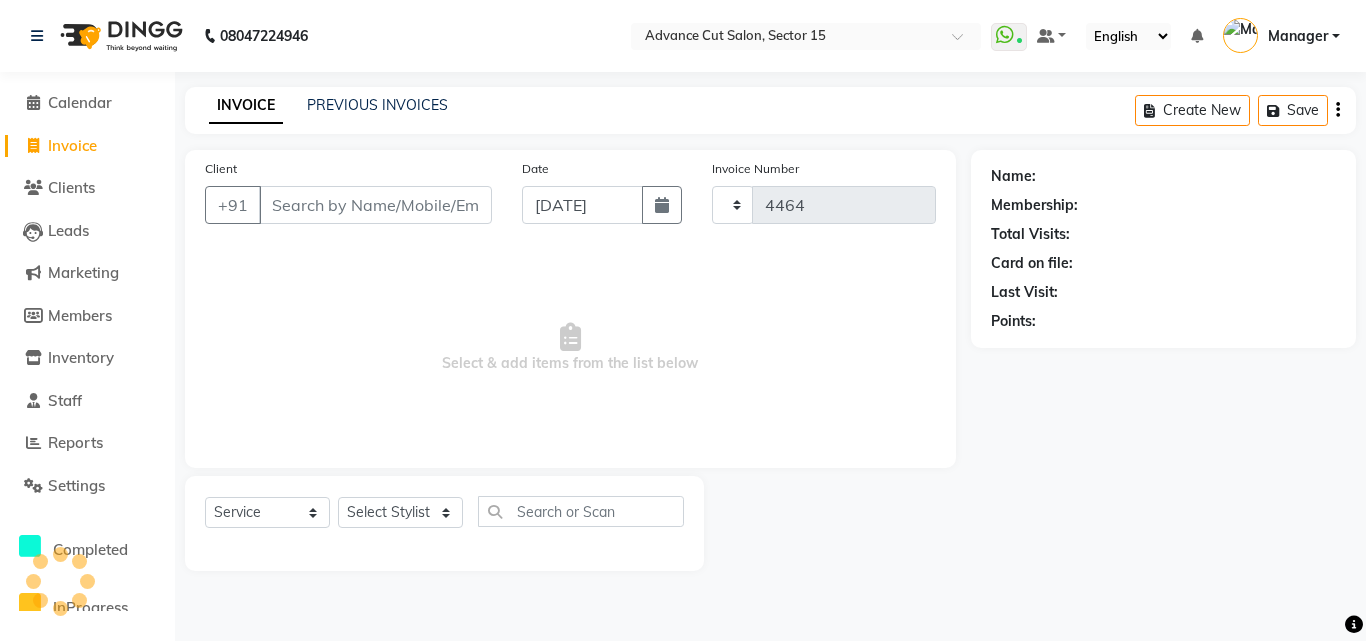 select on "6255" 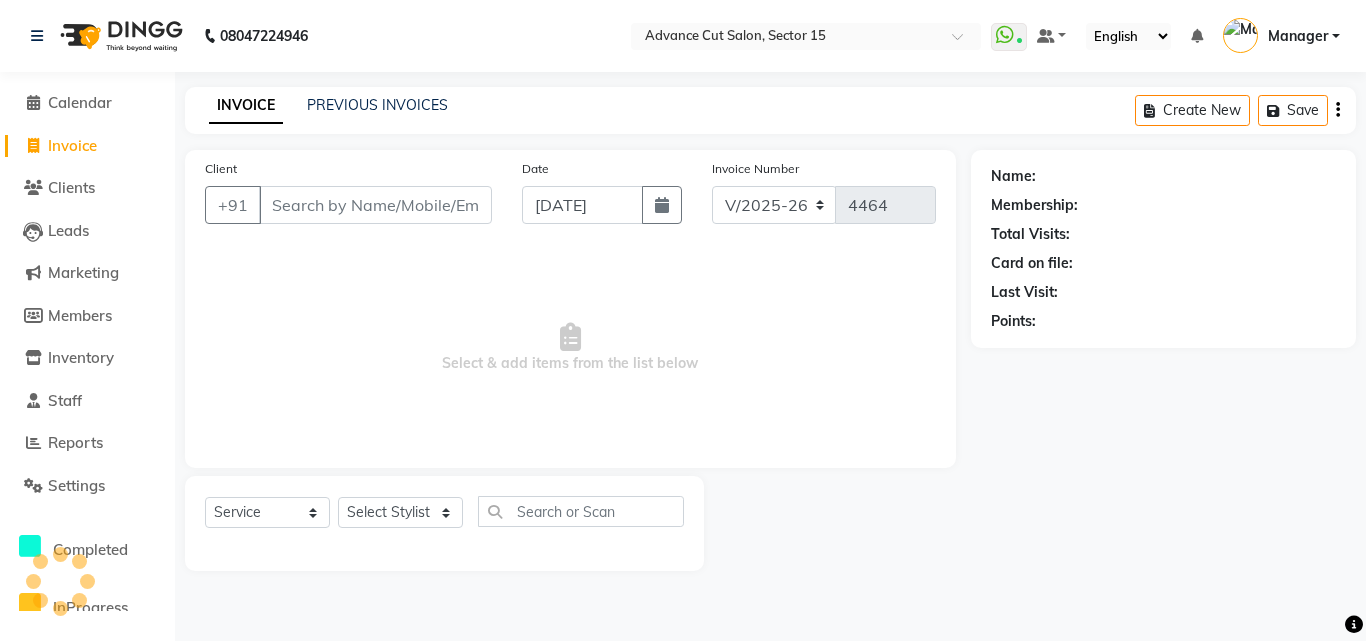 click on "Client" at bounding box center (375, 205) 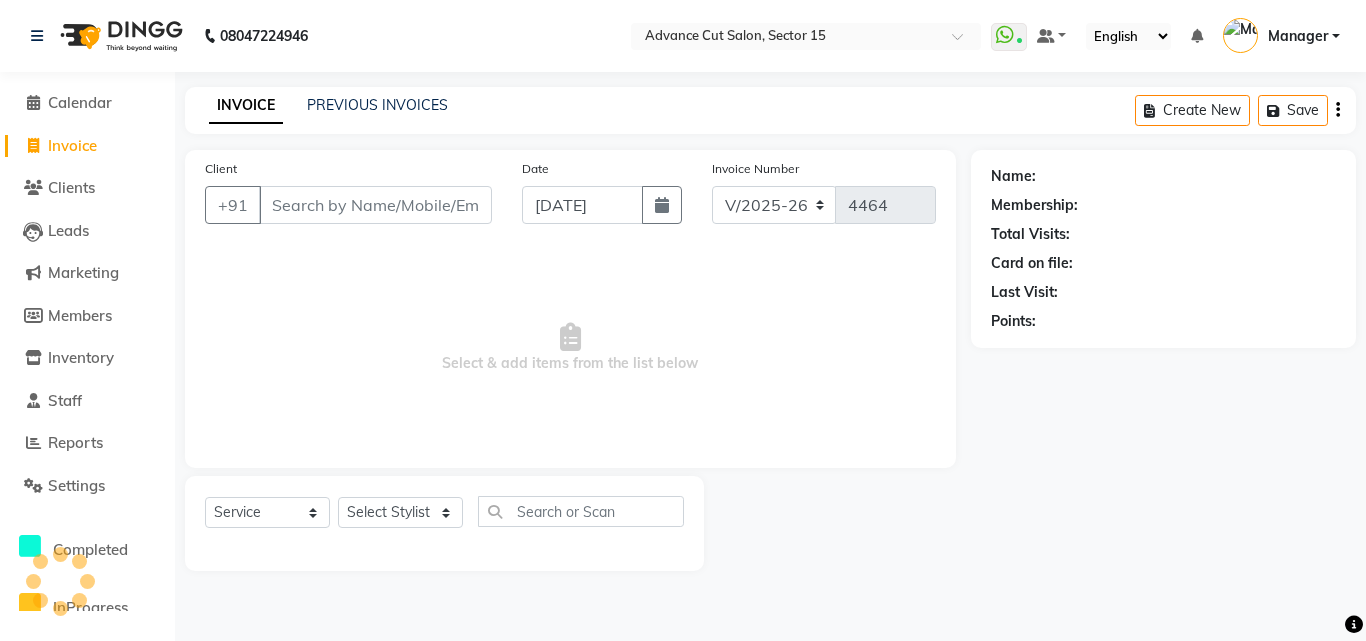 click on "Client" at bounding box center (375, 205) 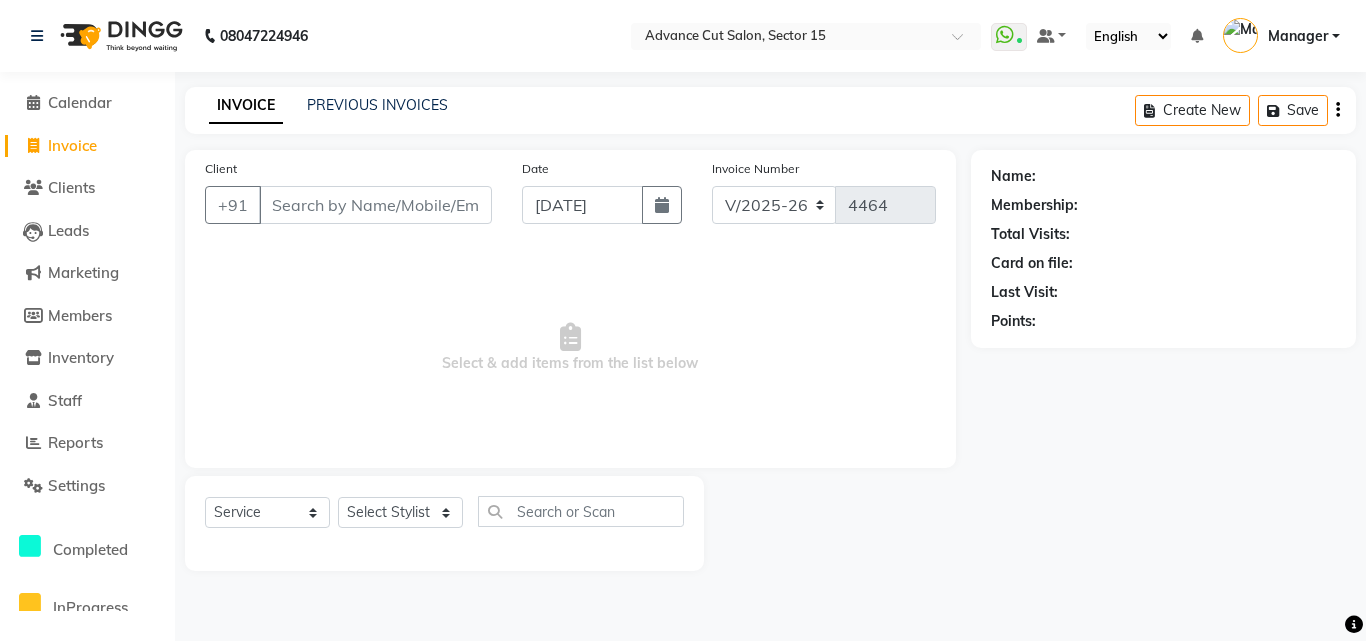 click on "Client" at bounding box center (375, 205) 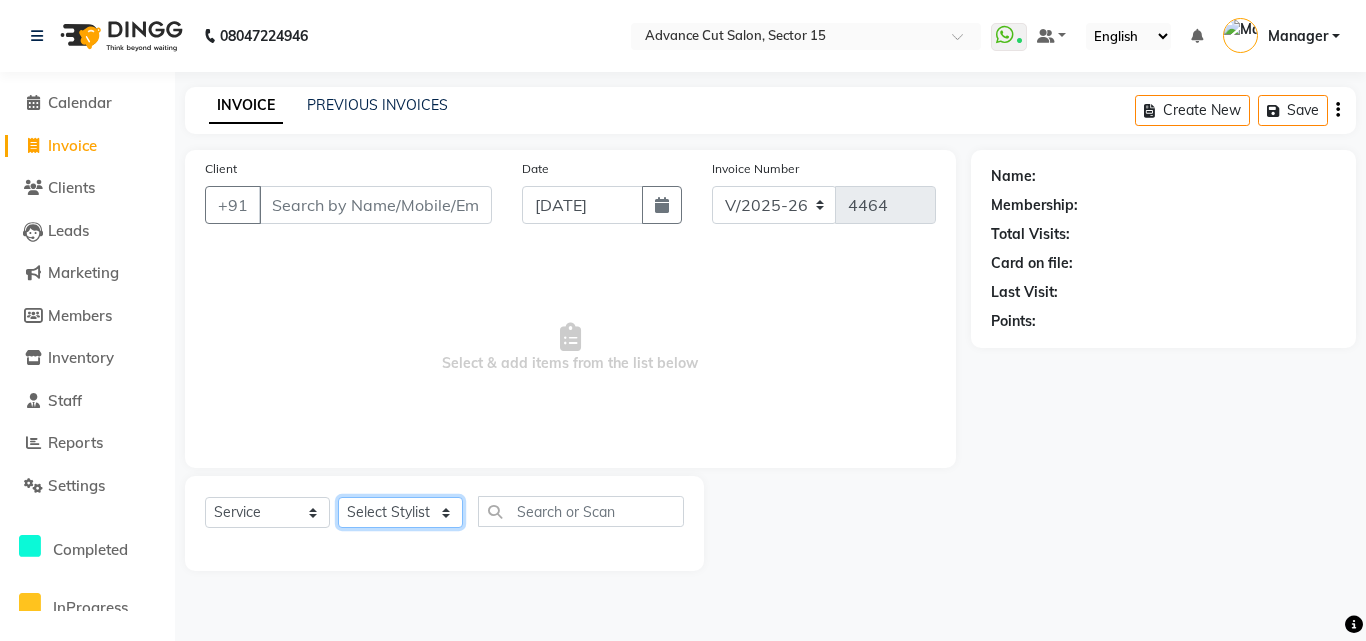 click on "Select Stylist Advance Cut  ASIF FARMAN HAIDER Iqbal KASHISH LUCKY Manager MANOJ NASEEM NASIR Nidhi Pooja  PRIYA RAEES RANI RASHID RIZWAN SACHIN SALMAN SANJAY Shahjad Shankar shuaib SONI" 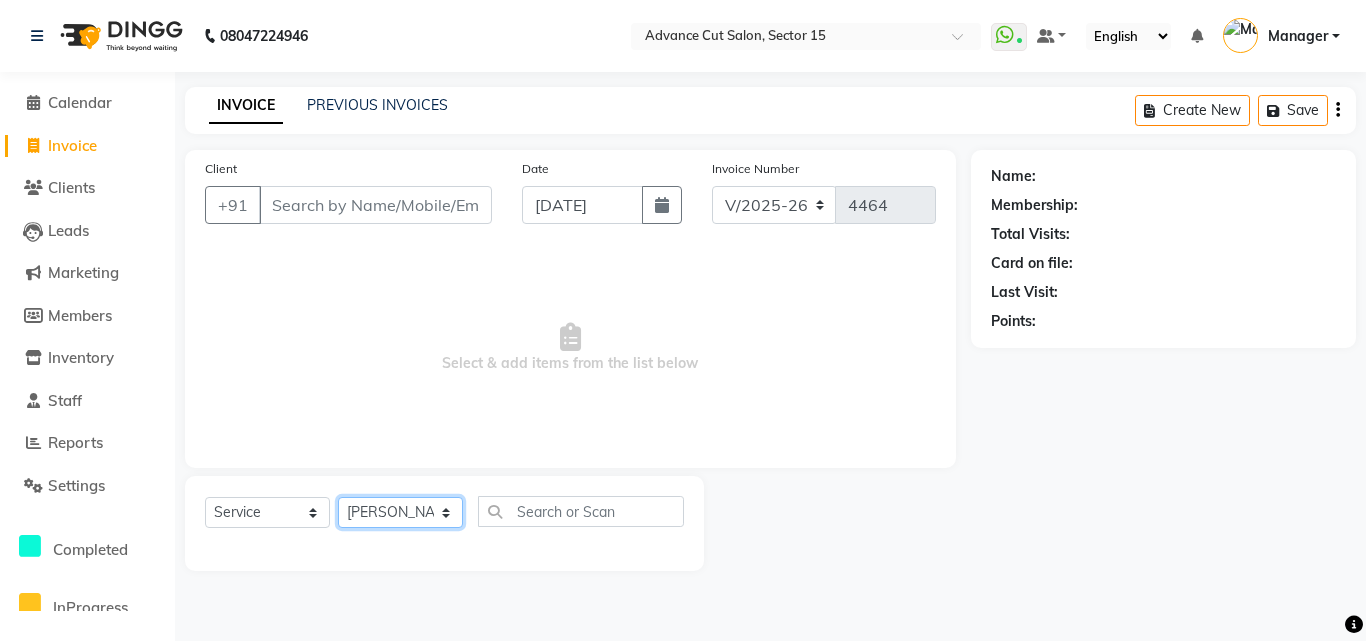 click on "Select Stylist Advance Cut  ASIF FARMAN HAIDER Iqbal KASHISH LUCKY Manager MANOJ NASEEM NASIR Nidhi Pooja  PRIYA RAEES RANI RASHID RIZWAN SACHIN SALMAN SANJAY Shahjad Shankar shuaib SONI" 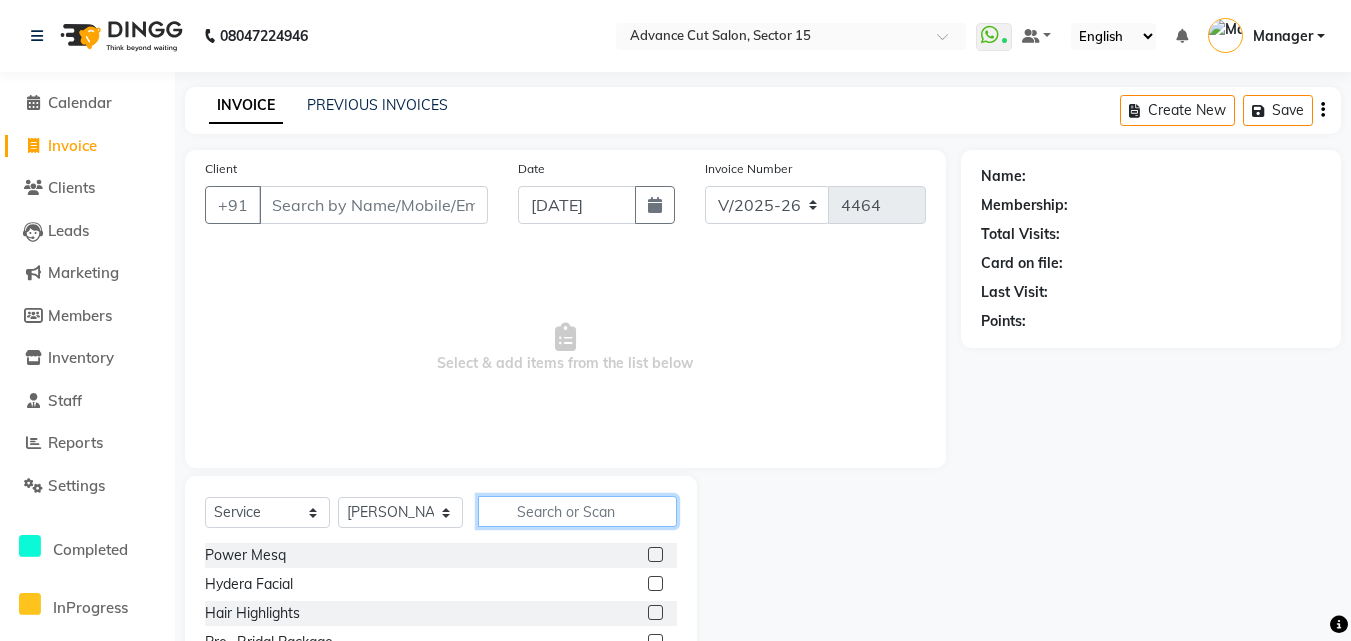click 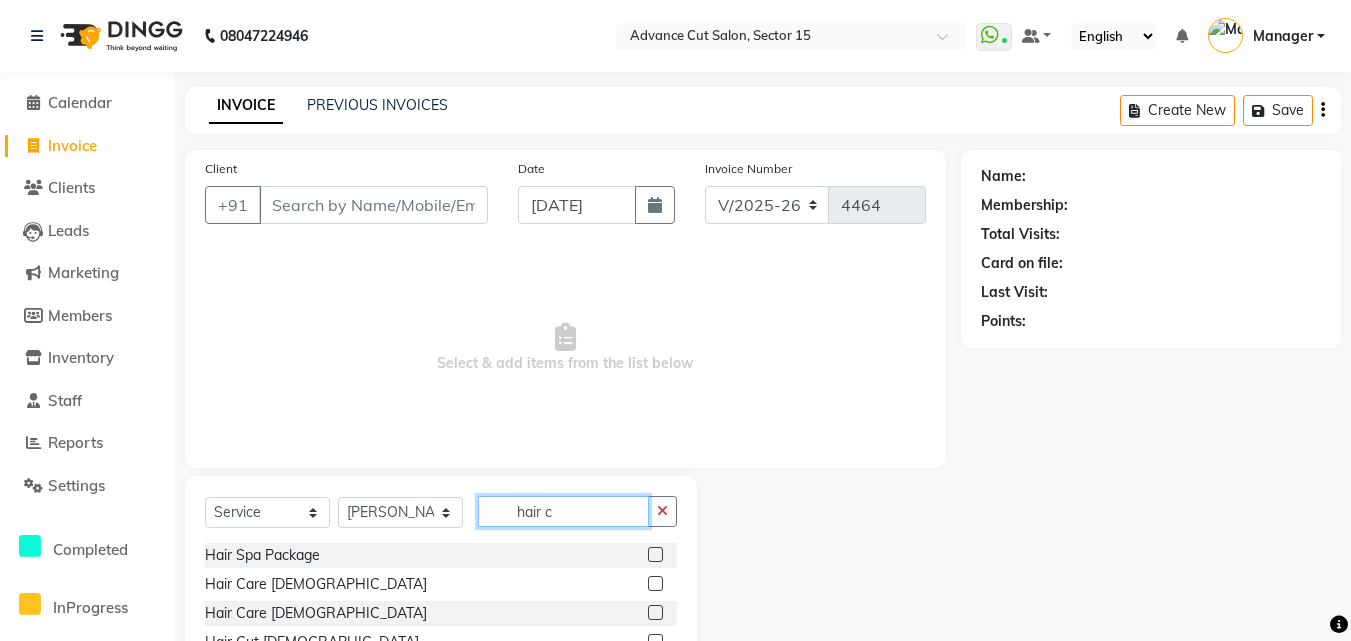 scroll, scrollTop: 134, scrollLeft: 0, axis: vertical 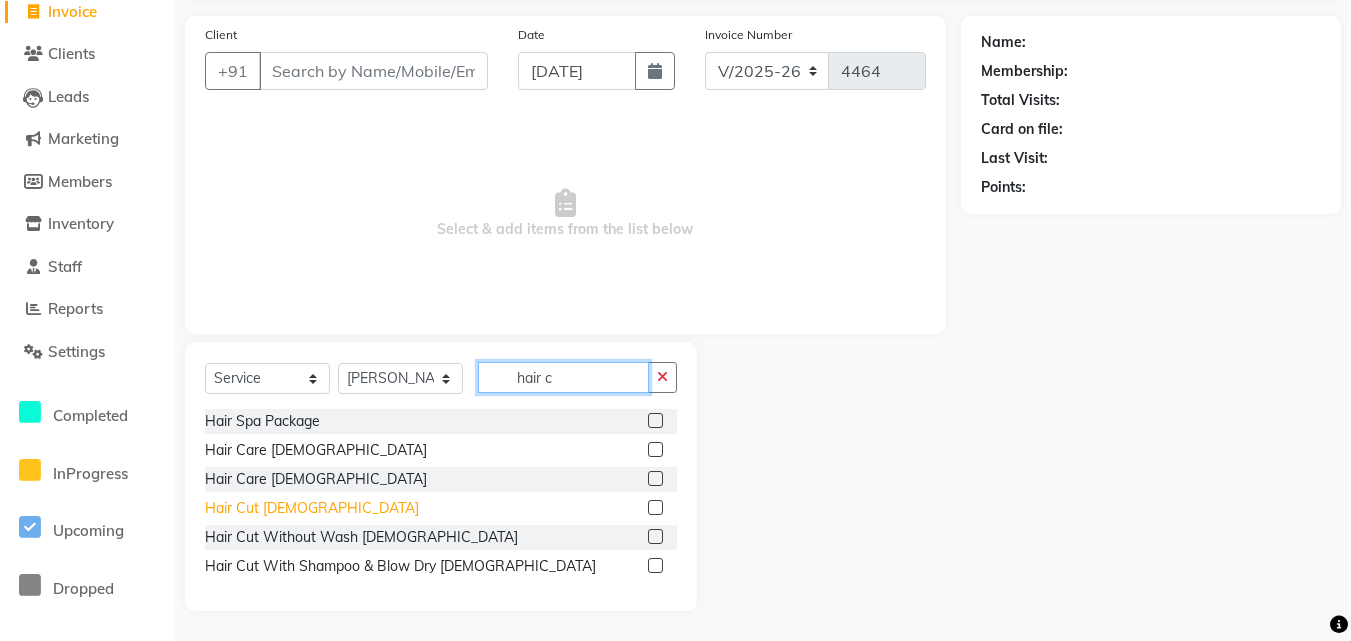 type on "hair c" 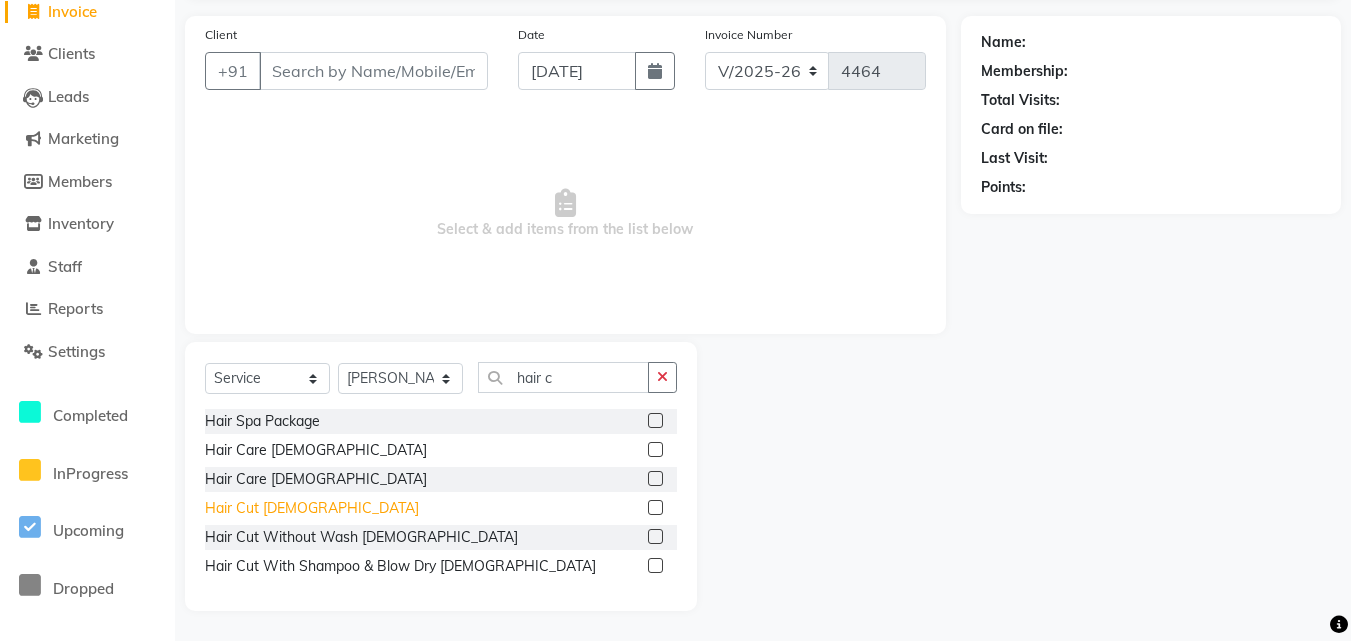 click on "Hair Cut  Male" 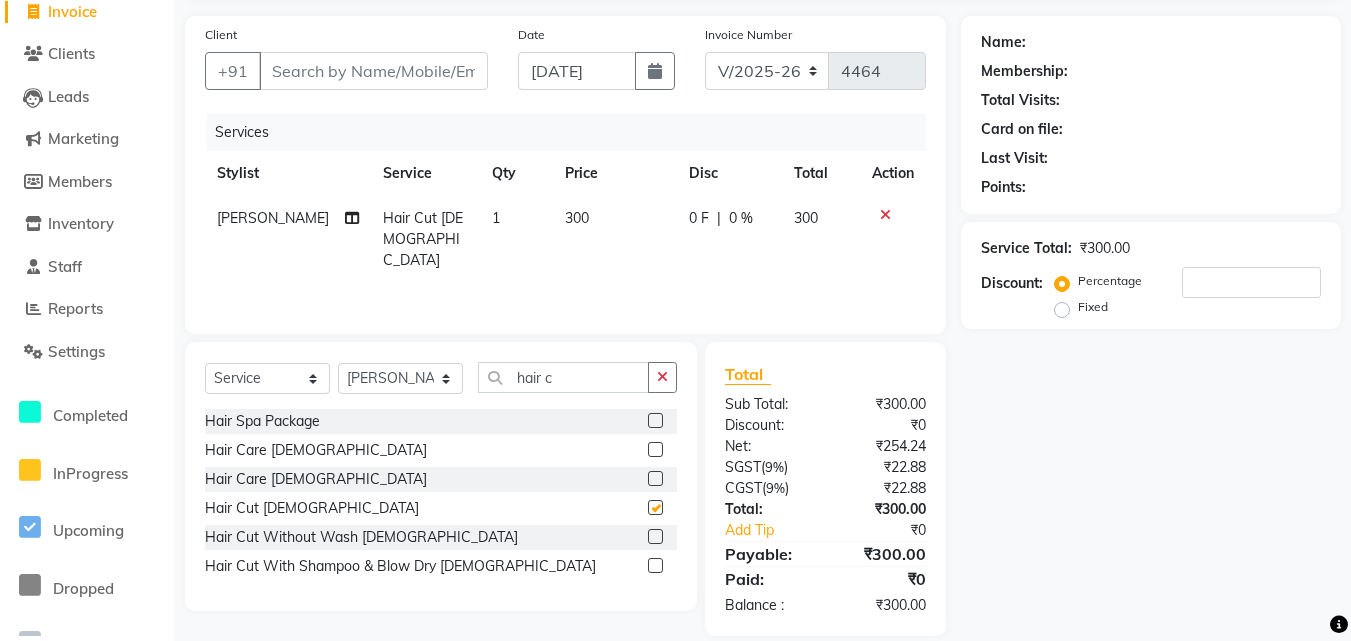 checkbox on "false" 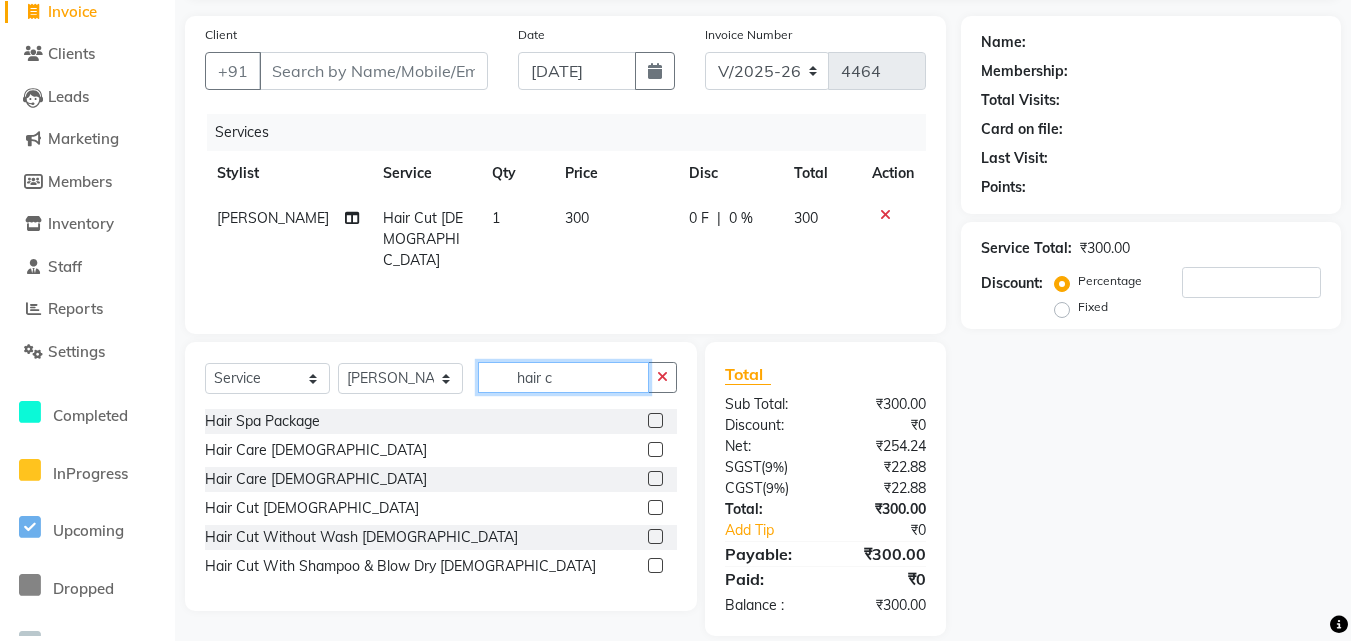 click on "hair c" 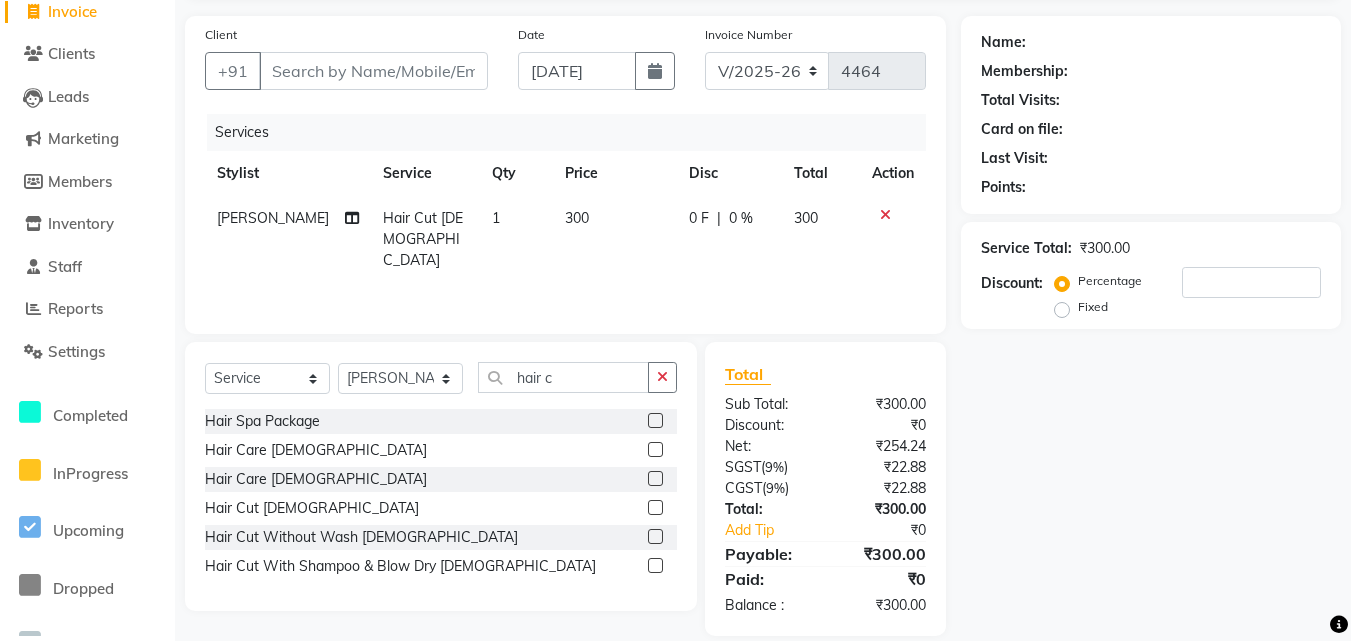 click on "Select  Service  Product  Membership  Package Voucher Prepaid Gift Card  Select Stylist Advance Cut  ASIF FARMAN HAIDER Iqbal KASHISH LUCKY Manager MANOJ NASEEM NASIR Nidhi Pooja  PRIYA RAEES RANI RASHID RIZWAN SACHIN SALMAN SANJAY Shahjad Shankar shuaib SONI hair c Hair Spa Package  Hair Care Male  Hair Care Female  Hair Cut  Male  Hair Cut Without Wash Female  Hair Cut With Shampoo & Blow Dry Female" 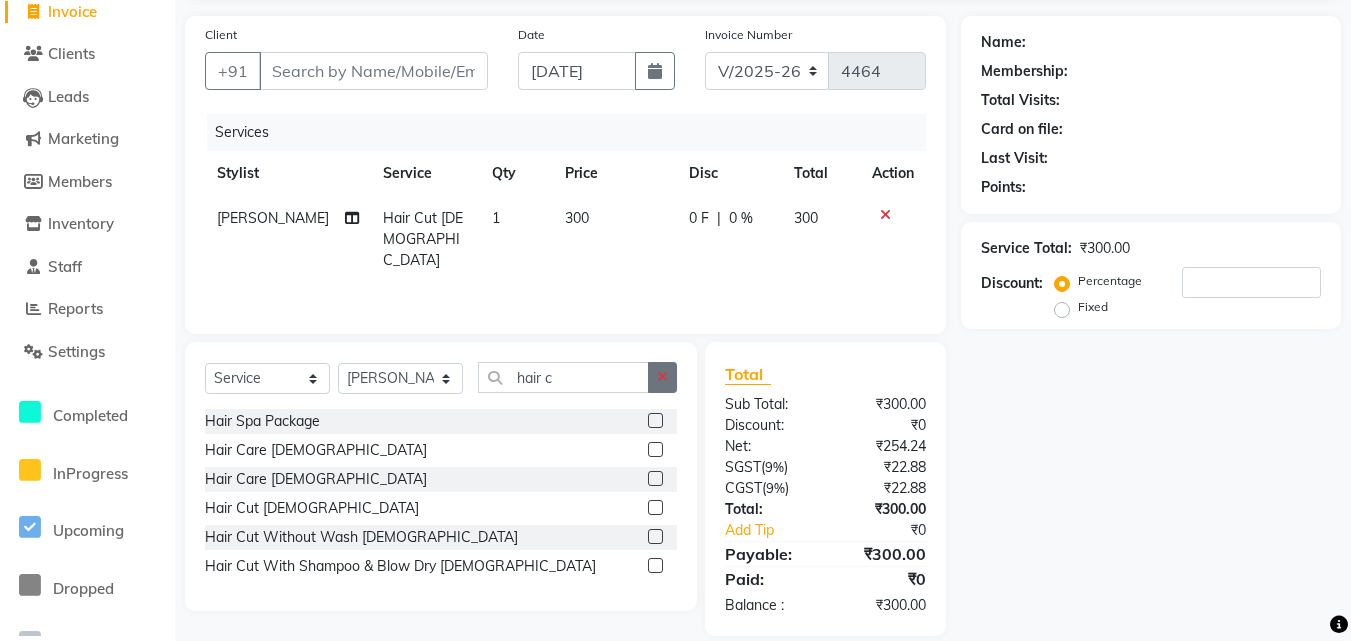 click 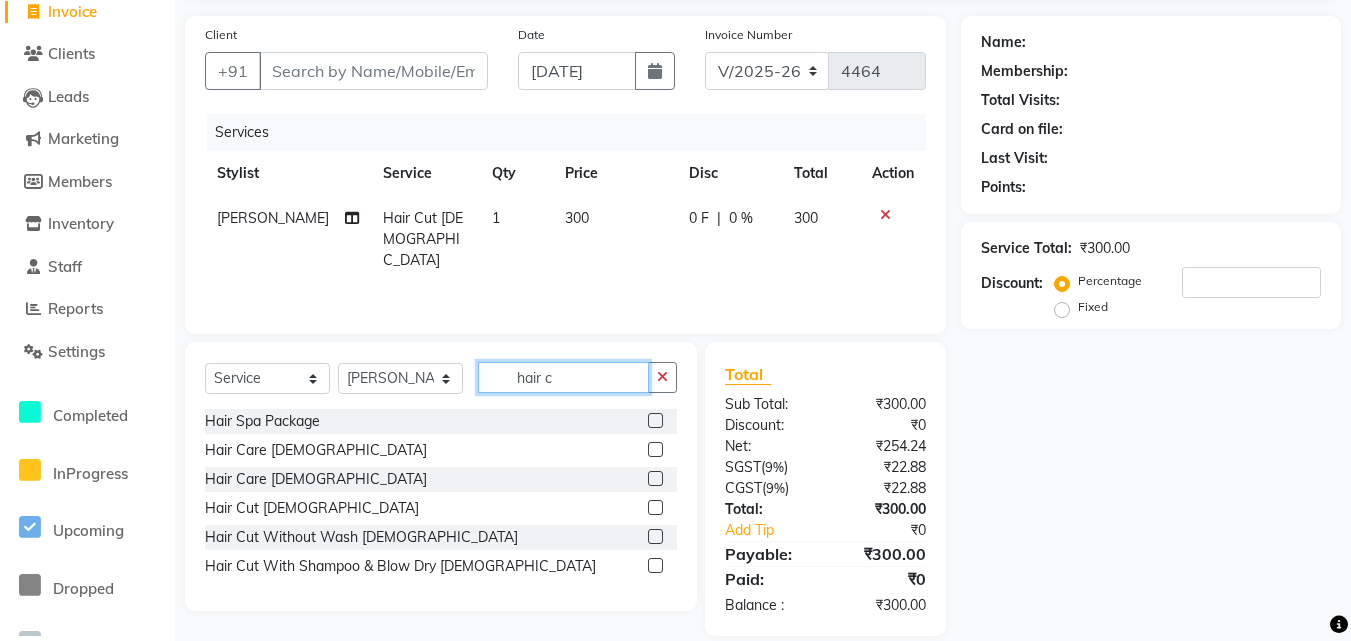 click on "hair c" 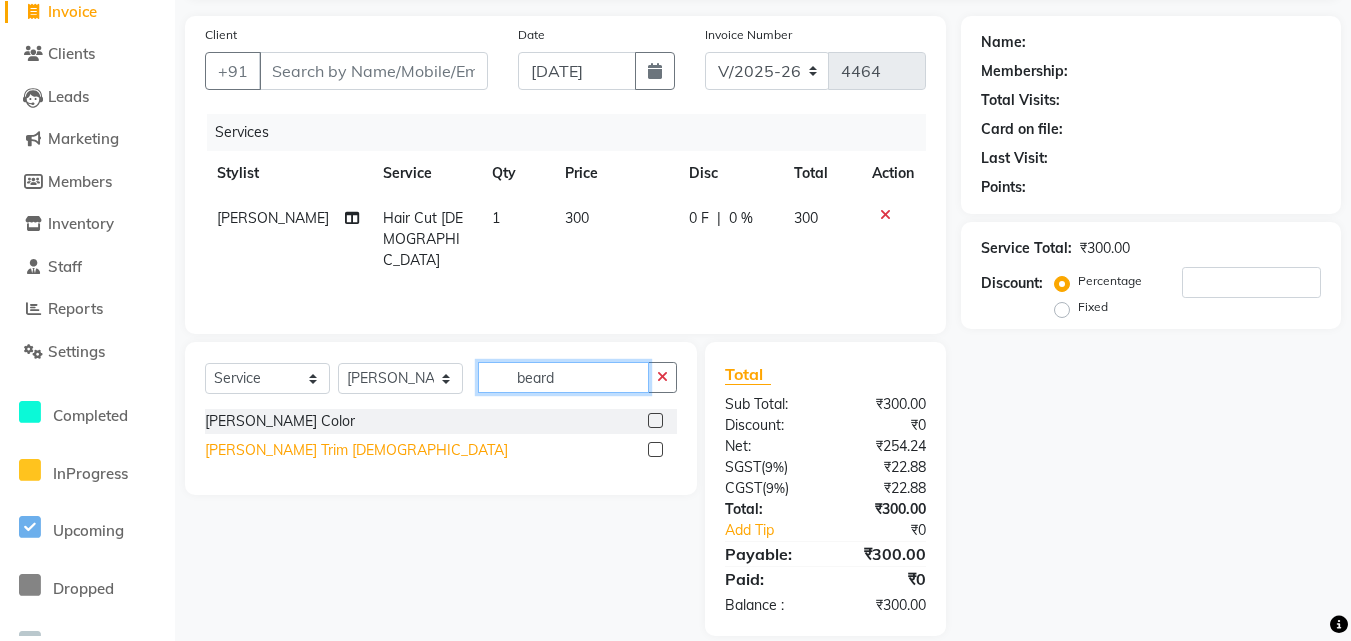 type on "beard" 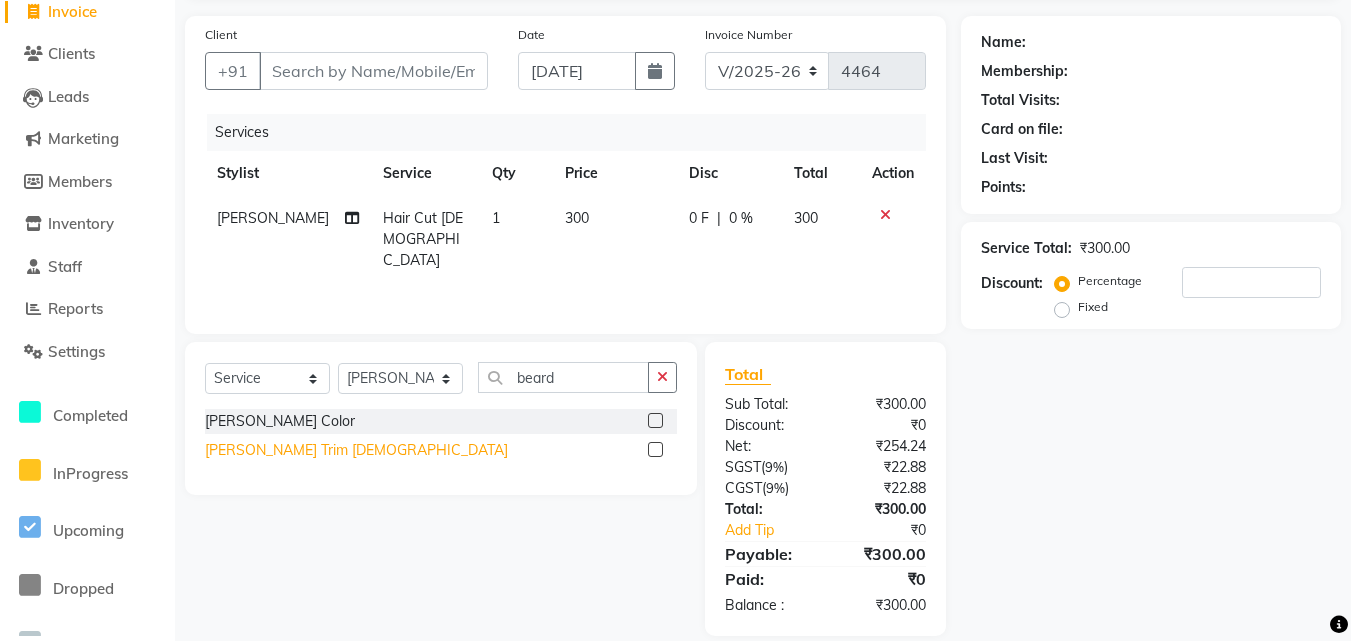 click on "Beard Trim Male" 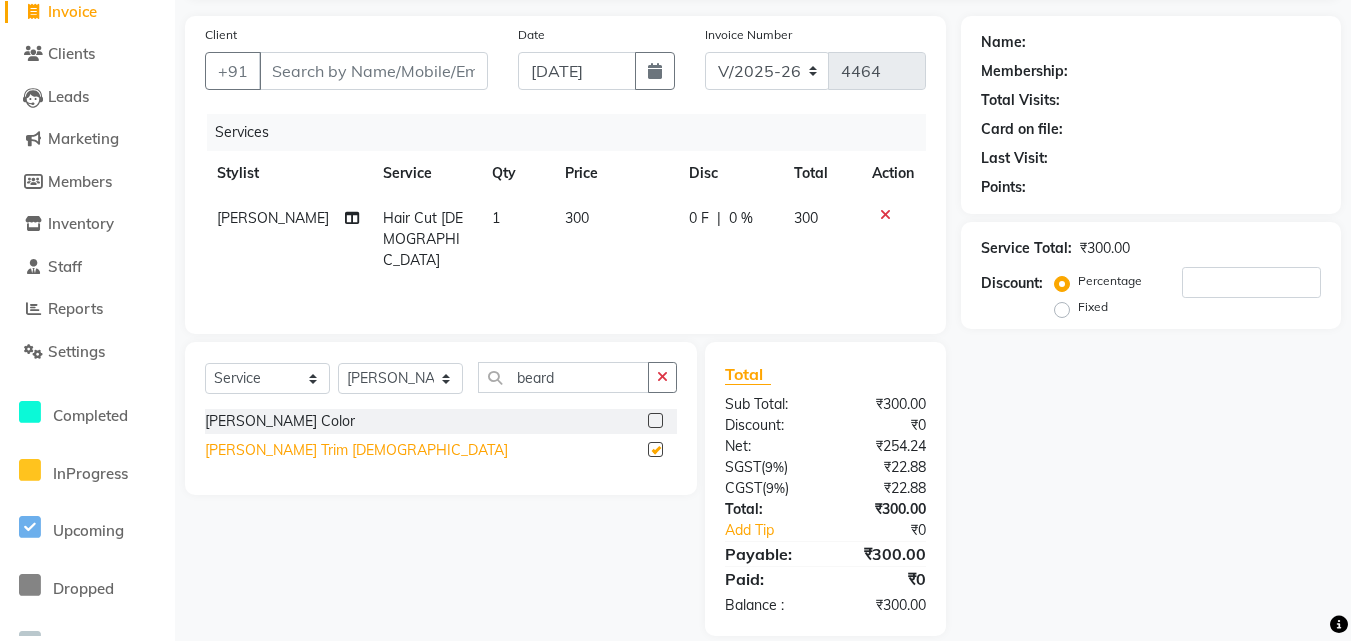 checkbox on "true" 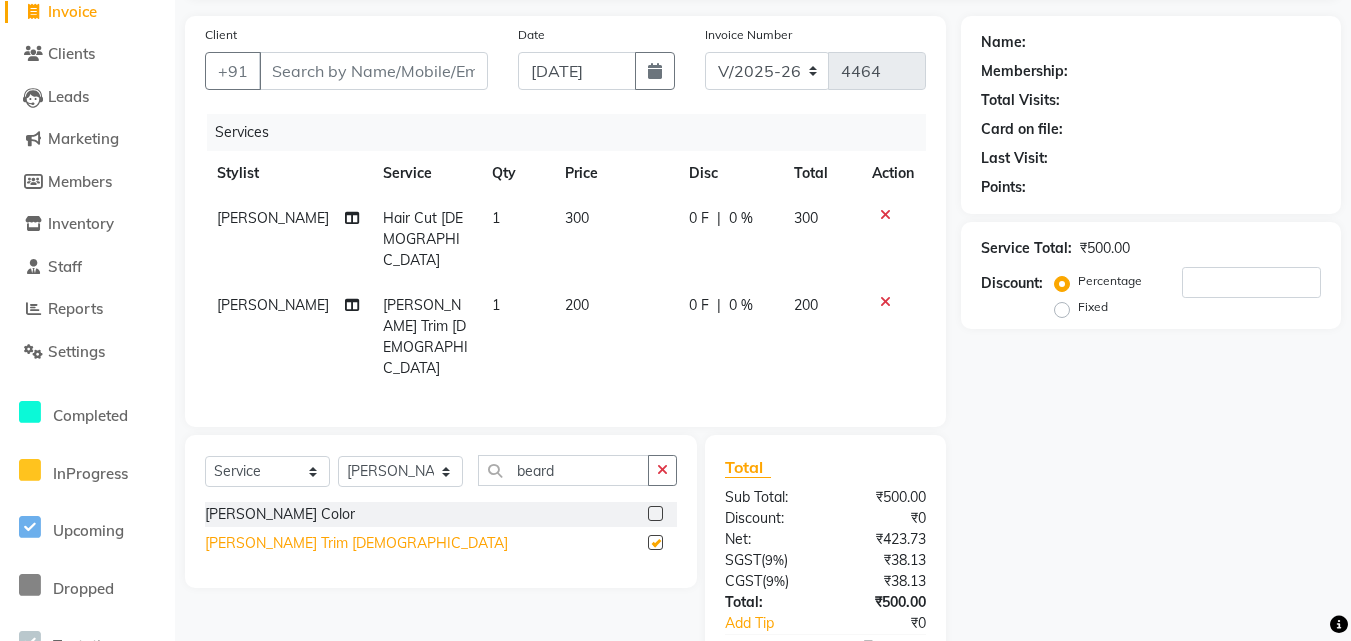 click on "Beard Color" 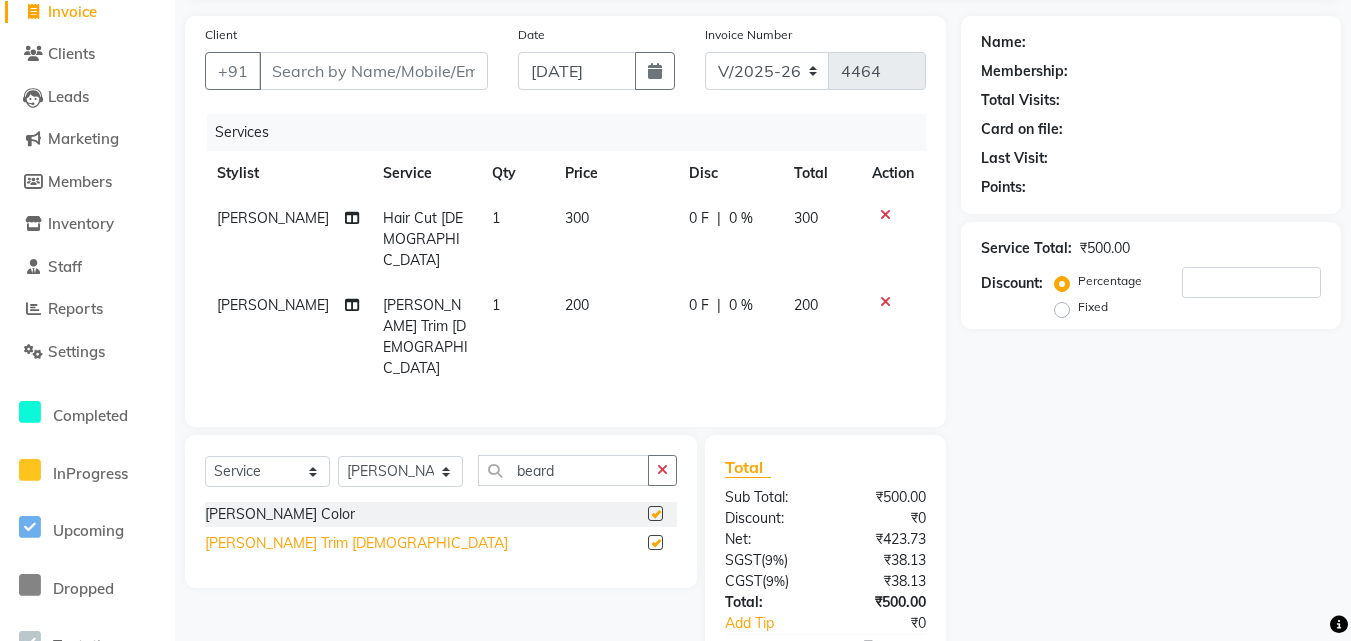 checkbox on "true" 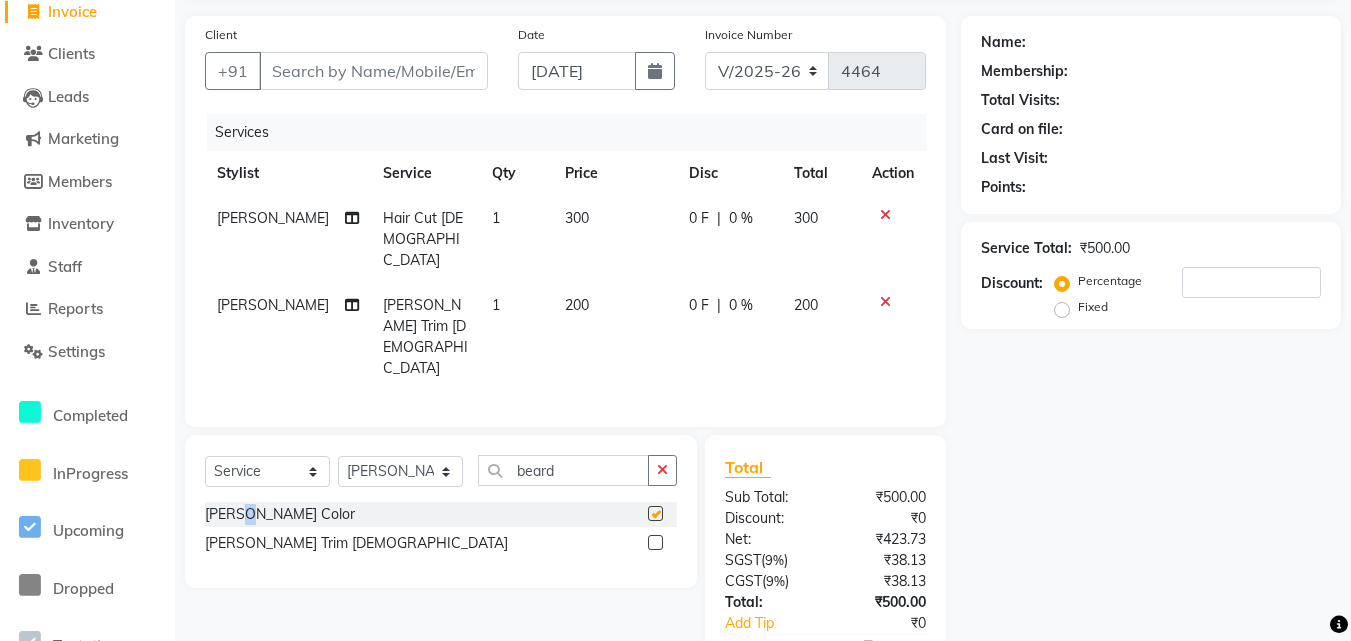 checkbox on "false" 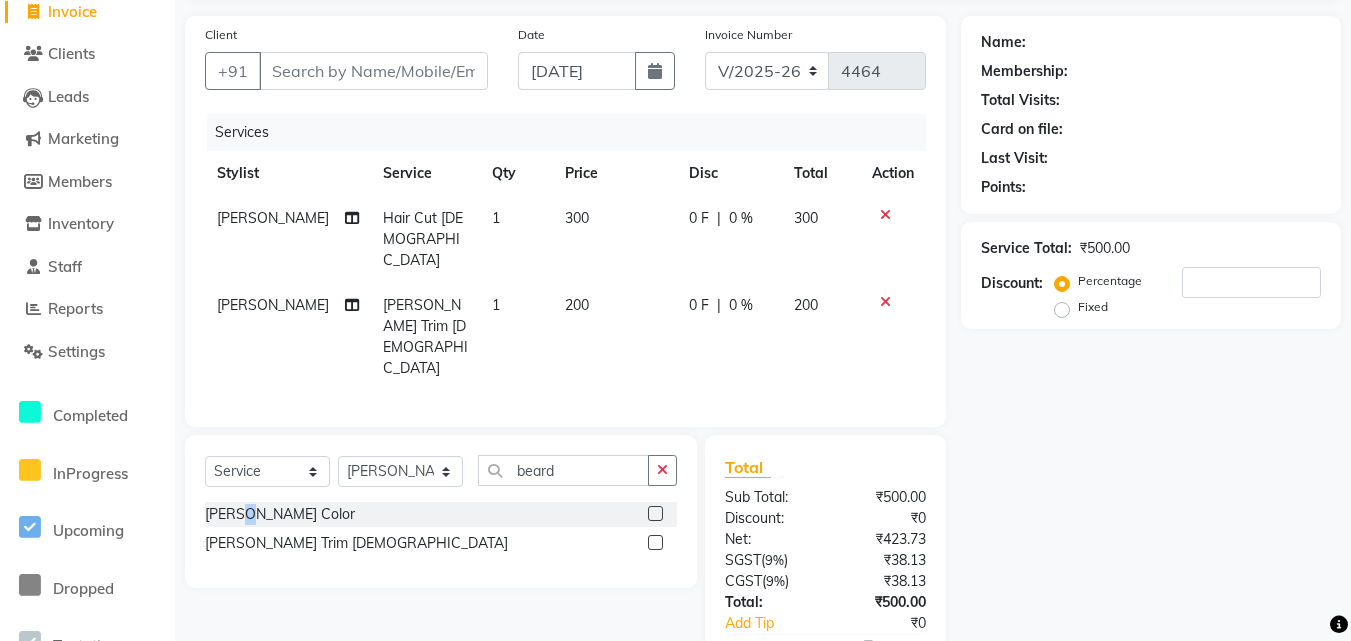 checkbox on "false" 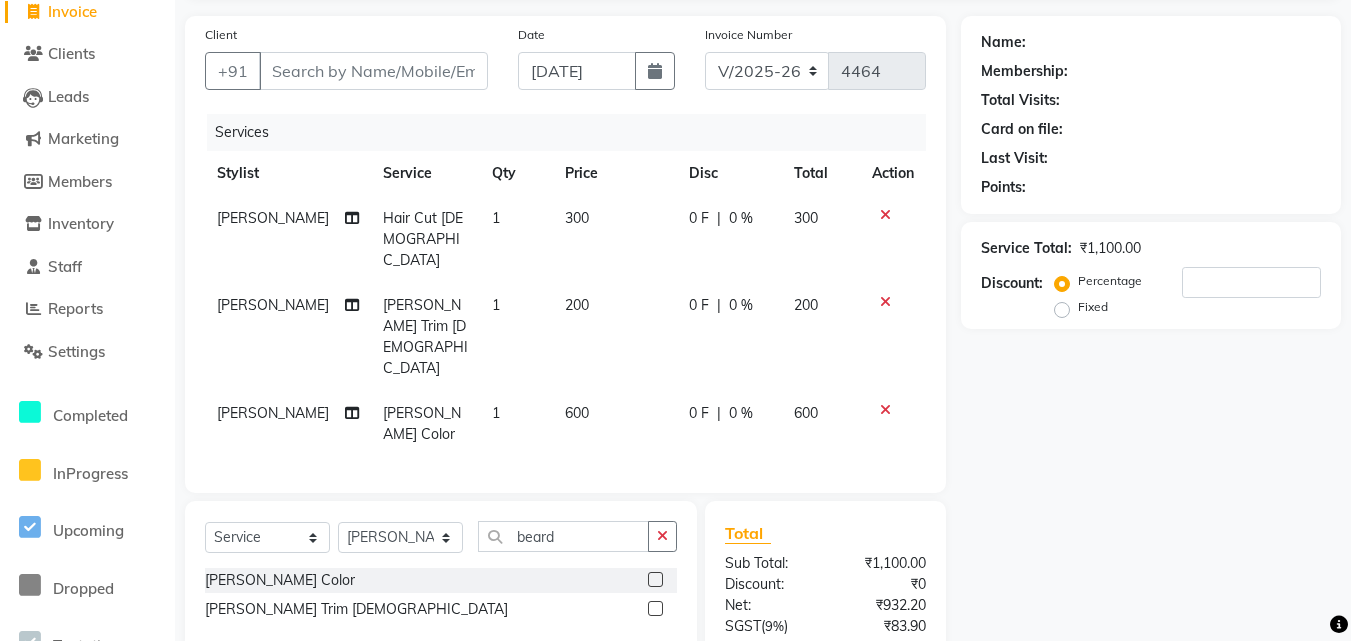 click 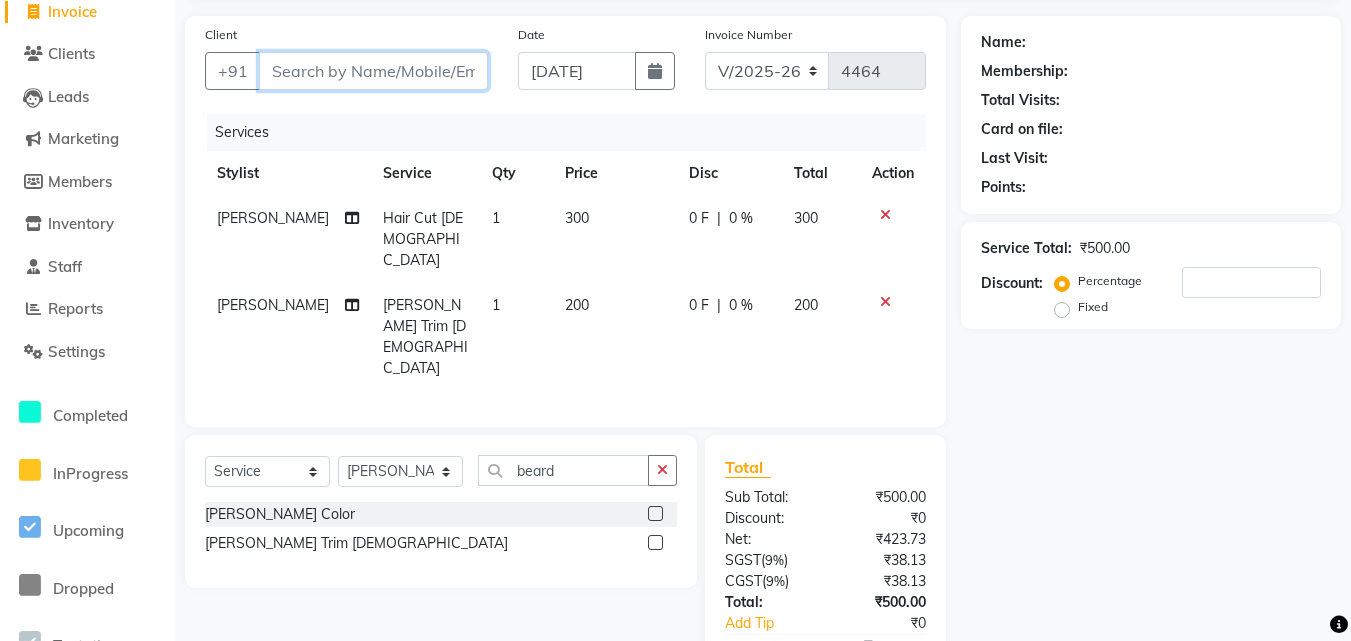 click on "Client" at bounding box center [373, 71] 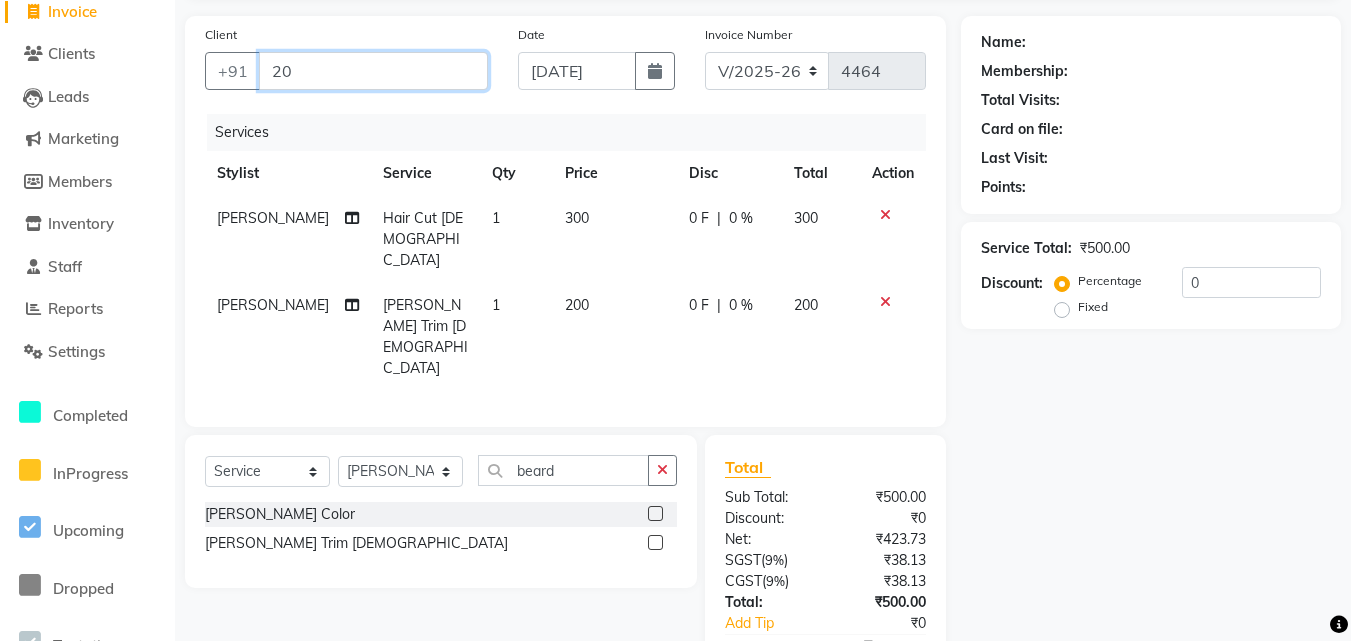 type on "2" 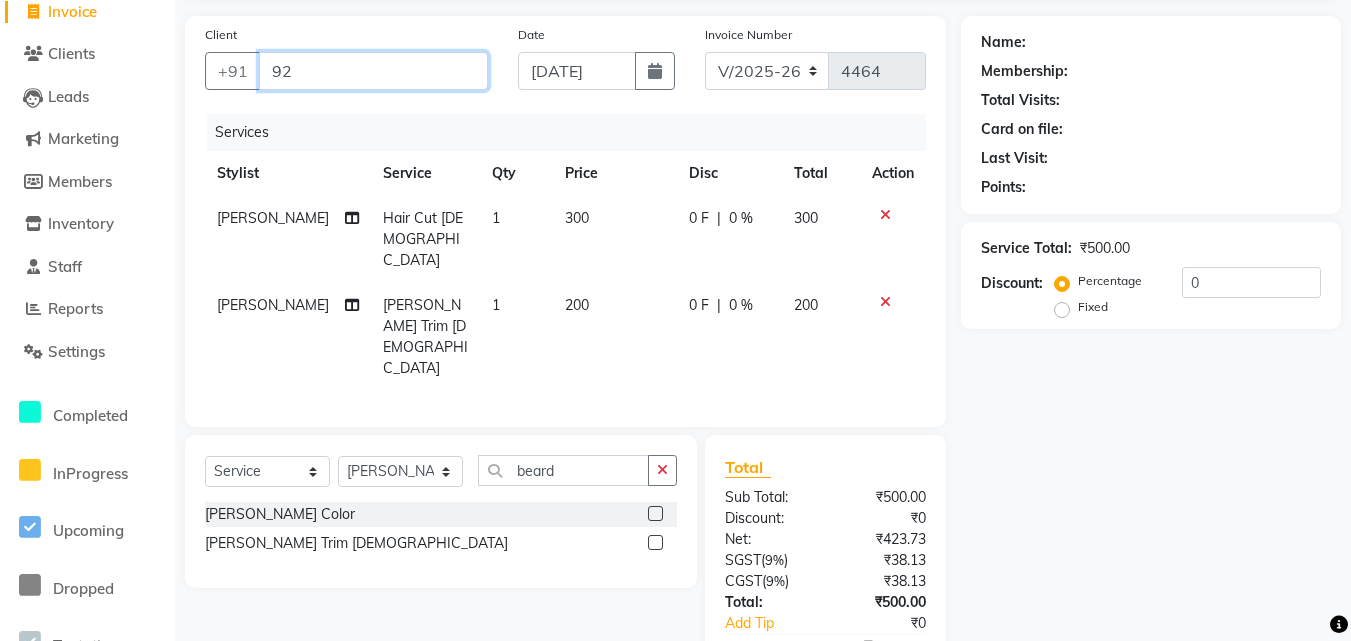 type on "9" 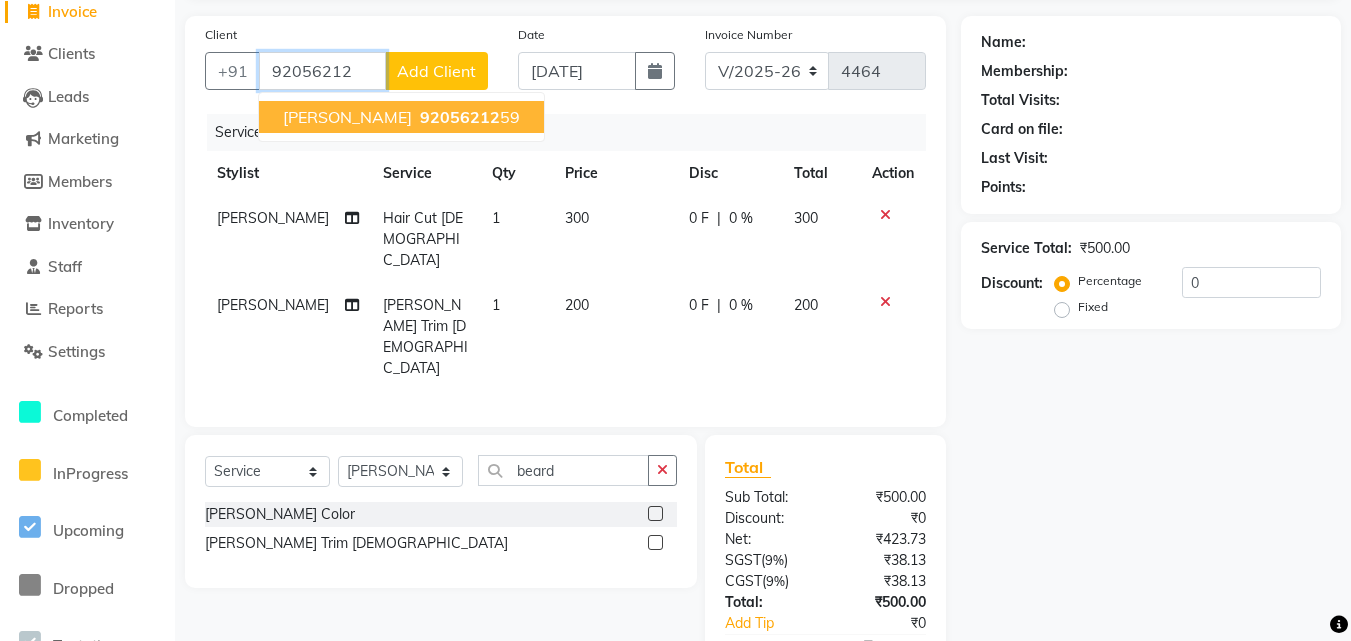 click on "sudeep   92056212 59" at bounding box center (401, 117) 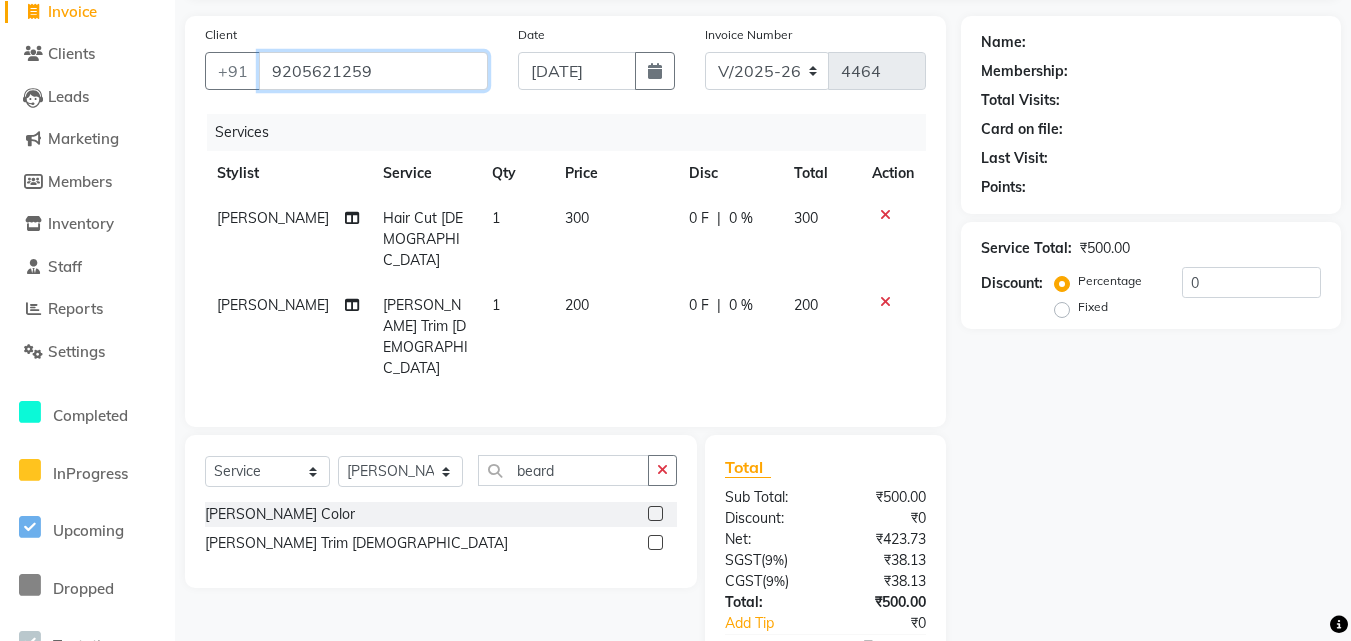 type on "9205621259" 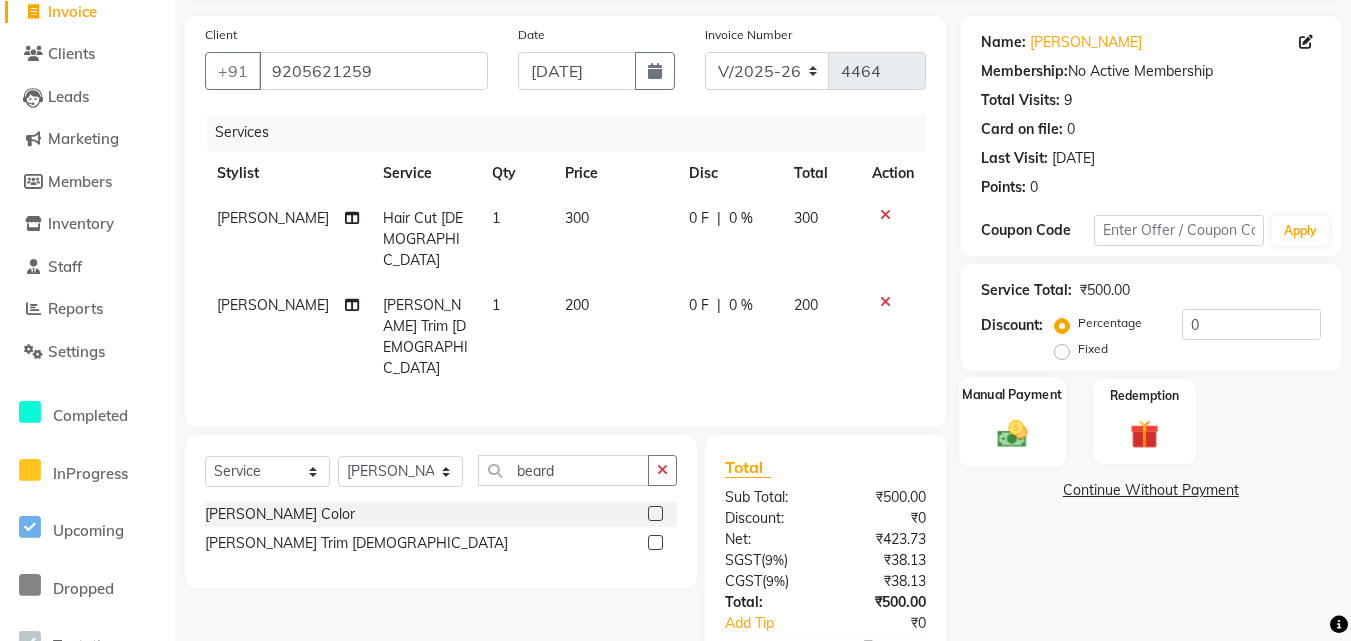 click 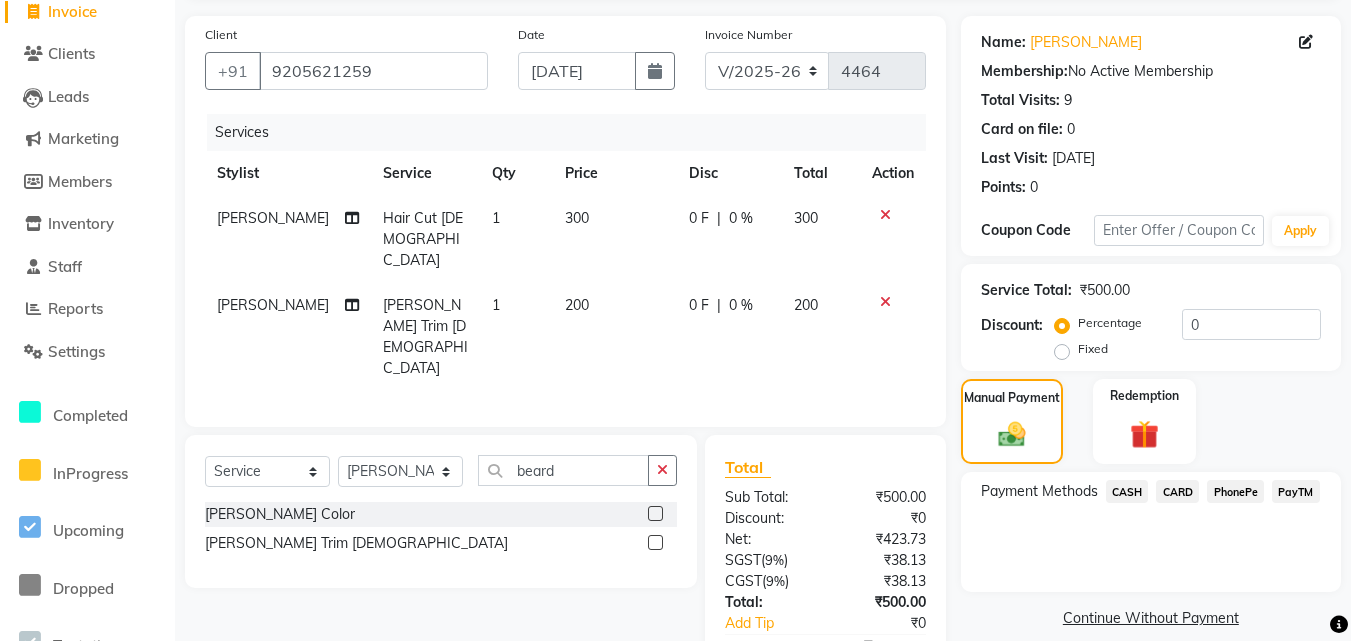 click on "PayTM" 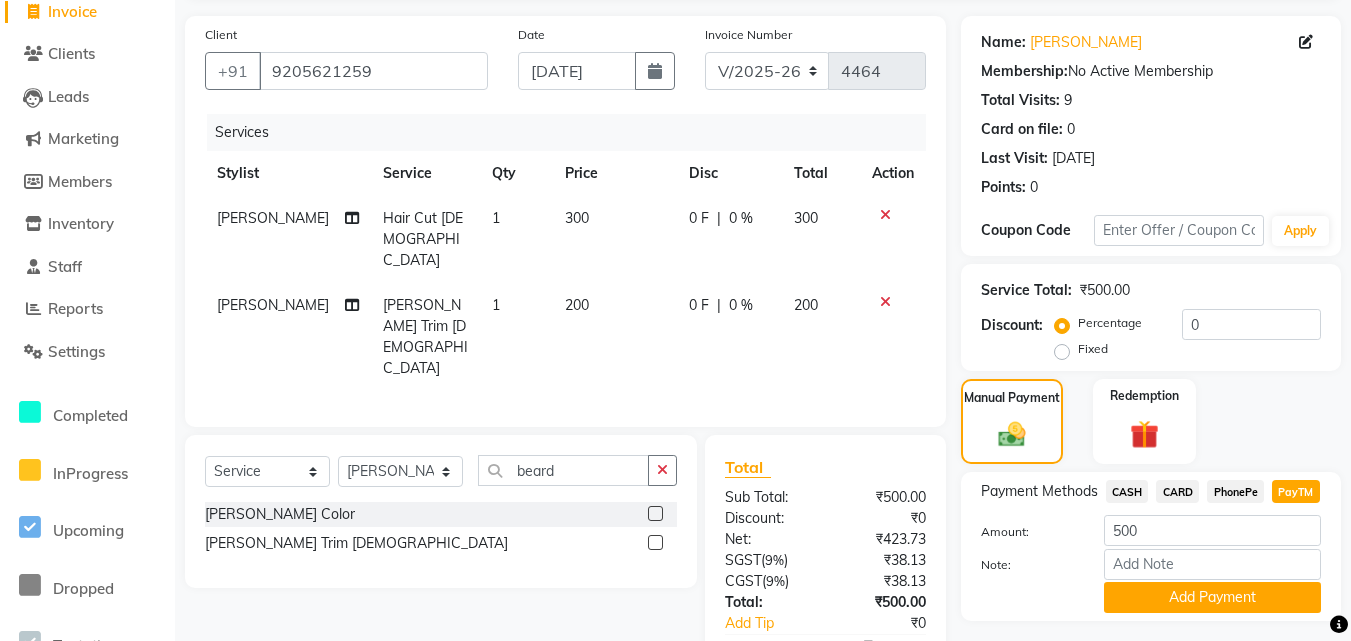scroll, scrollTop: 185, scrollLeft: 0, axis: vertical 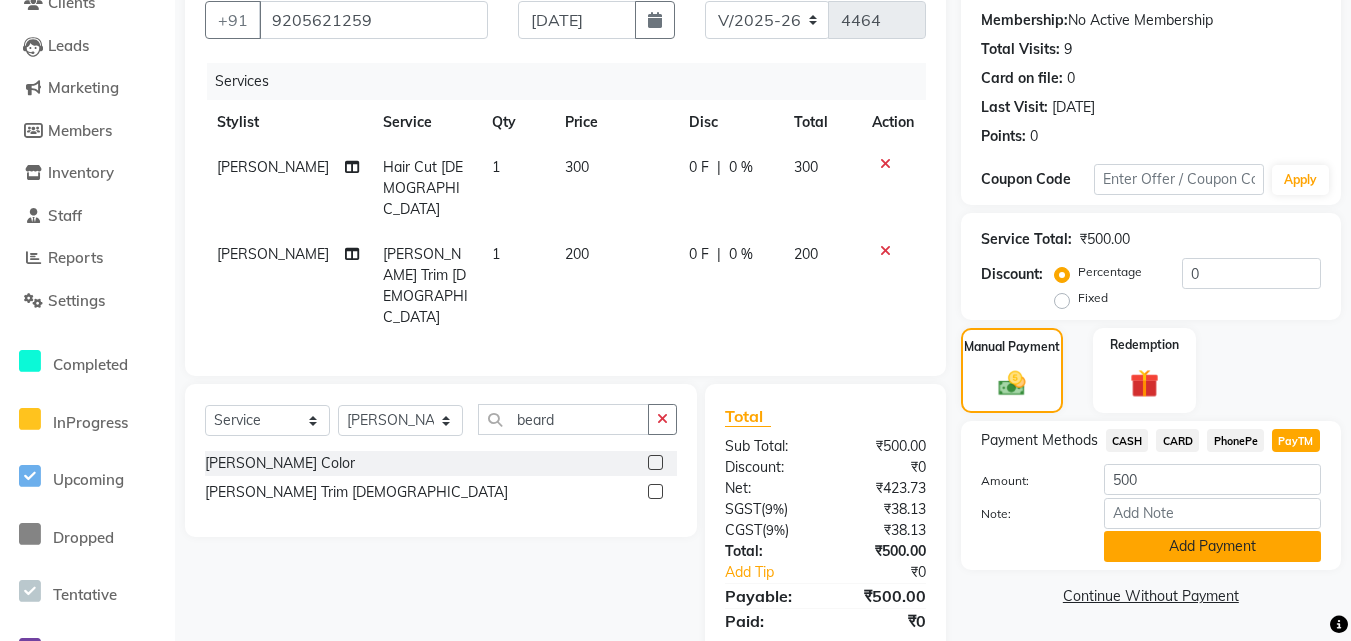 click on "Add Payment" 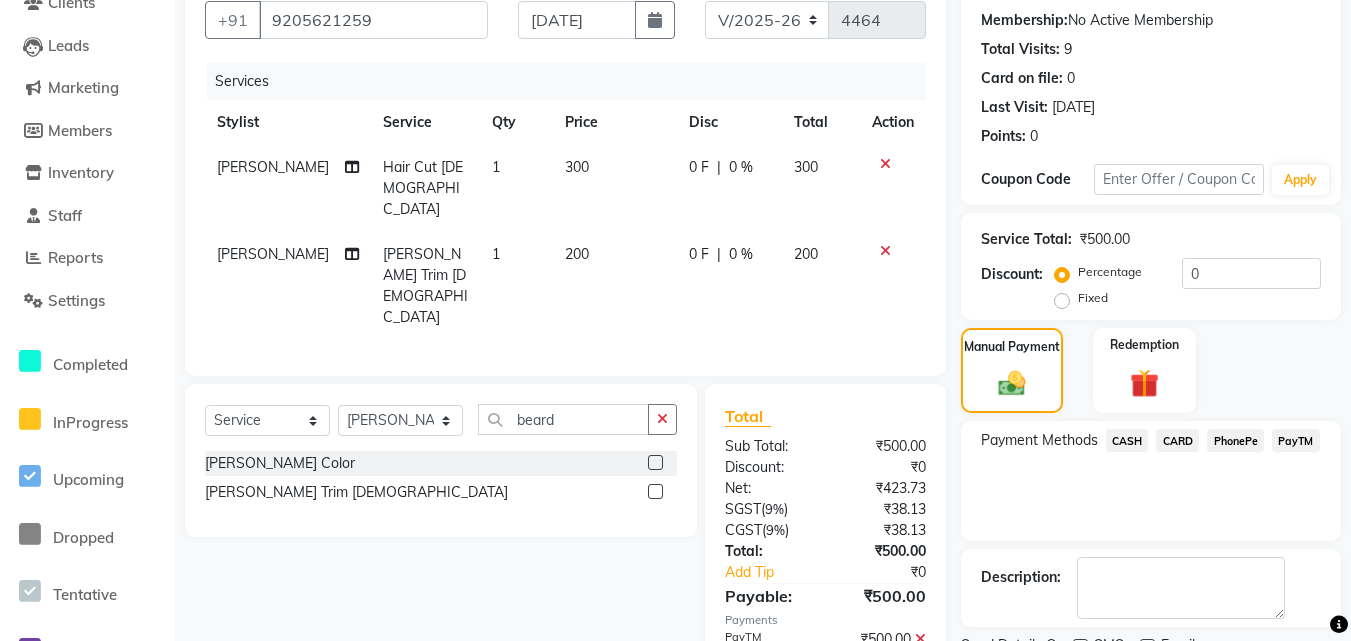 scroll, scrollTop: 269, scrollLeft: 0, axis: vertical 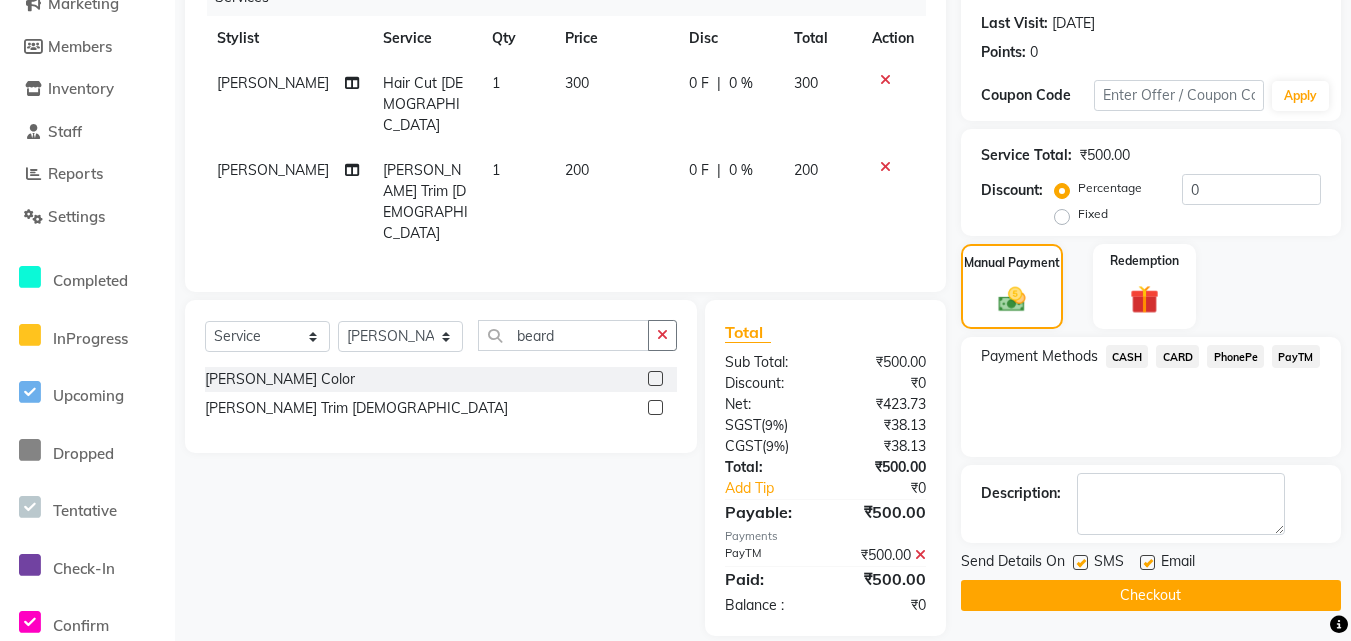 click on "₹500.00" 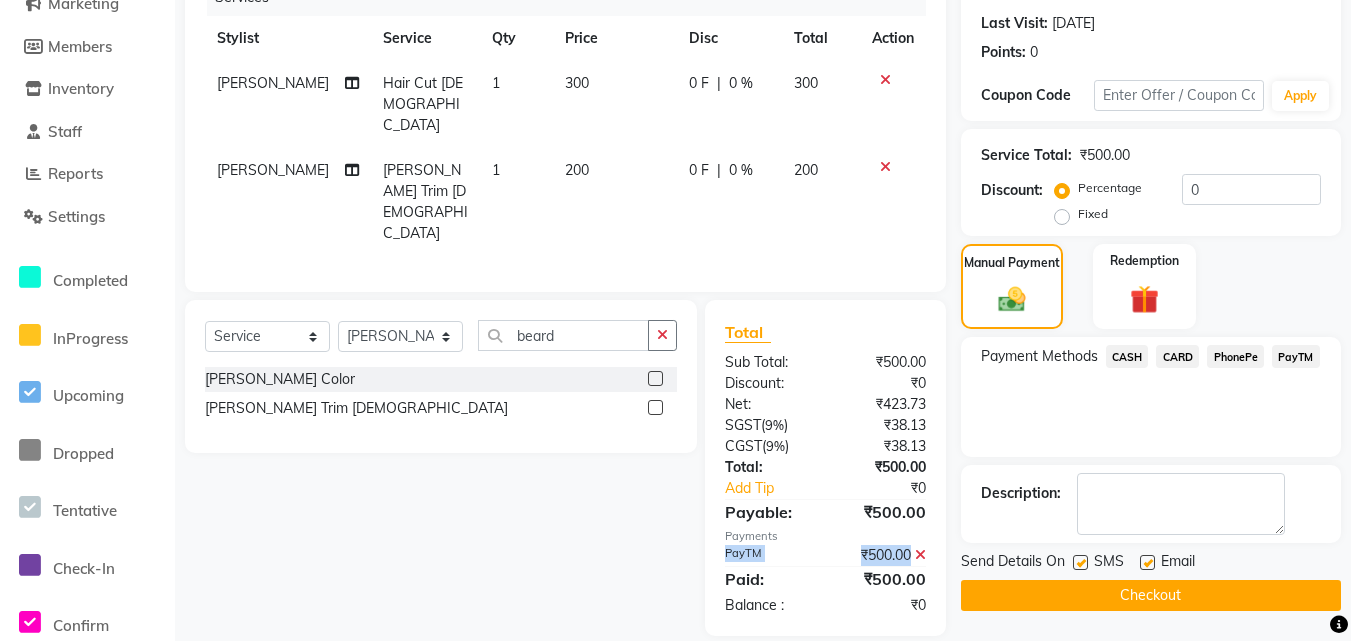 click 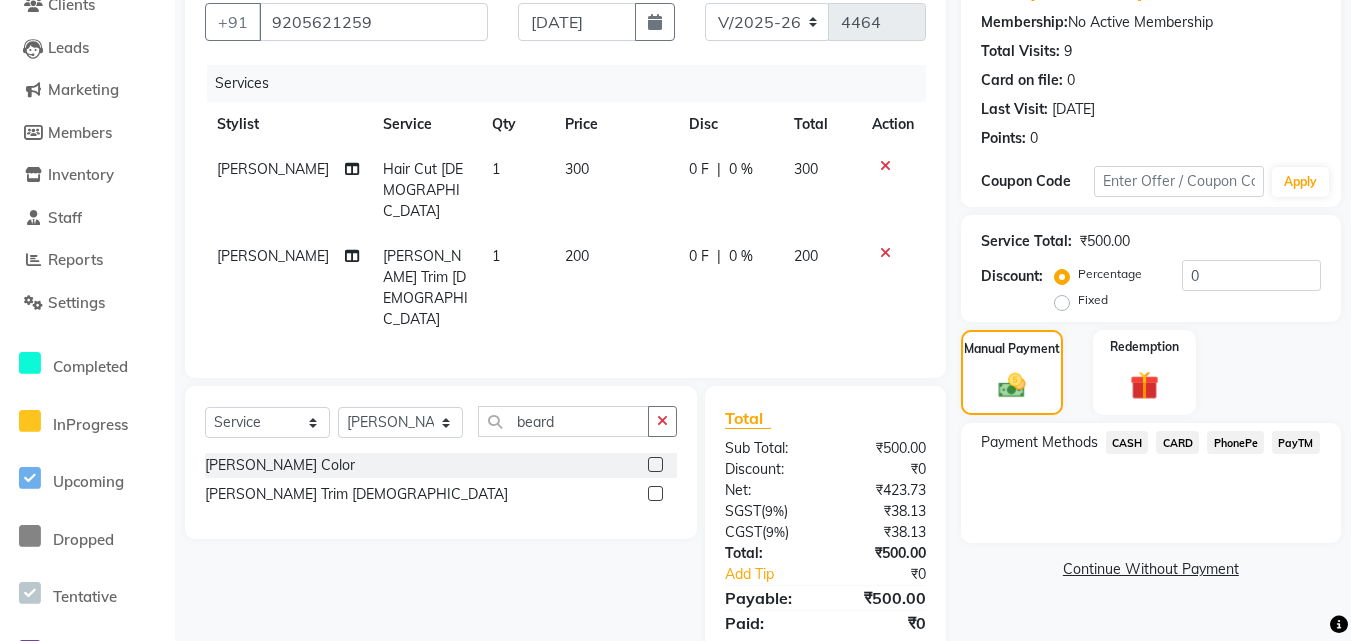 click on "CARD" 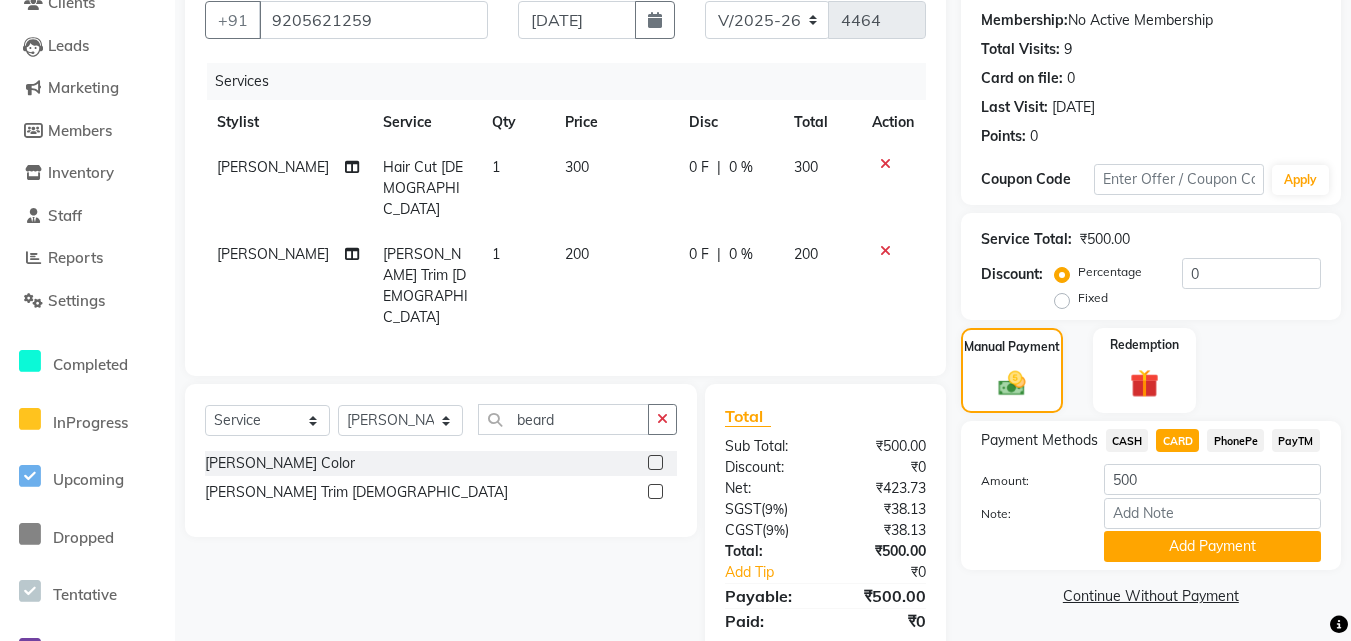 click on "Add Payment" 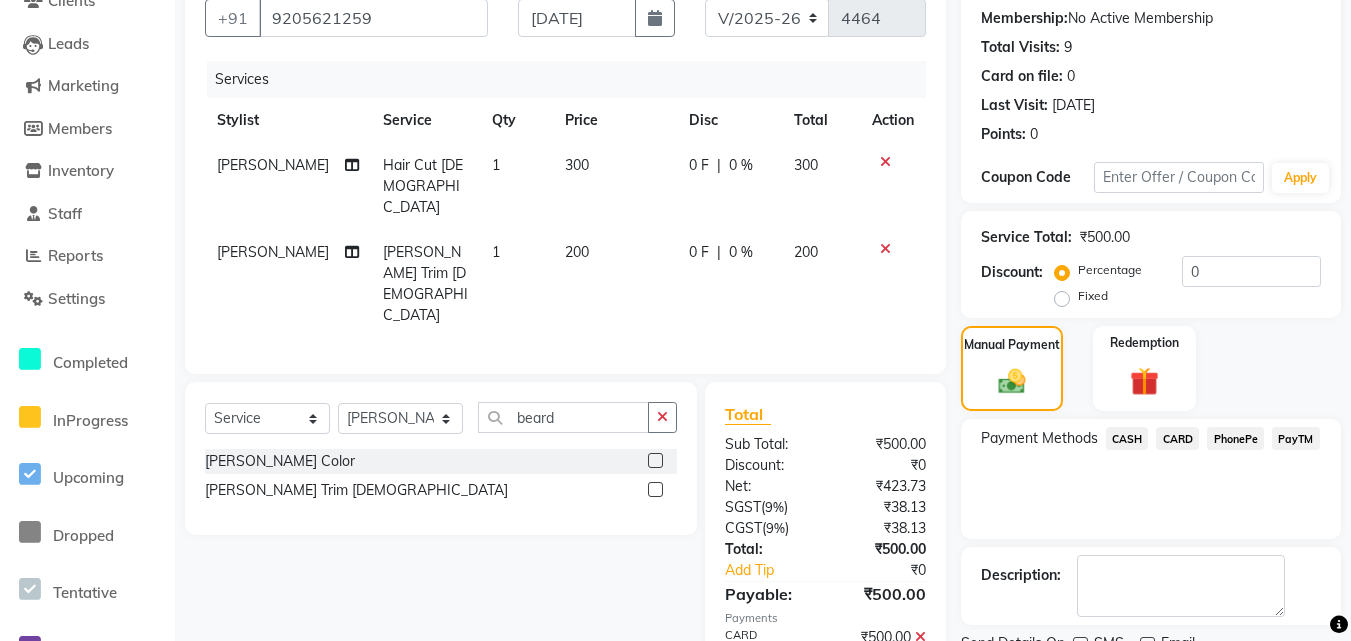 scroll, scrollTop: 269, scrollLeft: 0, axis: vertical 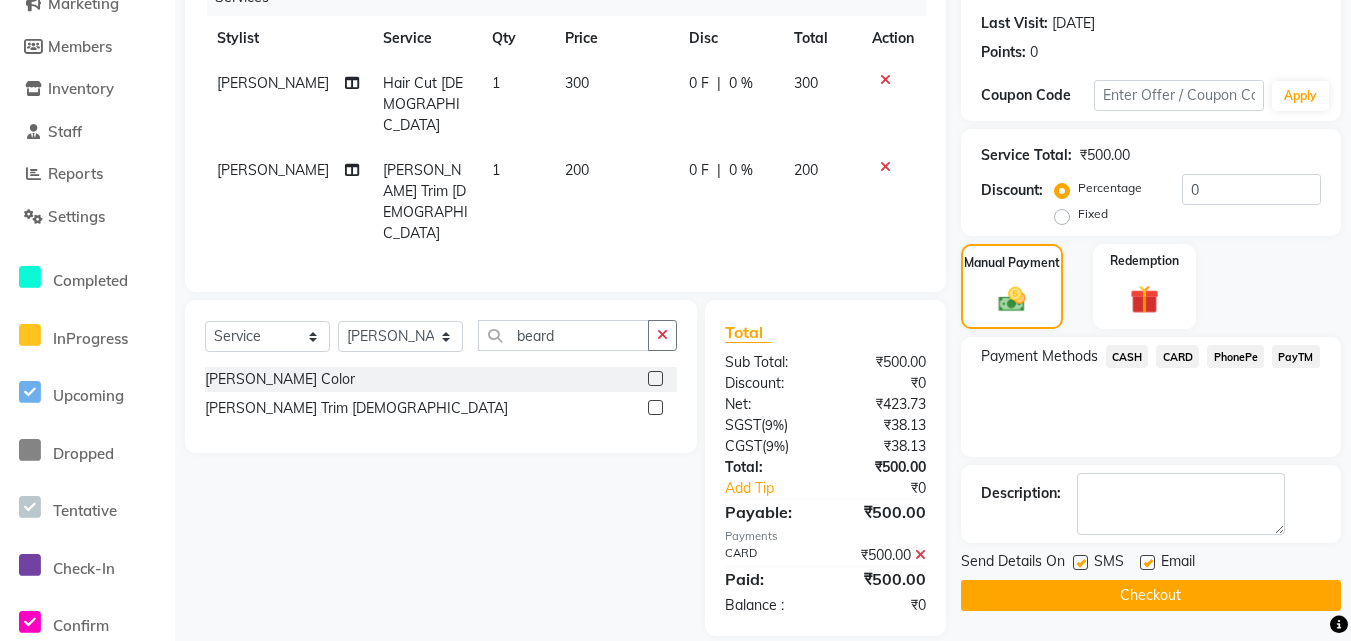 click on "Send Details On SMS Email  Checkout" 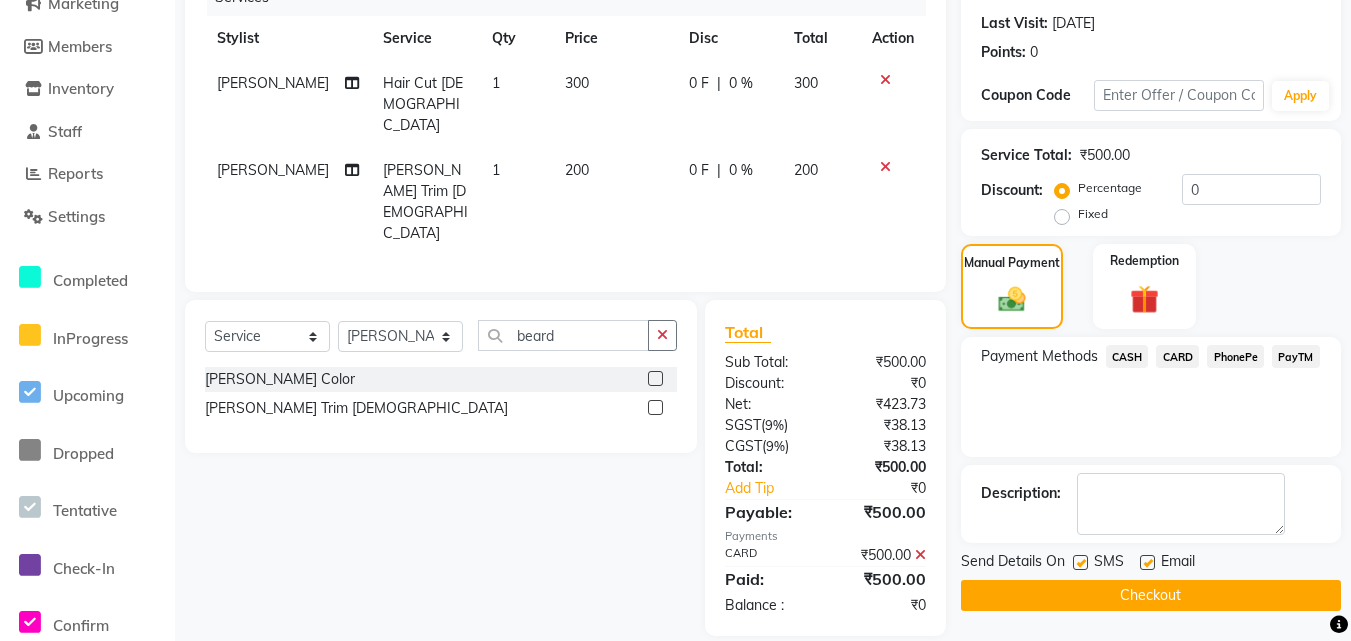 click on "Checkout" 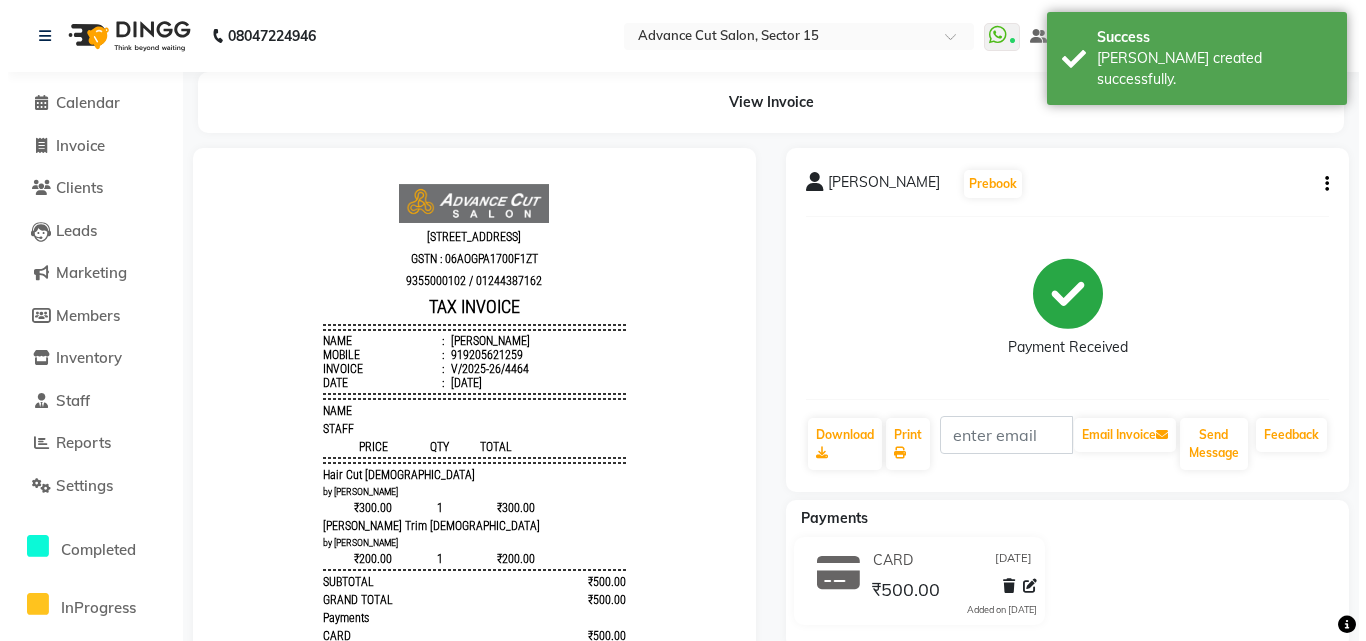 scroll, scrollTop: 0, scrollLeft: 0, axis: both 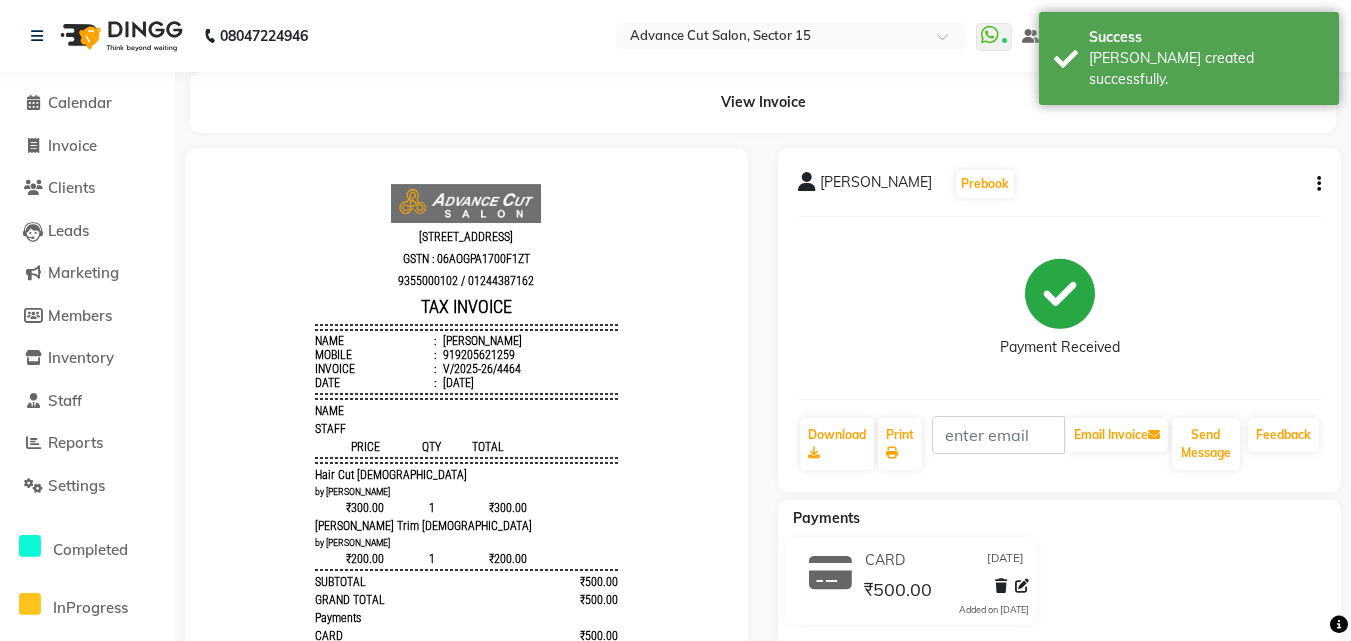 click on "Invoice" 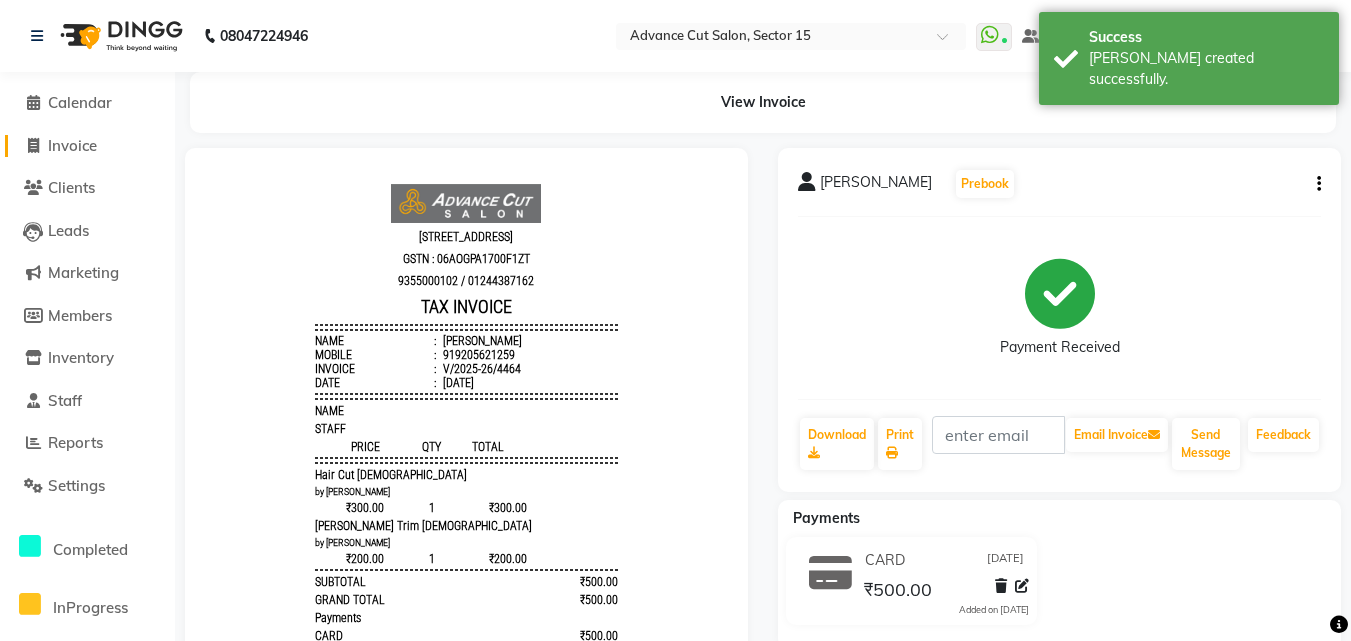 click on "Invoice" 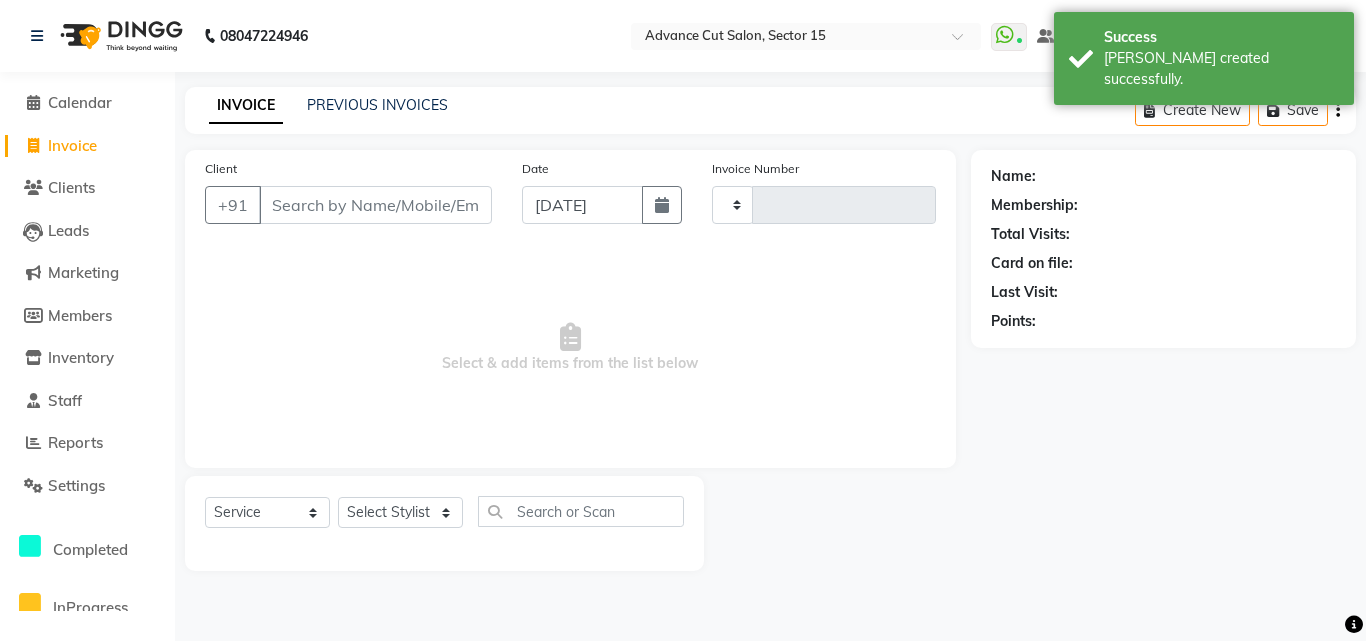 type on "4465" 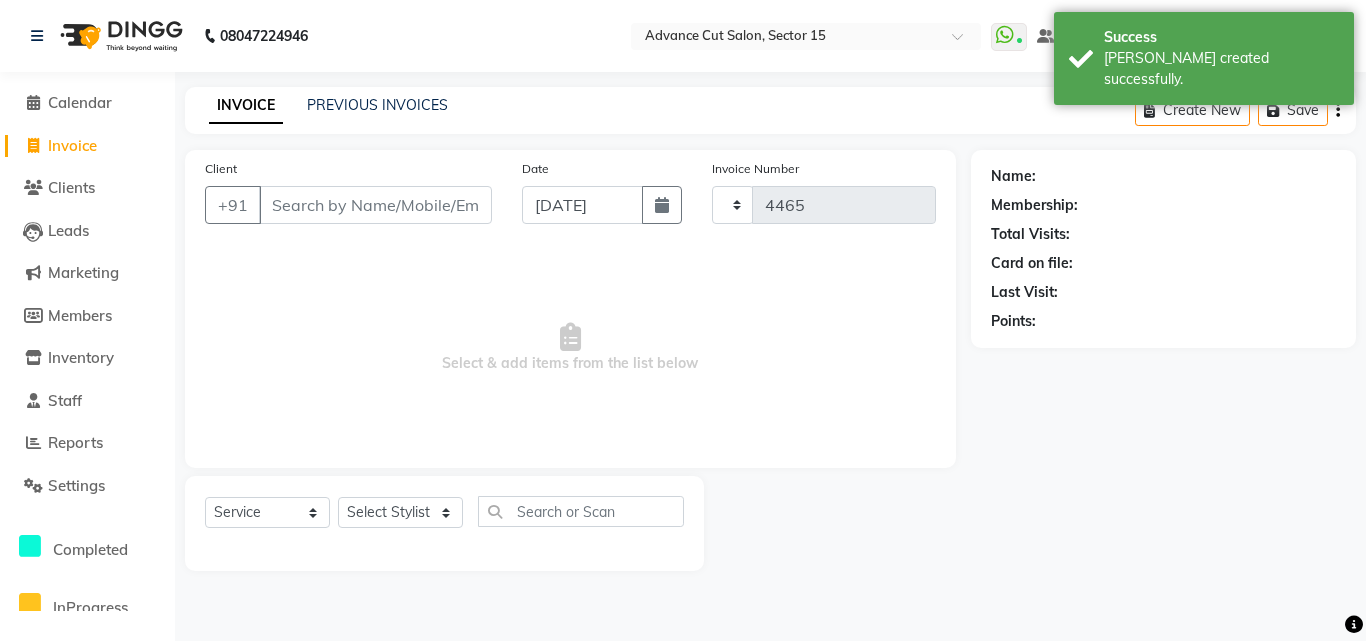 select on "6255" 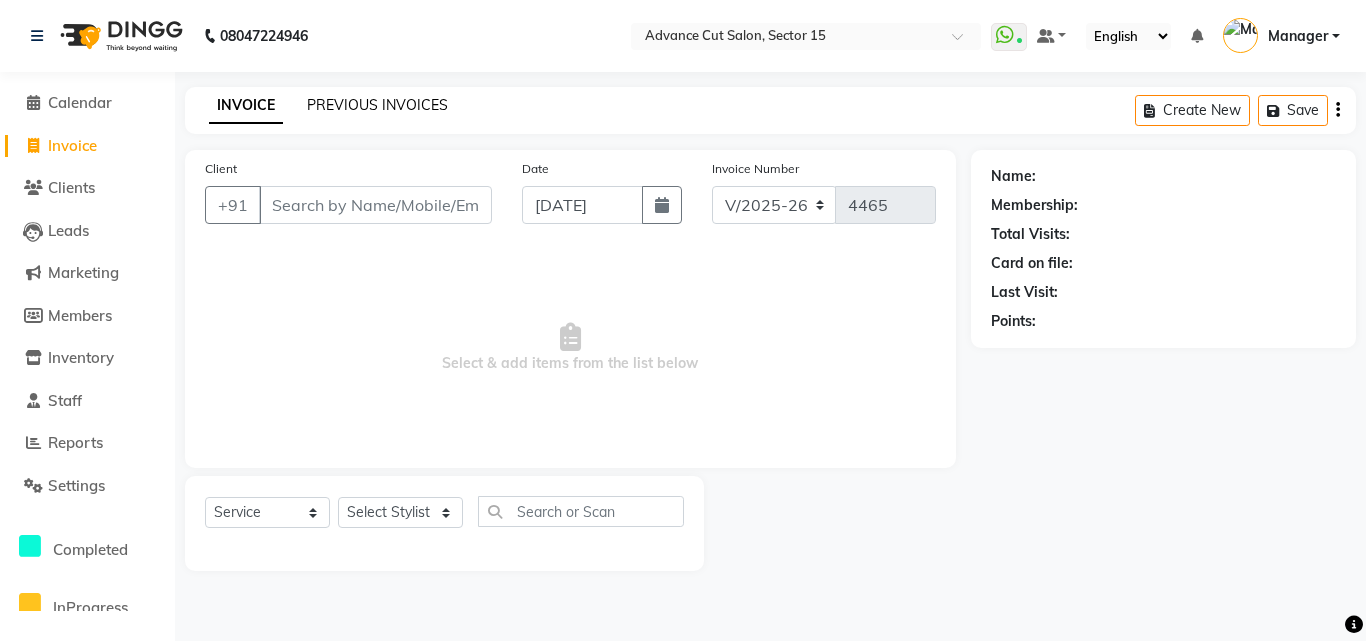 click on "PREVIOUS INVOICES" 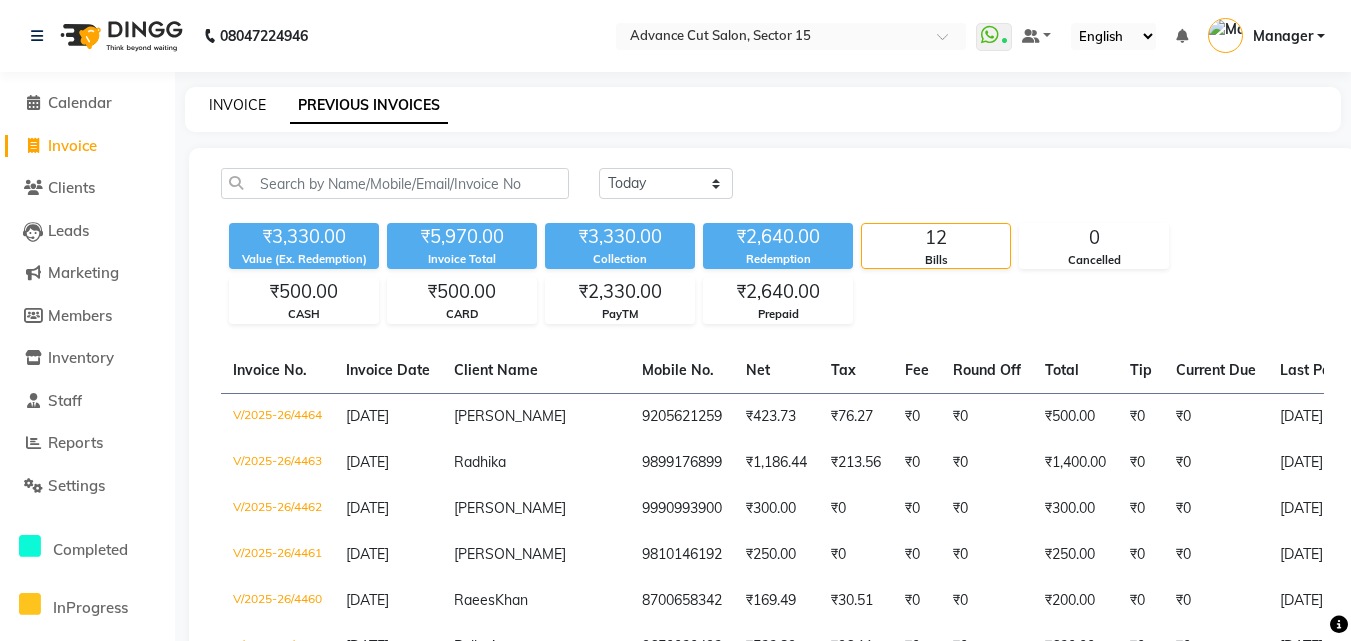 click on "INVOICE" 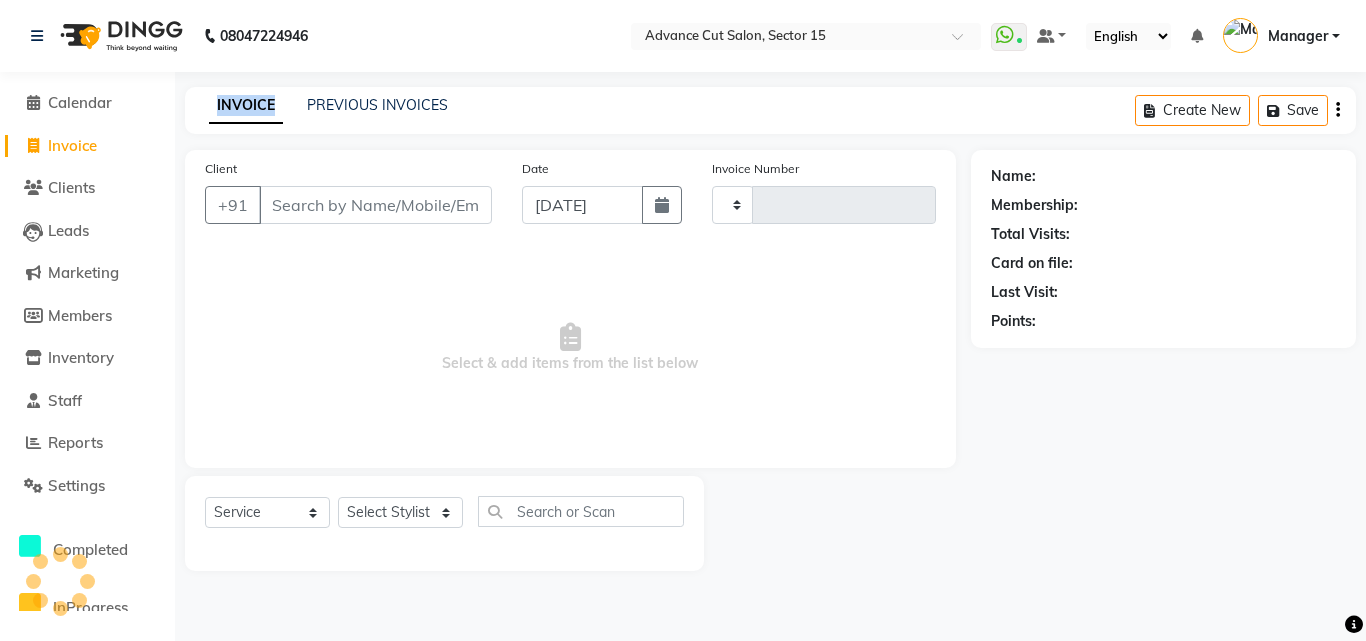 click on "INVOICE" 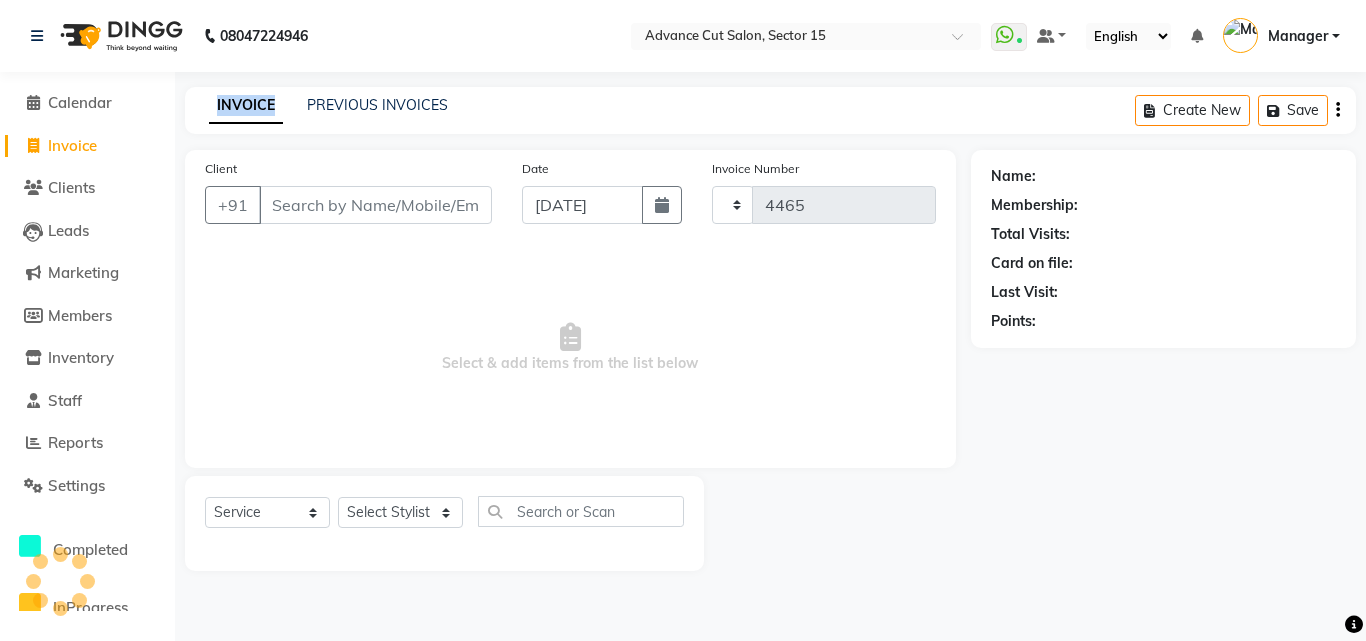 select on "6255" 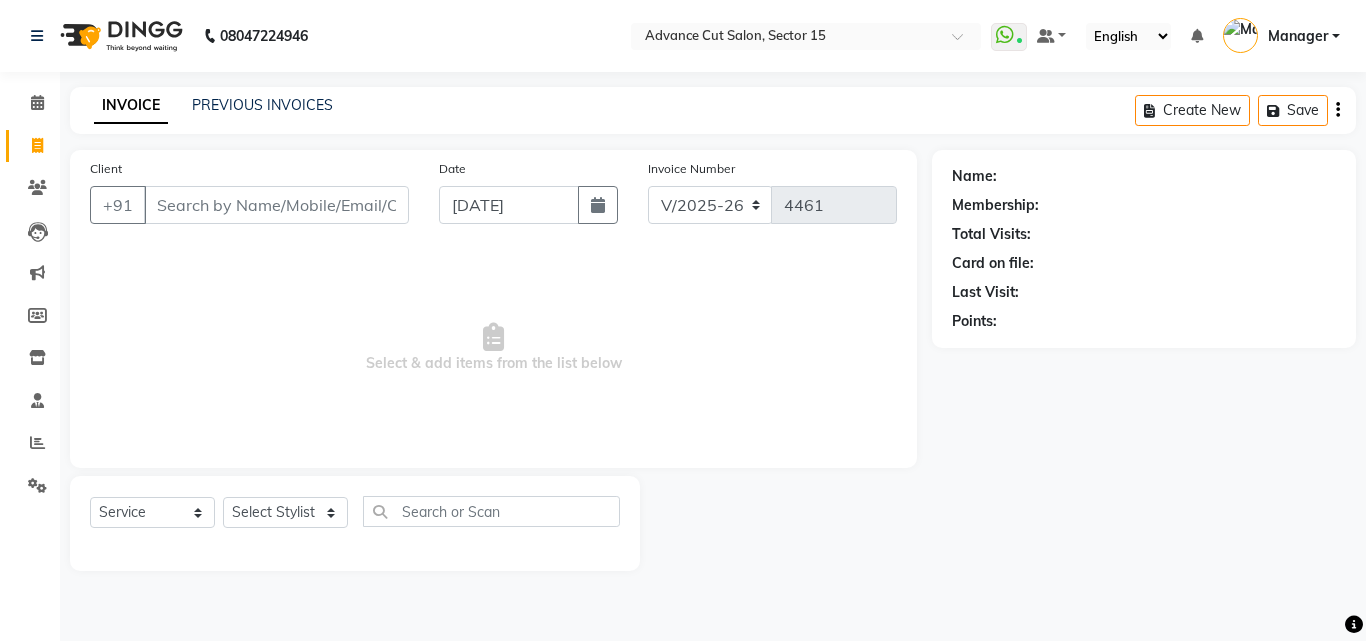 select on "6255" 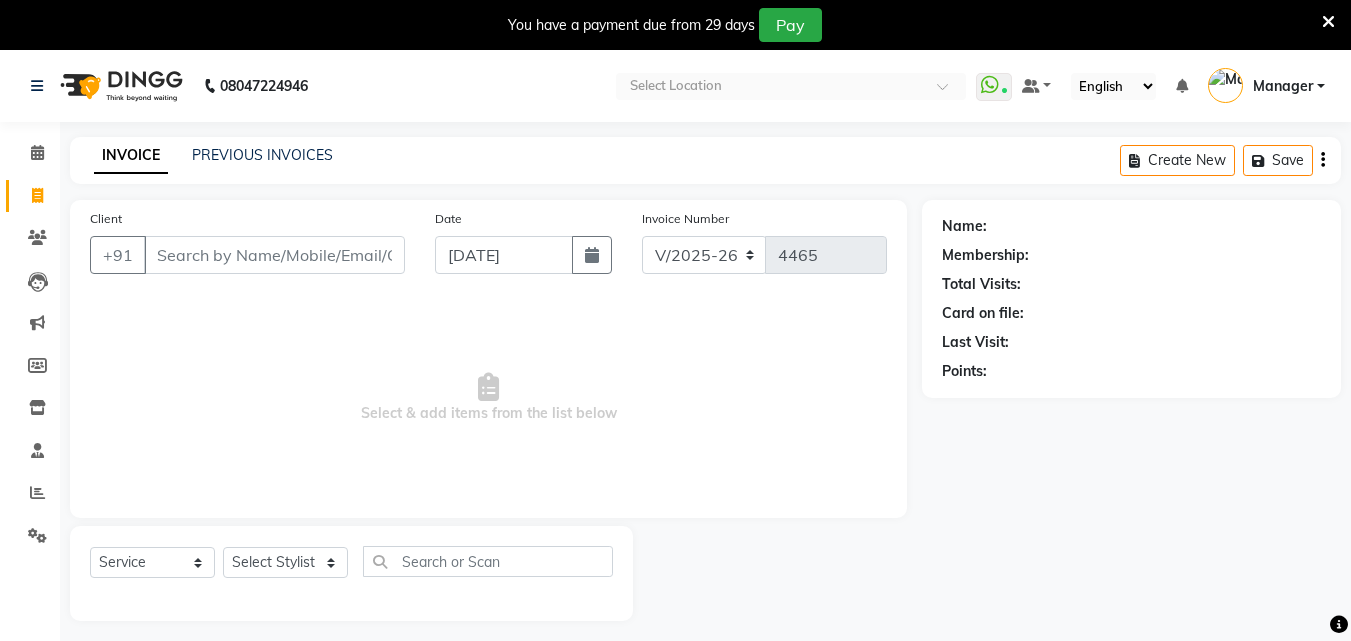 select on "6255" 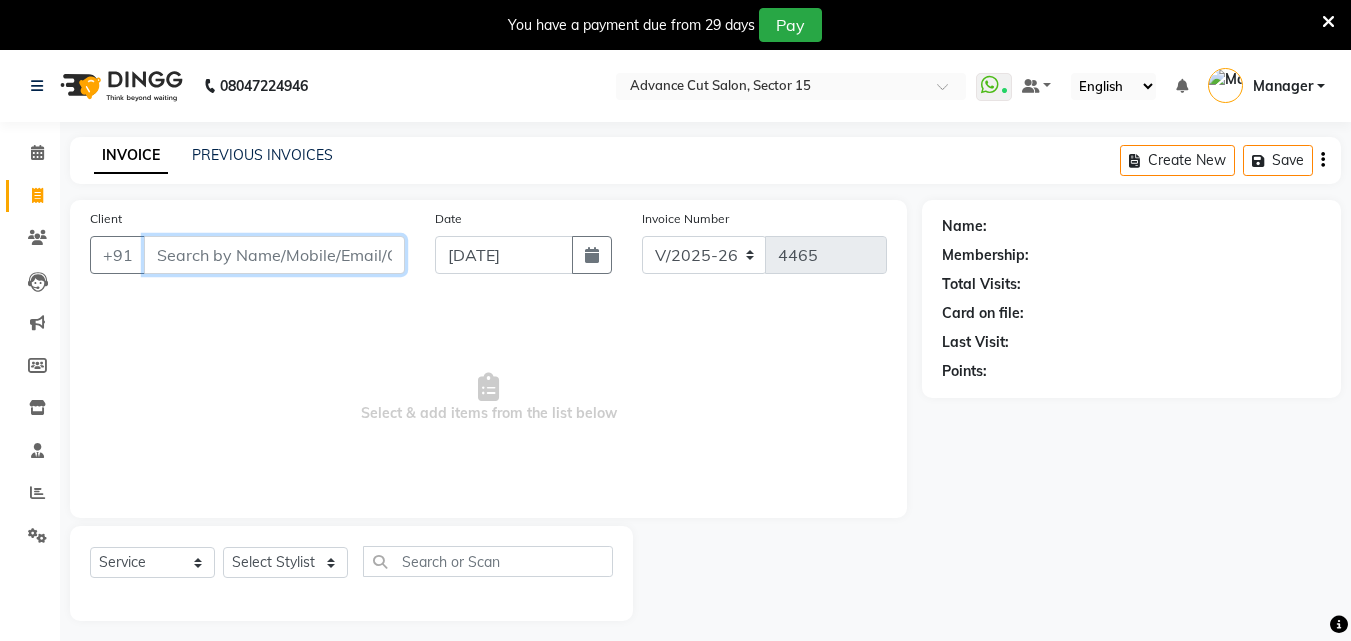 scroll, scrollTop: 0, scrollLeft: 0, axis: both 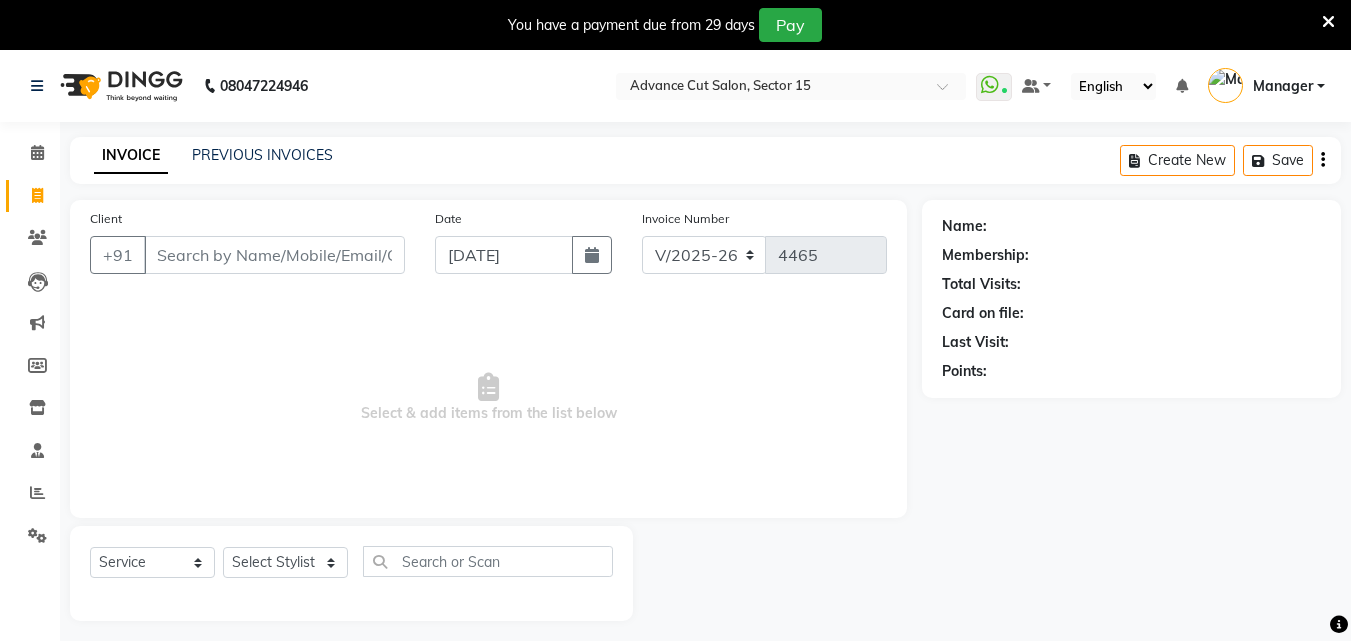 click at bounding box center (1328, 22) 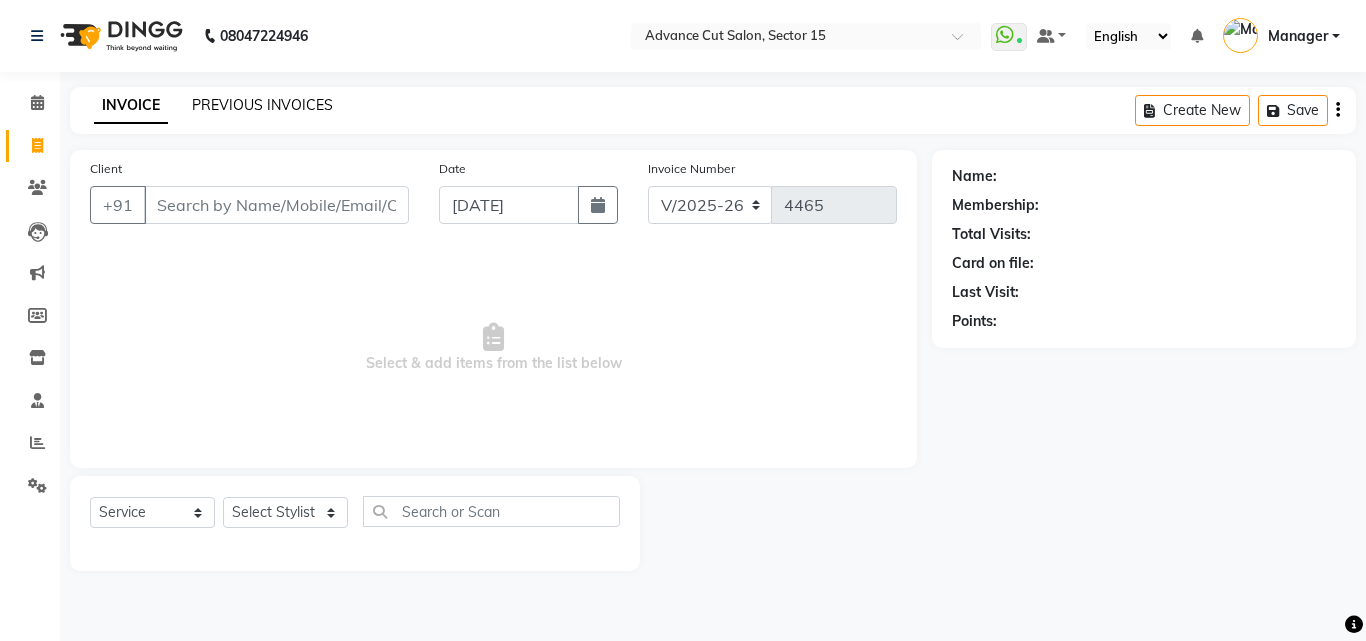click on "PREVIOUS INVOICES" 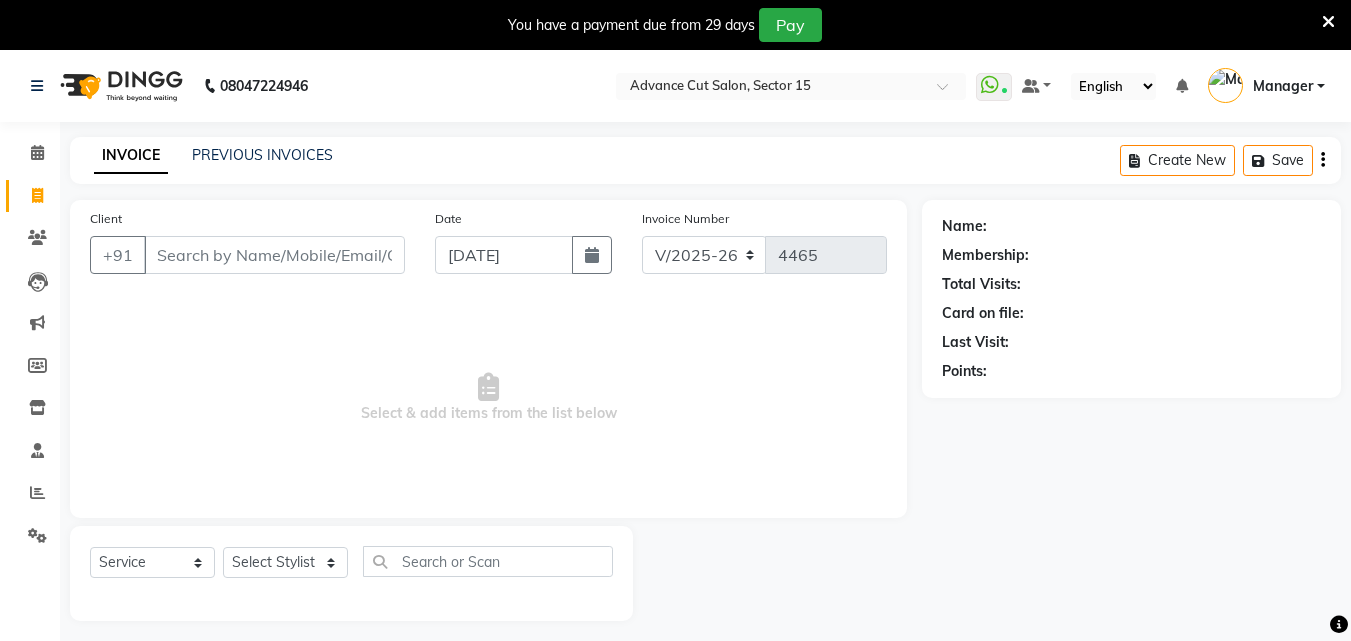select on "6255" 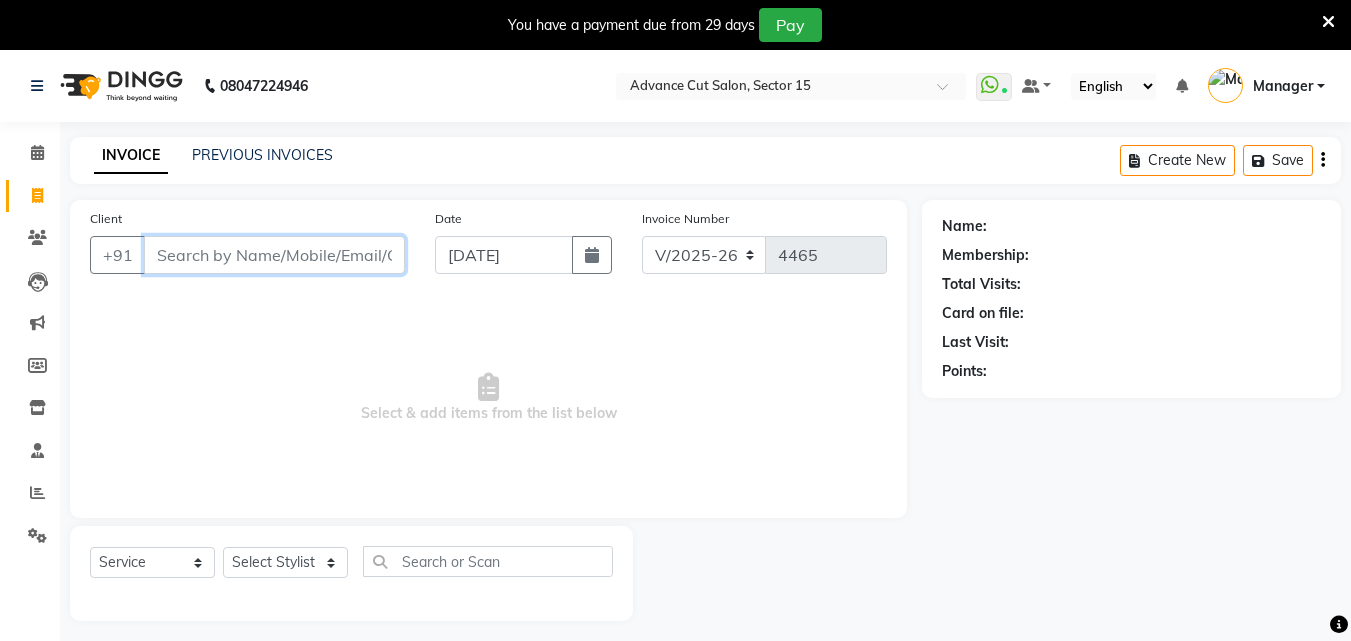 scroll, scrollTop: 0, scrollLeft: 0, axis: both 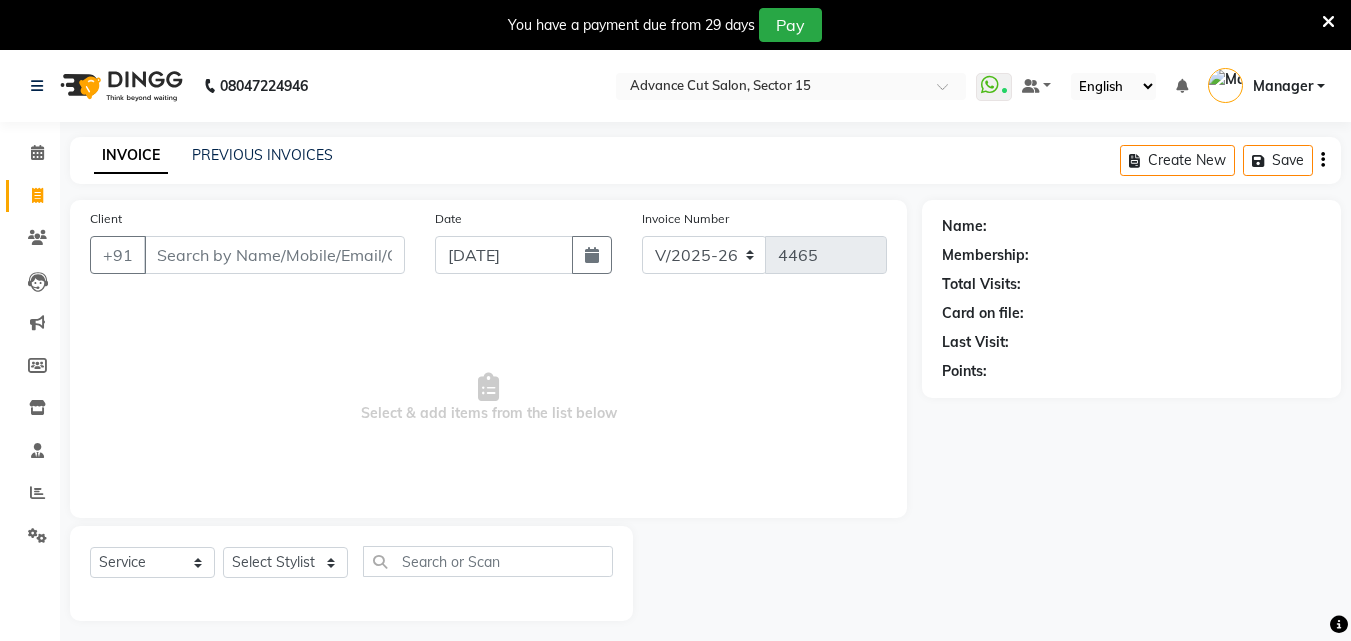 click on "You have a payment due from 29 days   Pay" at bounding box center [665, 25] 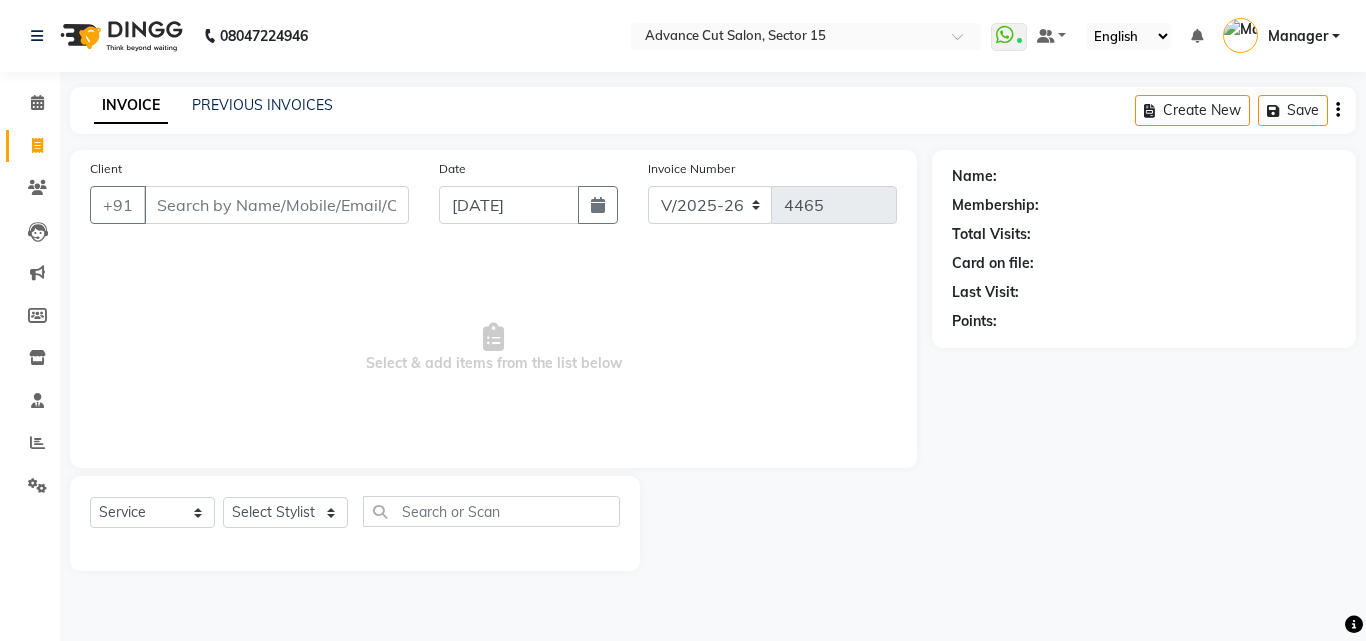 click on "PREVIOUS INVOICES" 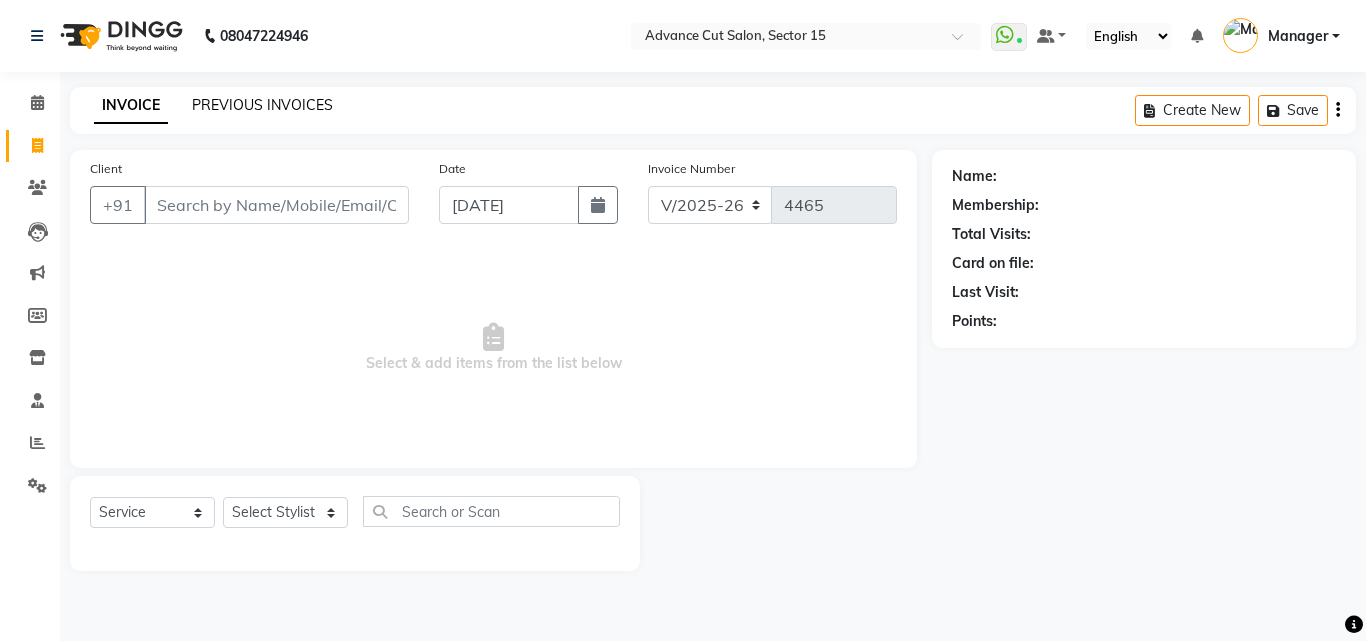 click on "PREVIOUS INVOICES" 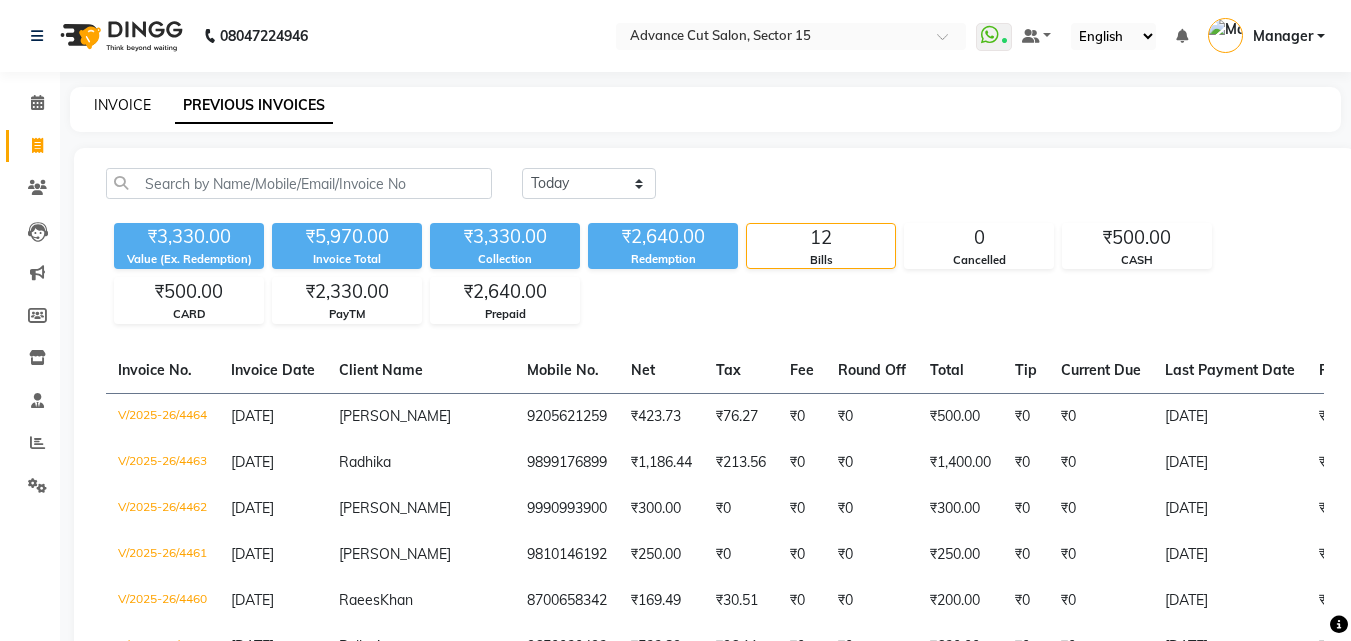 click on "INVOICE" 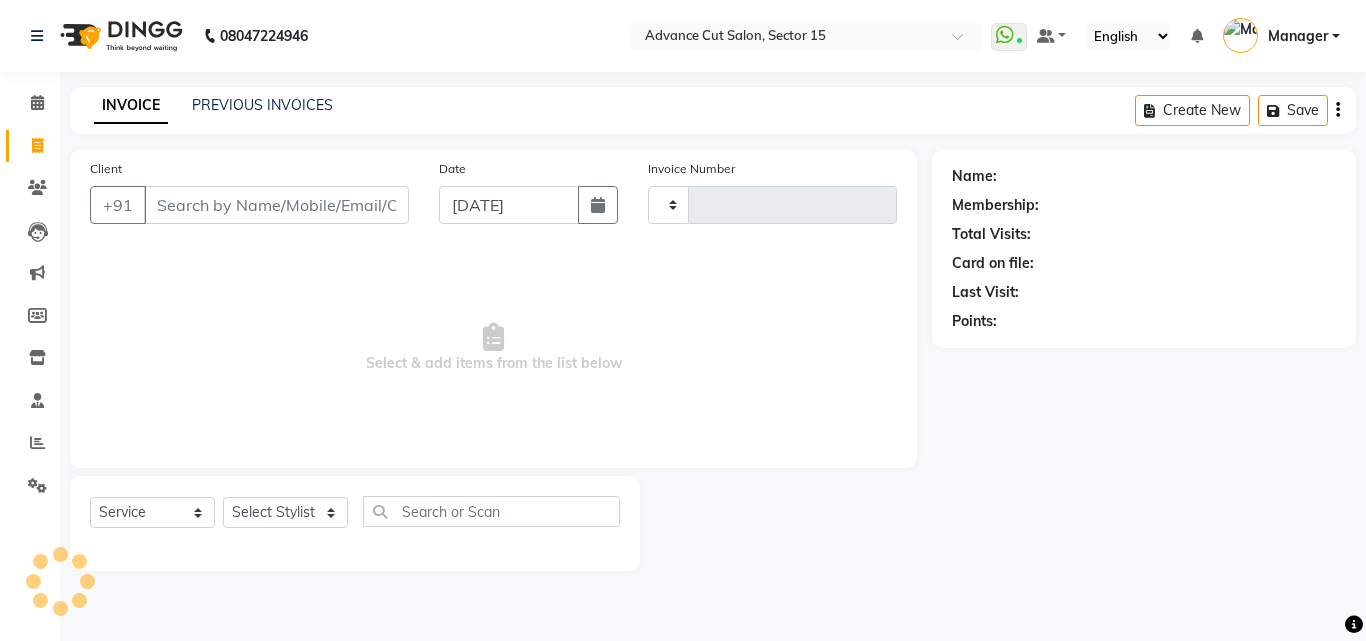 type on "4465" 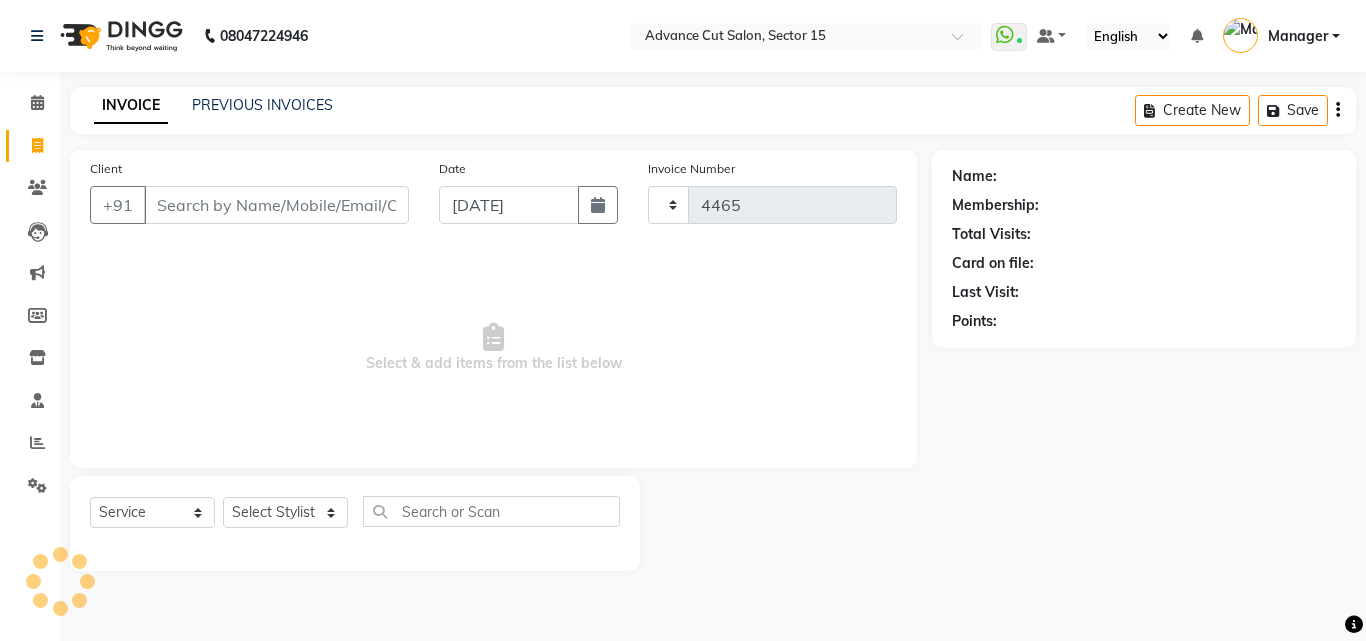 select on "6255" 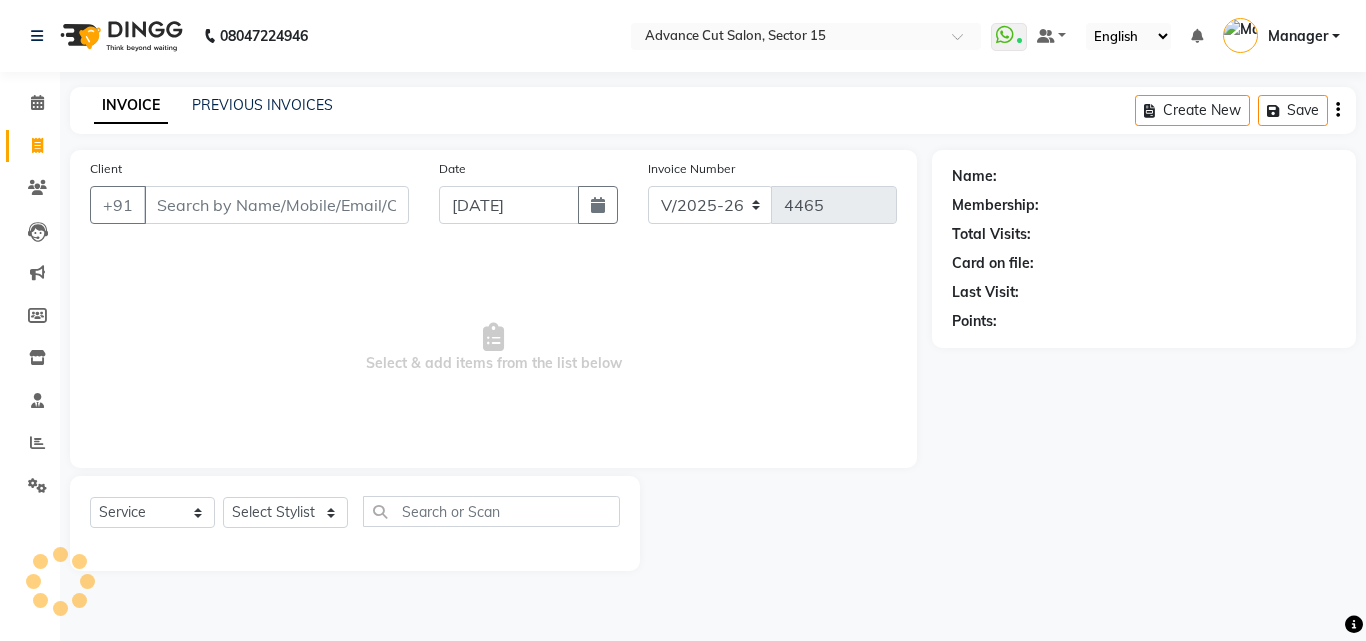 click on "Client" at bounding box center (276, 205) 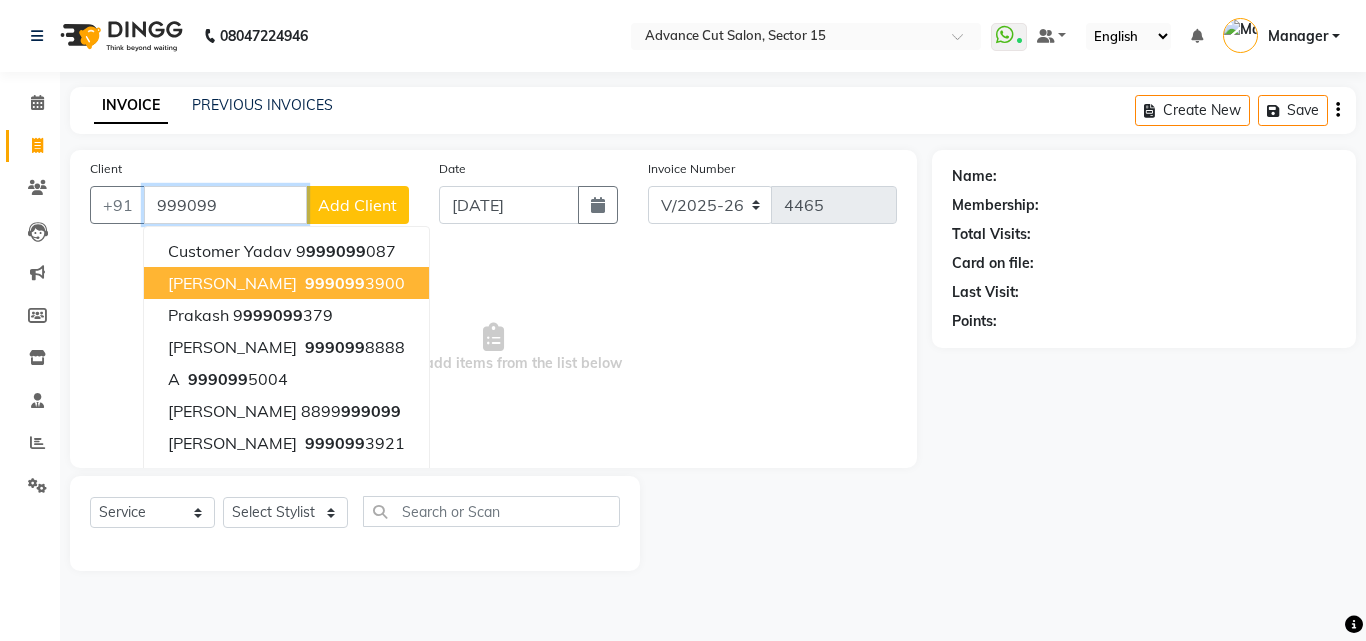 click on "999099 3900" at bounding box center (353, 283) 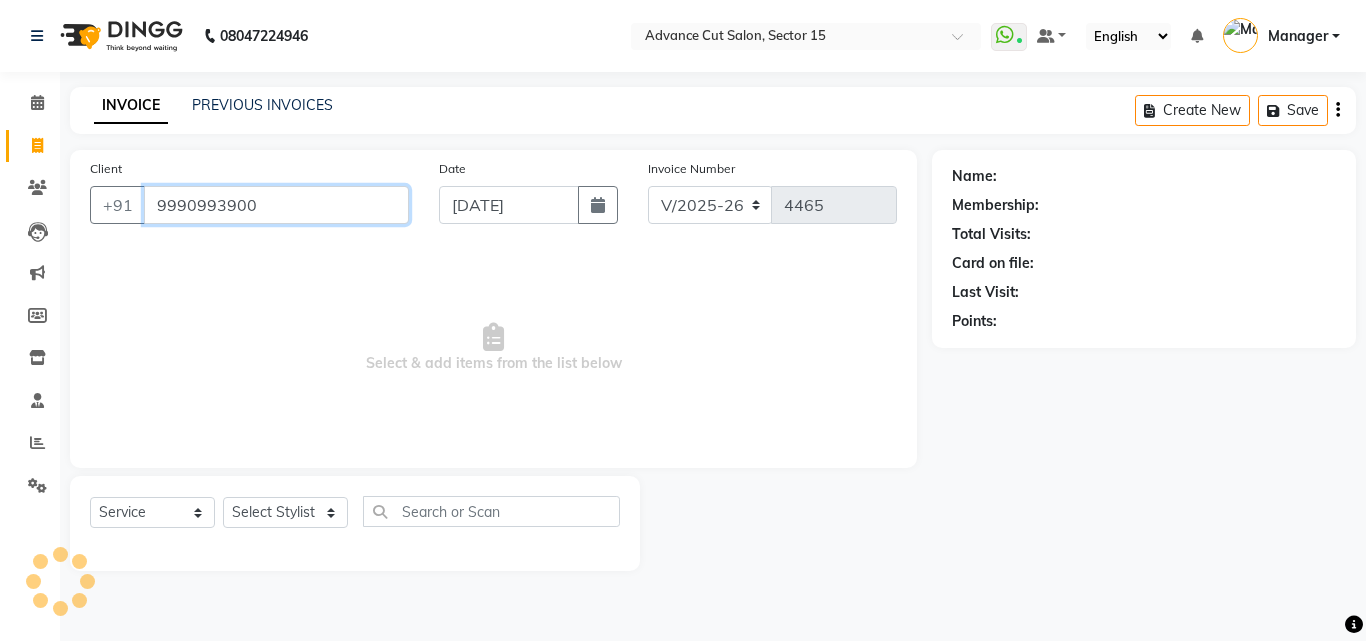 type on "9990993900" 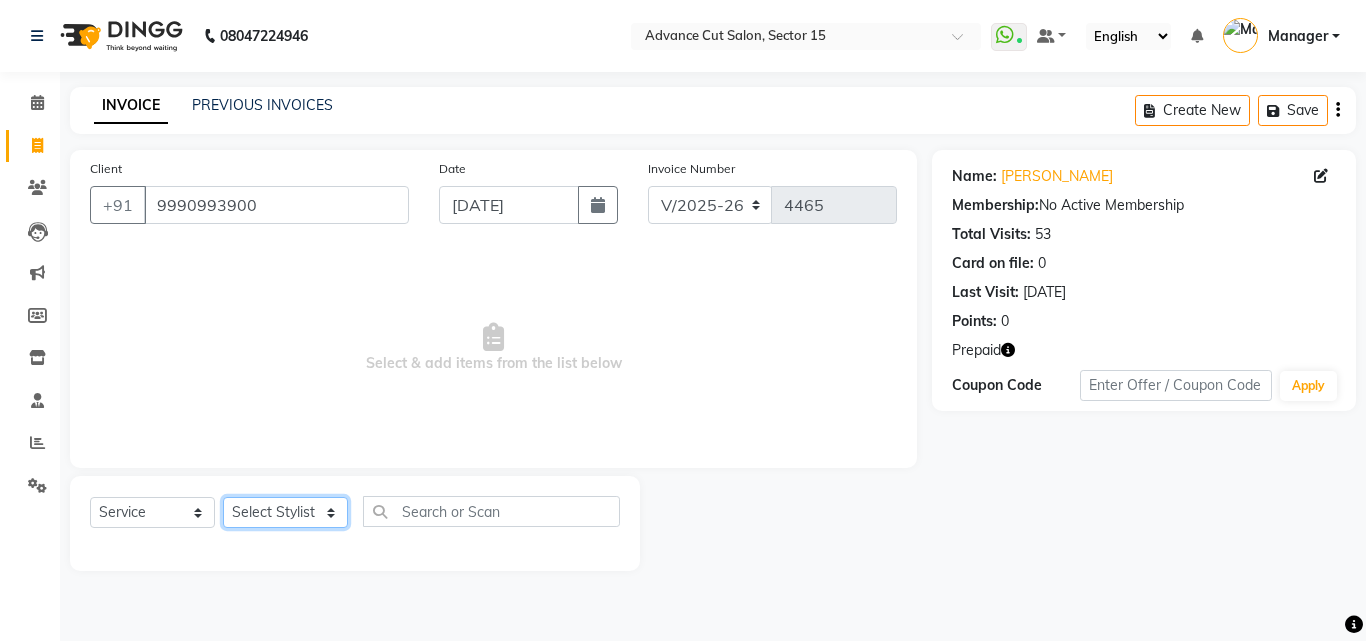click on "Select Stylist Advance Cut  ASIF FARMAN HAIDER Iqbal KASHISH LUCKY Manager MANOJ NASEEM NASIR Nidhi Pooja  PRIYA RAEES RANI RASHID RIZWAN SACHIN SALMAN SANJAY Shahjad Shankar shuaib SONI" 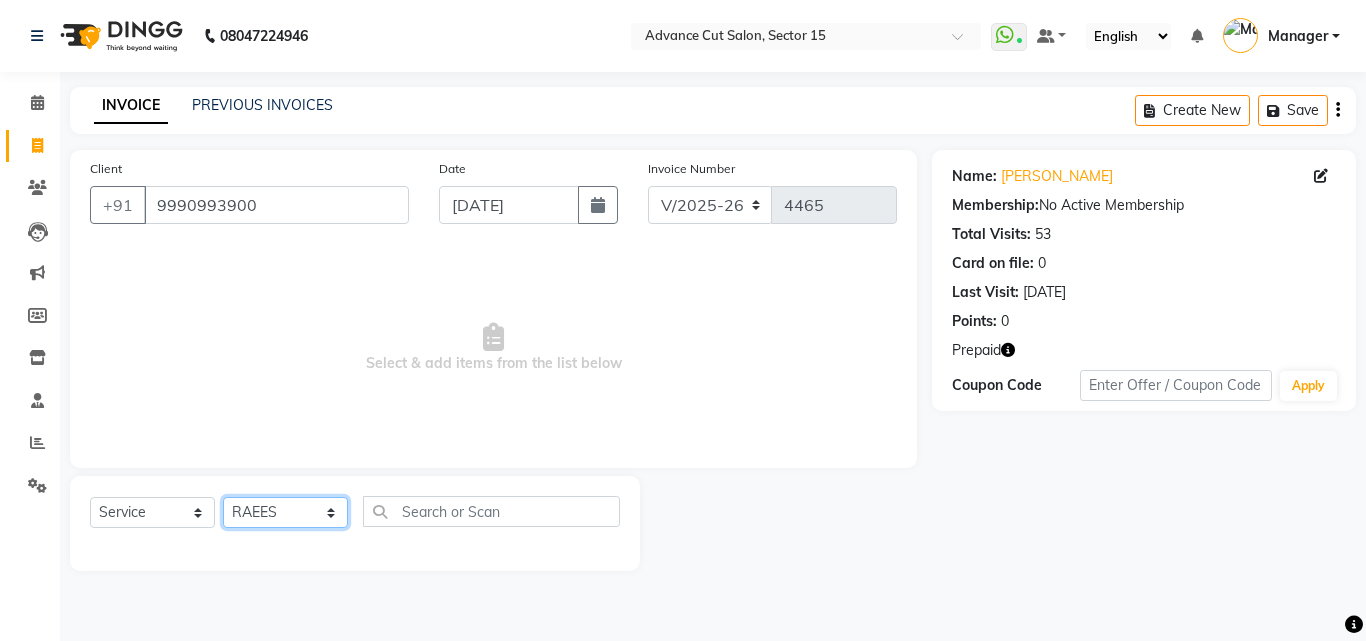 click on "Select Stylist Advance Cut  ASIF FARMAN HAIDER Iqbal KASHISH LUCKY Manager MANOJ NASEEM NASIR Nidhi Pooja  PRIYA RAEES RANI RASHID RIZWAN SACHIN SALMAN SANJAY Shahjad Shankar shuaib SONI" 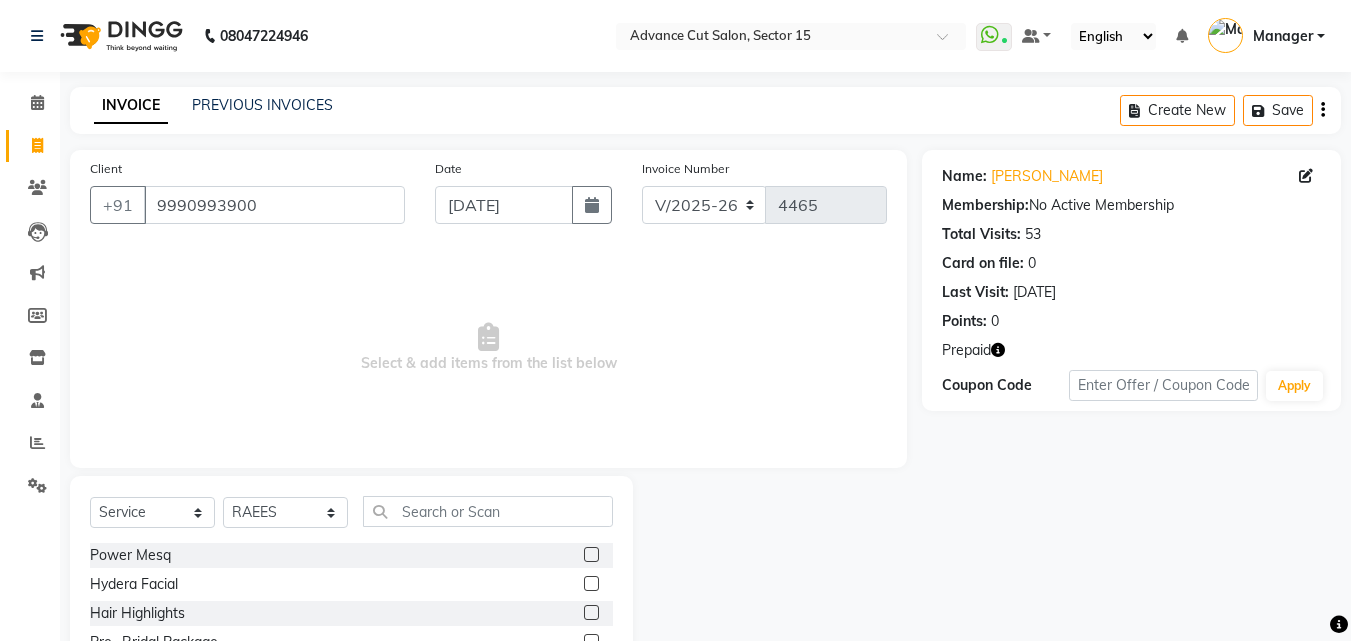 click on "Select & add items from the list below" at bounding box center [488, 348] 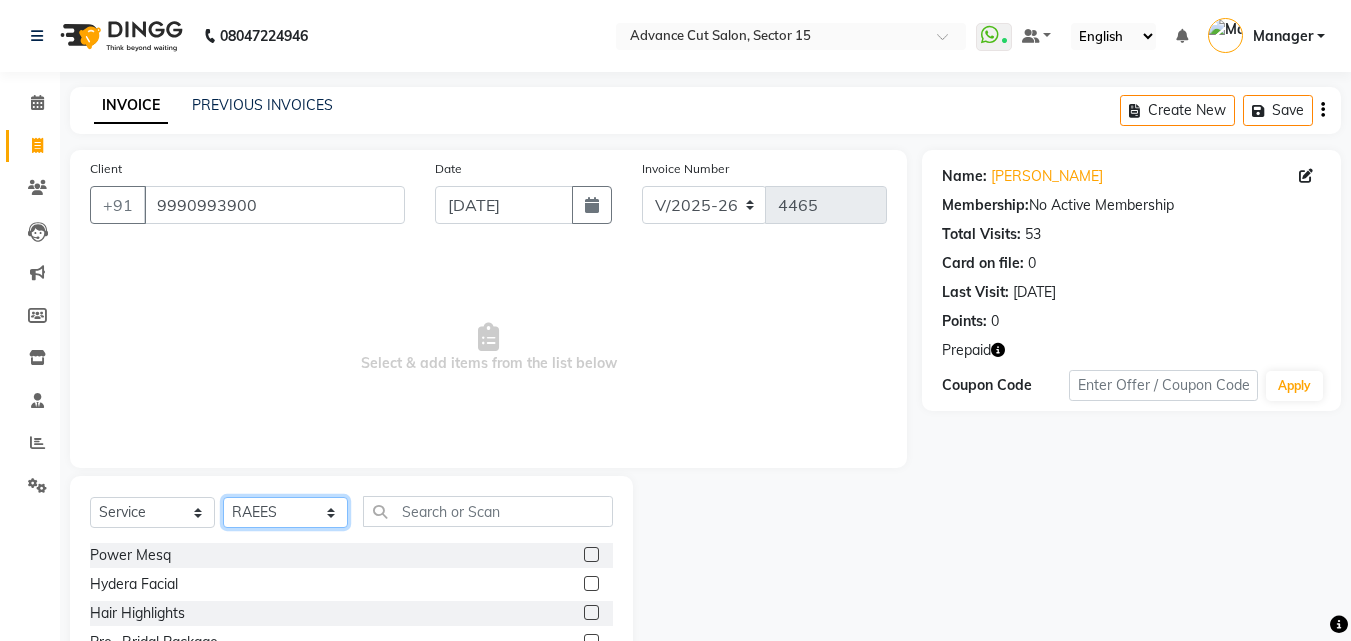click on "Select Stylist Advance Cut  ASIF FARMAN HAIDER Iqbal KASHISH LUCKY Manager MANOJ NASEEM NASIR Nidhi Pooja  PRIYA RAEES RANI RASHID RIZWAN SACHIN SALMAN SANJAY Shahjad Shankar shuaib SONI" 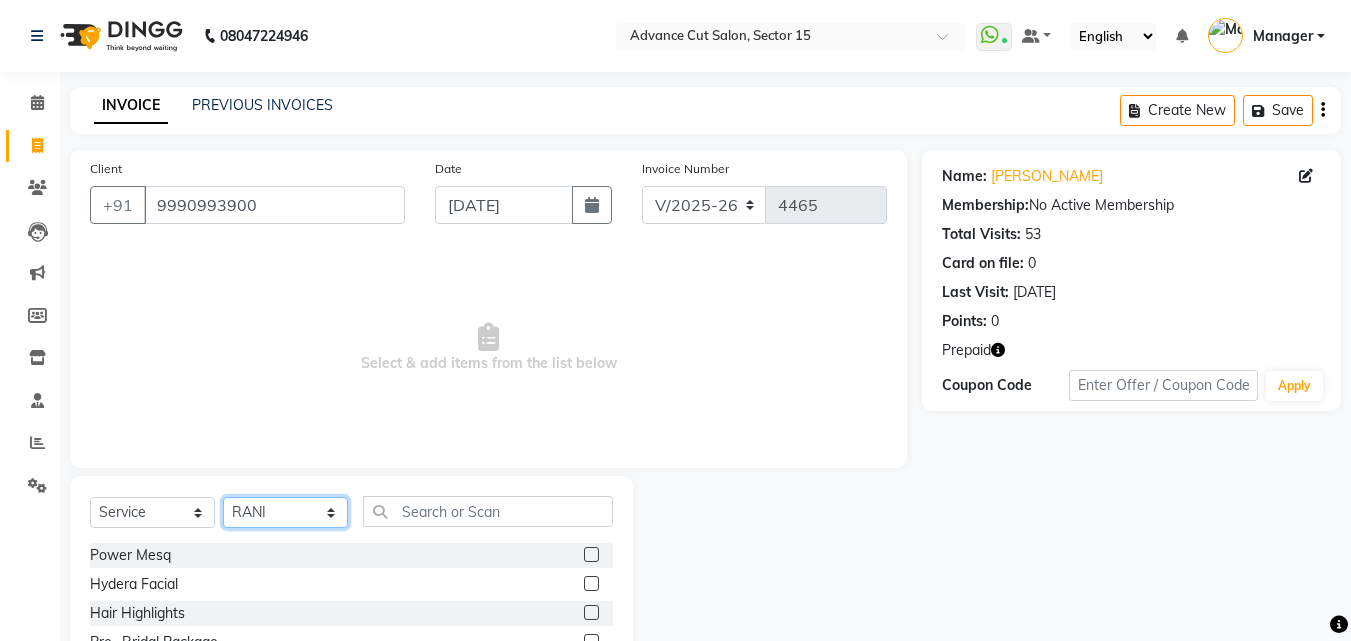 click on "Select Stylist Advance Cut  ASIF FARMAN HAIDER Iqbal KASHISH LUCKY Manager MANOJ NASEEM NASIR Nidhi Pooja  PRIYA RAEES RANI RASHID RIZWAN SACHIN SALMAN SANJAY Shahjad Shankar shuaib SONI" 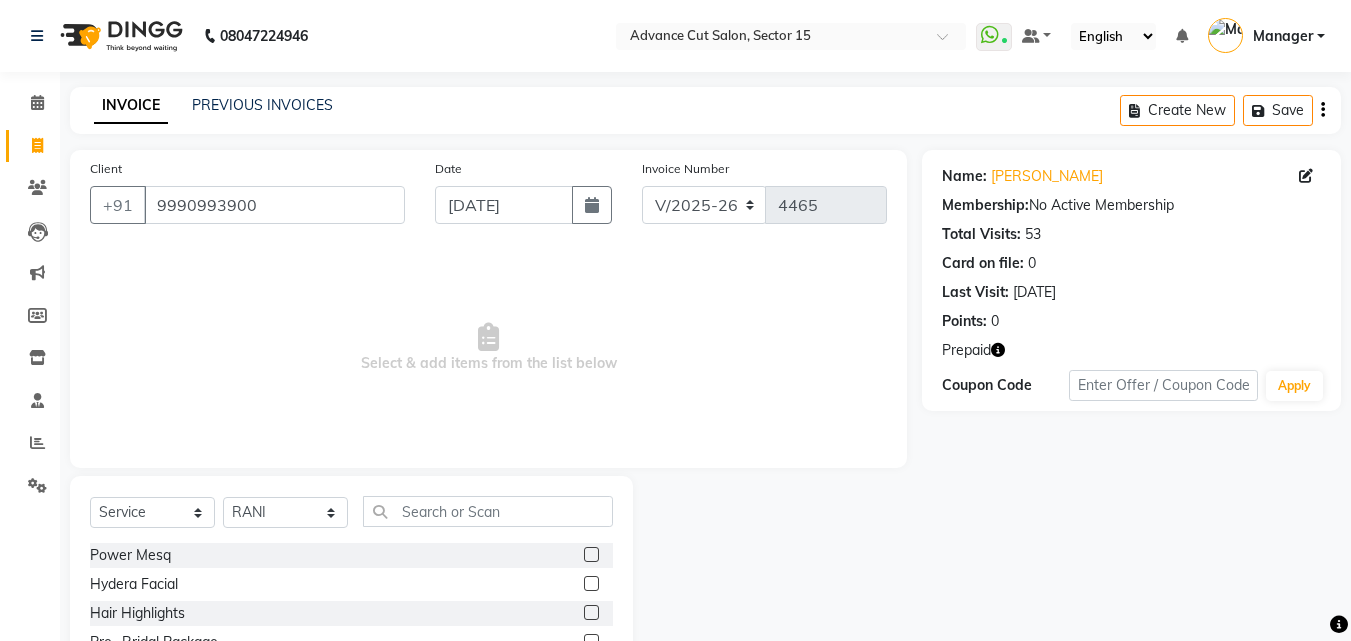 drag, startPoint x: 454, startPoint y: 493, endPoint x: 478, endPoint y: 508, distance: 28.301943 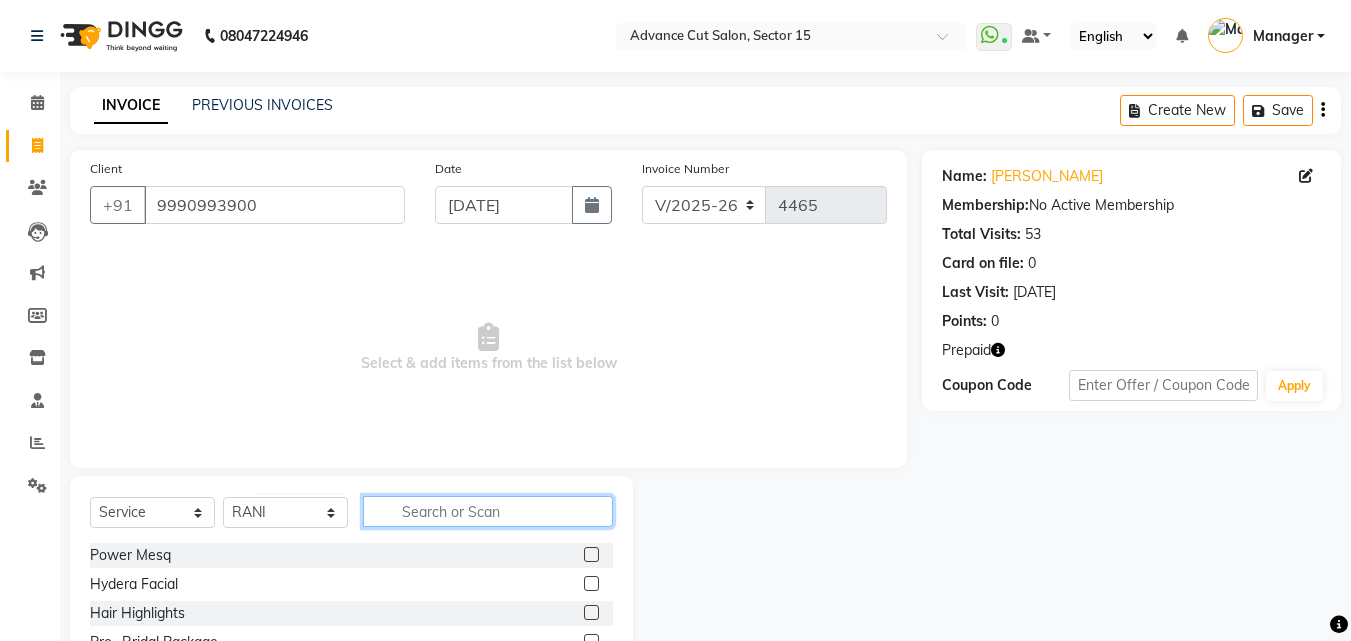 click 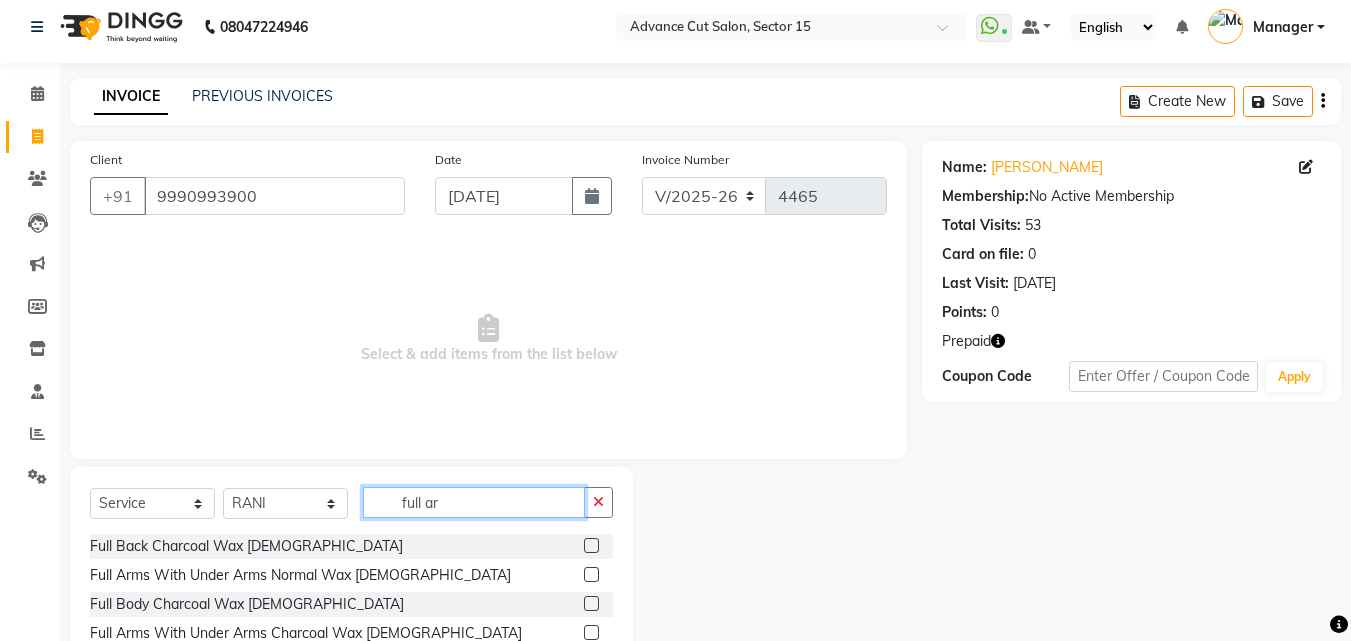 scroll, scrollTop: 160, scrollLeft: 0, axis: vertical 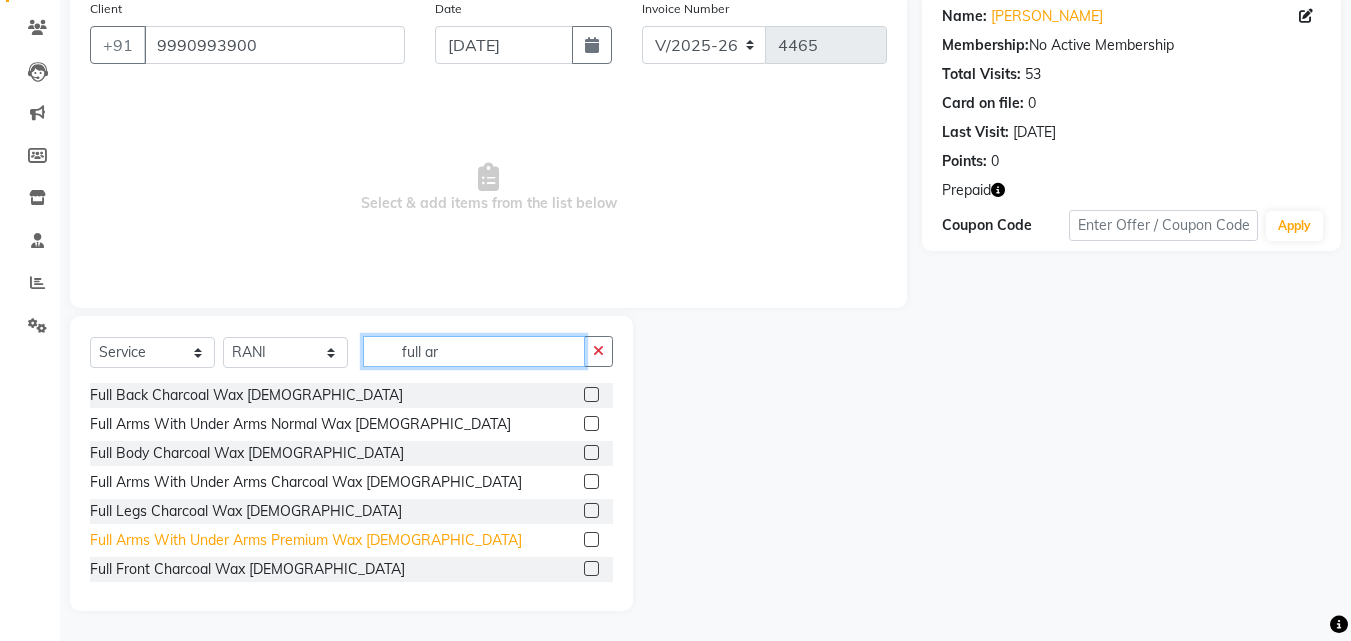 type on "full ar" 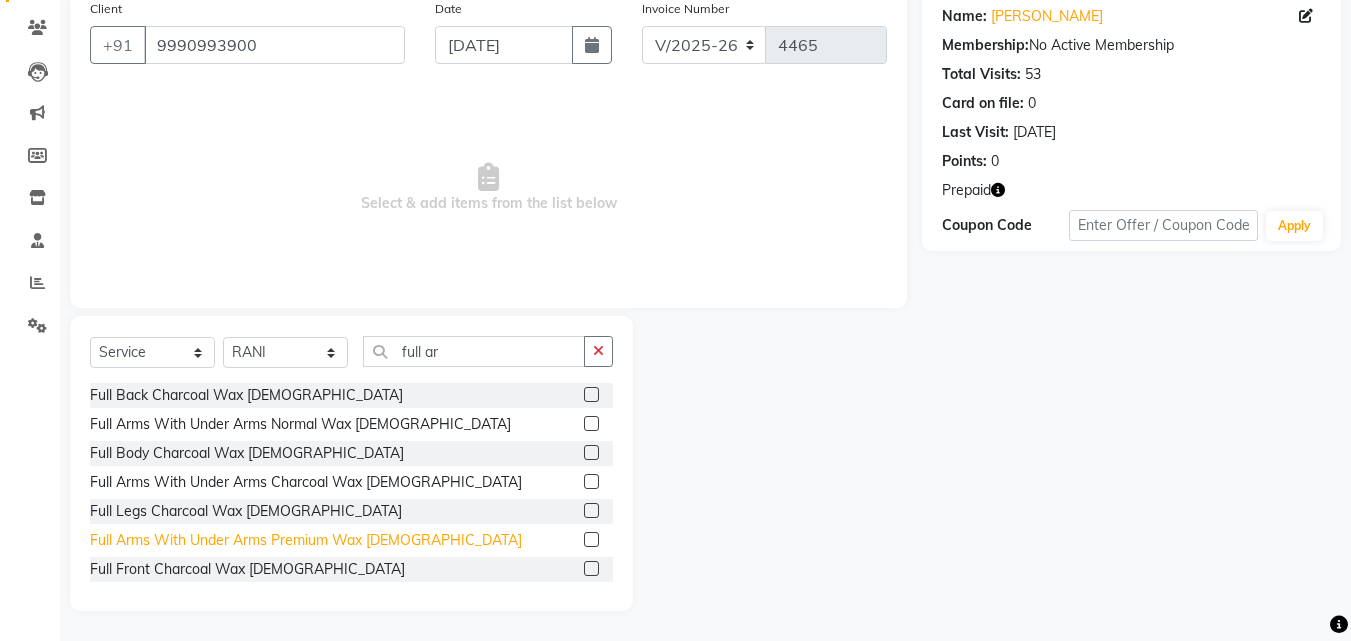 click on "Full Arms With Under Arms Premium Wax Female" 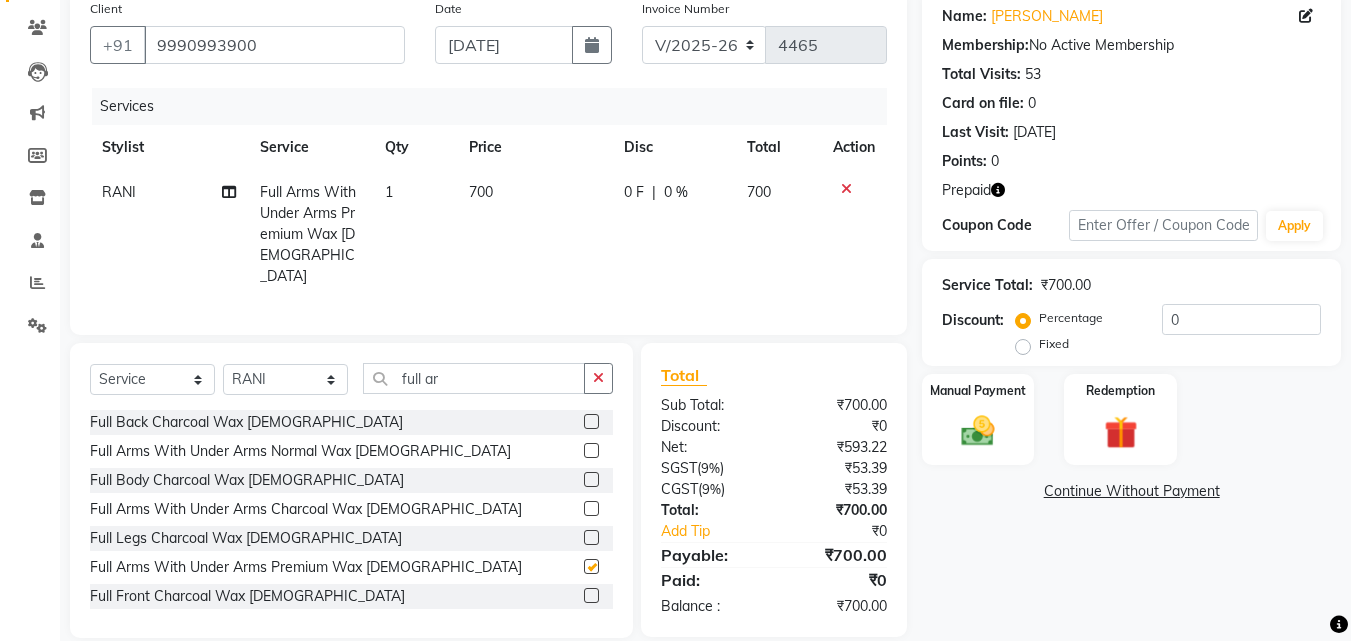 checkbox on "false" 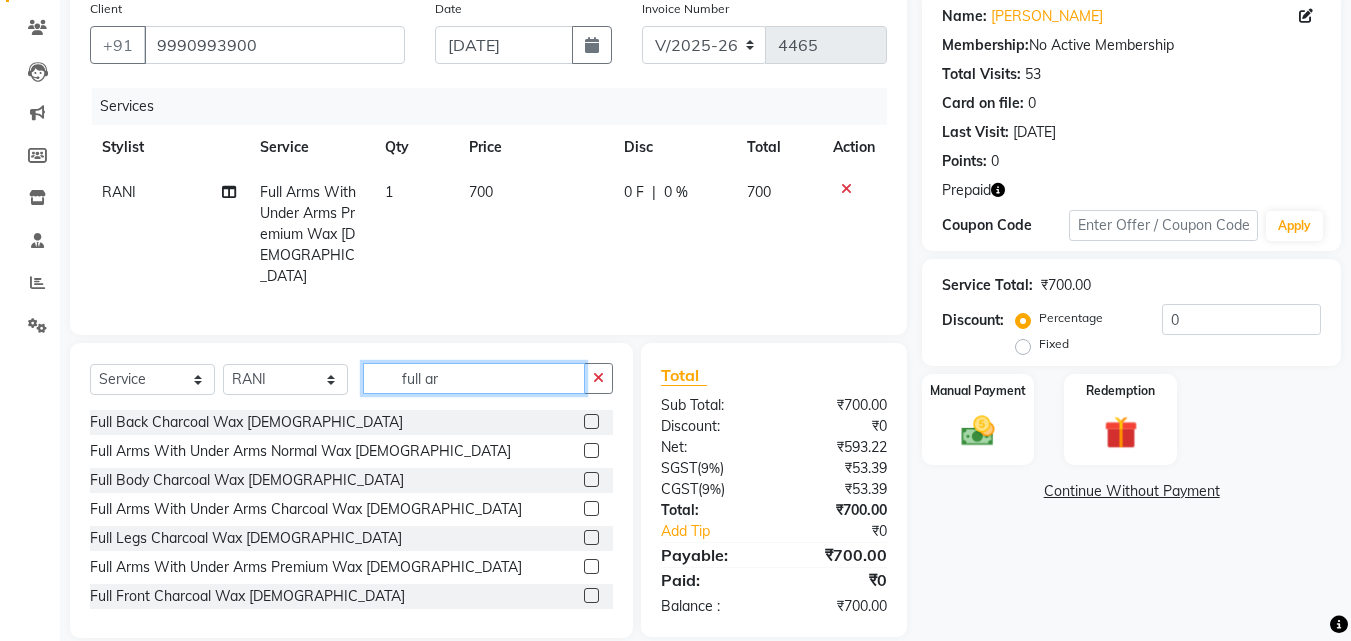 click on "full ar" 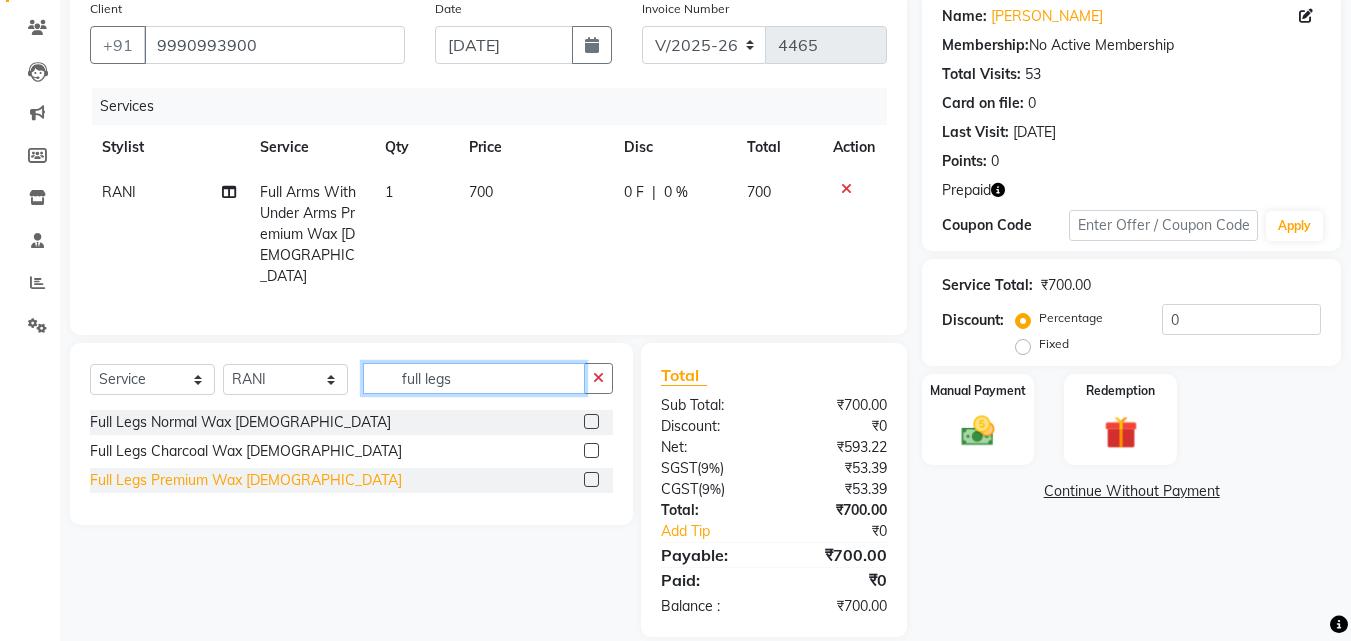 type on "full legs" 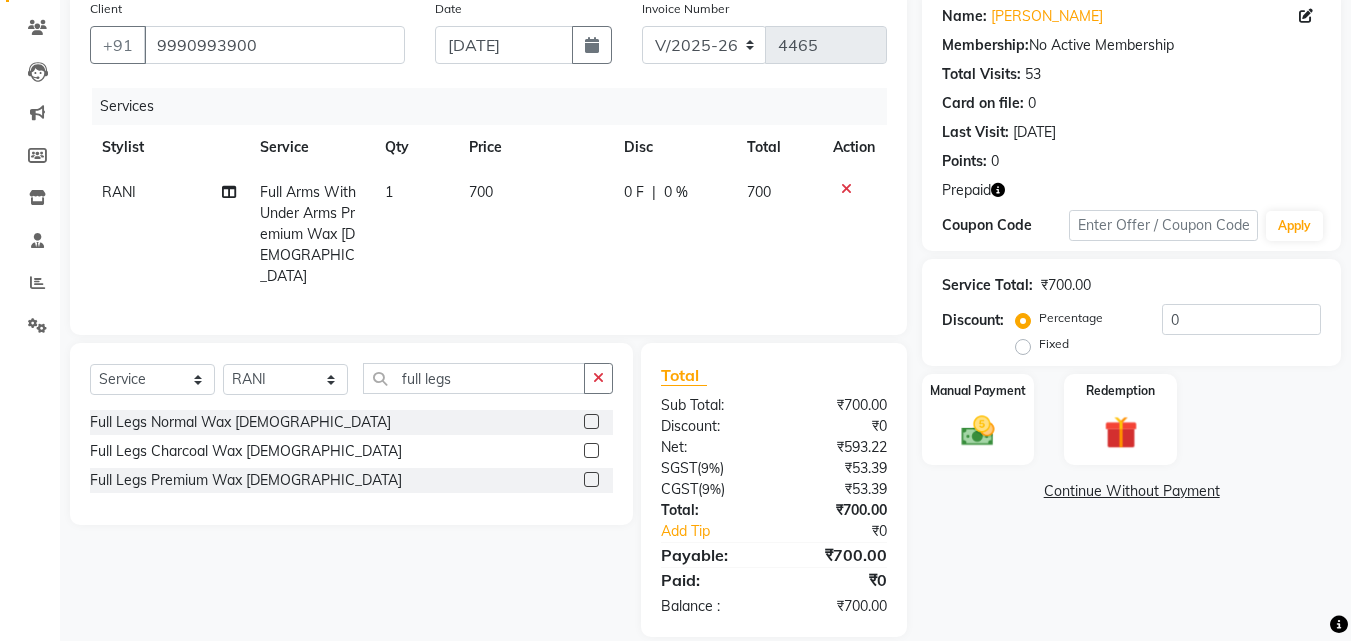 drag, startPoint x: 231, startPoint y: 476, endPoint x: 391, endPoint y: 443, distance: 163.36769 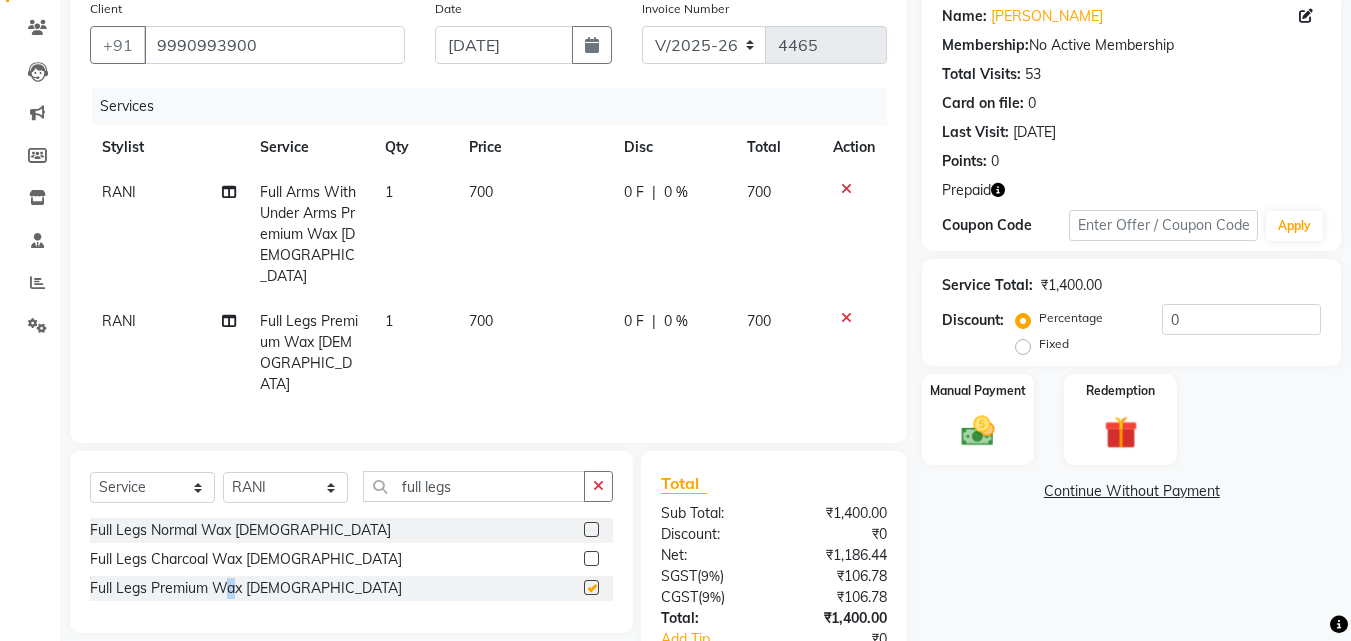 checkbox on "false" 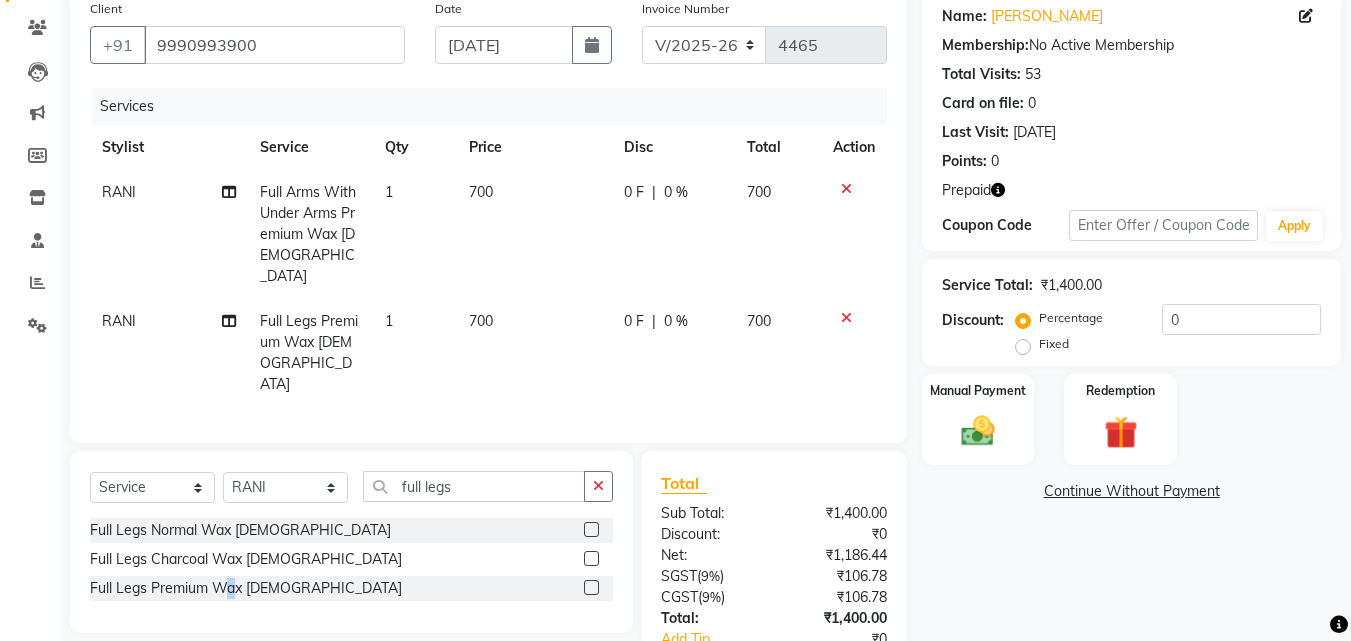 drag, startPoint x: 584, startPoint y: 466, endPoint x: 596, endPoint y: 465, distance: 12.0415945 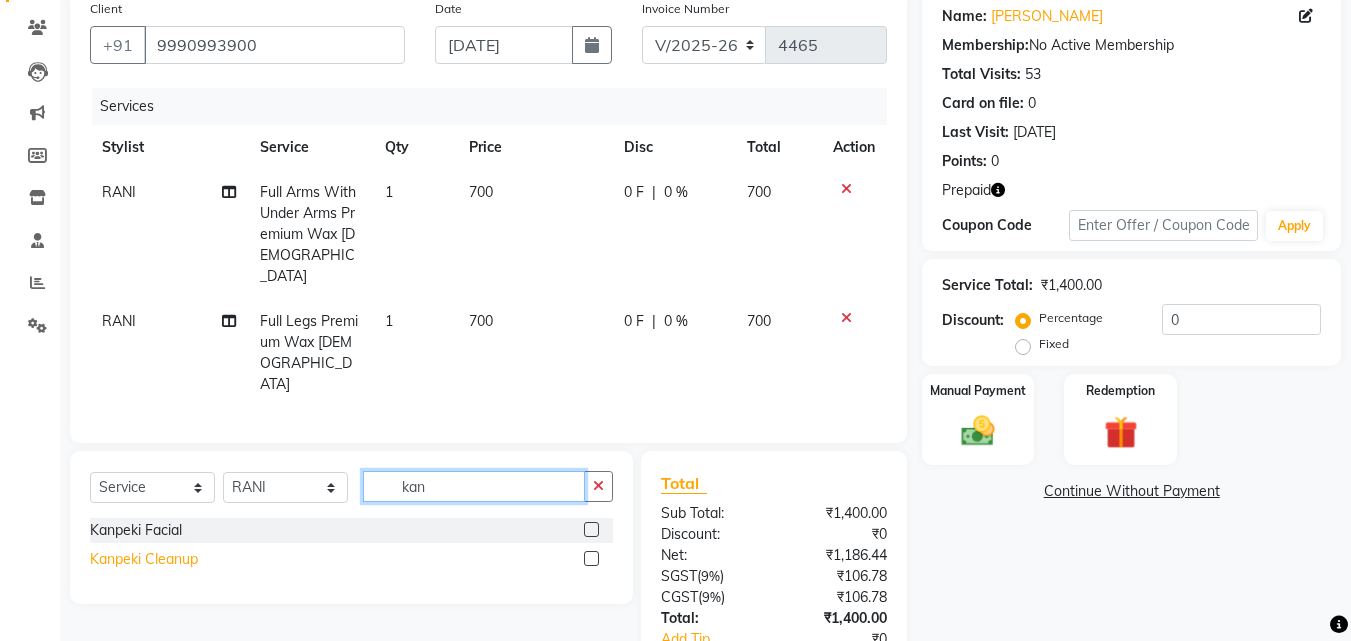 type on "kan" 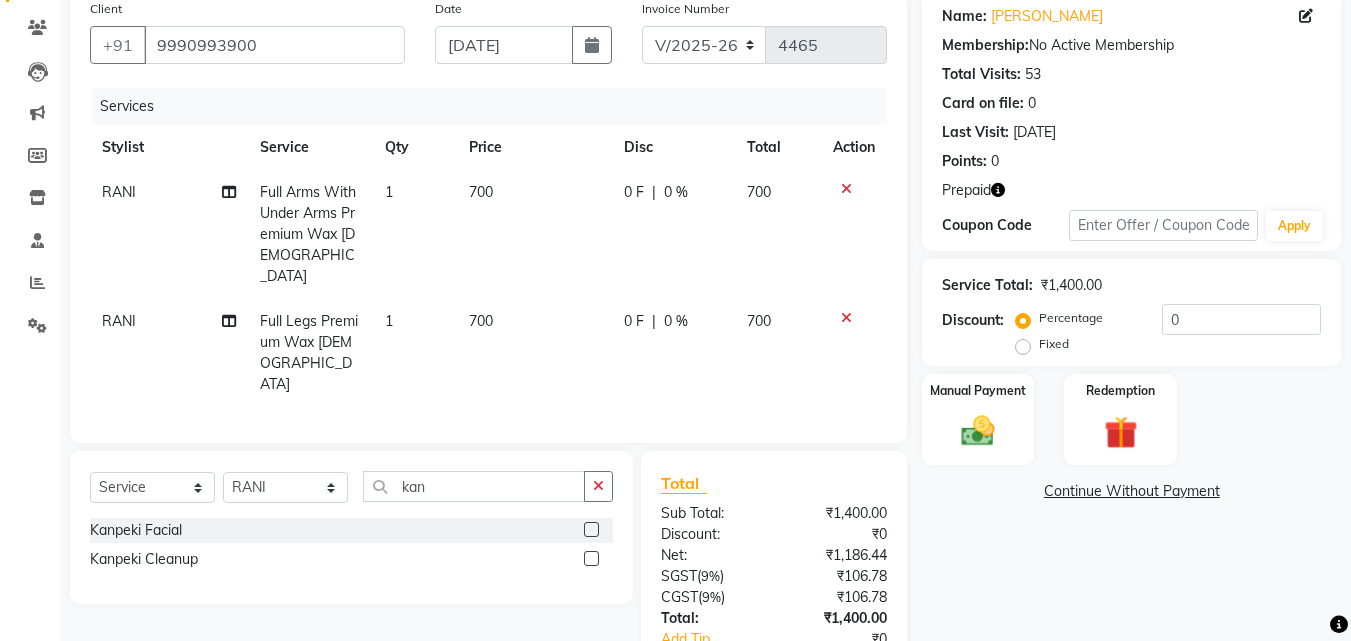 drag, startPoint x: 157, startPoint y: 535, endPoint x: 185, endPoint y: 519, distance: 32.24903 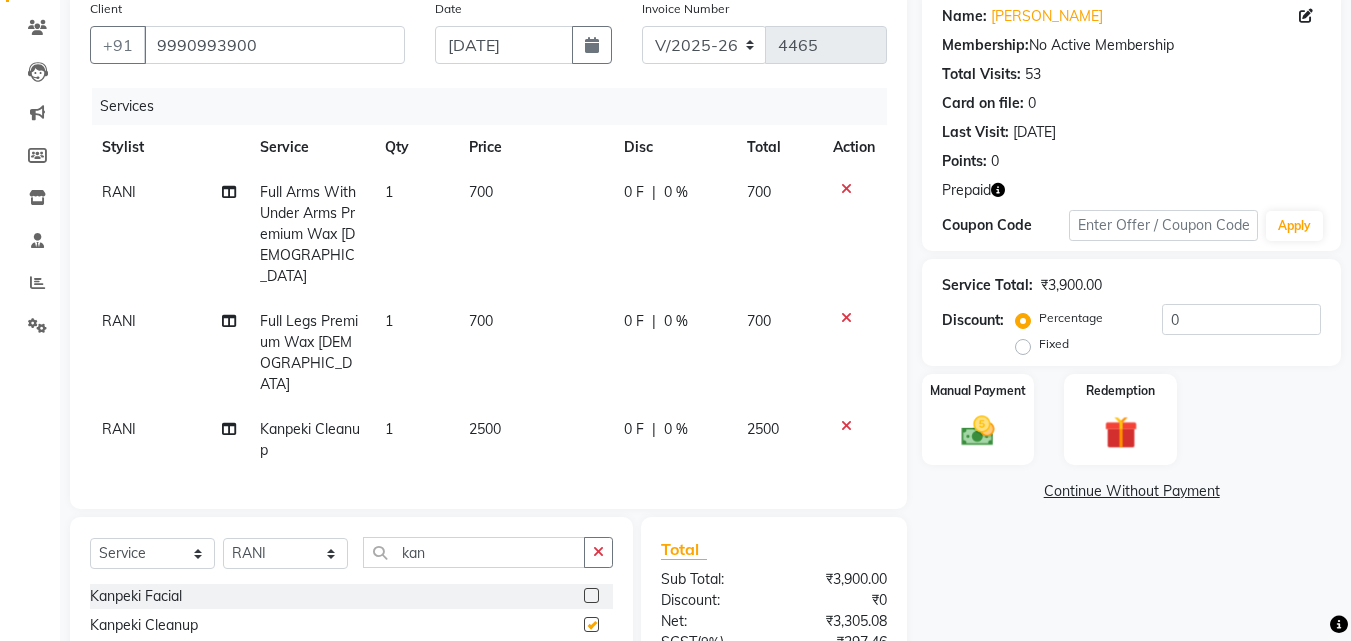 checkbox on "false" 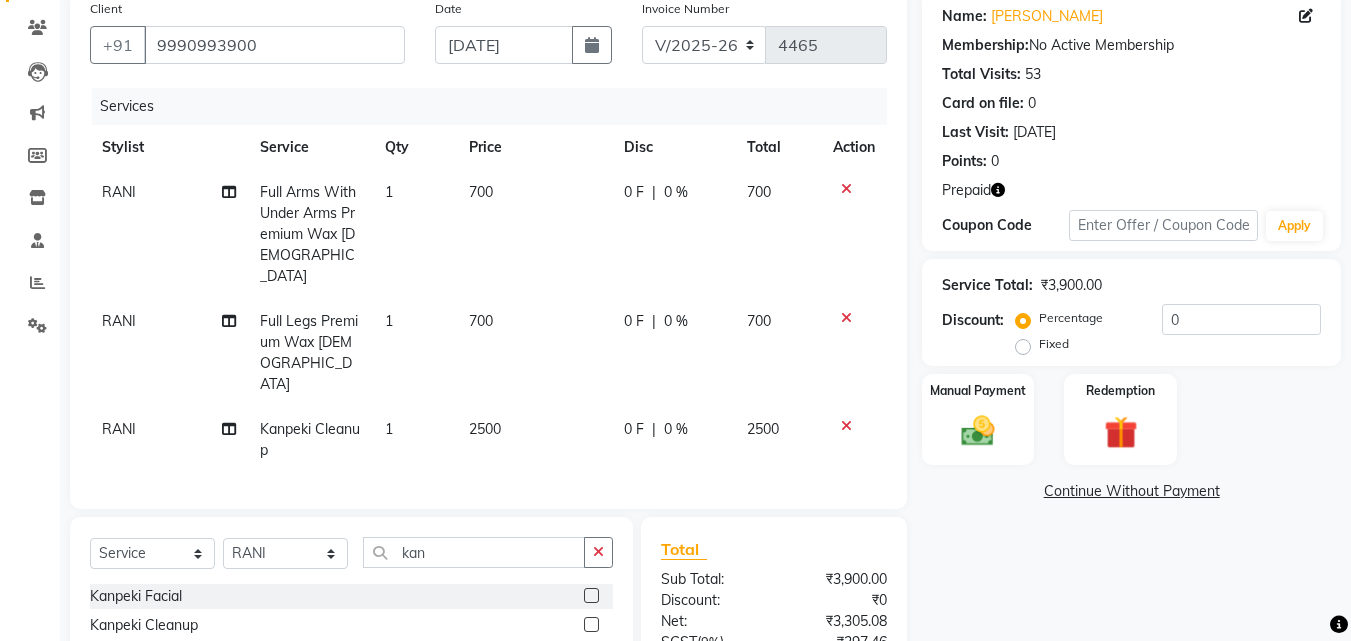 scroll, scrollTop: 284, scrollLeft: 0, axis: vertical 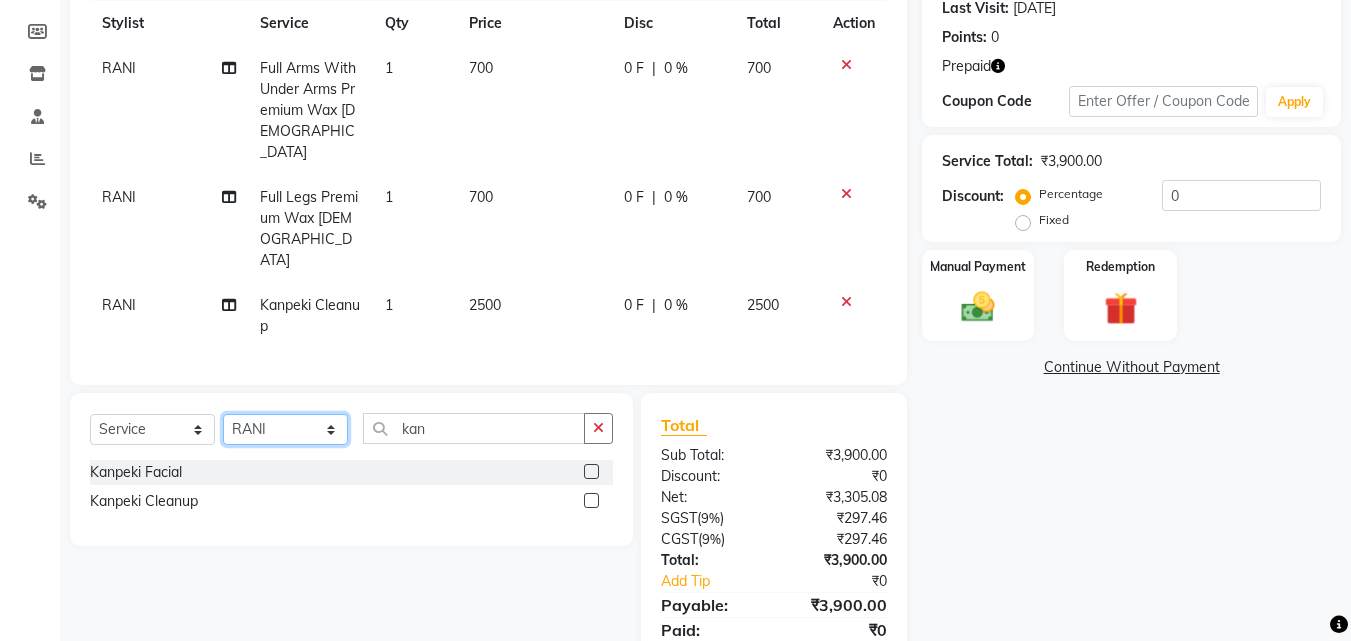 click on "Select Stylist Advance Cut  ASIF FARMAN HAIDER Iqbal KASHISH LUCKY Manager MANOJ NASEEM NASIR Nidhi Pooja  PRIYA RAEES RANI RASHID RIZWAN SACHIN SALMAN SANJAY Shahjad Shankar shuaib SONI" 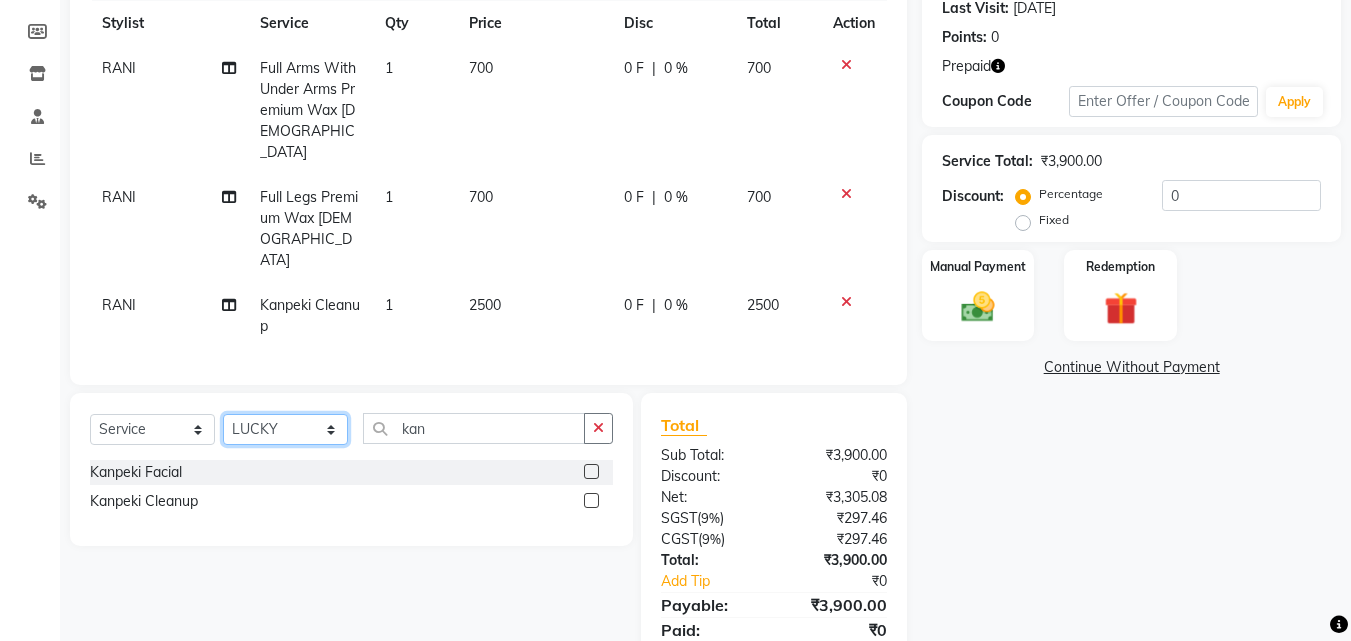 click on "Select Stylist Advance Cut  ASIF FARMAN HAIDER Iqbal KASHISH LUCKY Manager MANOJ NASEEM NASIR Nidhi Pooja  PRIYA RAEES RANI RASHID RIZWAN SACHIN SALMAN SANJAY Shahjad Shankar shuaib SONI" 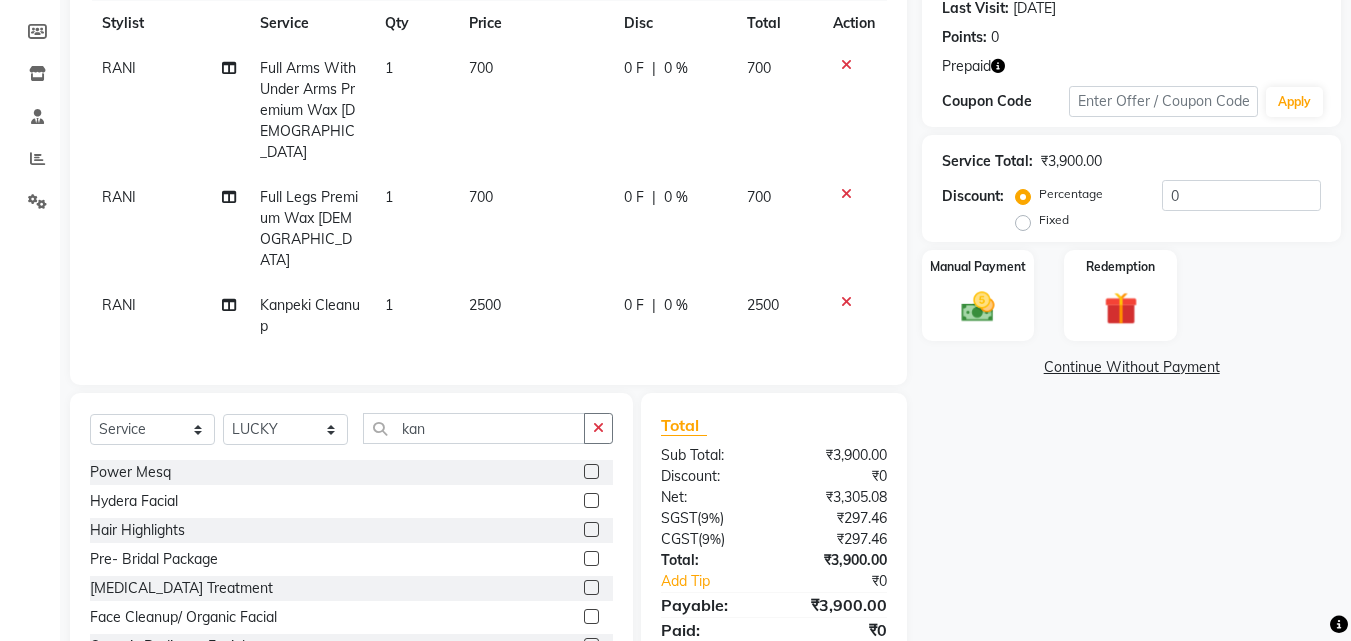 click 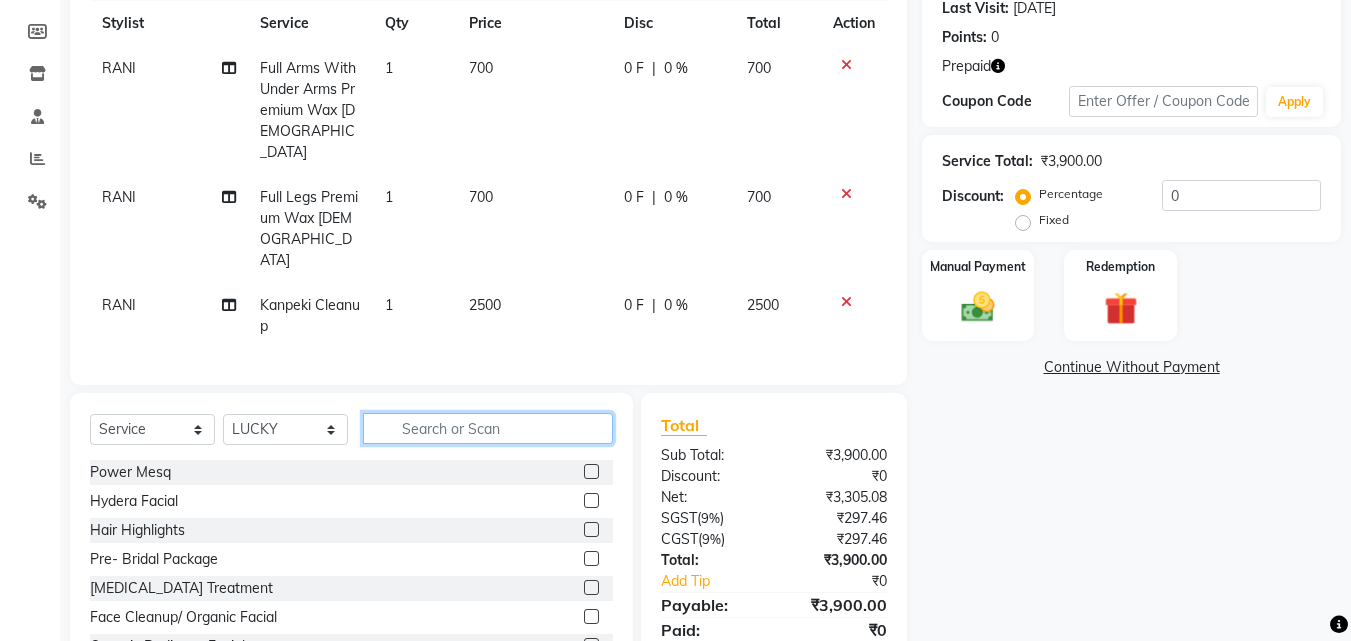 drag, startPoint x: 593, startPoint y: 405, endPoint x: 578, endPoint y: 403, distance: 15.132746 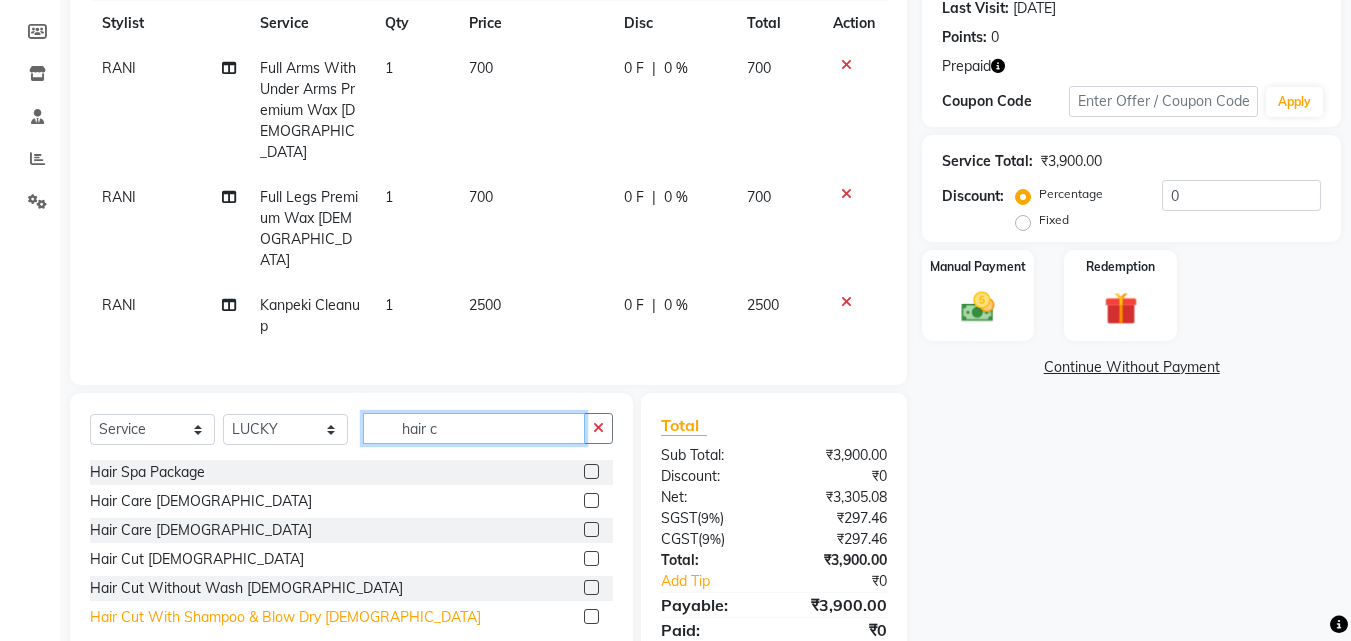 type on "hair c" 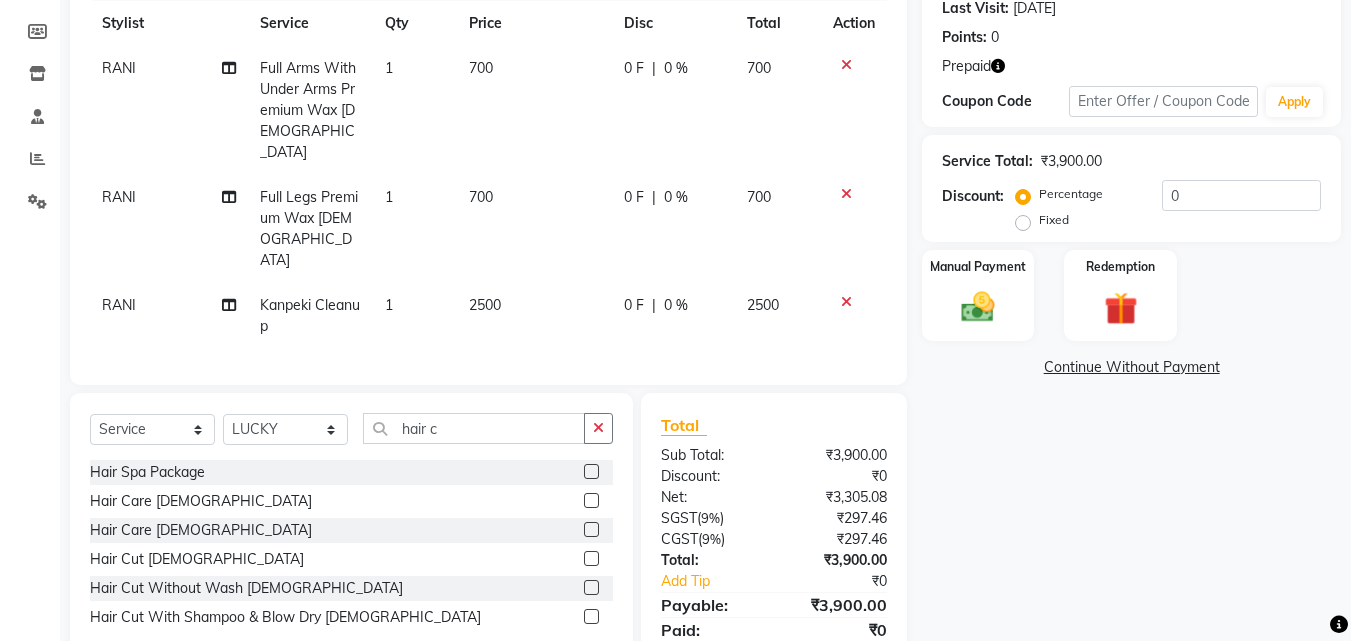 drag, startPoint x: 329, startPoint y: 593, endPoint x: 497, endPoint y: 413, distance: 246.21942 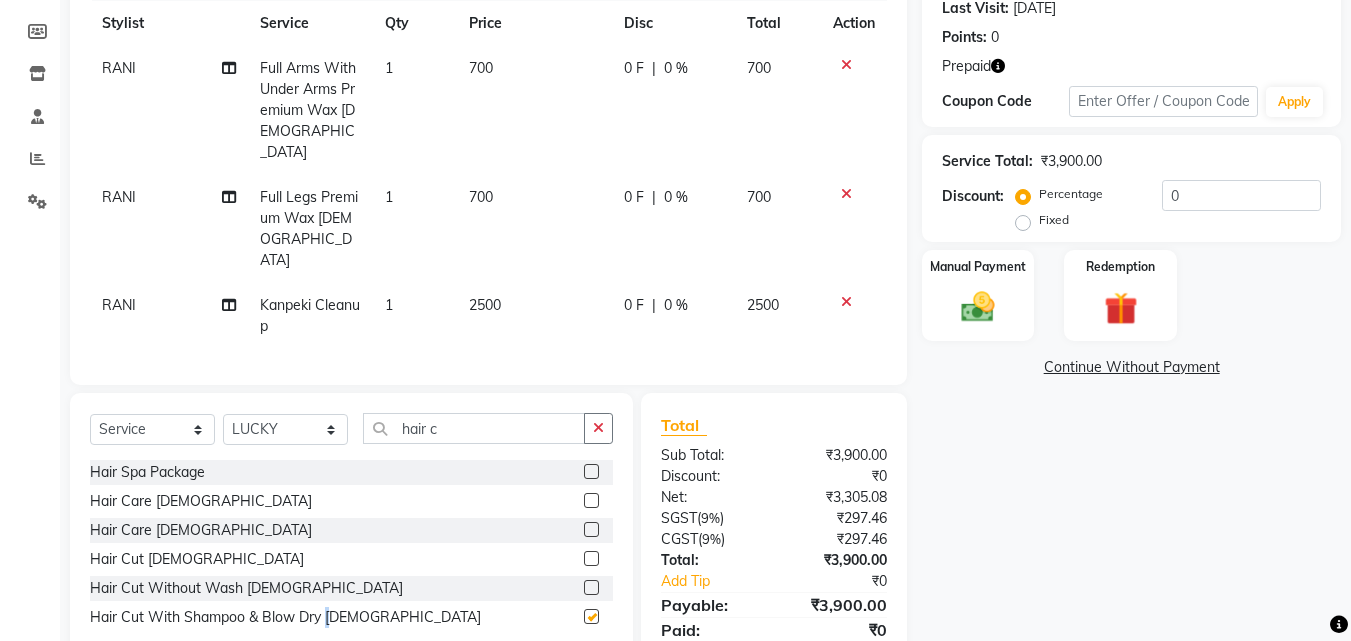 checkbox on "false" 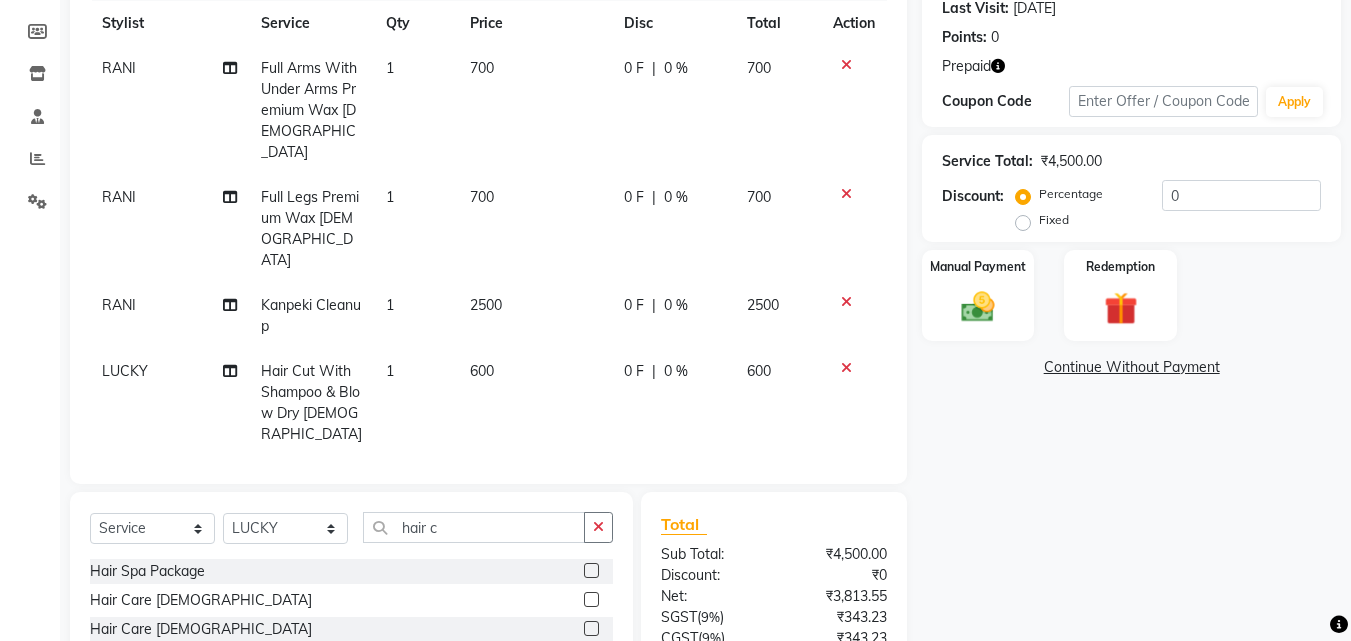 click on "600" 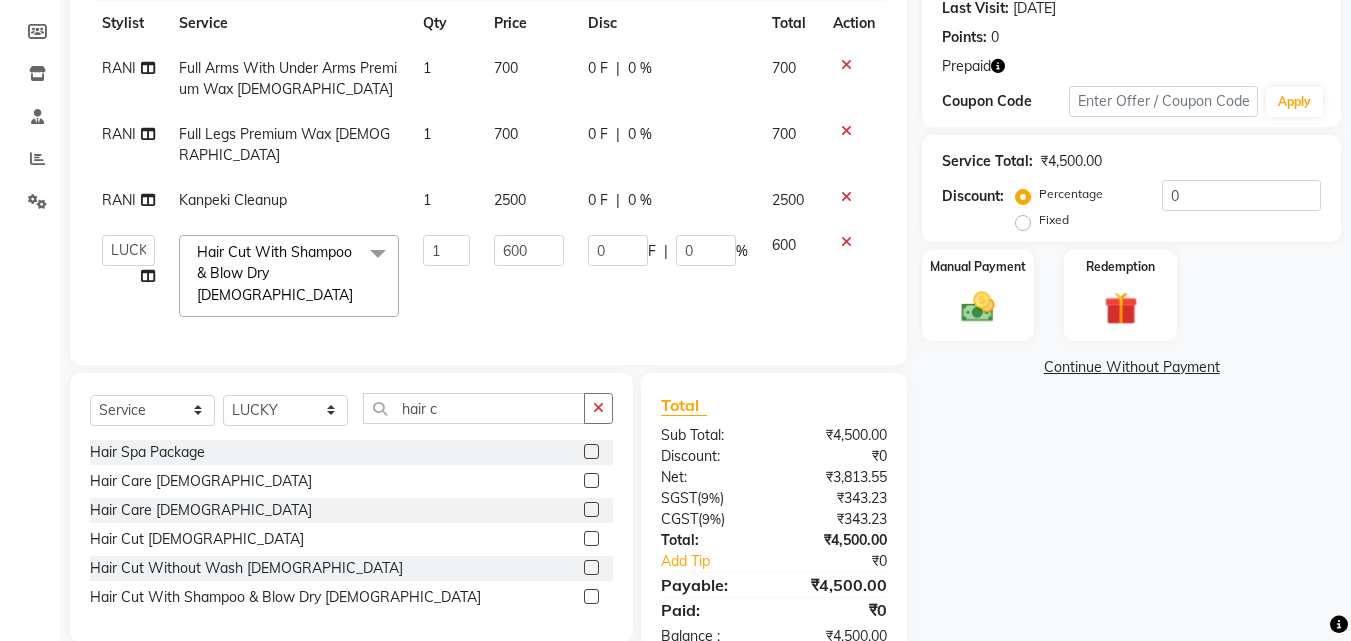 click on "Client +91 9990993900 Date 11-07-2025 Invoice Number V/2025 V/2025-26 4465 Services Stylist Service Qty Price Disc Total Action RANI Full Arms With Under Arms Premium Wax Female 1 700 0 F | 0 % 700 RANI Full Legs Premium Wax Female 1 700 0 F | 0 % 700 RANI Kanpeki Cleanup 1 2500 0 F | 0 % 2500  Advance Cut    ASIF   FARMAN   HAIDER   Iqbal   KASHISH   LUCKY   Manager   MANOJ   NASEEM   NASIR   Nidhi   Pooja    PRIYA   RAEES   RANI   RASHID   RIZWAN   SACHIN   SALMAN   SANJAY   Shahjad   Shankar   shuaib   SONI  Hair Cut With Shampoo & Blow Dry Female  x Power Mesq Hydera Facial Hair Highlights Pre- Bridal Package Skin Care Treatment Face Cleanup/ Organic Facial Organic Radiance Facial Body Massage Body Dtan Body Polishing Balayage Color Kanpeki Facial Face De-Tan Hair Spa Package Skin Door Facial Kara-Smooth Groom Makeup Hair Set Package Male Keratin Treatment Package Female Arms Trimming Full Body Wax Kanpeki Cleanup Pro Longer Hair Treatment Fiber Plex Hair Treatment Foot Massage Kera Shine Treatment 1 600" 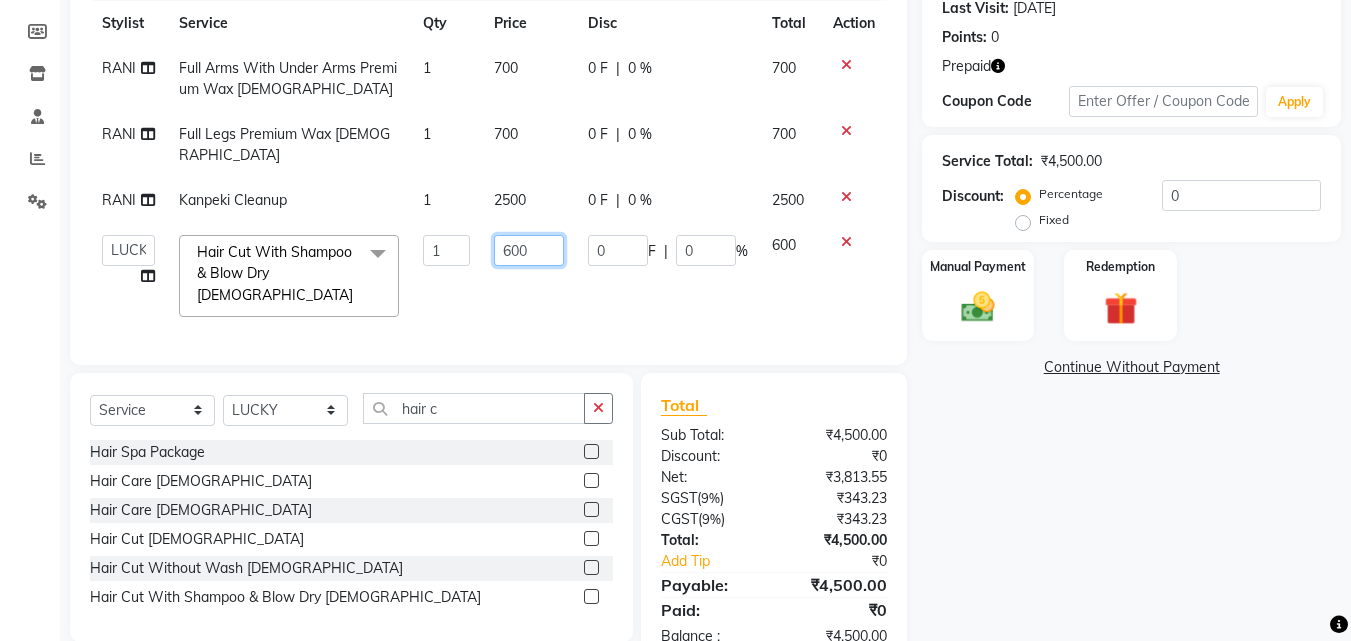 click on "600" 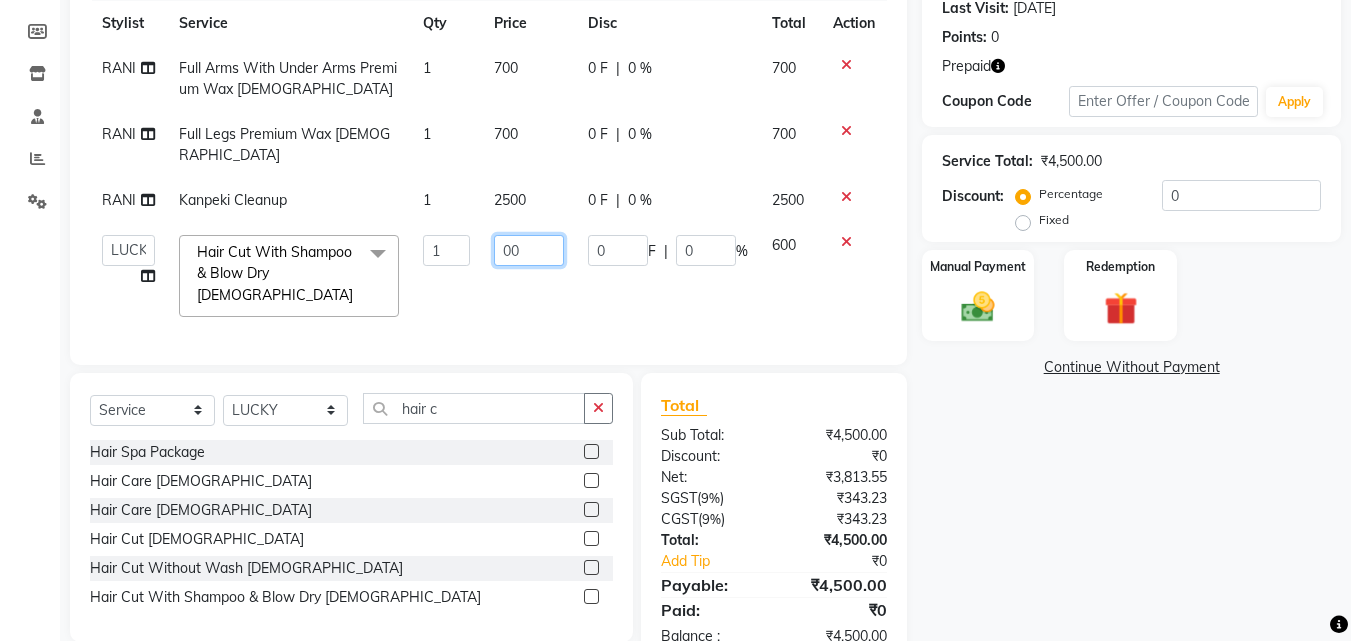 type on "700" 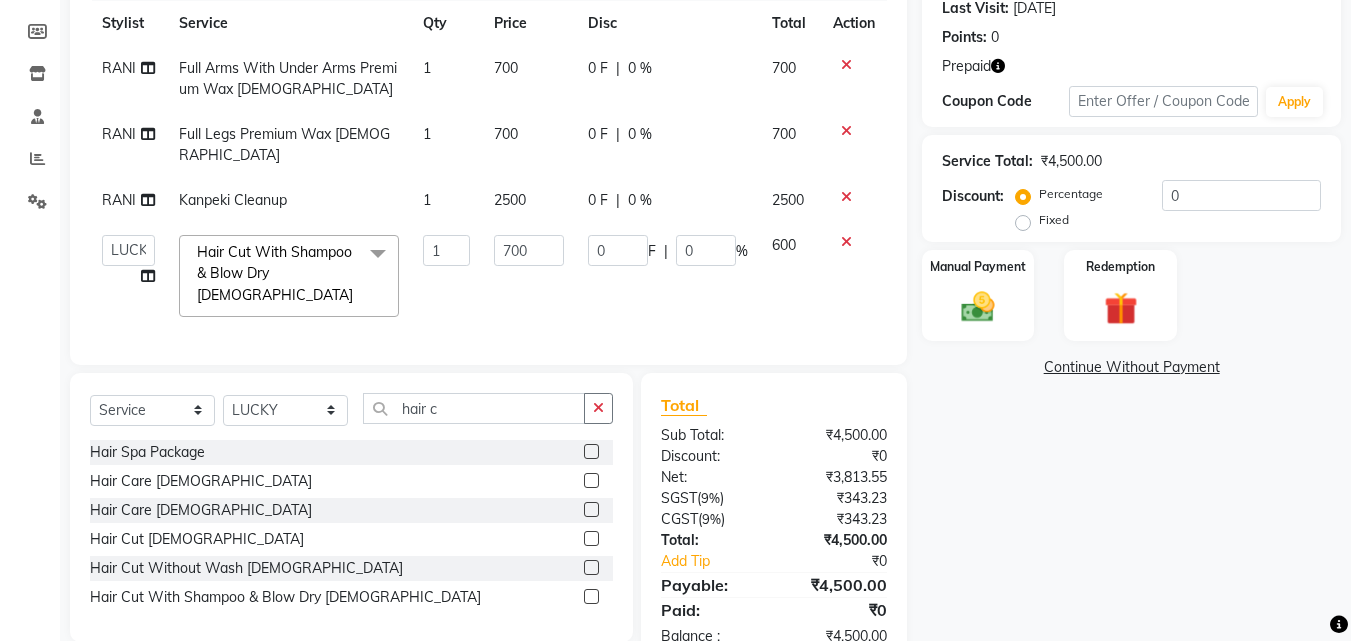 click on "Name: Ayush  Membership:  No Active Membership  Total Visits:  53 Card on file:  0 Last Visit:   11-07-2025 Points:   0  Prepaid Coupon Code Apply Service Total:  ₹4,500.00  Discount:  Percentage   Fixed  0 Manual Payment Redemption  Continue Without Payment" 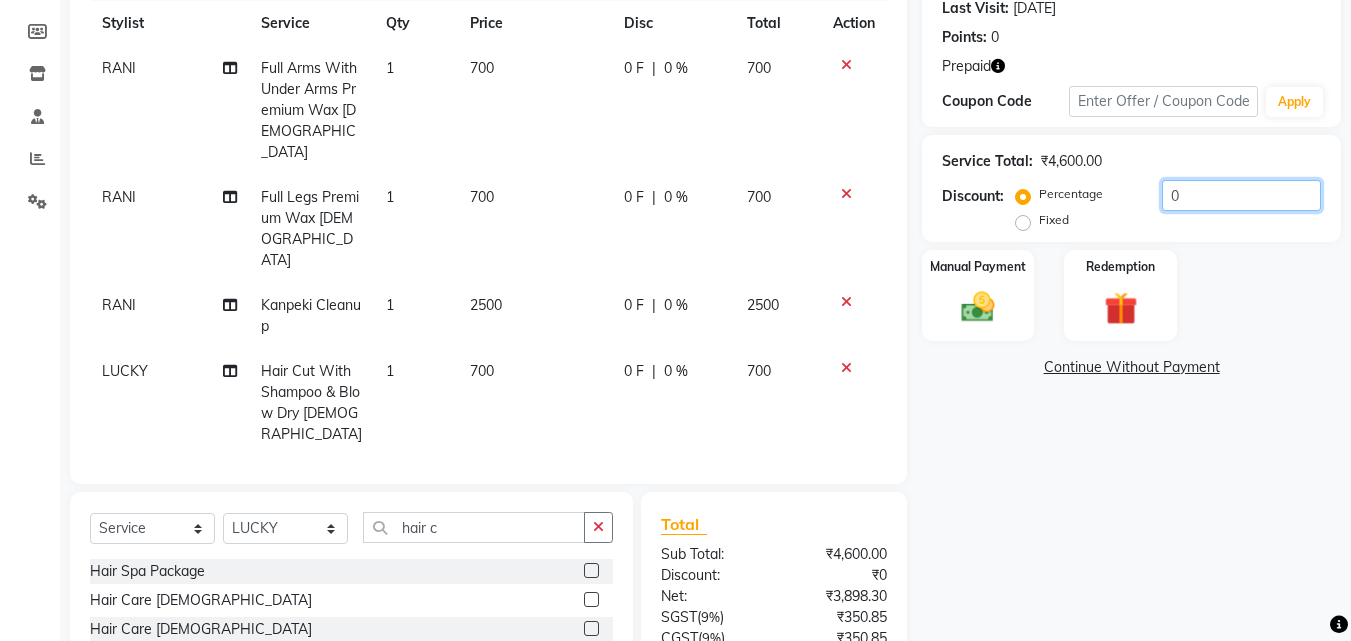 click on "0" 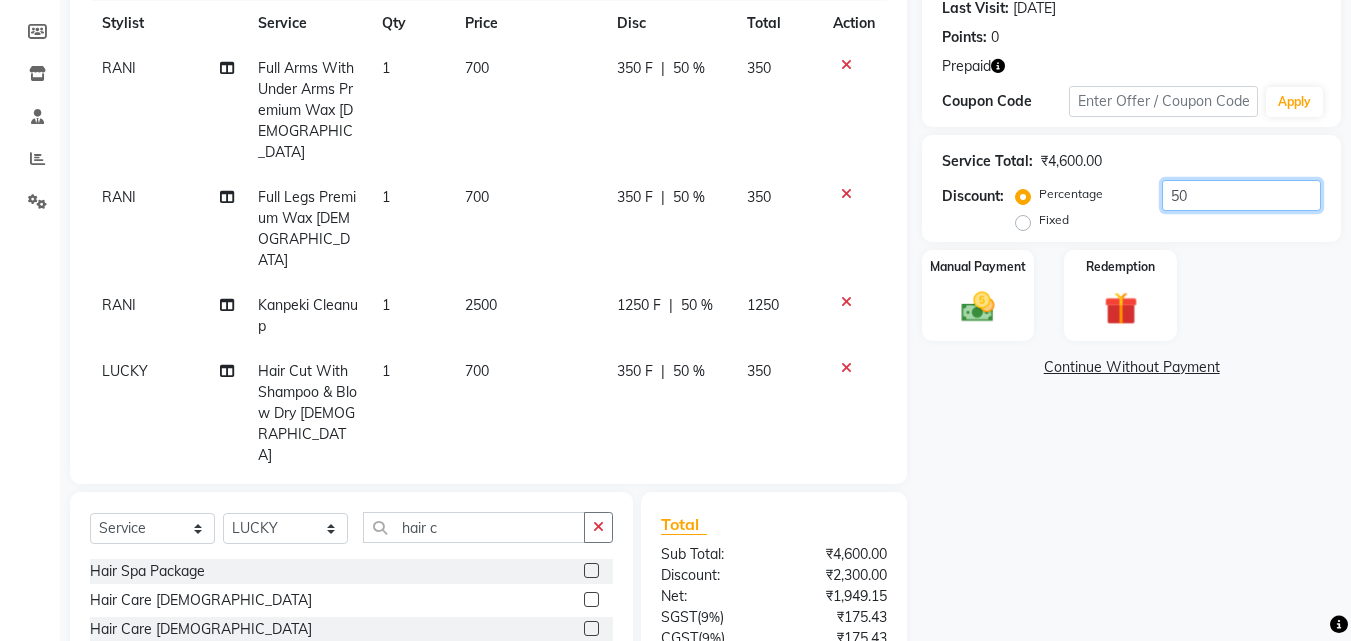 scroll, scrollTop: 402, scrollLeft: 0, axis: vertical 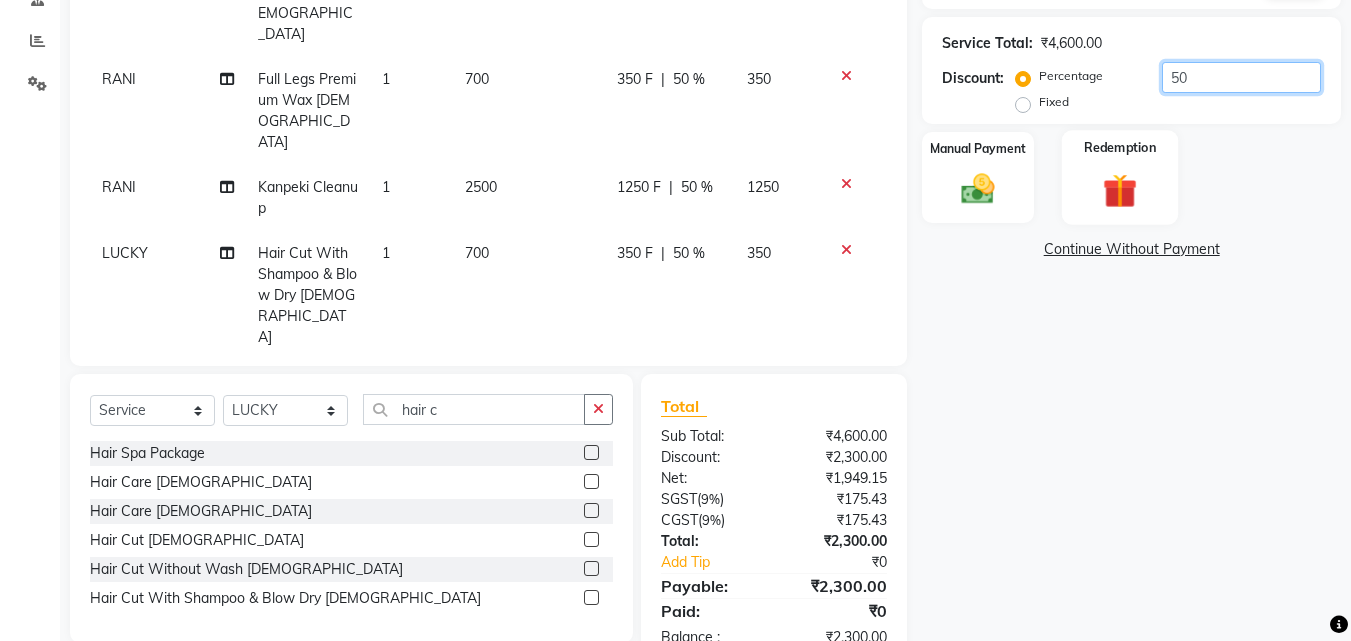 type on "50" 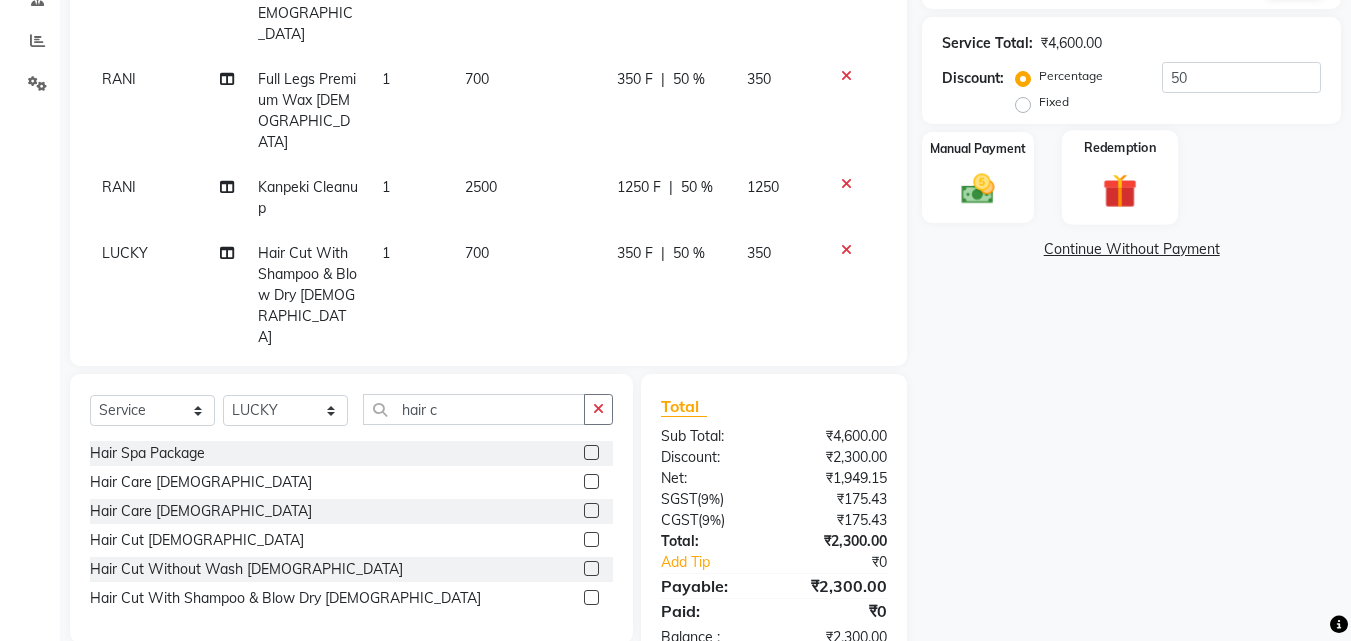 click on "Redemption" 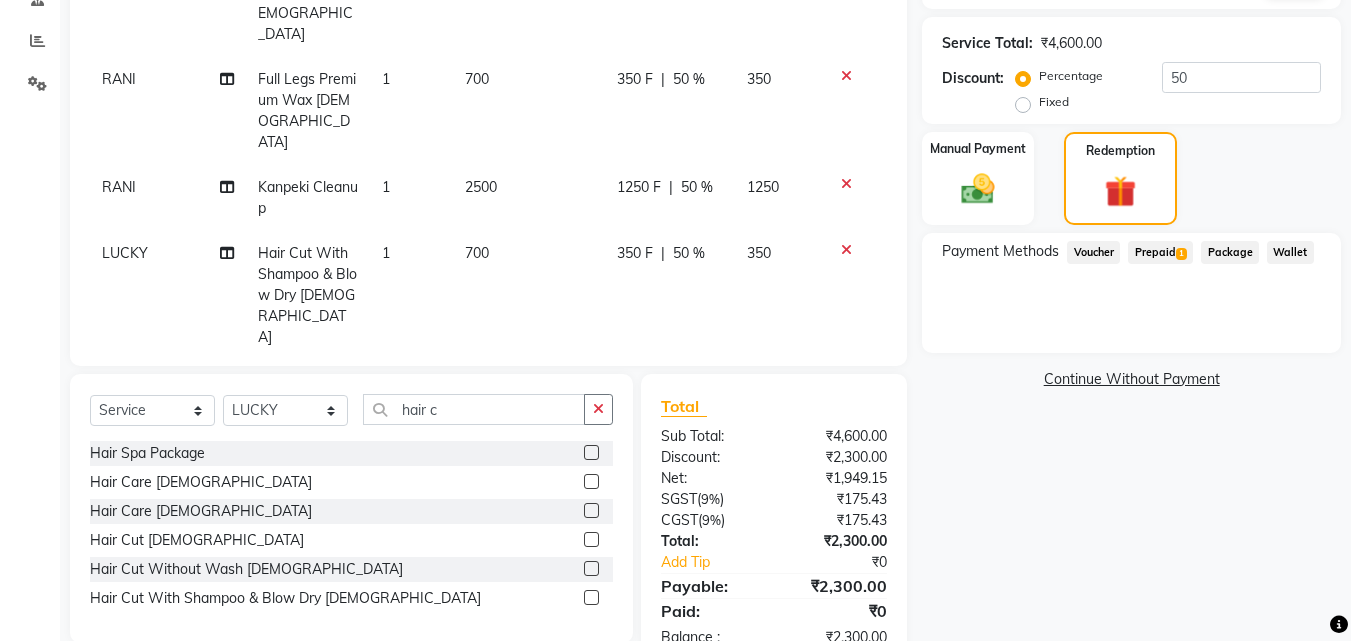 click on "Prepaid  1" 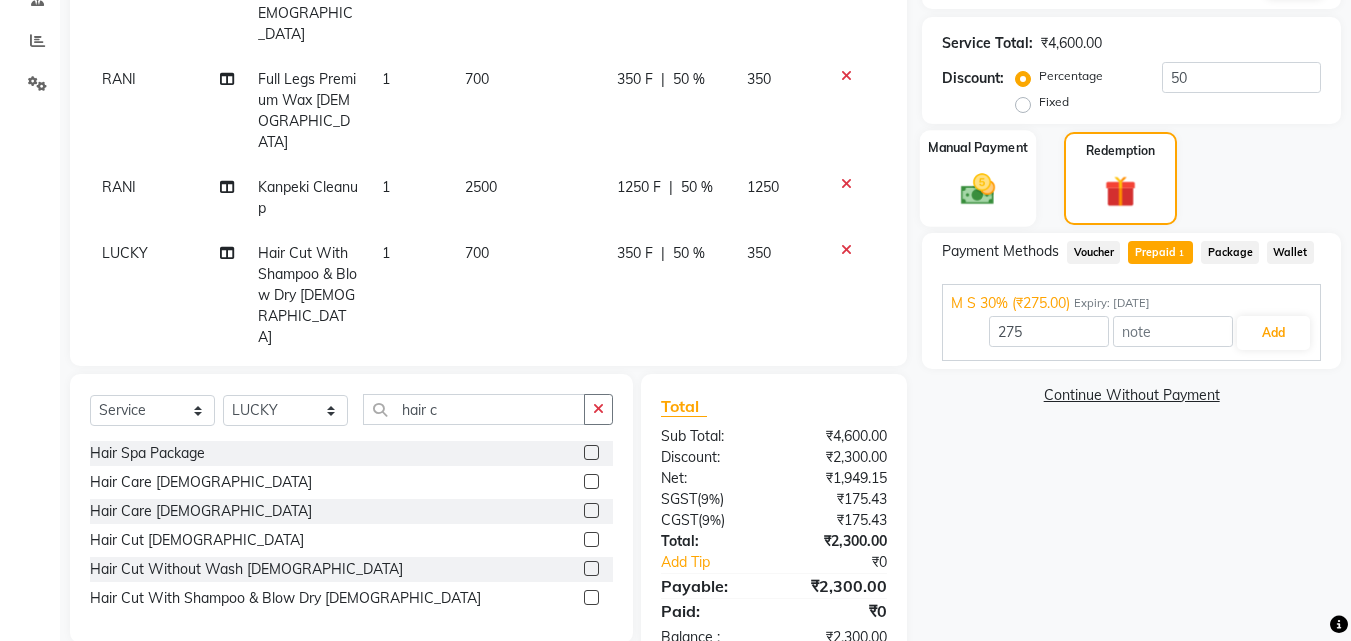 click on "Manual Payment" 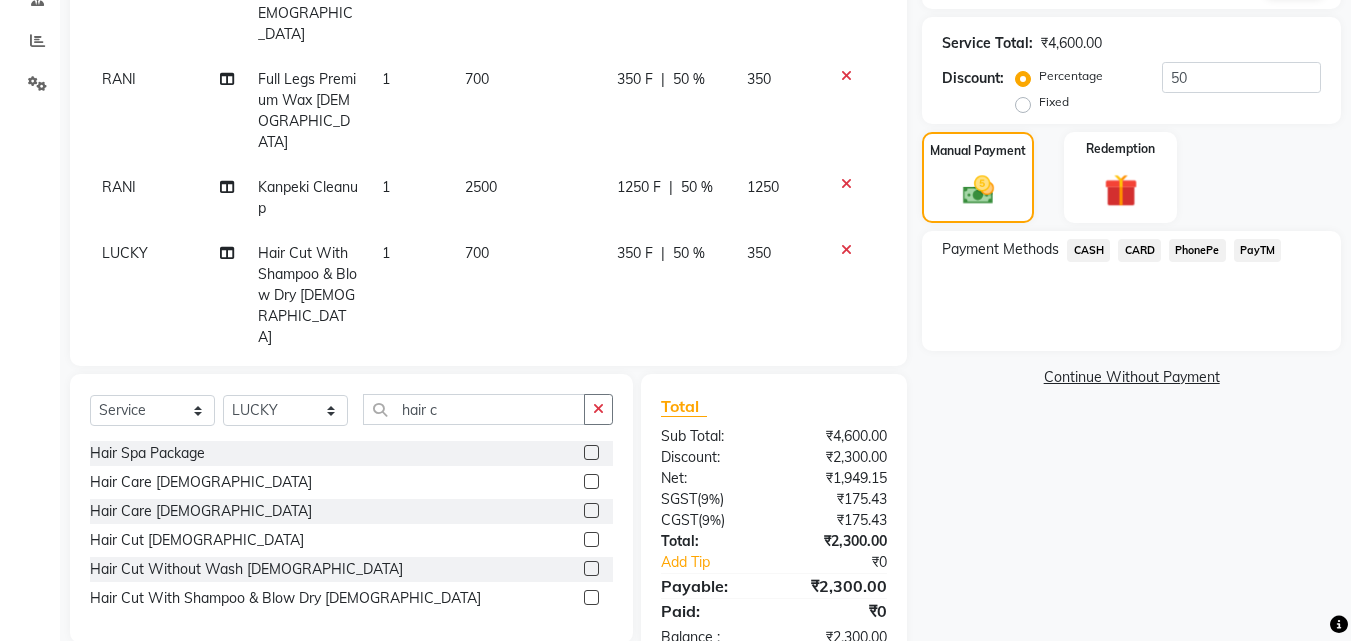 click on "CASH" 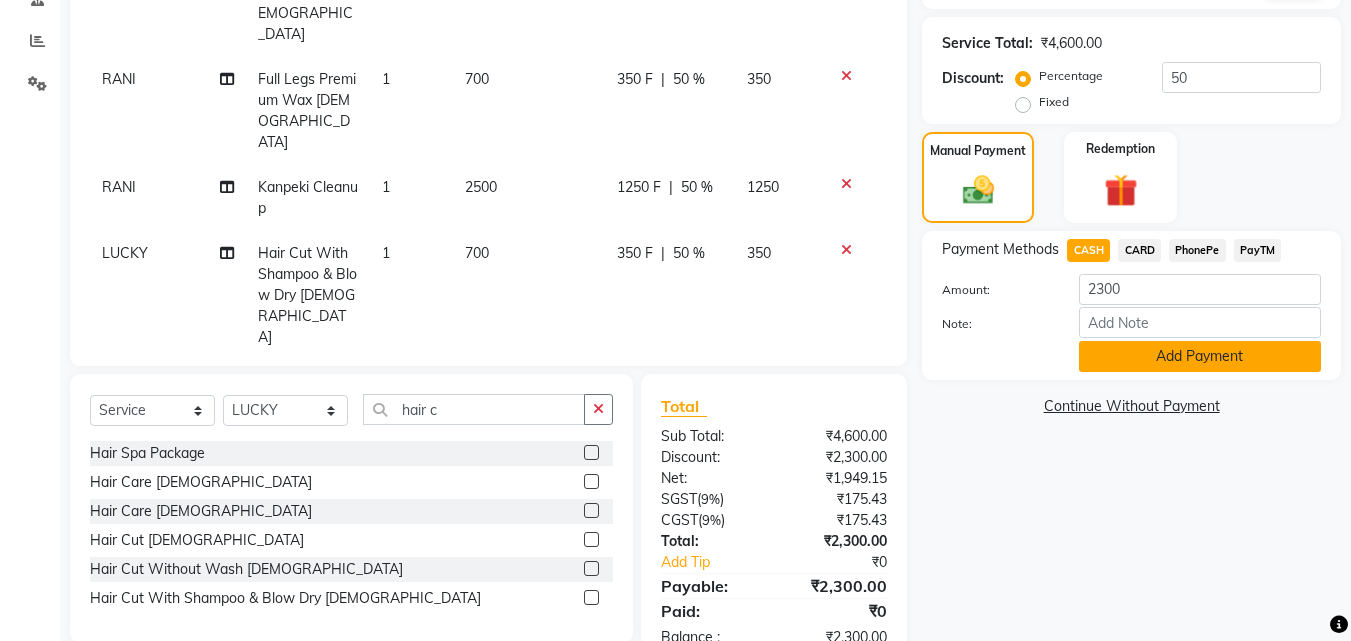 click on "Add Payment" 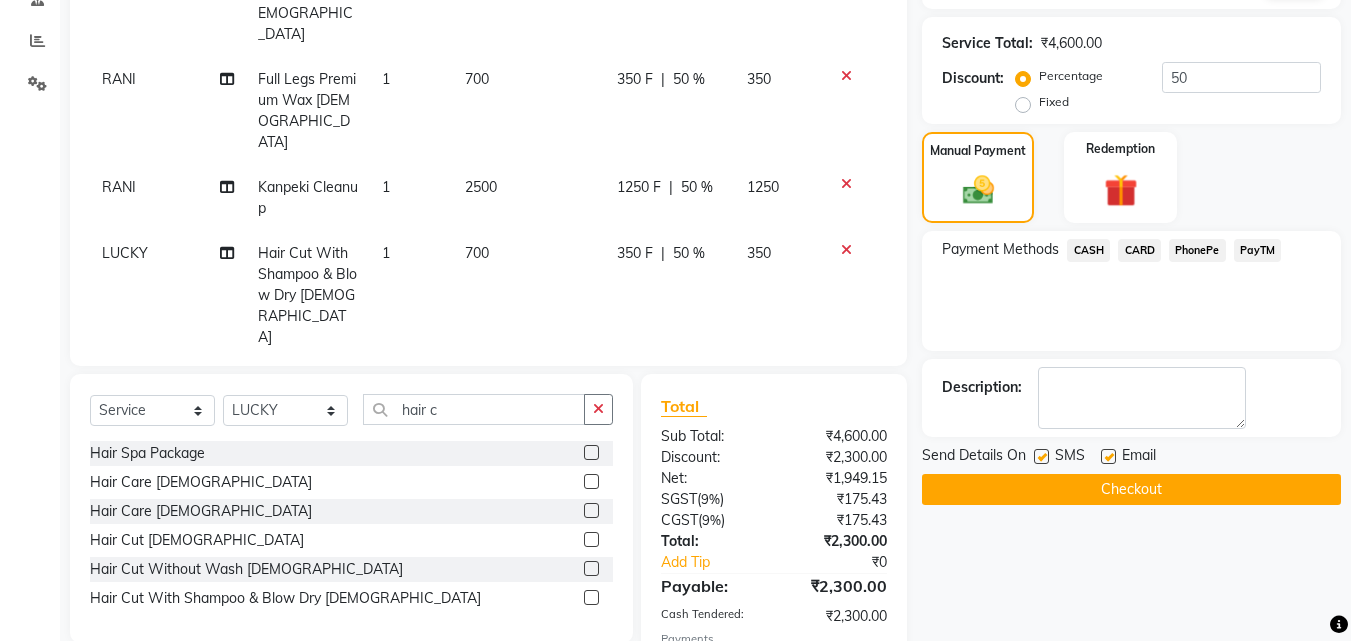 click 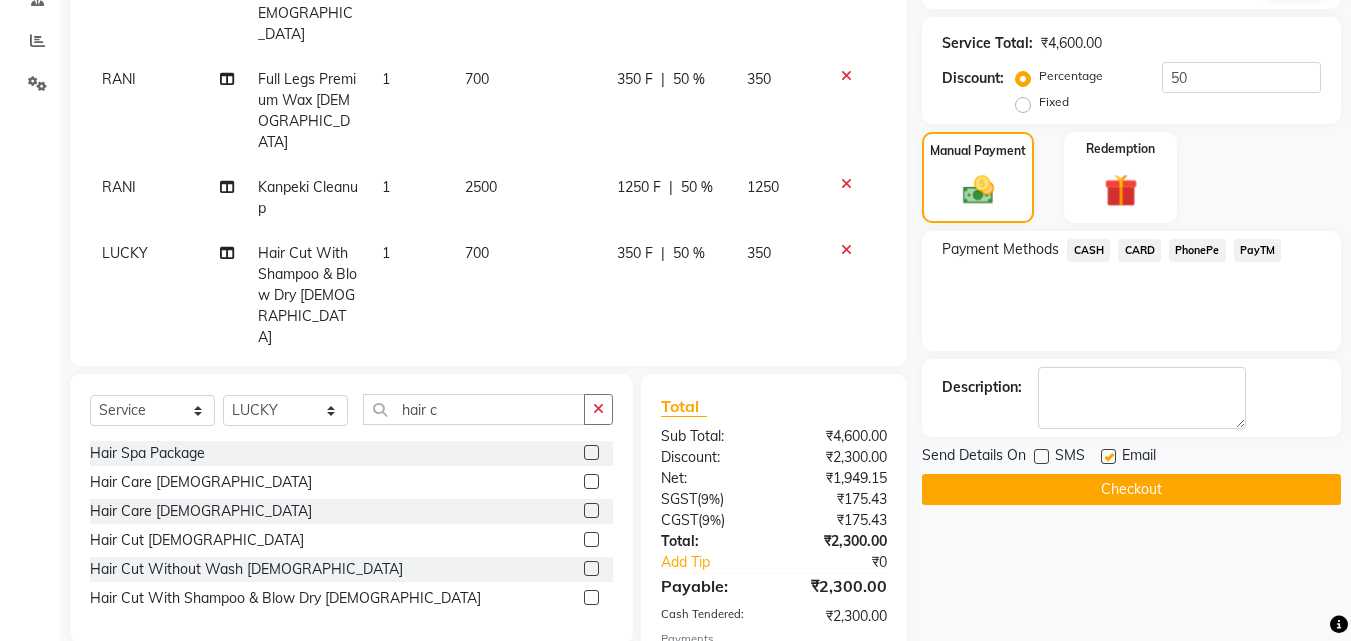 click on "Checkout" 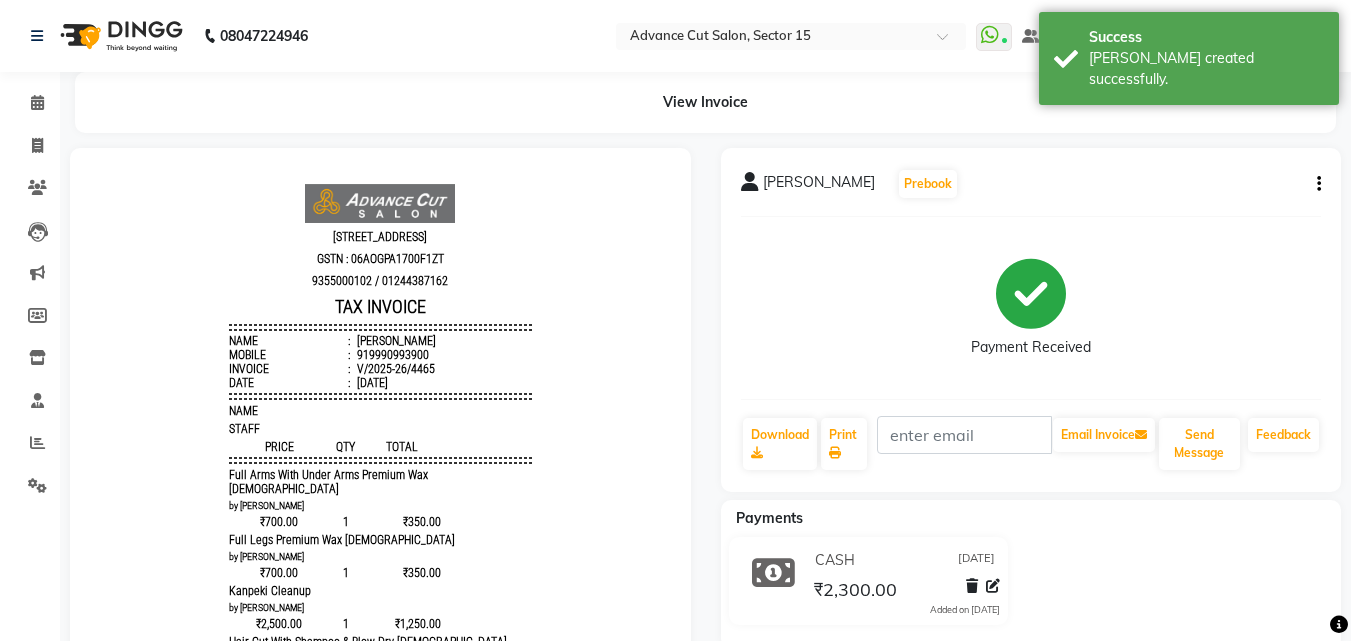 scroll, scrollTop: 0, scrollLeft: 0, axis: both 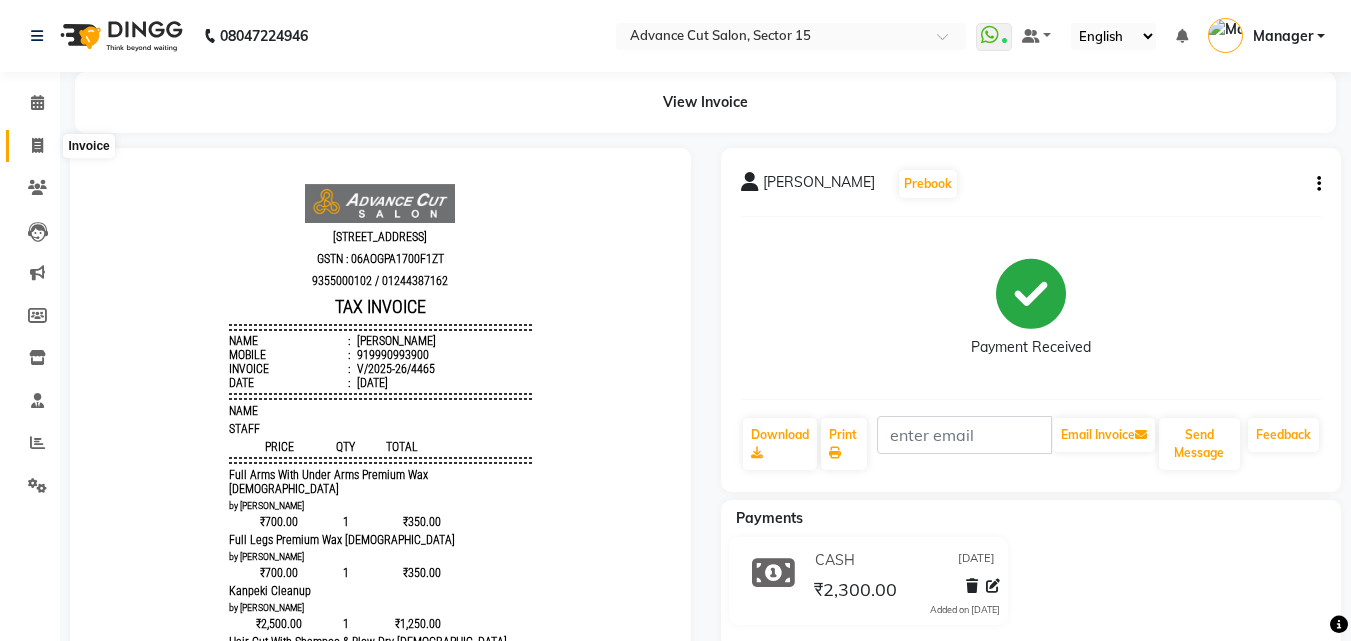 click 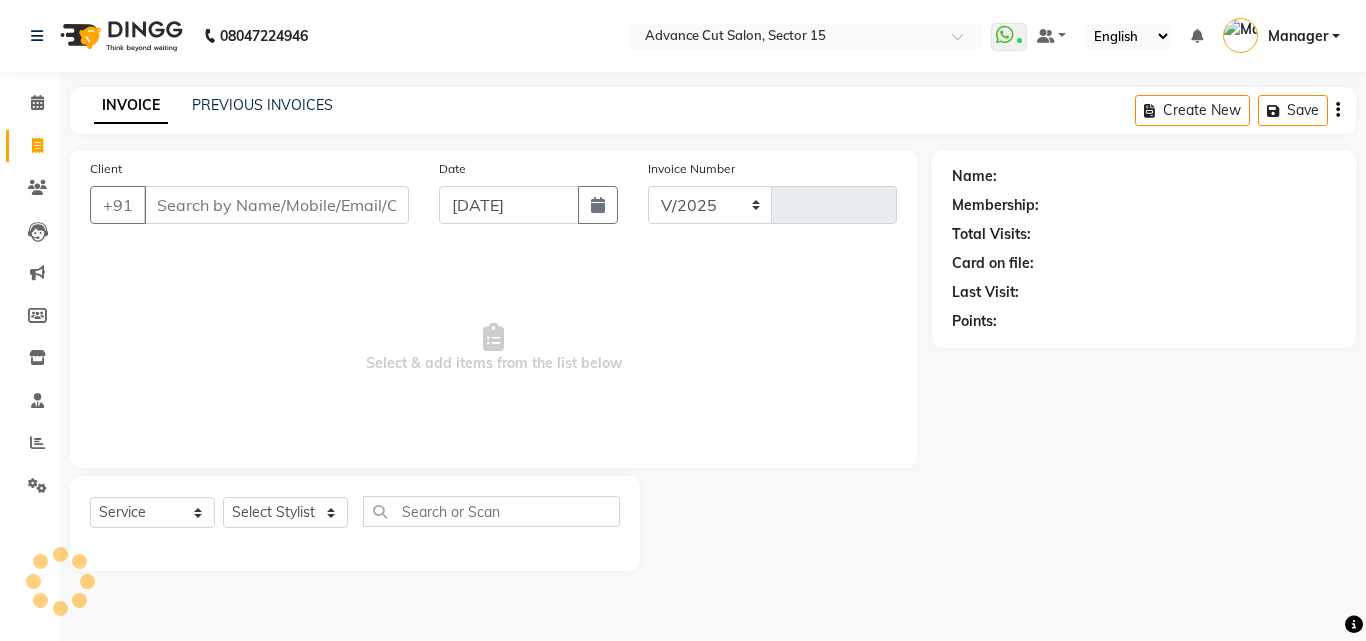 select on "6255" 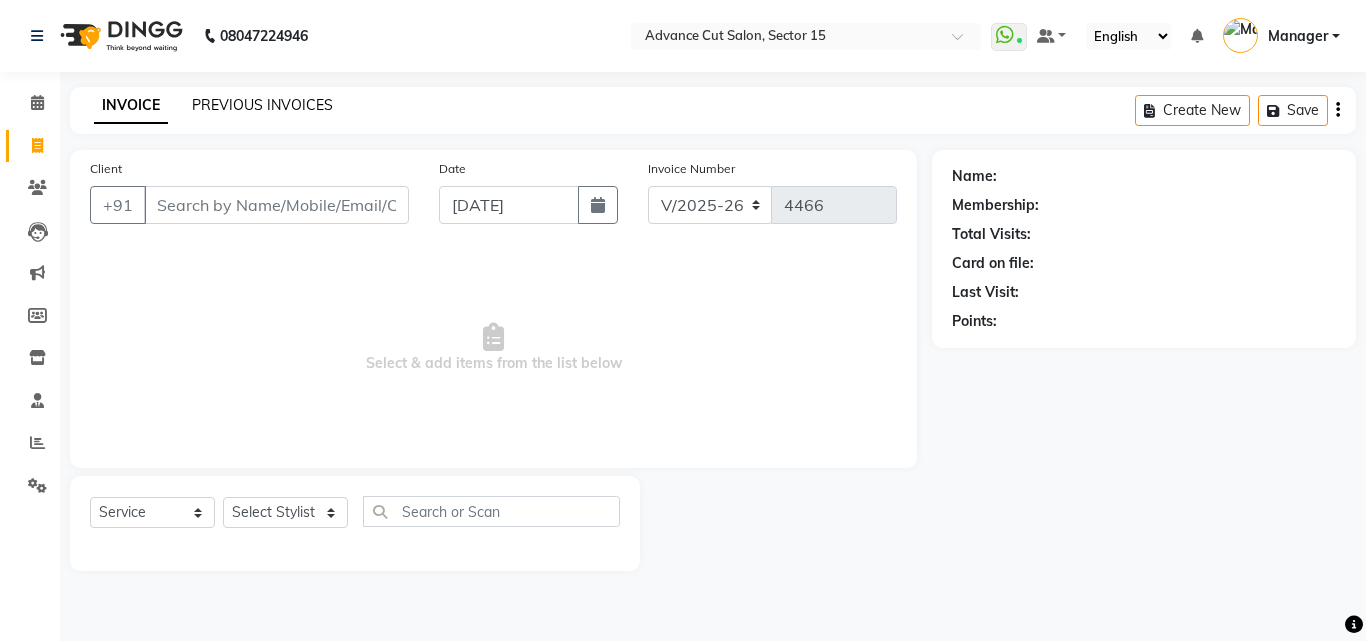 click on "PREVIOUS INVOICES" 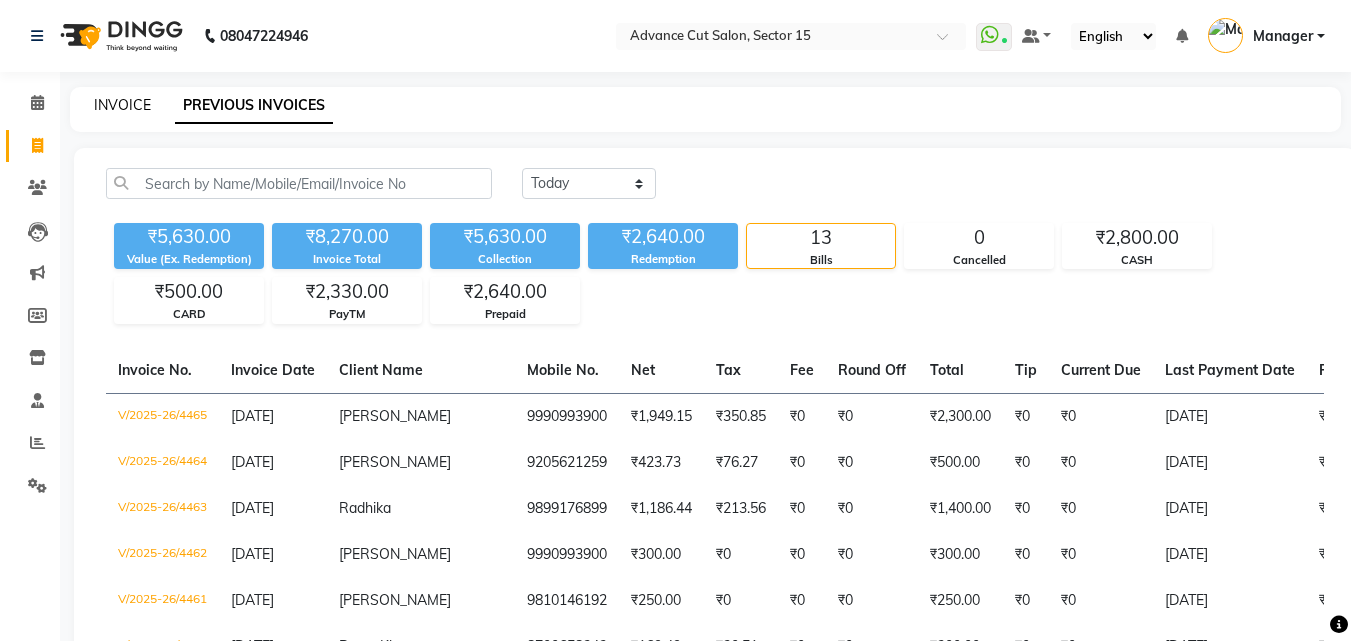click on "INVOICE" 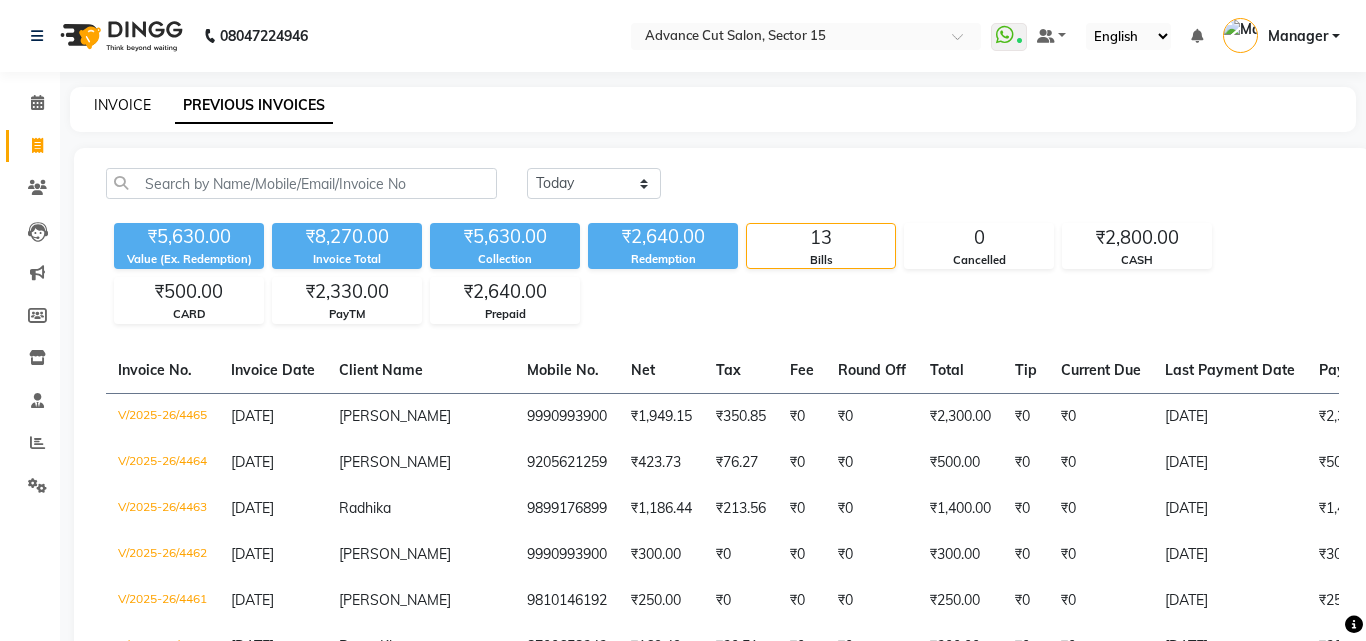 select on "service" 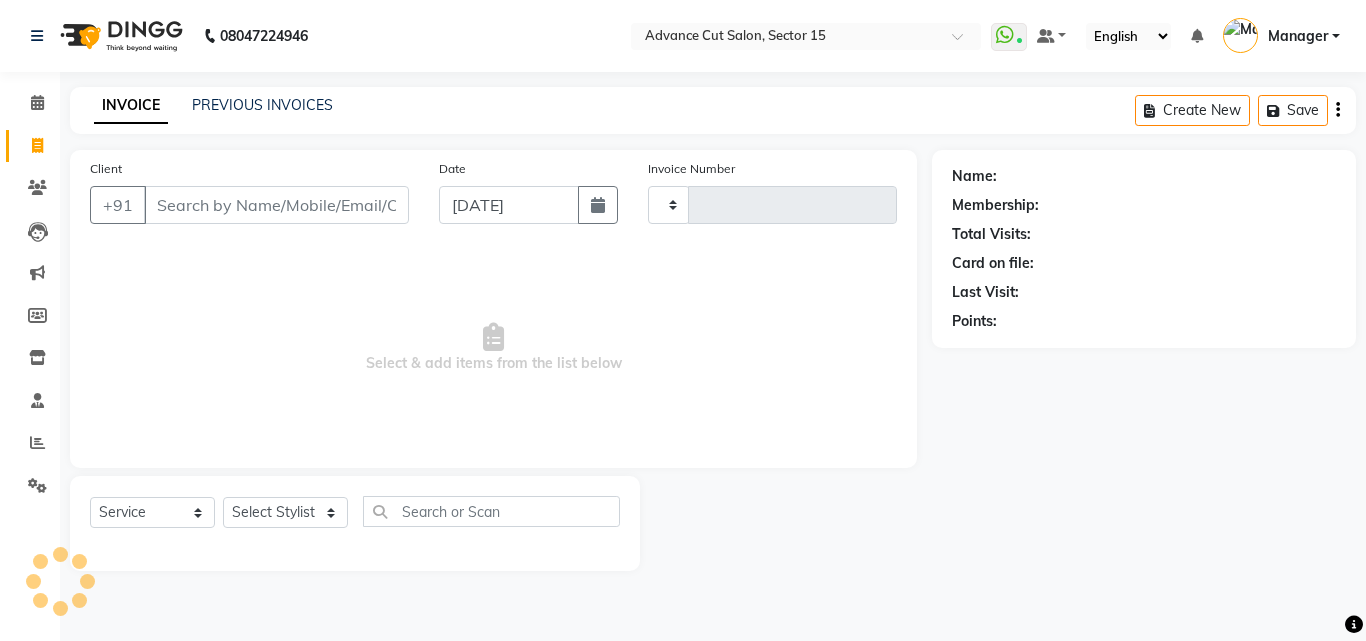 type on "4466" 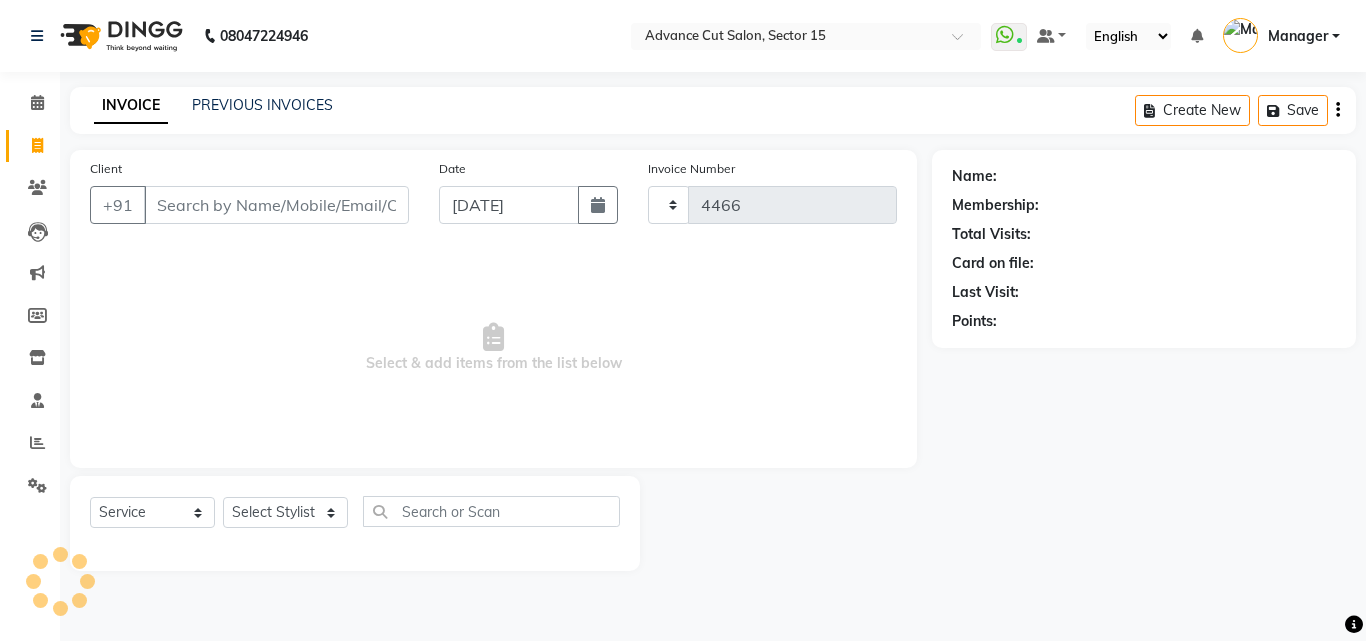 select on "6255" 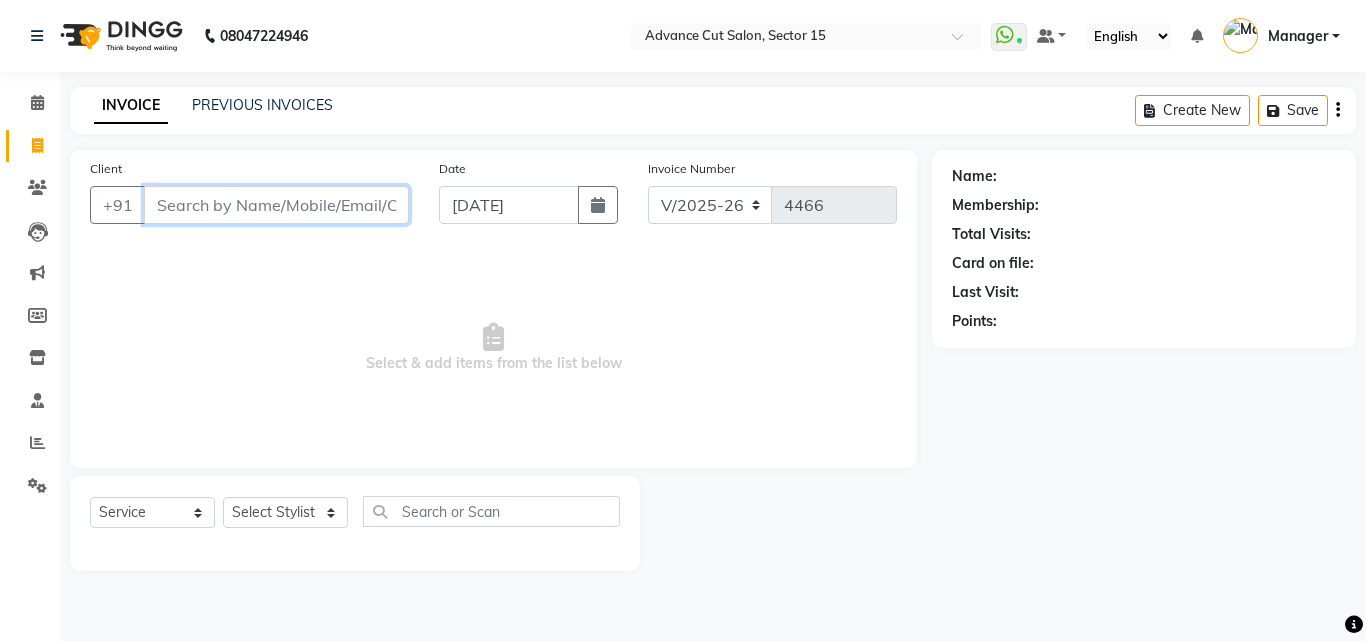 click on "Client" at bounding box center [276, 205] 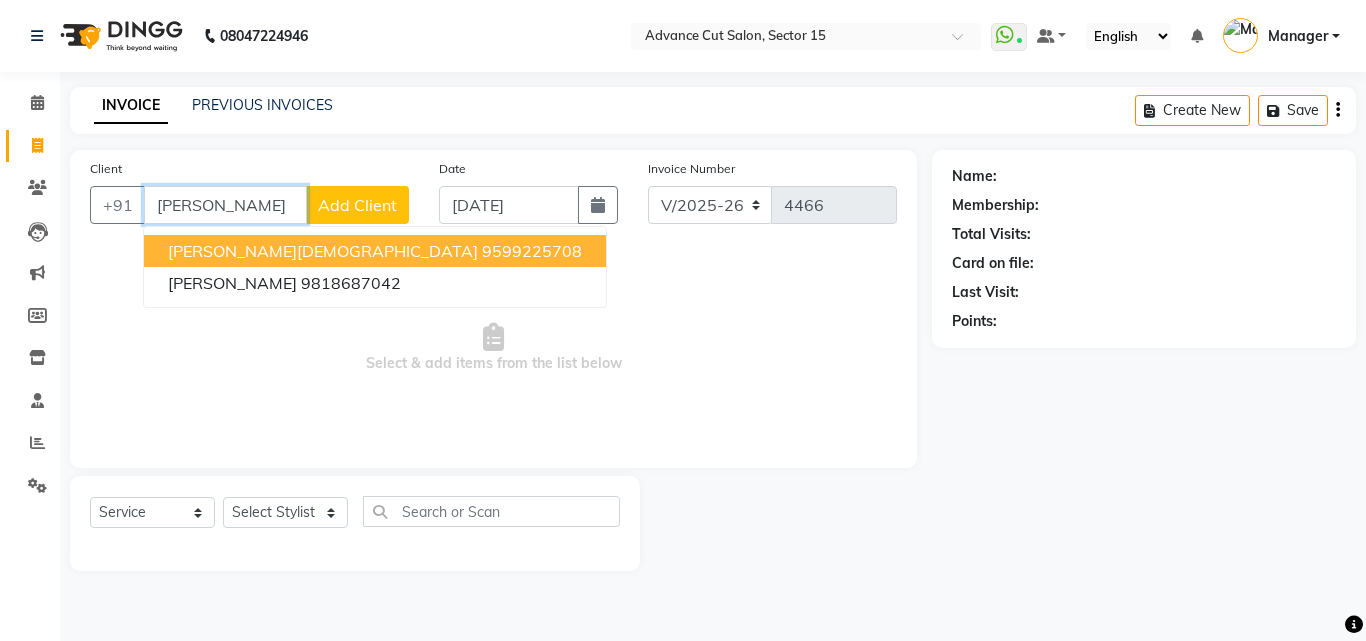 click on "9599225708" at bounding box center (532, 251) 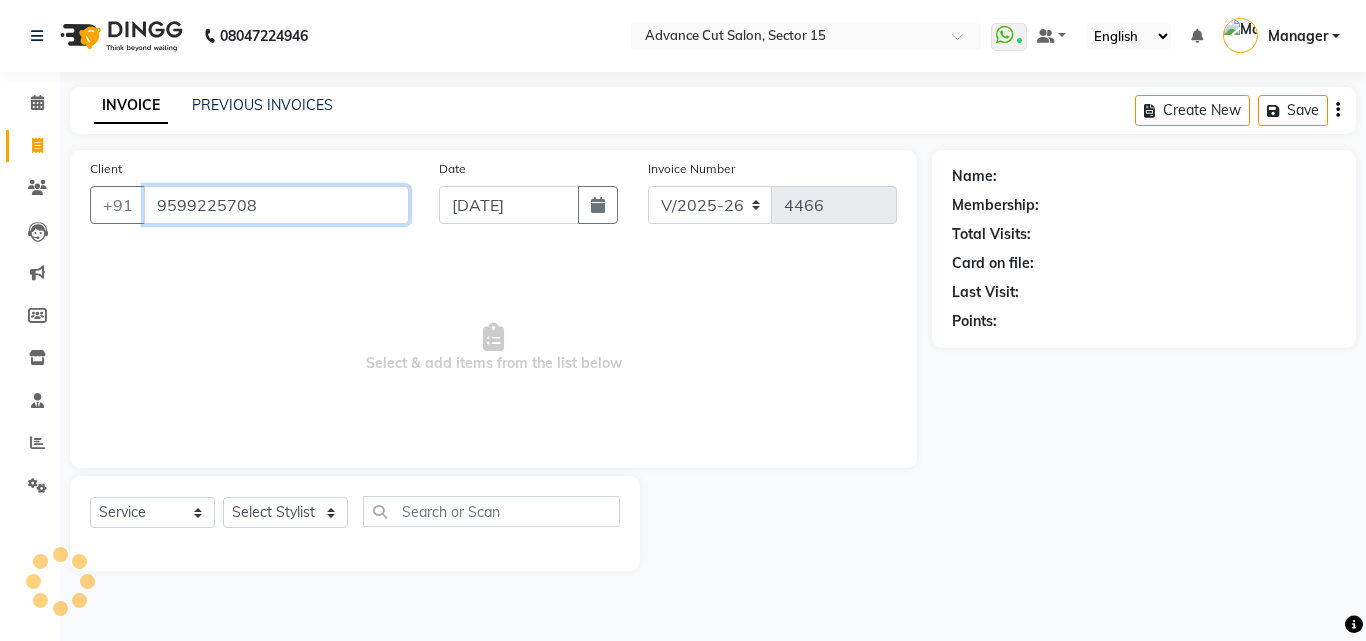 type on "9599225708" 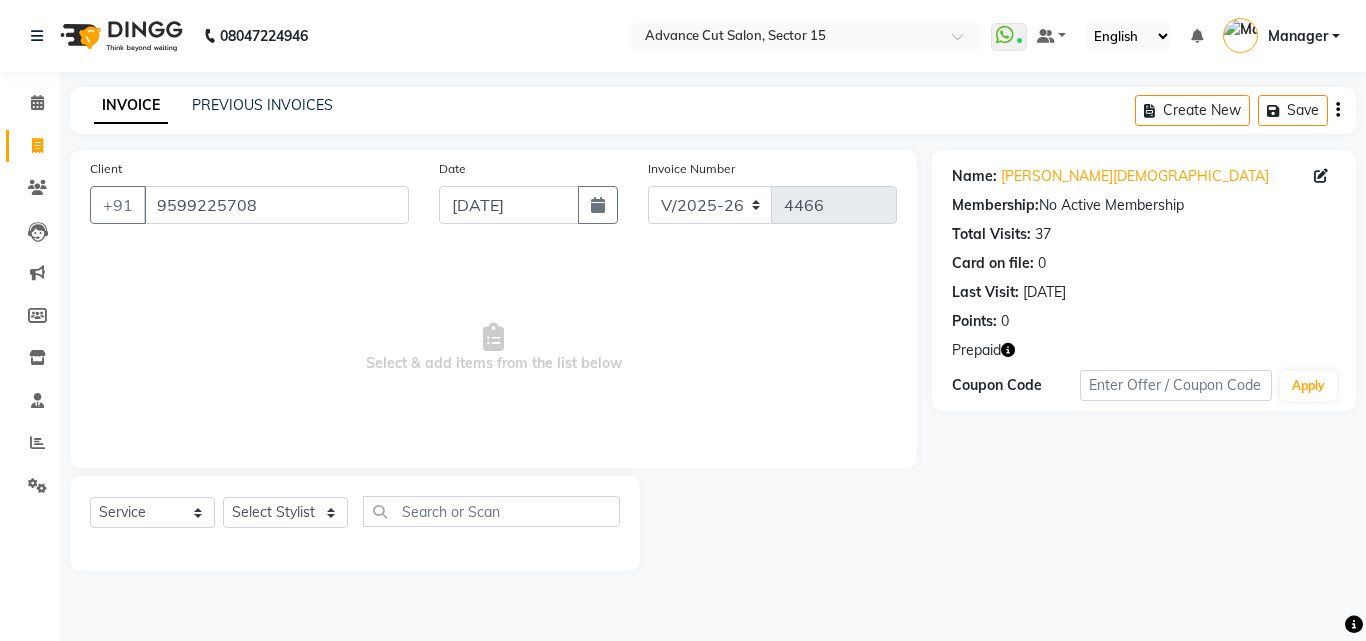 click on "Name: Nitika Jain Membership:  No Active Membership  Total Visits:  37 Card on file:  0 Last Visit:   03-06-2025 Points:   0" 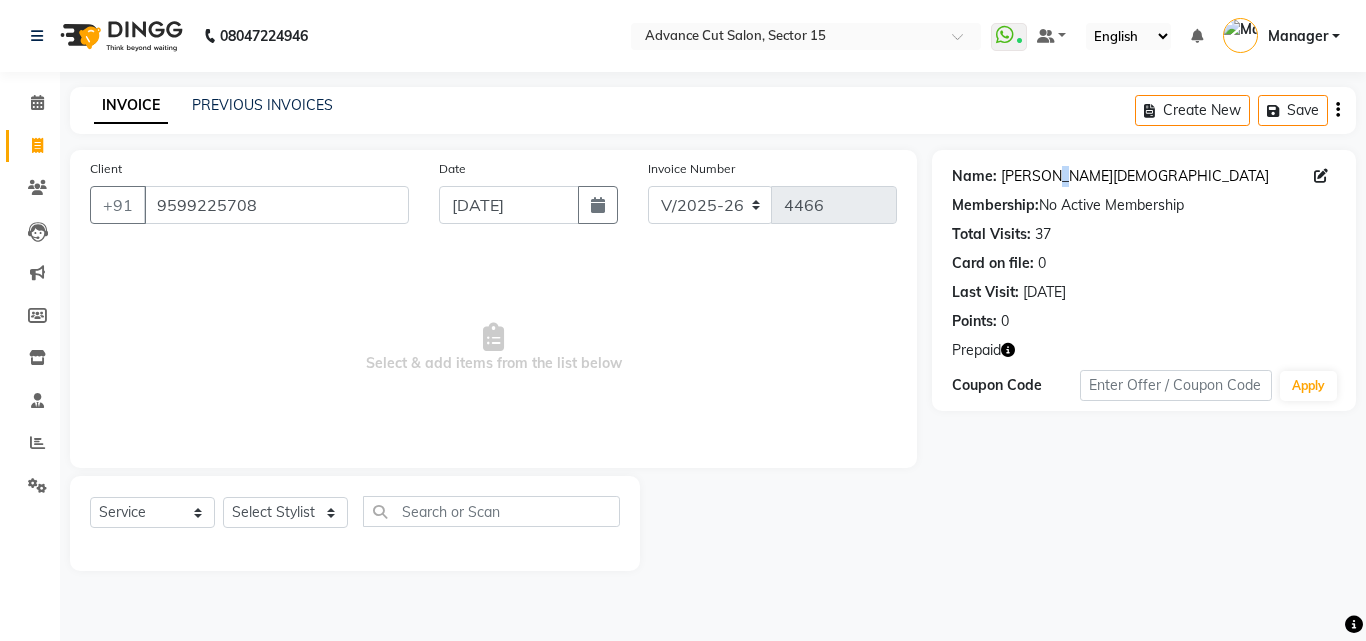 click on "Nitika Jain" 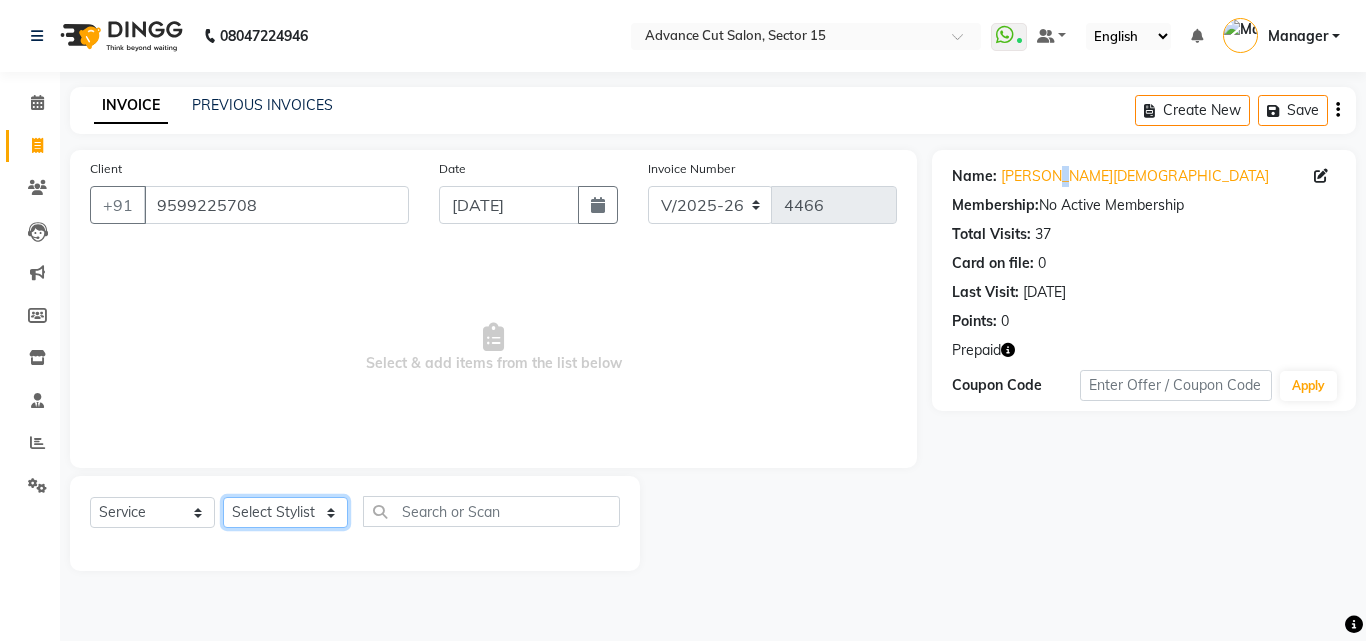click on "Select Stylist Advance Cut  ASIF FARMAN HAIDER Iqbal KASHISH LUCKY Manager MANOJ NASEEM NASIR Nidhi Pooja  PRIYA RAEES RANI RASHID RIZWAN SACHIN SALMAN SANJAY Shahjad Shankar shuaib SONI" 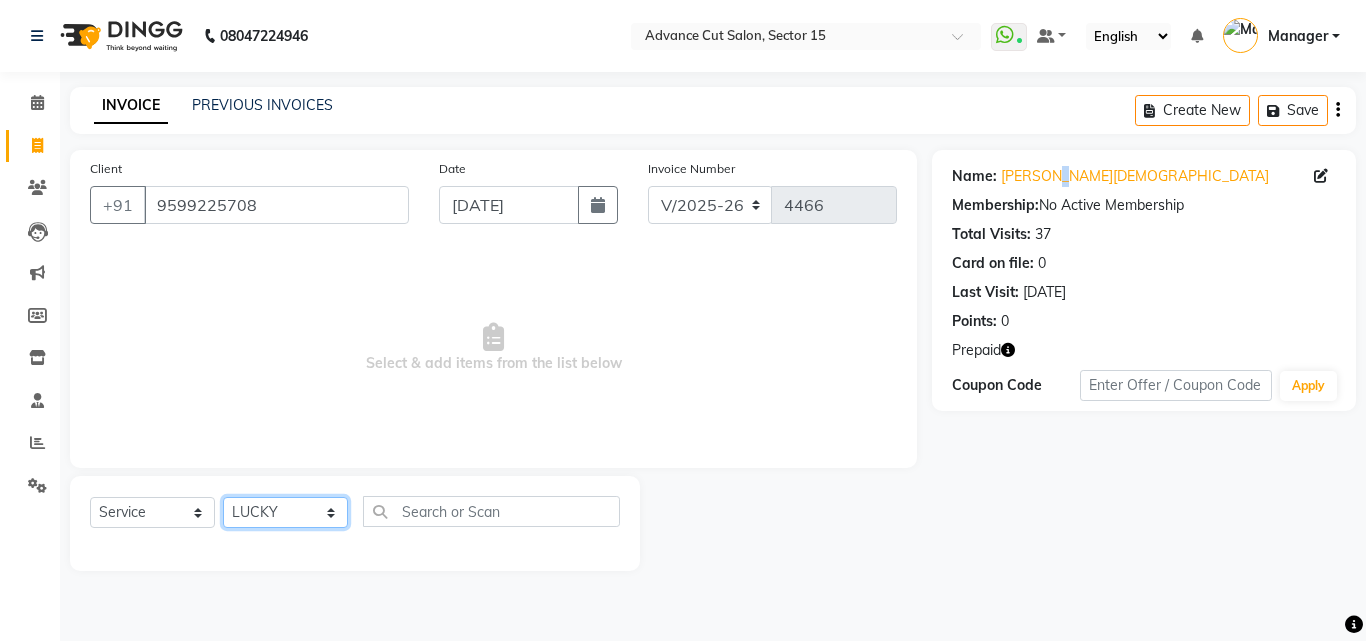 click on "Select Stylist Advance Cut  ASIF FARMAN HAIDER Iqbal KASHISH LUCKY Manager MANOJ NASEEM NASIR Nidhi Pooja  PRIYA RAEES RANI RASHID RIZWAN SACHIN SALMAN SANJAY Shahjad Shankar shuaib SONI" 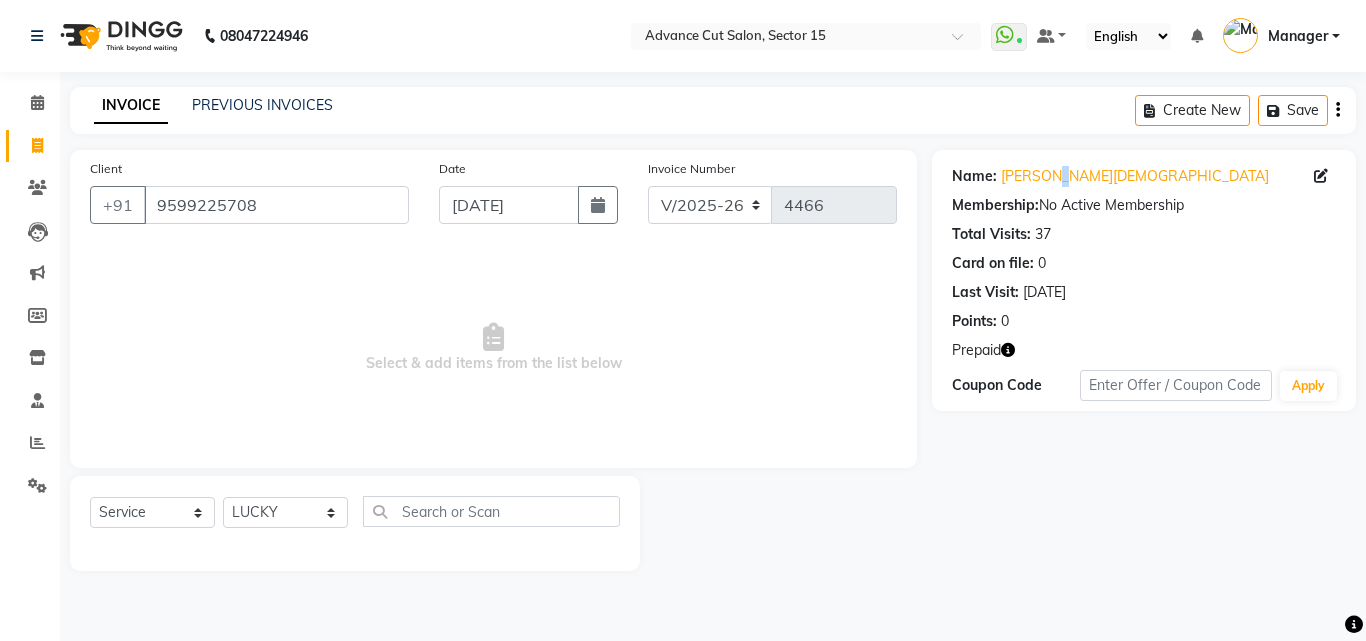 click on "Select  Service  Product  Membership  Package Voucher Prepaid Gift Card  Select Stylist Advance Cut  ASIF FARMAN HAIDER Iqbal KASHISH LUCKY Manager MANOJ NASEEM NASIR Nidhi Pooja  PRIYA RAEES RANI RASHID RIZWAN SACHIN SALMAN SANJAY Shahjad Shankar shuaib SONI" 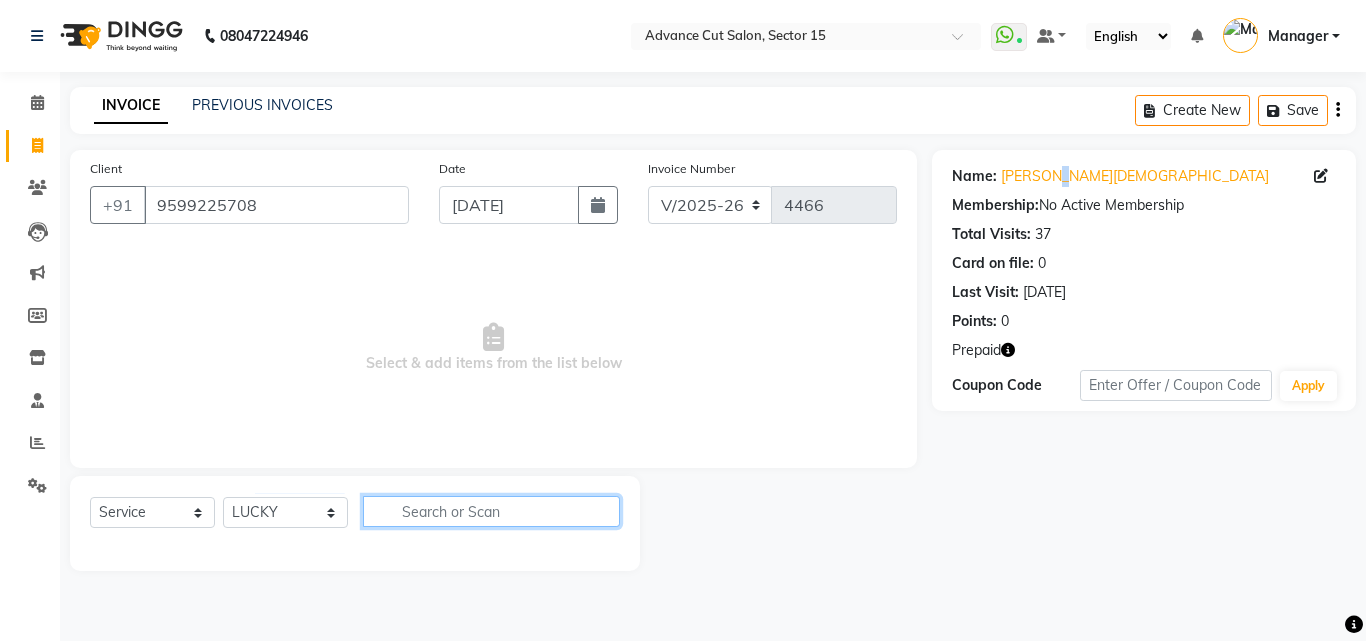 click 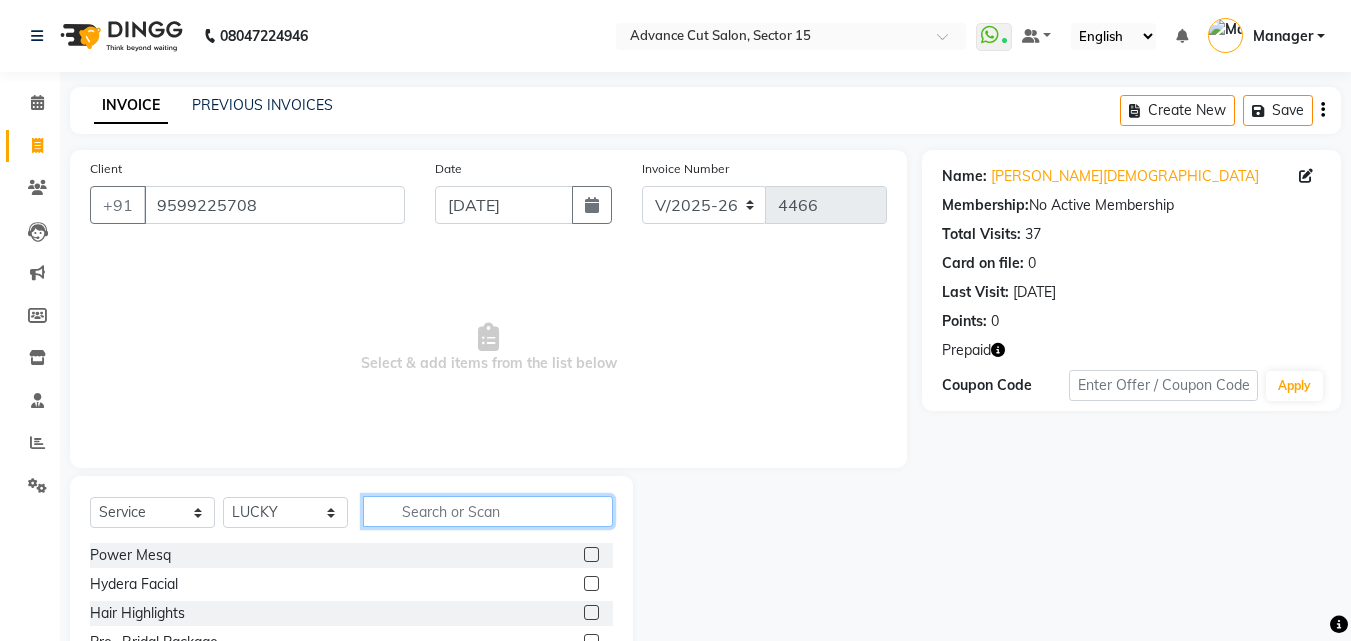 click 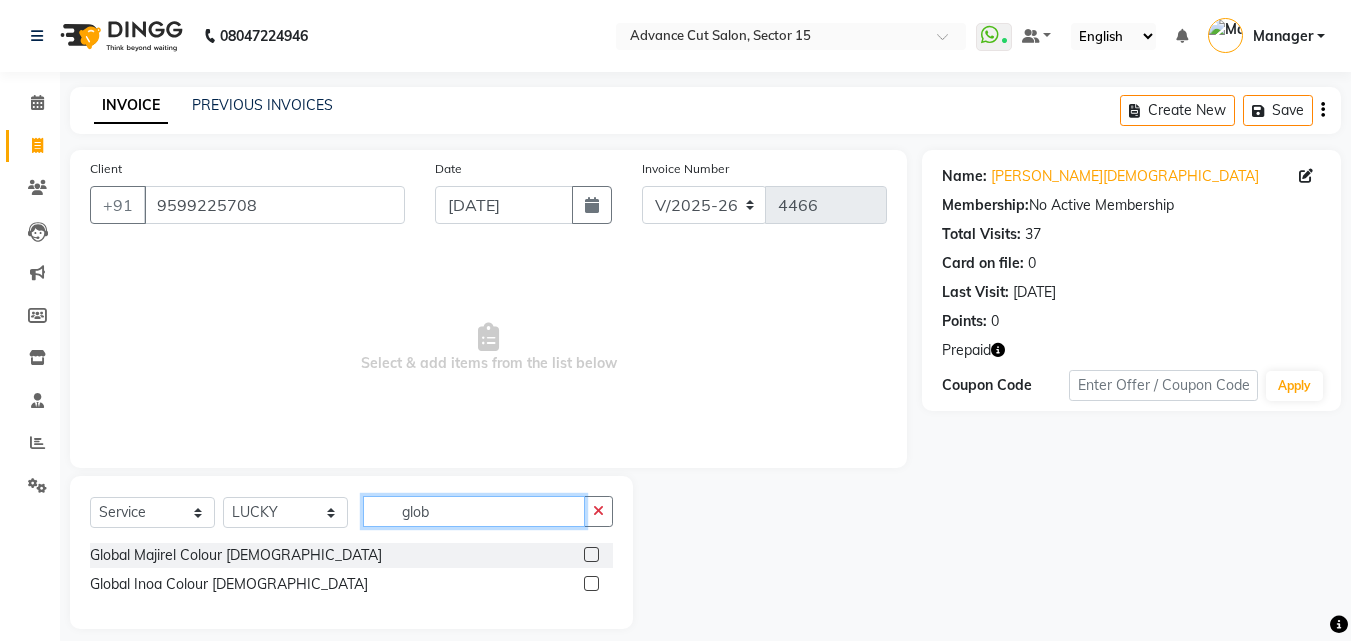 type on "glob" 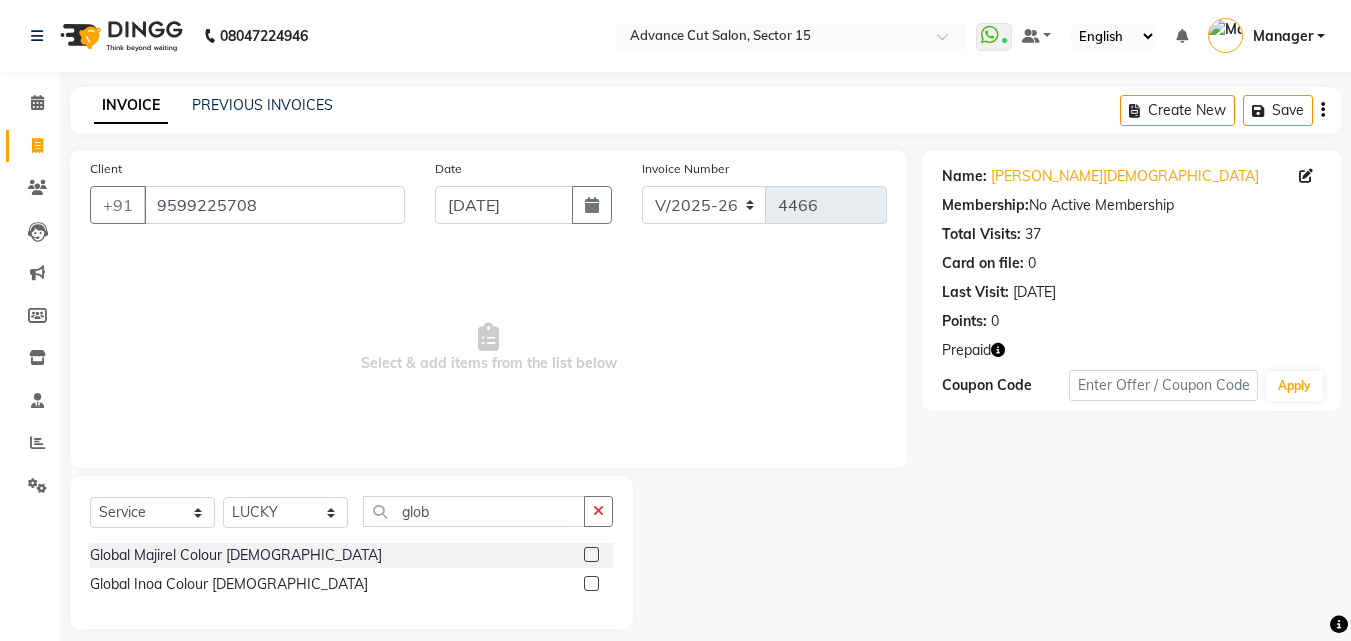 click on "Global Inoa Colour Female" 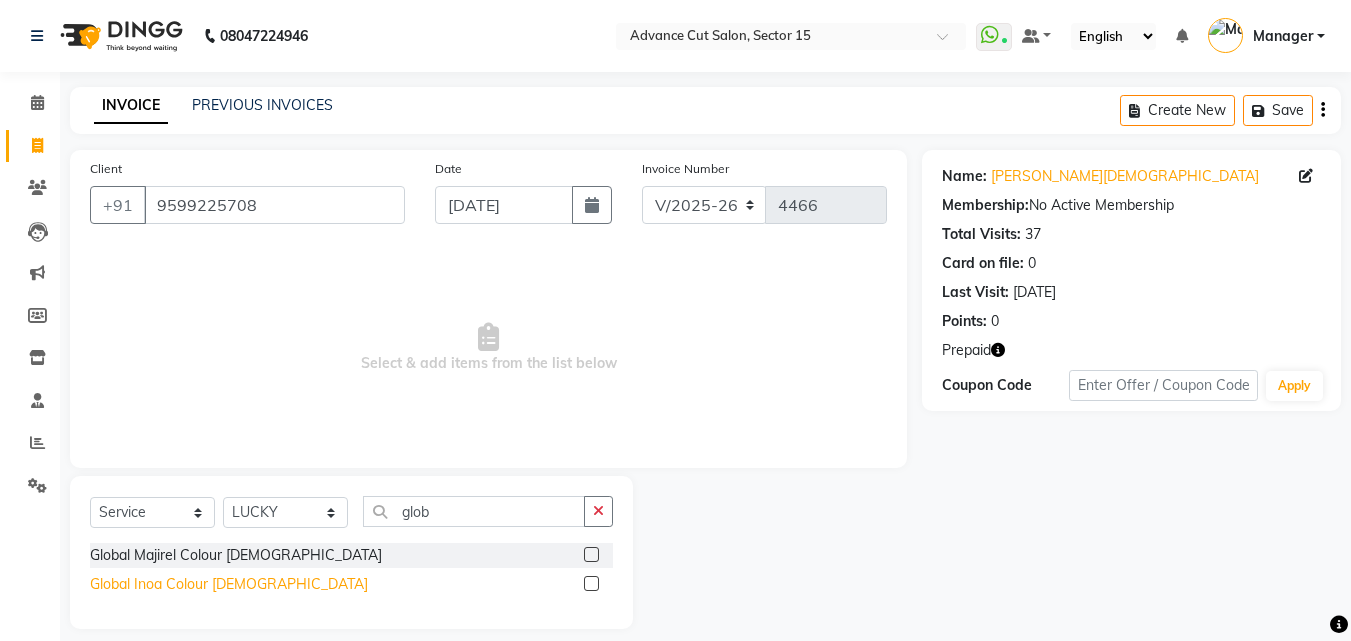 click on "Global Inoa Colour Female" 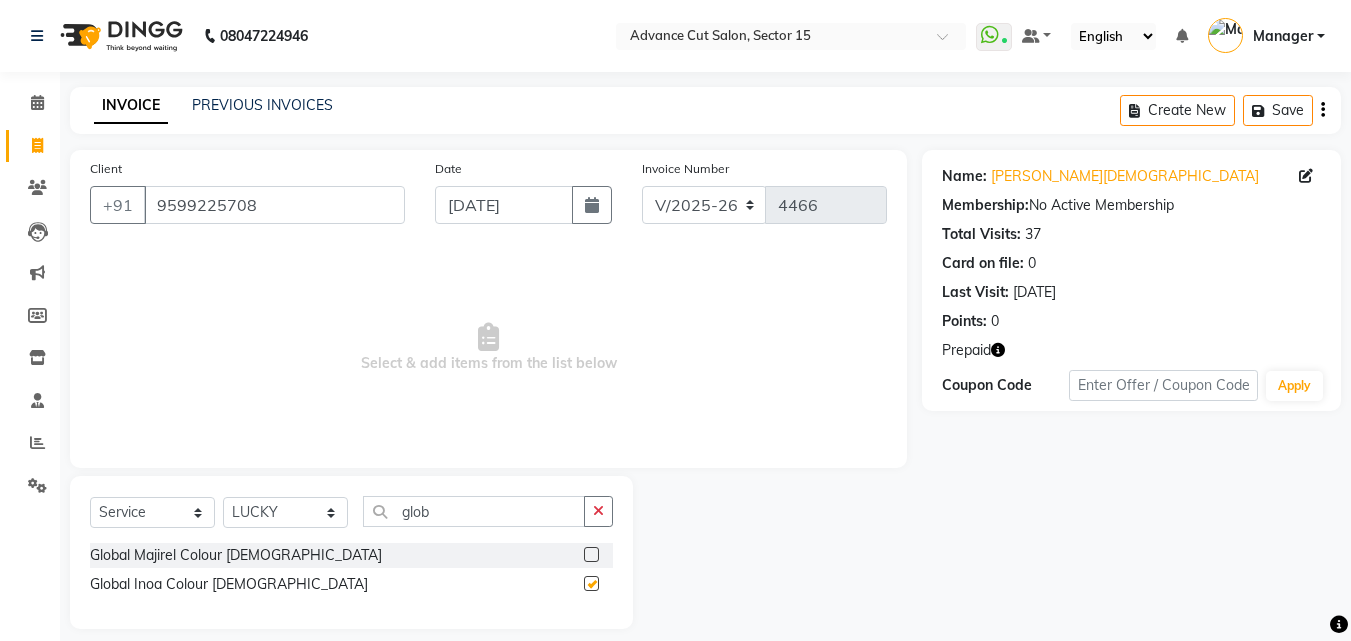 checkbox on "false" 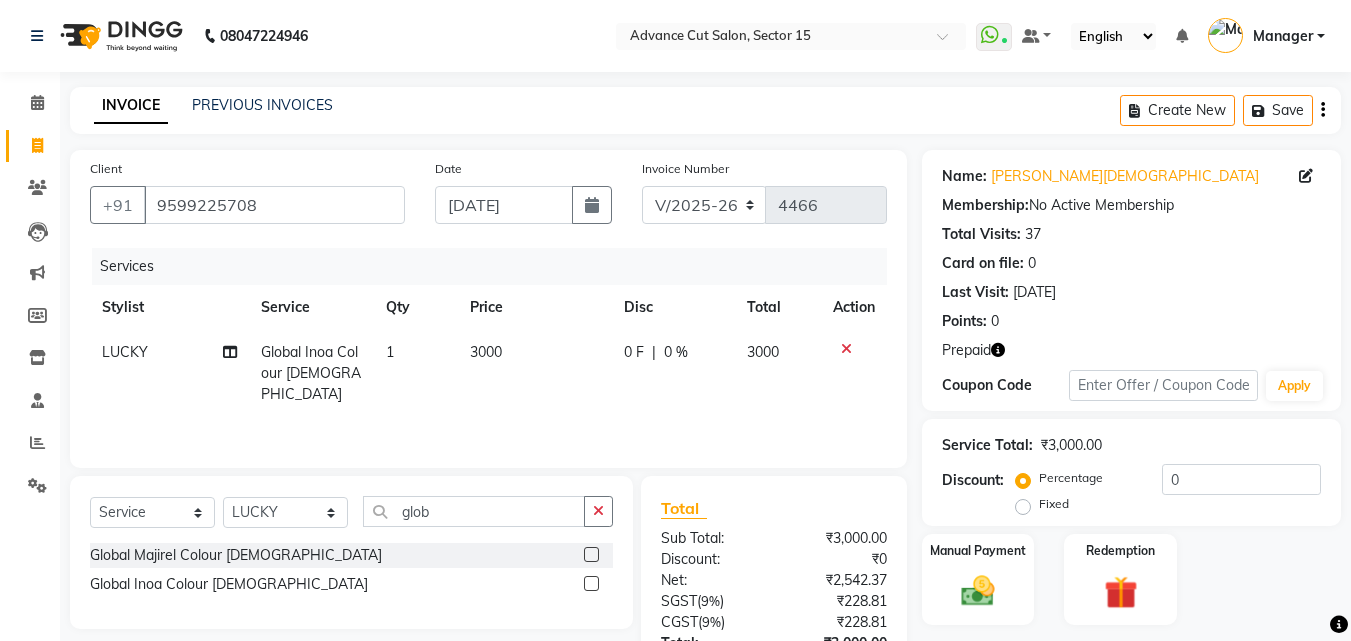 click on "3000" 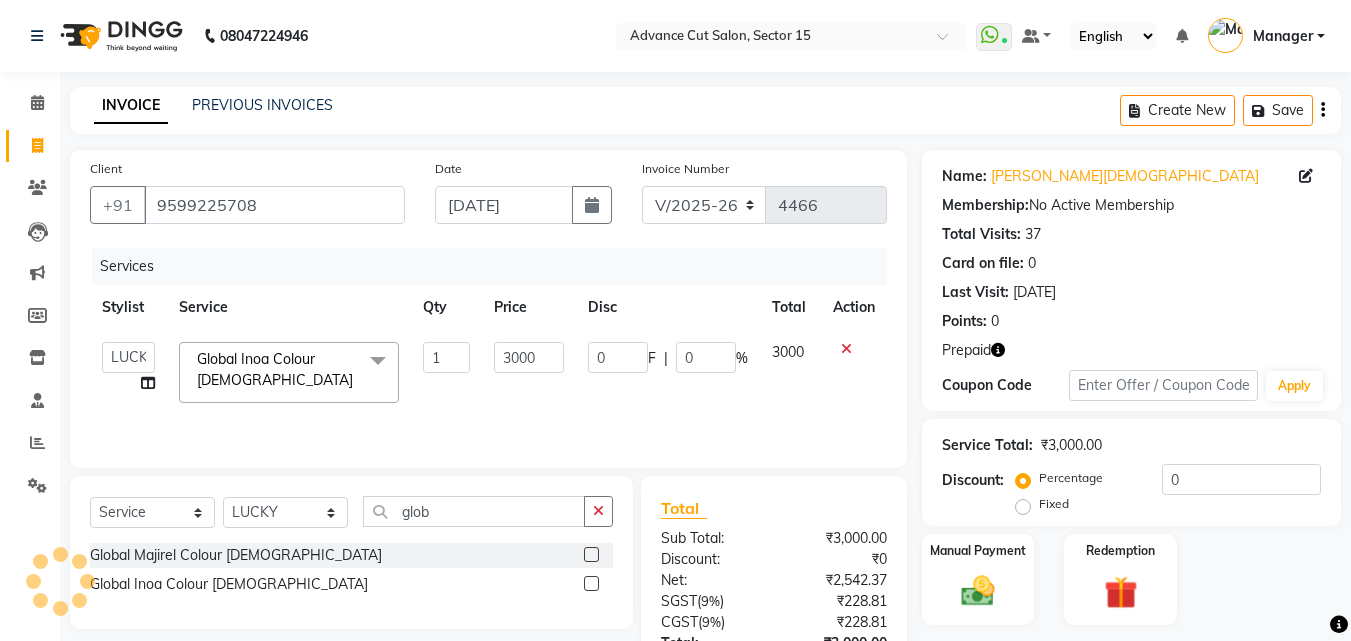 click on "3000" 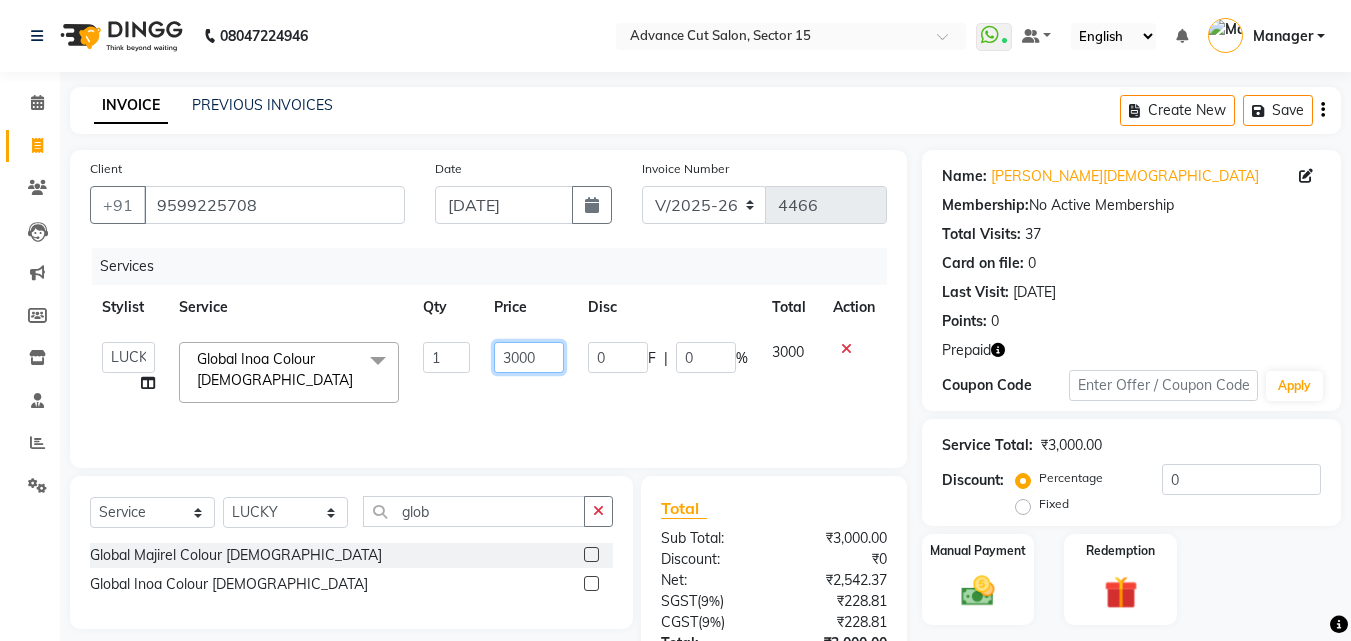 click on "3000" 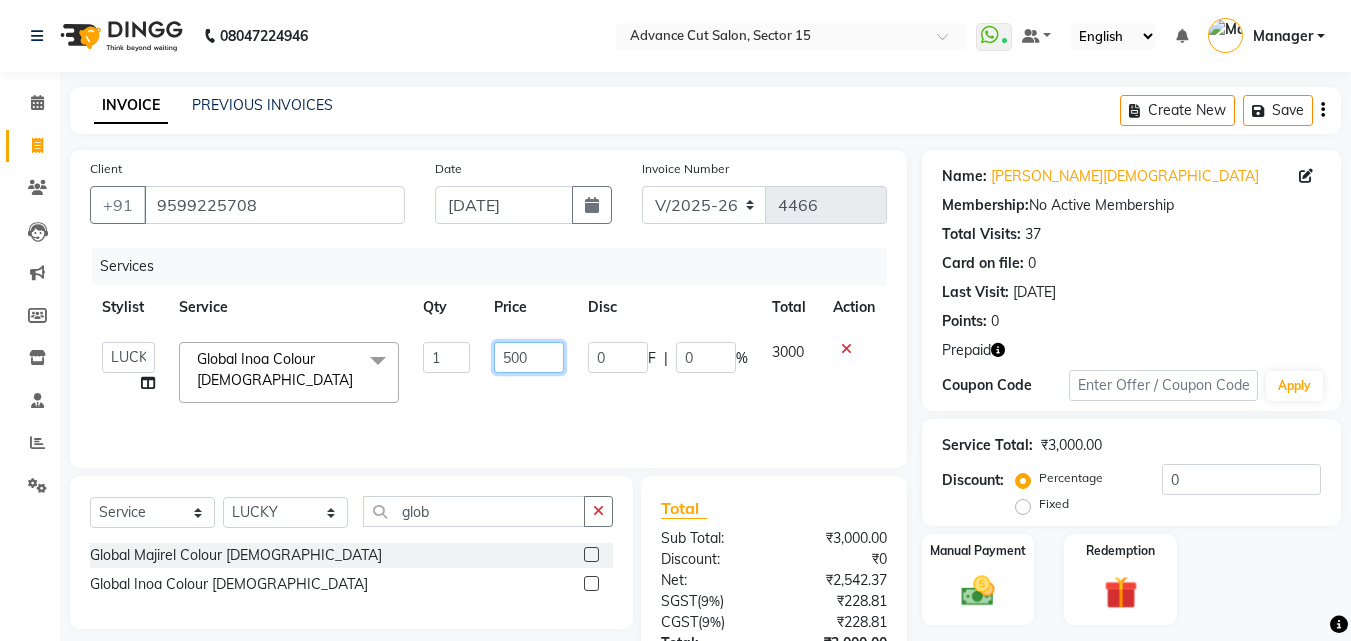 type on "5500" 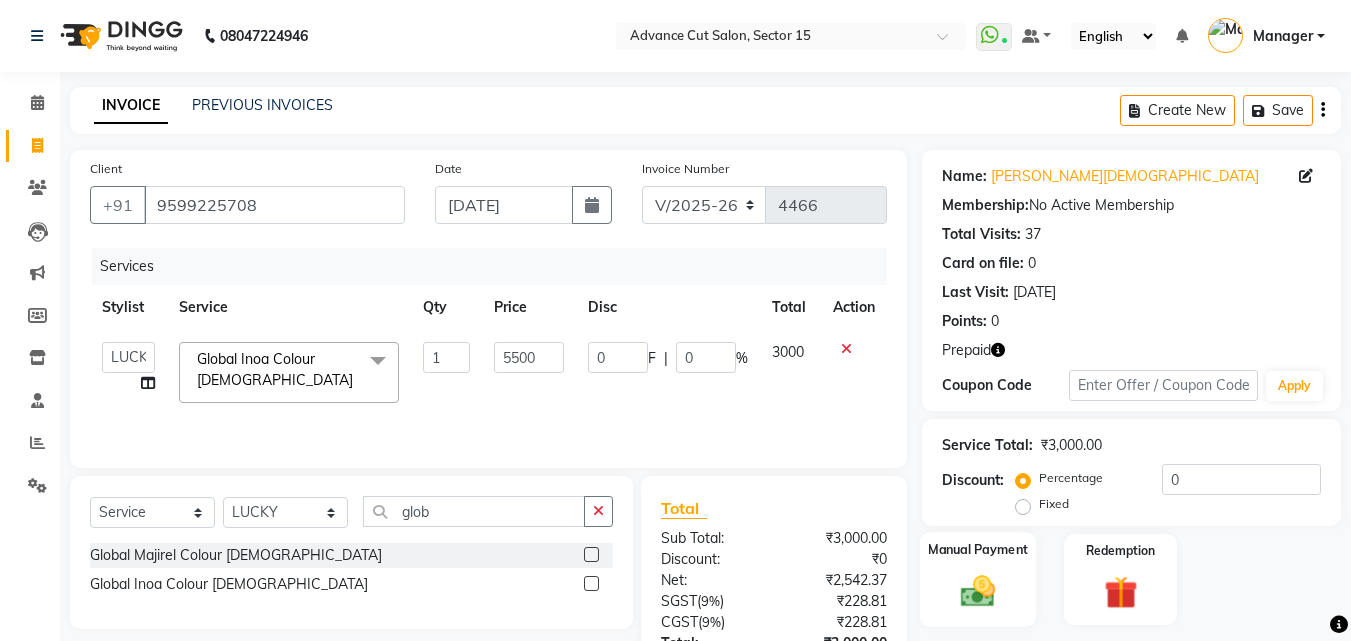 click on "Manual Payment" 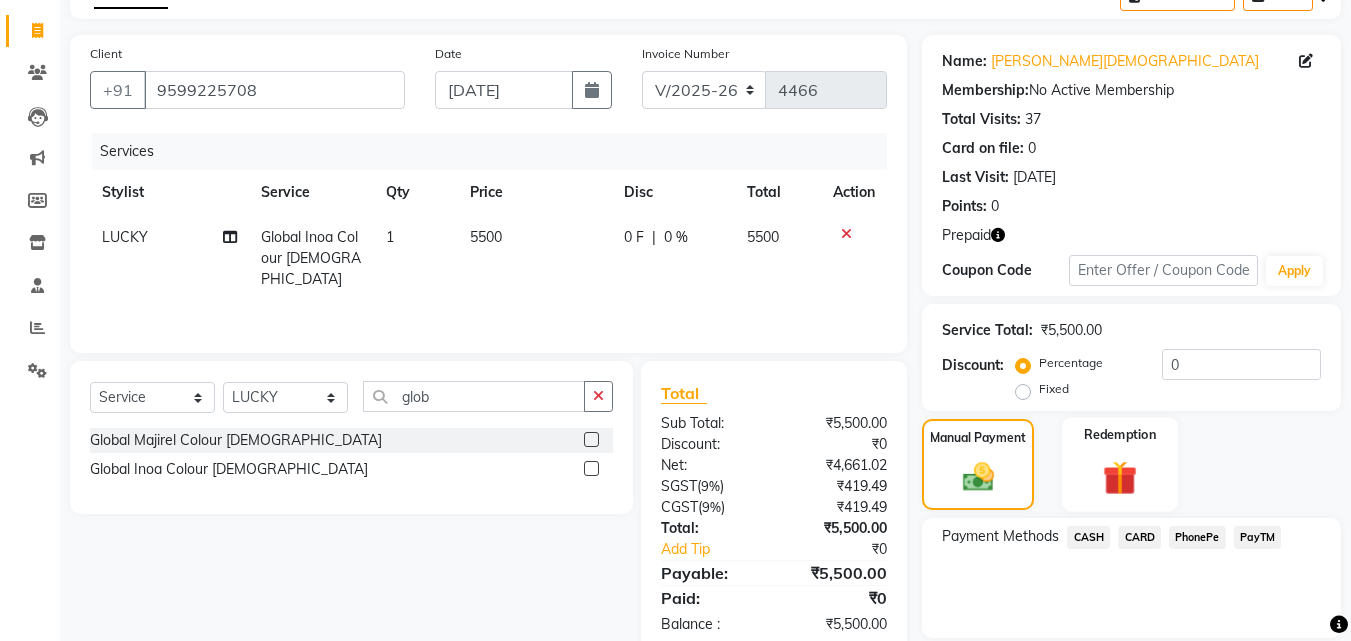 scroll, scrollTop: 139, scrollLeft: 0, axis: vertical 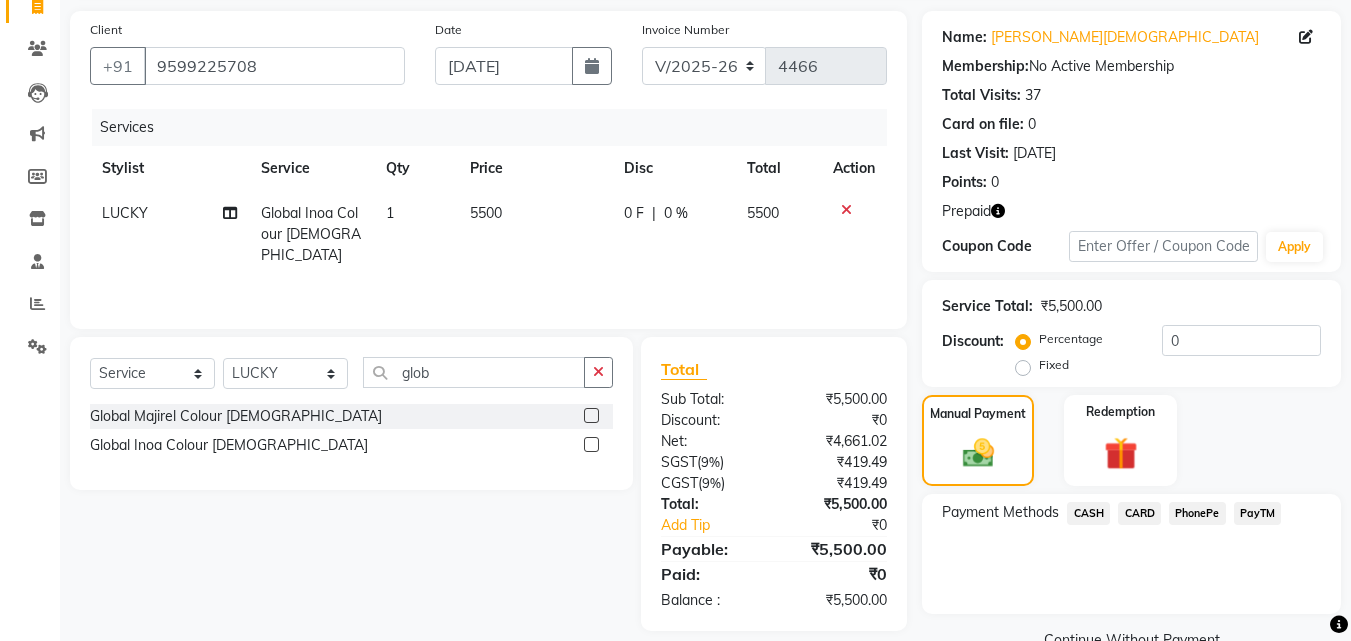 drag, startPoint x: 1078, startPoint y: 511, endPoint x: 1095, endPoint y: 528, distance: 24.04163 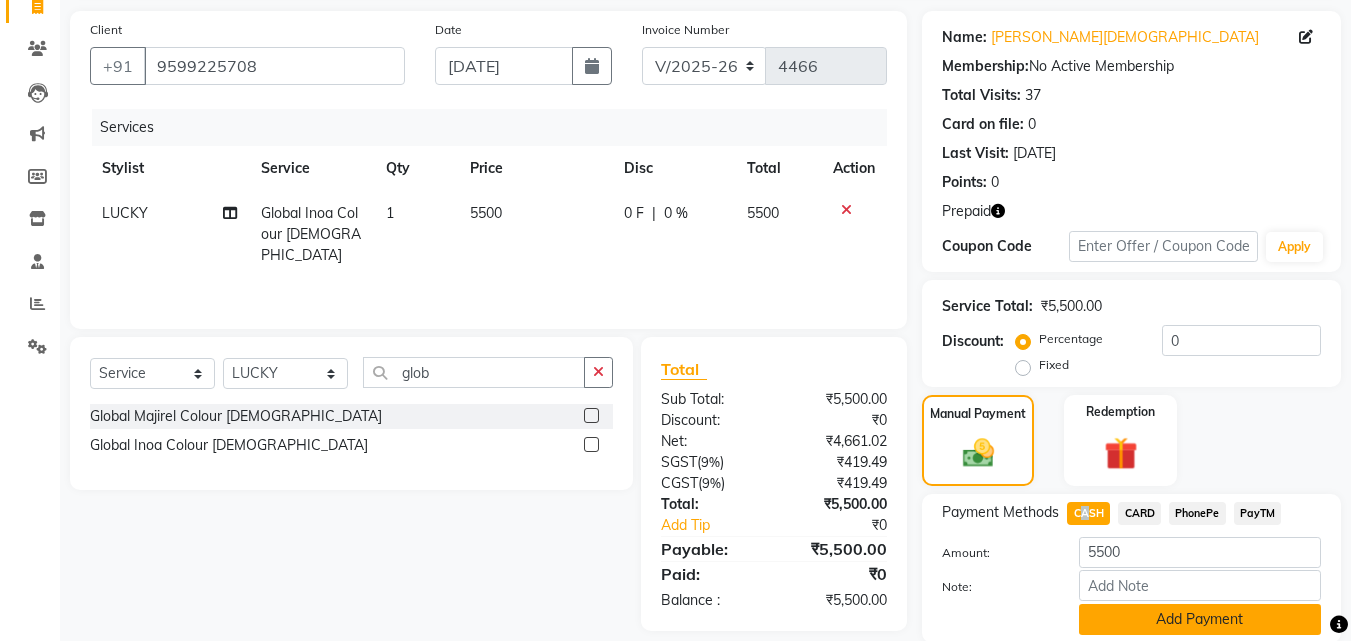 click on "Add Payment" 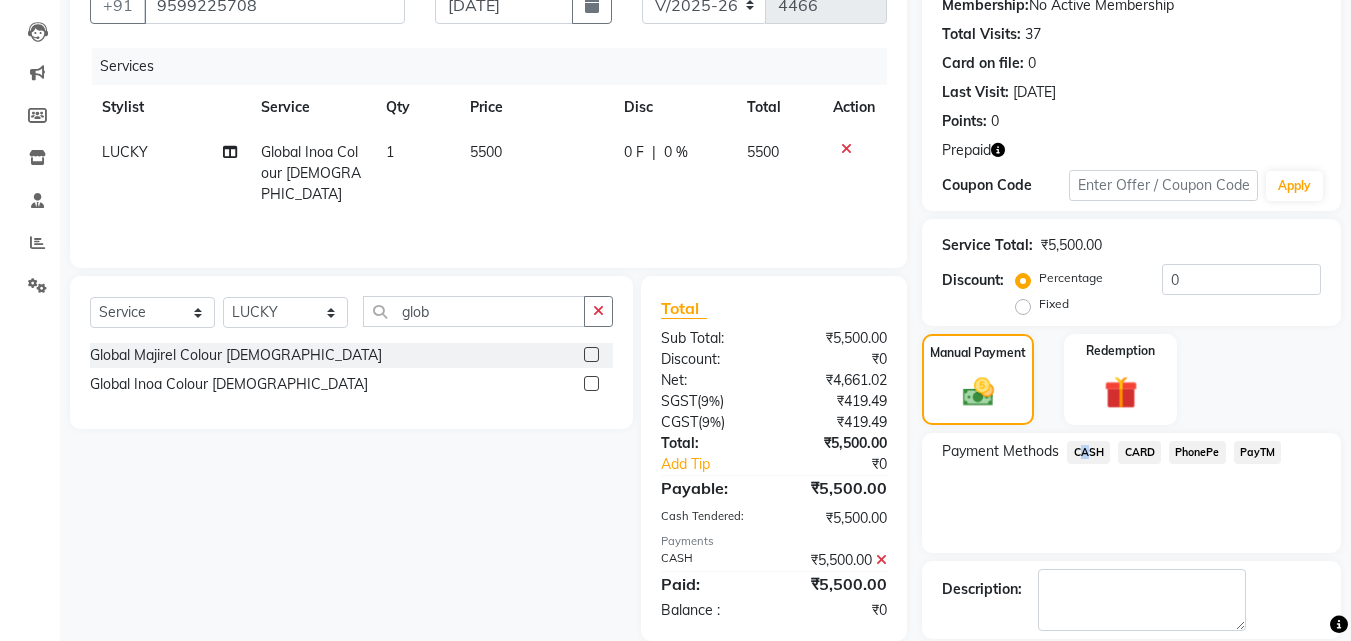 scroll, scrollTop: 296, scrollLeft: 0, axis: vertical 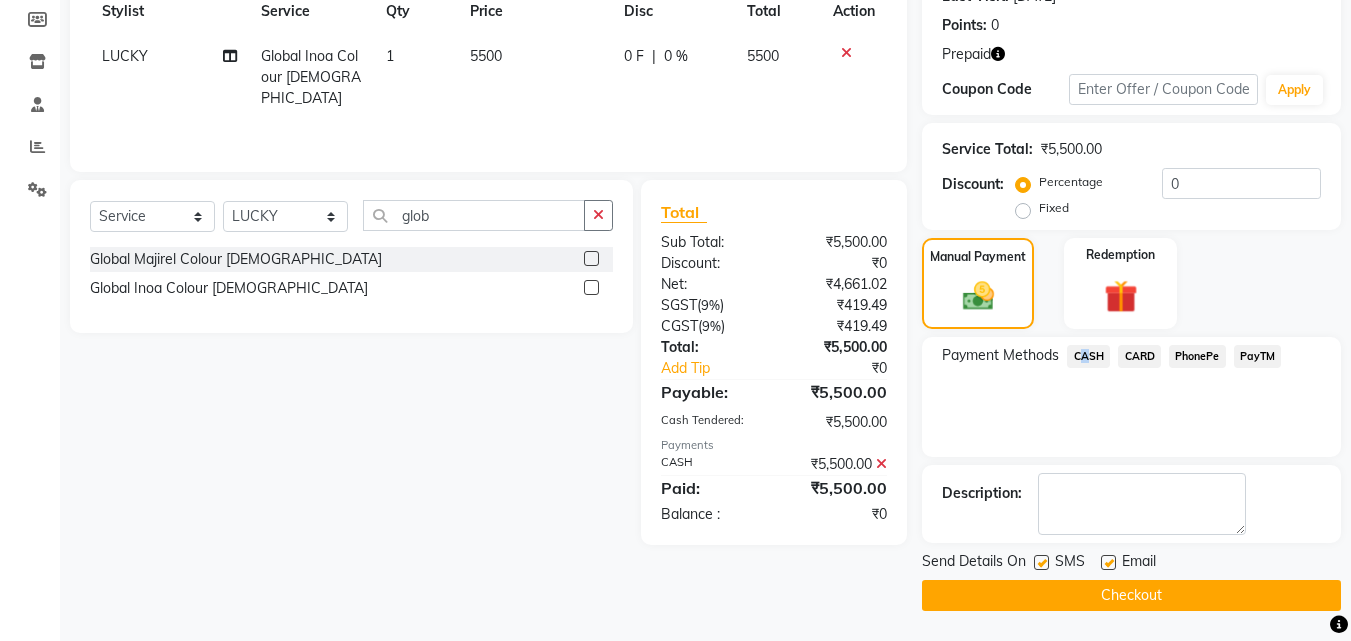 click on "Checkout" 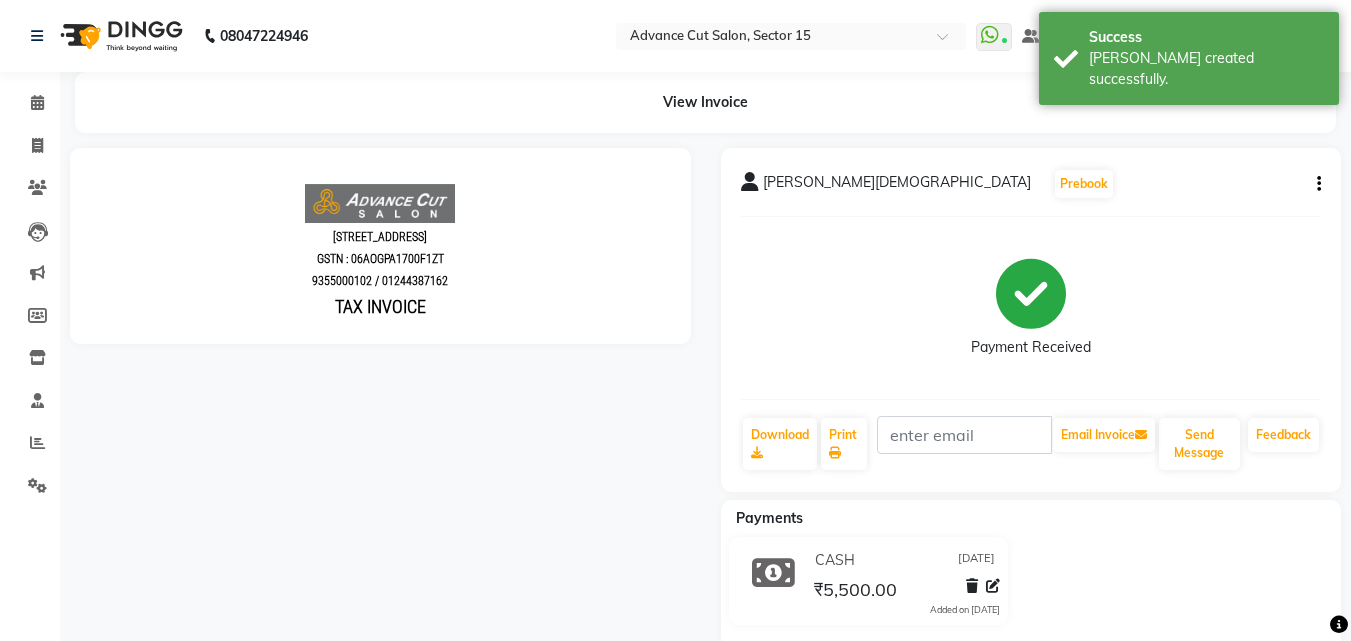 scroll, scrollTop: 0, scrollLeft: 0, axis: both 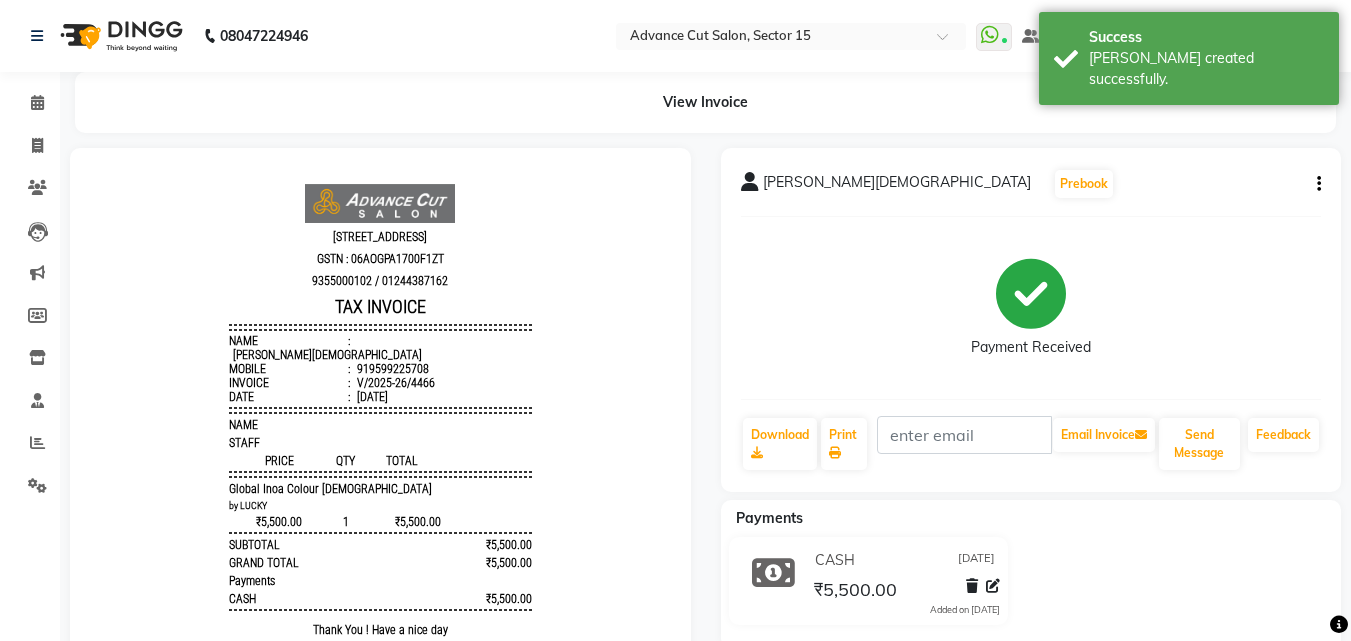 click on "919599225708" at bounding box center [391, 369] 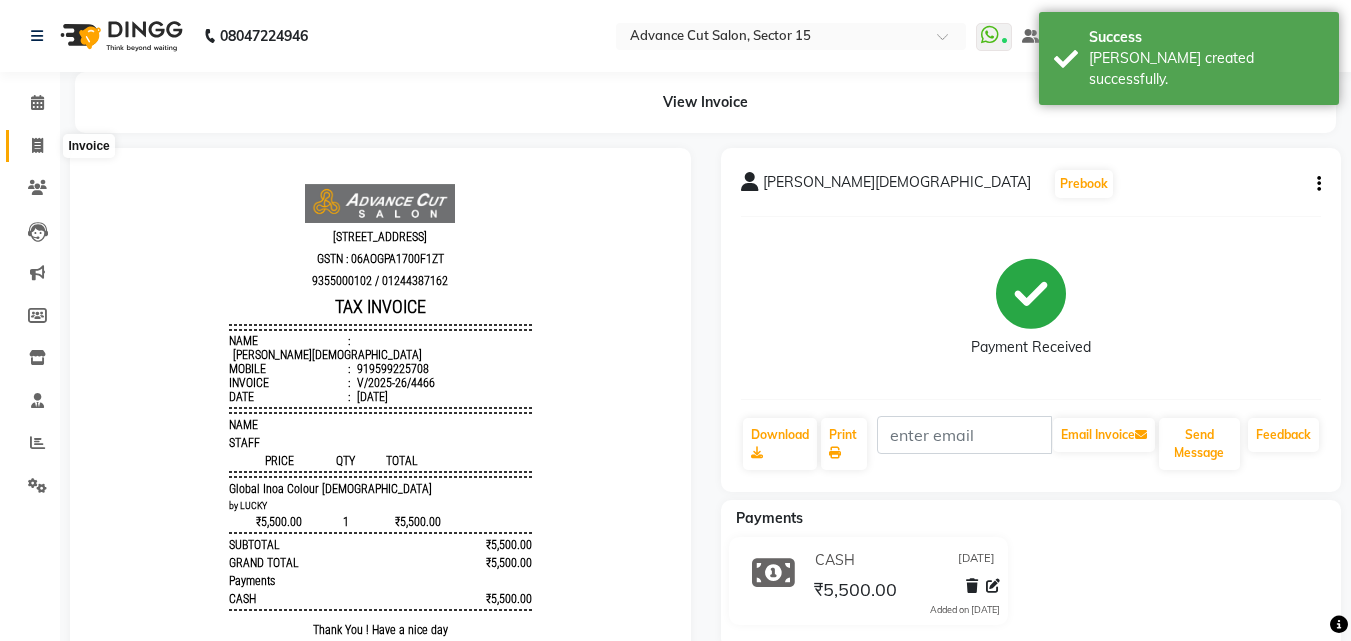 click 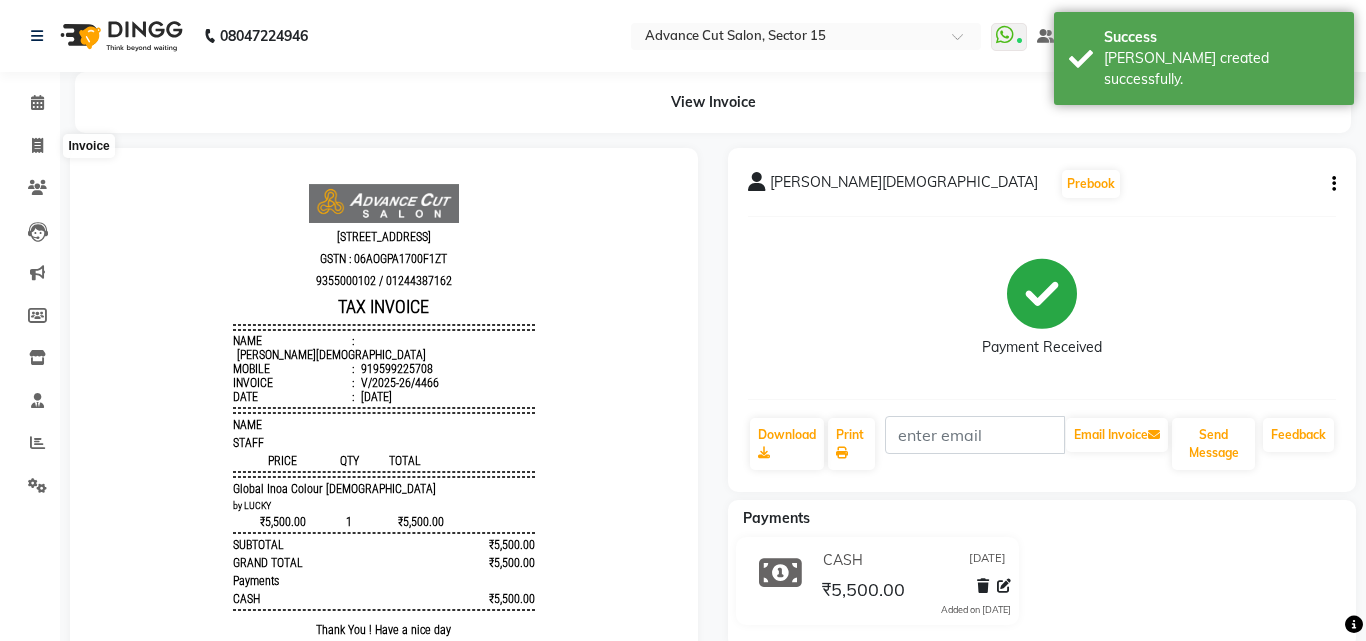 select on "6255" 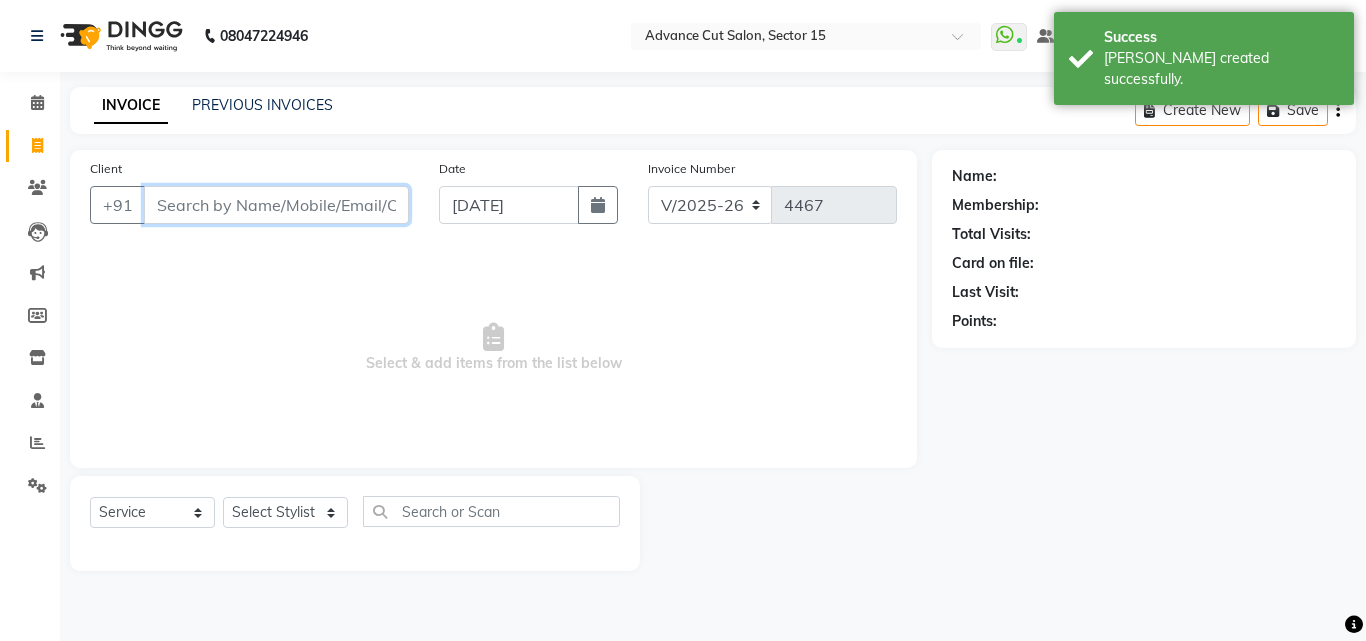 click on "Client" at bounding box center (276, 205) 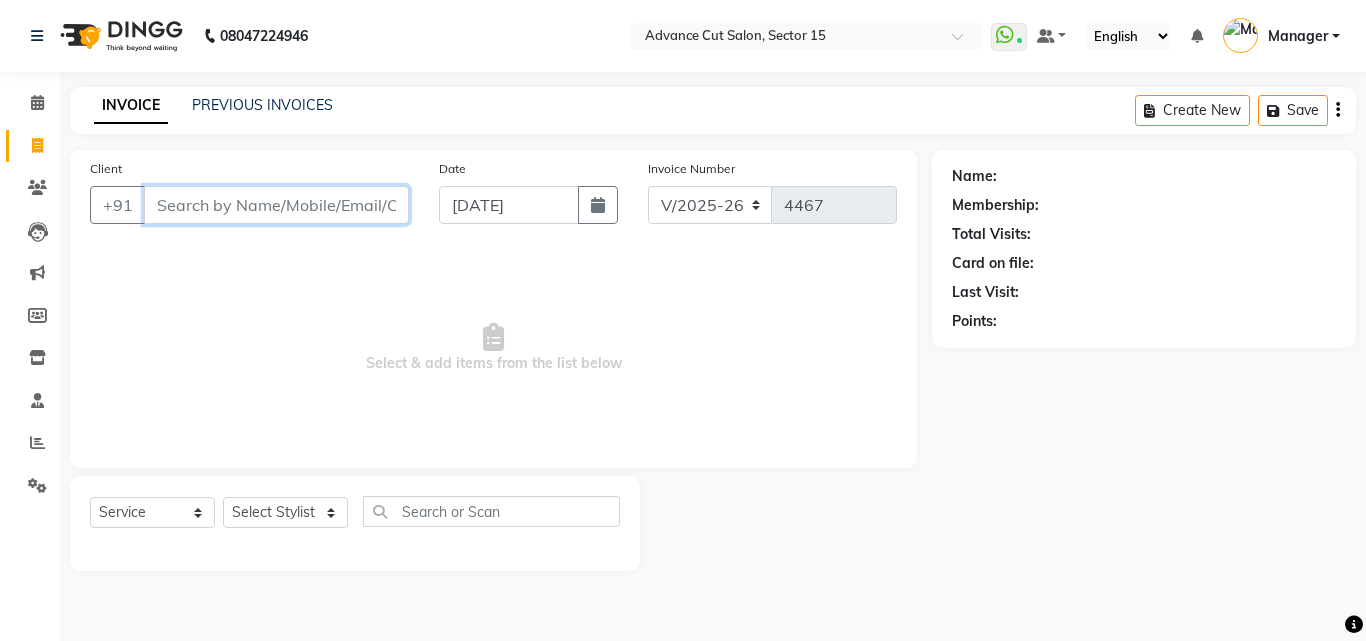 paste on "9599225708" 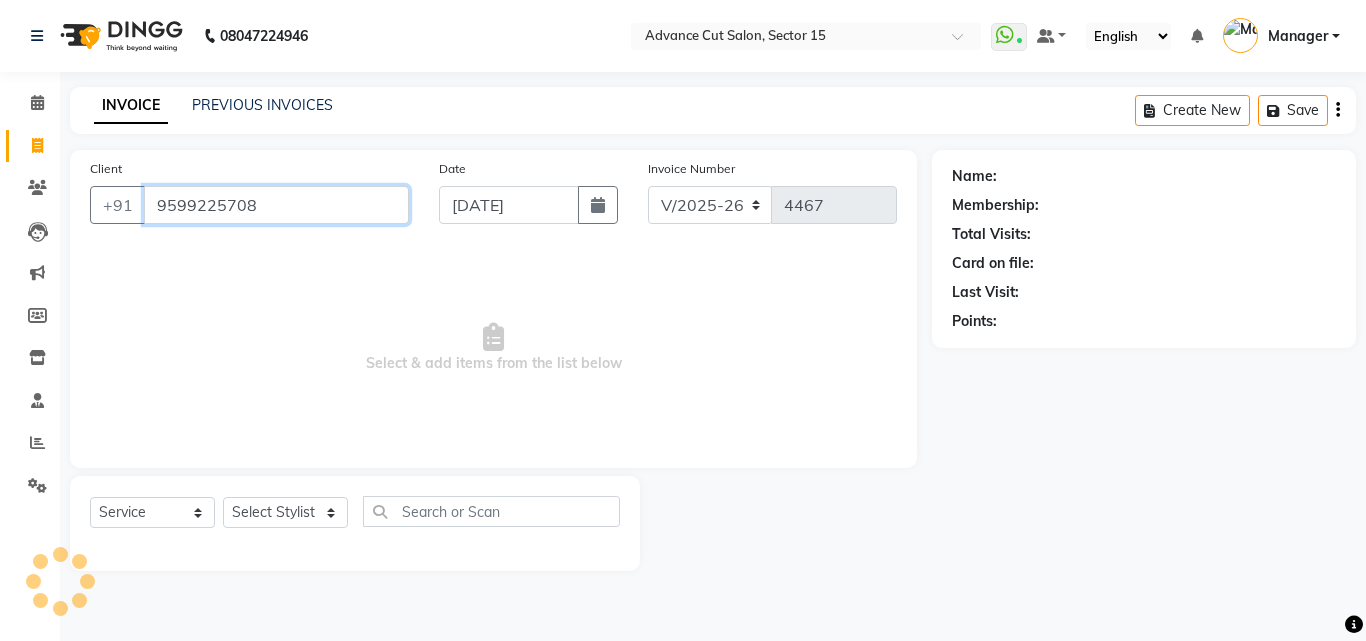 type on "9599225708" 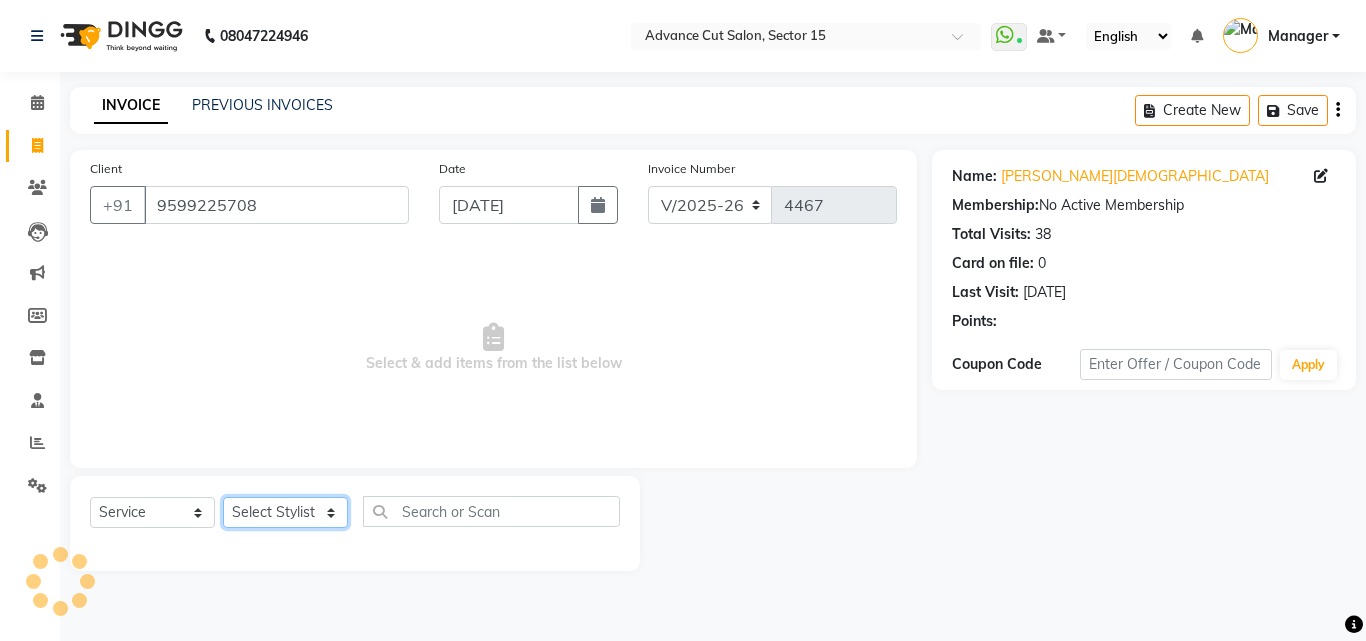 click on "Select Stylist Advance Cut  [PERSON_NAME] [PERSON_NAME] [PERSON_NAME] LUCKY Manager [PERSON_NAME] [PERSON_NAME] Pooja  [PERSON_NAME] RANI [PERSON_NAME] [PERSON_NAME] [PERSON_NAME] [PERSON_NAME] [PERSON_NAME]" 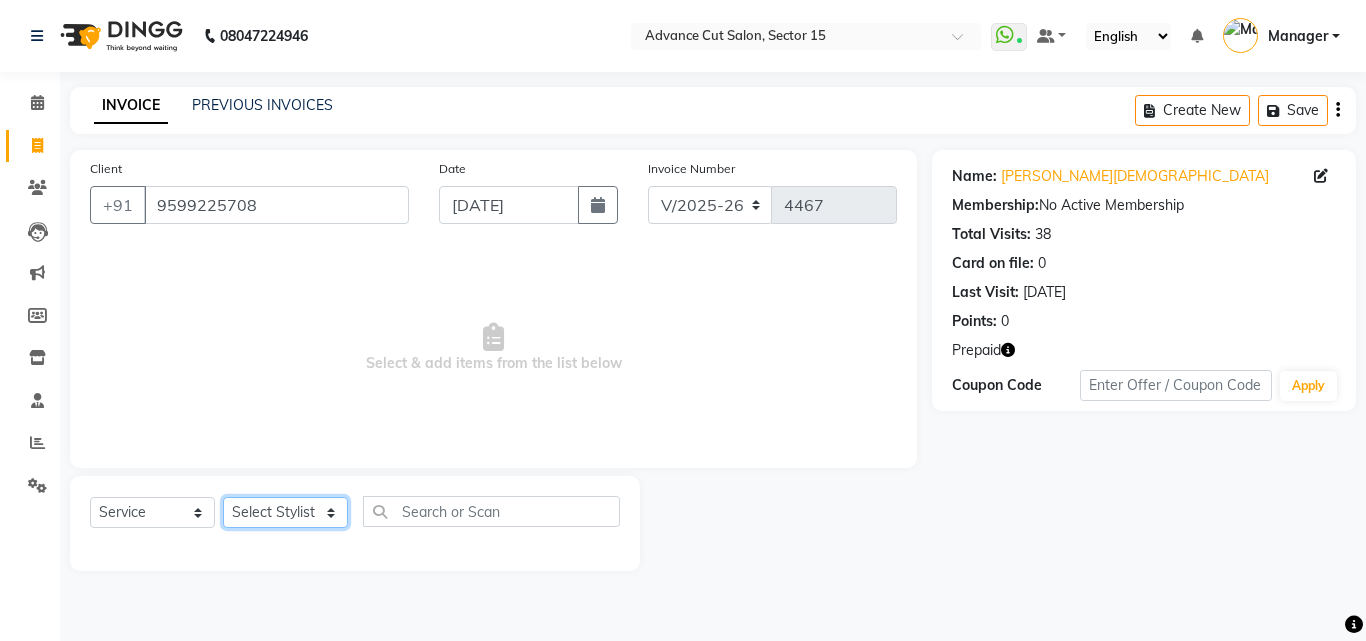 select on "46505" 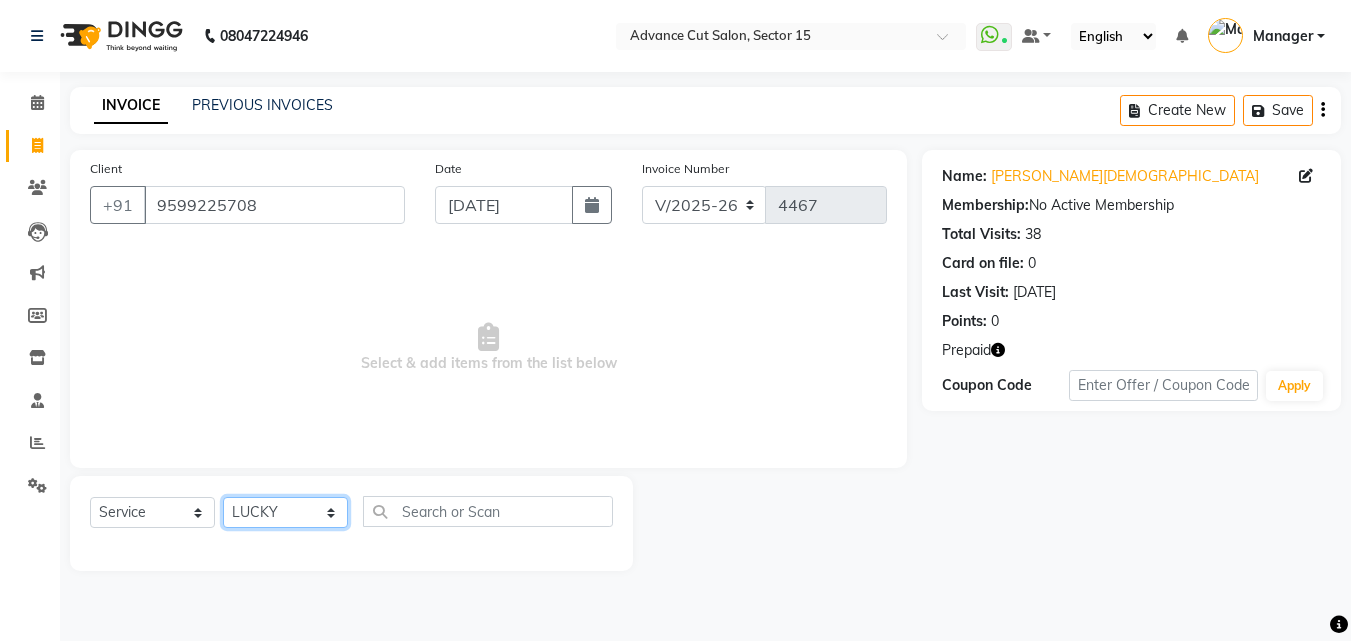 click on "Select Stylist Advance Cut  ASIF FARMAN HAIDER Iqbal KASHISH LUCKY Manager MANOJ NASEEM NASIR Nidhi Pooja  PRIYA RAEES RANI RASHID RIZWAN SACHIN SALMAN SANJAY Shahjad Shankar shuaib SONI" 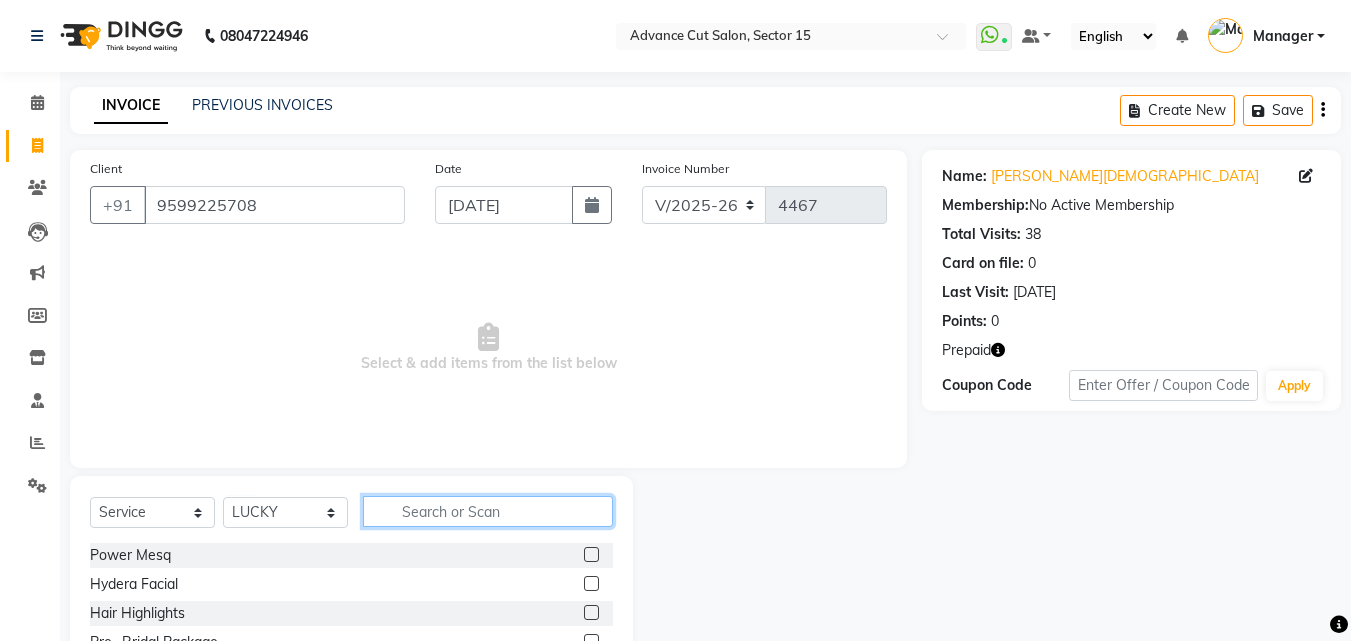click 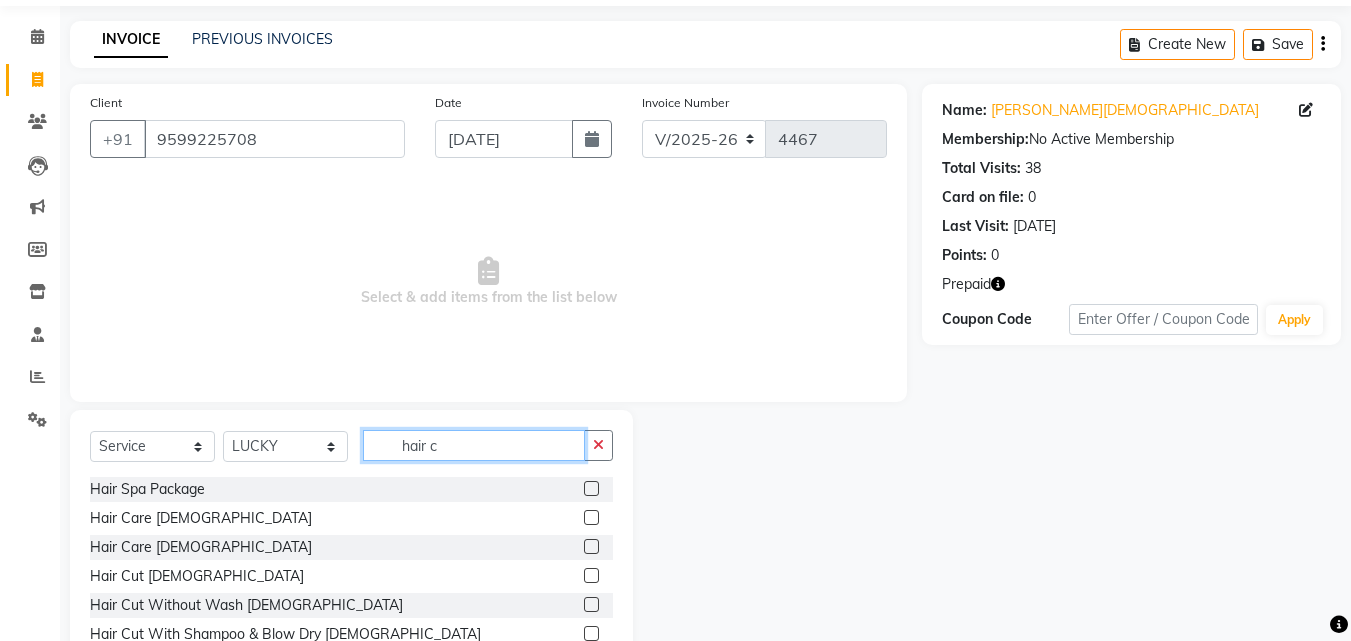 scroll, scrollTop: 134, scrollLeft: 0, axis: vertical 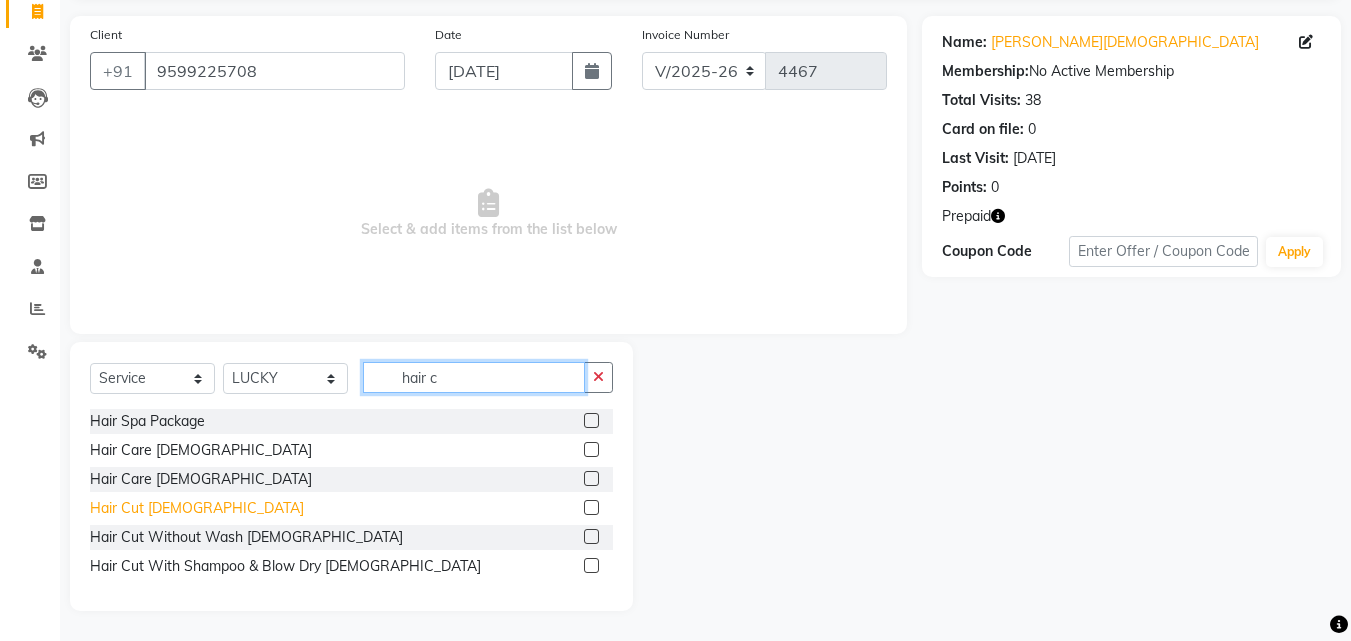 type on "hair c" 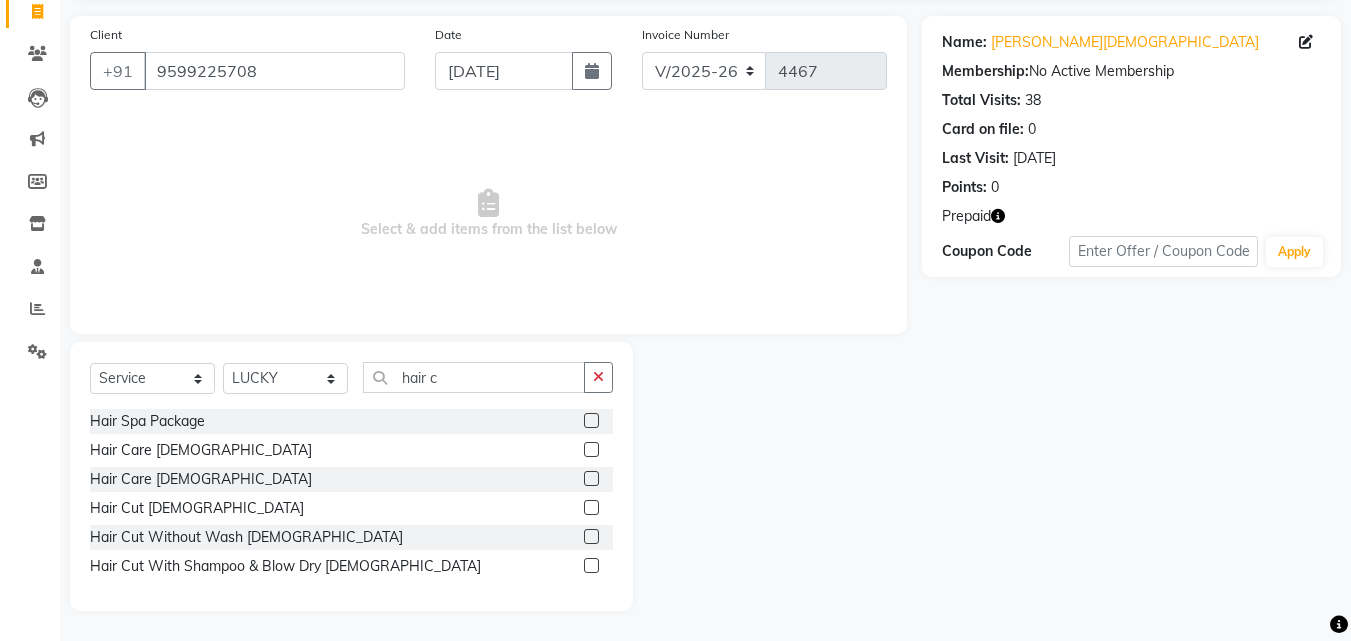 drag, startPoint x: 135, startPoint y: 505, endPoint x: 187, endPoint y: 460, distance: 68.76772 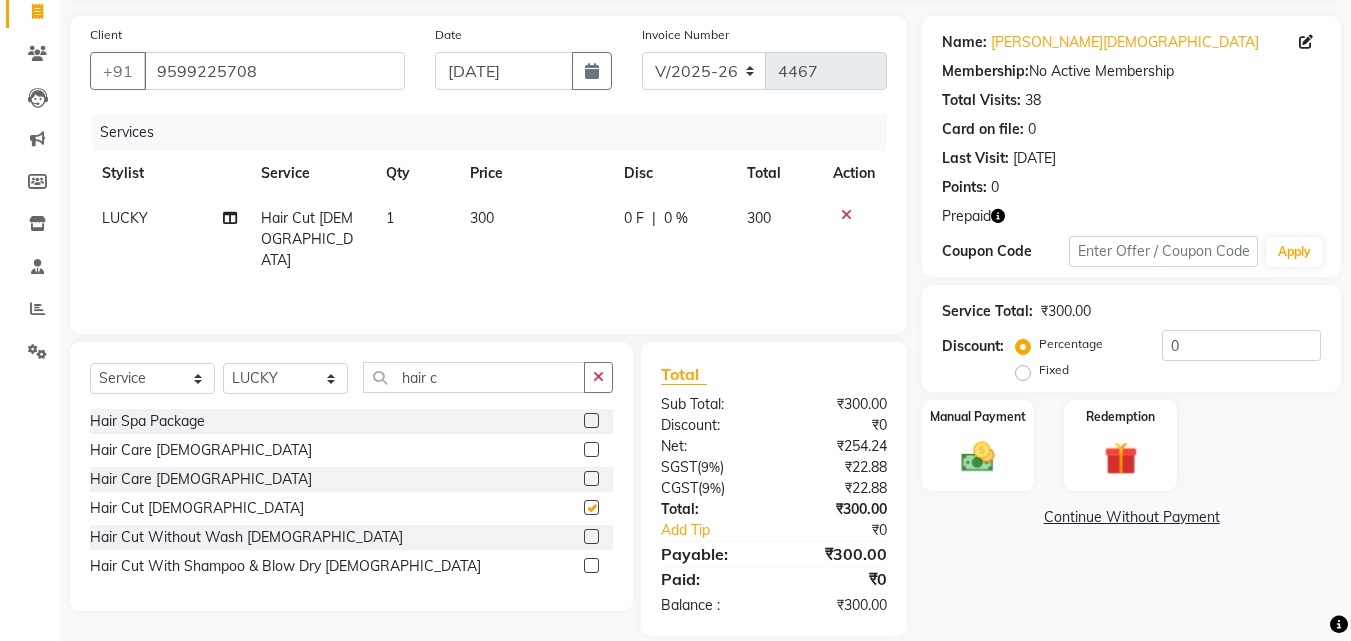 checkbox on "false" 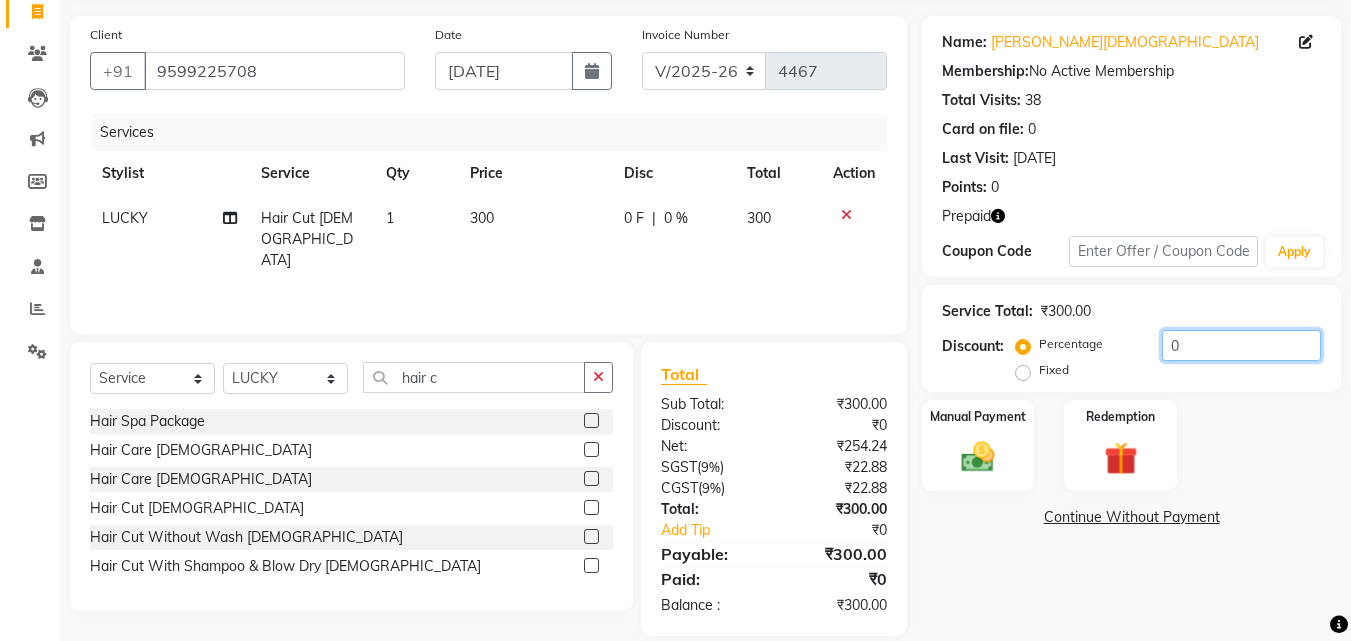 click on "0" 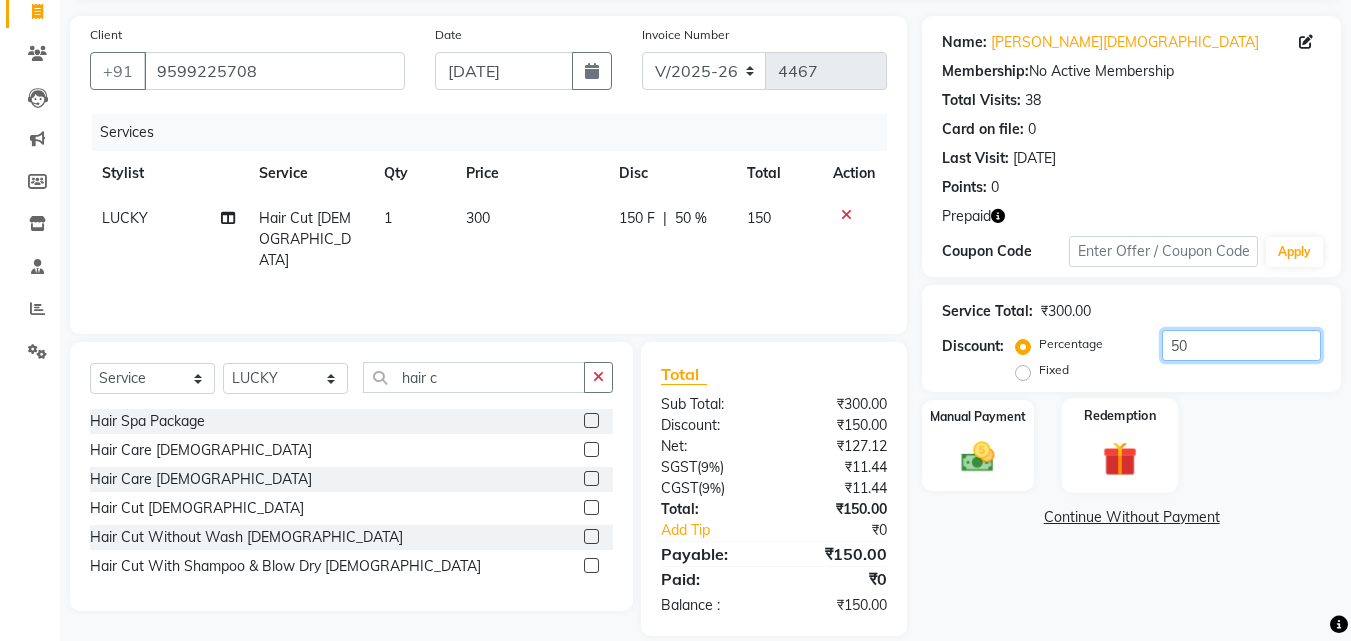 type on "50" 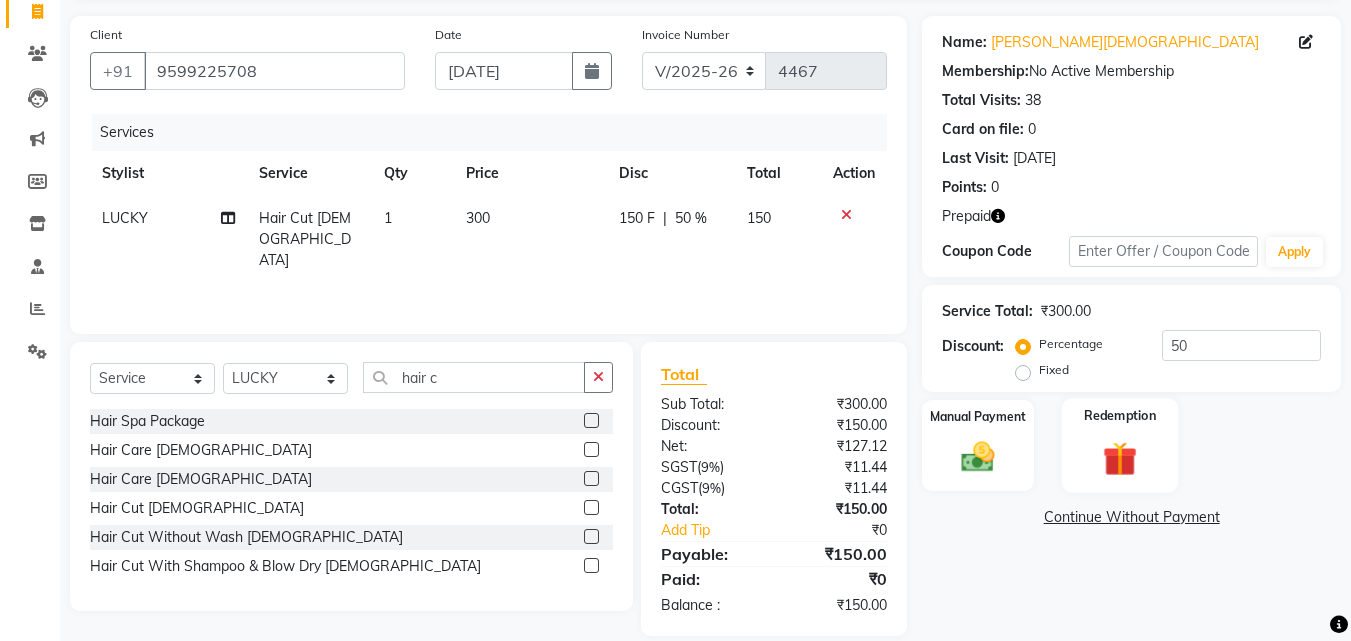 drag, startPoint x: 1136, startPoint y: 412, endPoint x: 1146, endPoint y: 486, distance: 74.672615 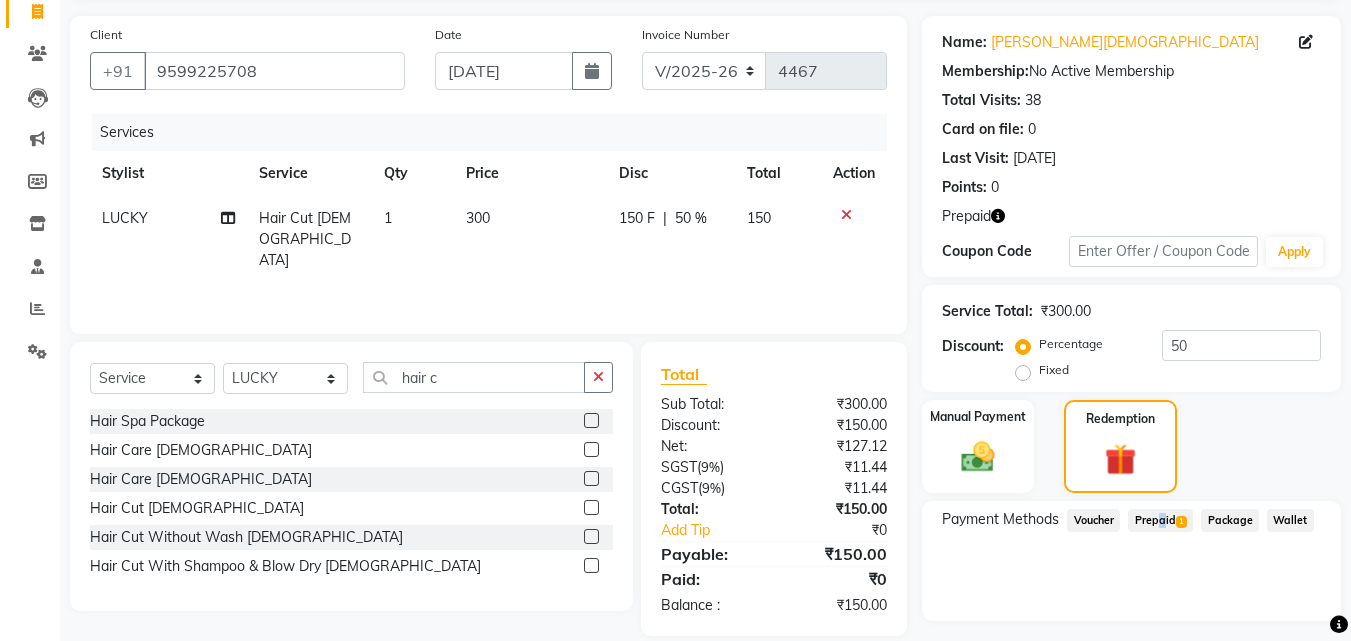 click on "Prepaid  1" 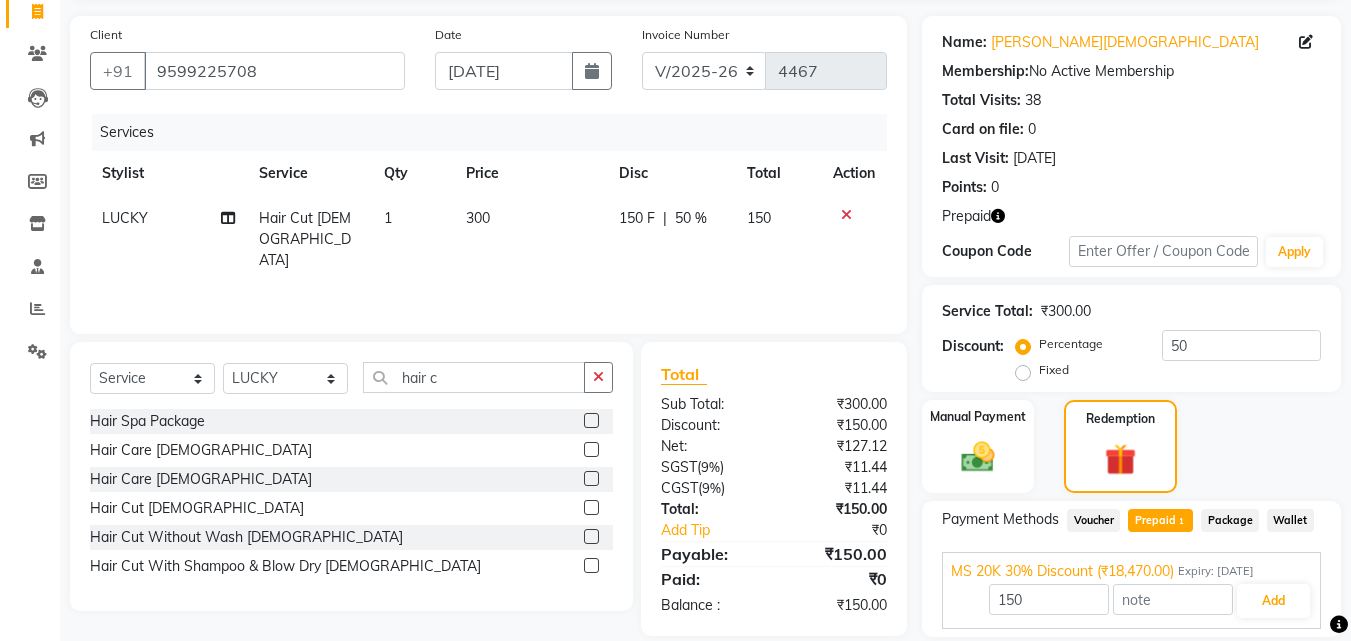 click on "MS 20K 30% Discount  (₹18,470.00) Expiry: 03-06-2026 150 Add" at bounding box center (1131, 590) 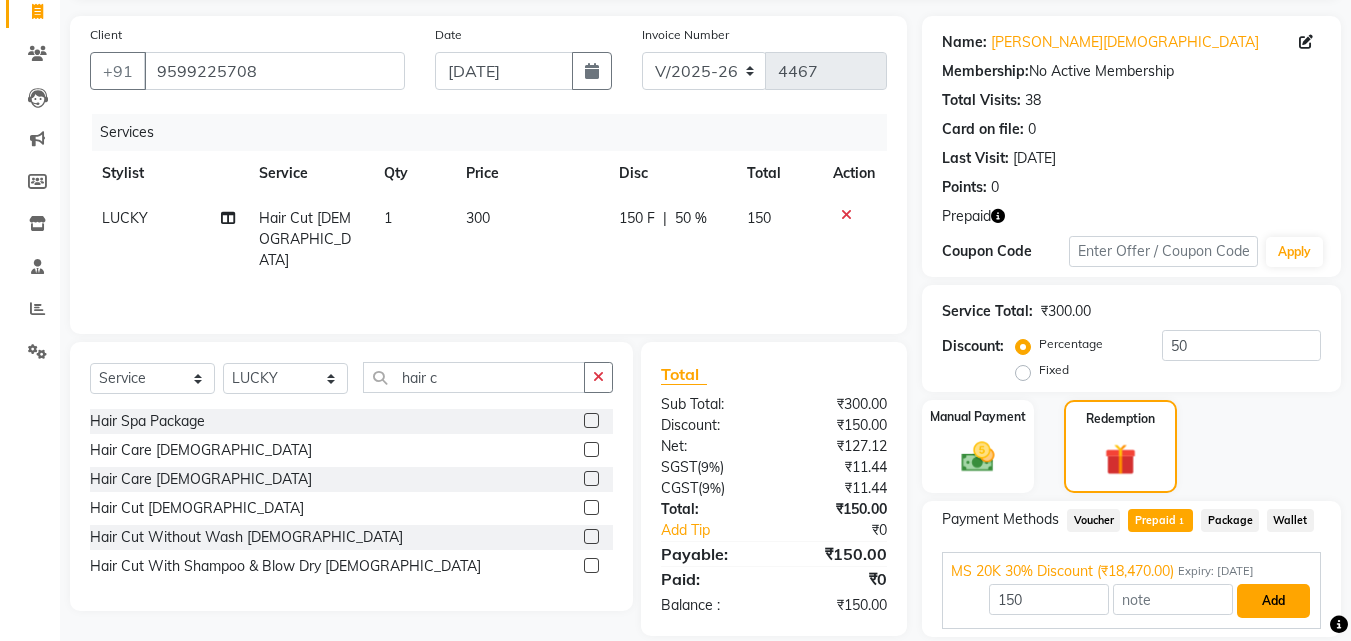 click on "Add" at bounding box center [1273, 601] 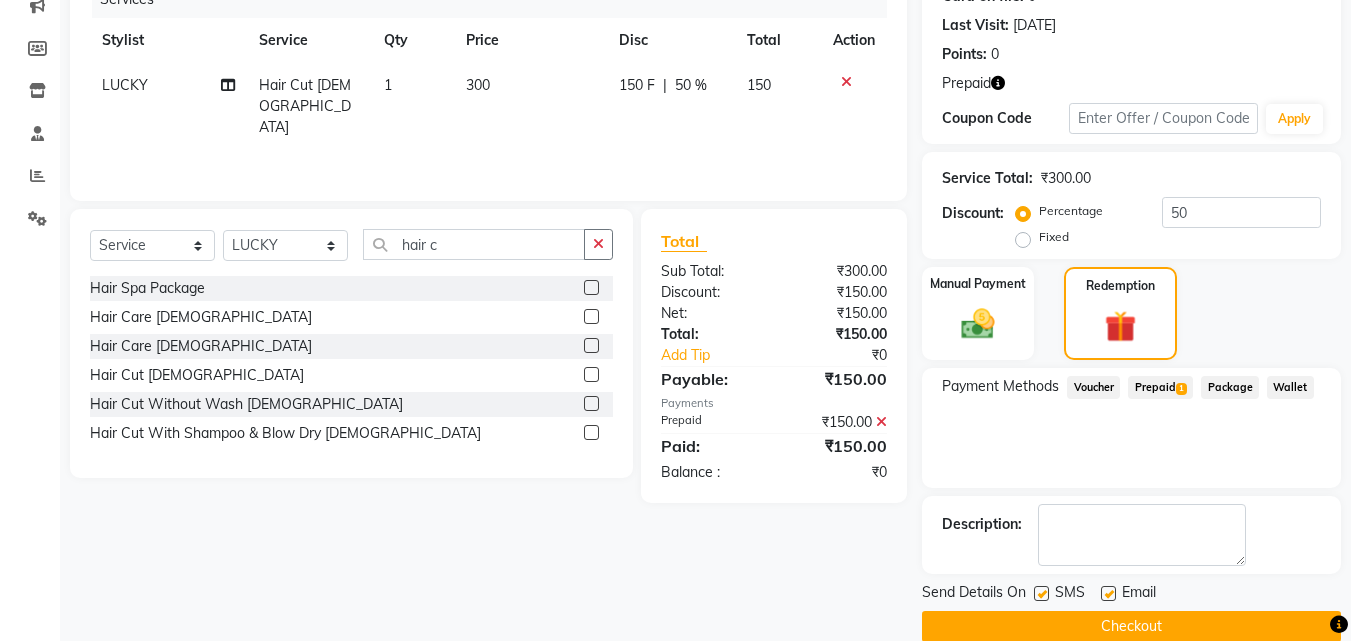 scroll, scrollTop: 298, scrollLeft: 0, axis: vertical 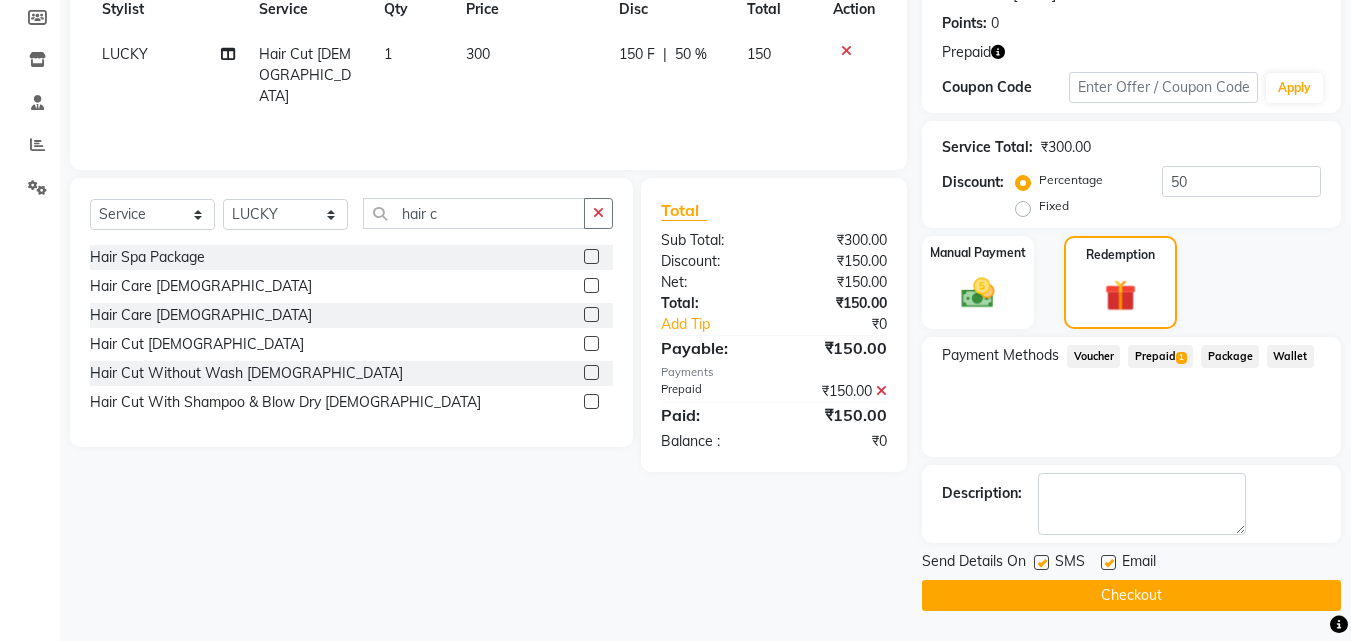 click on "Checkout" 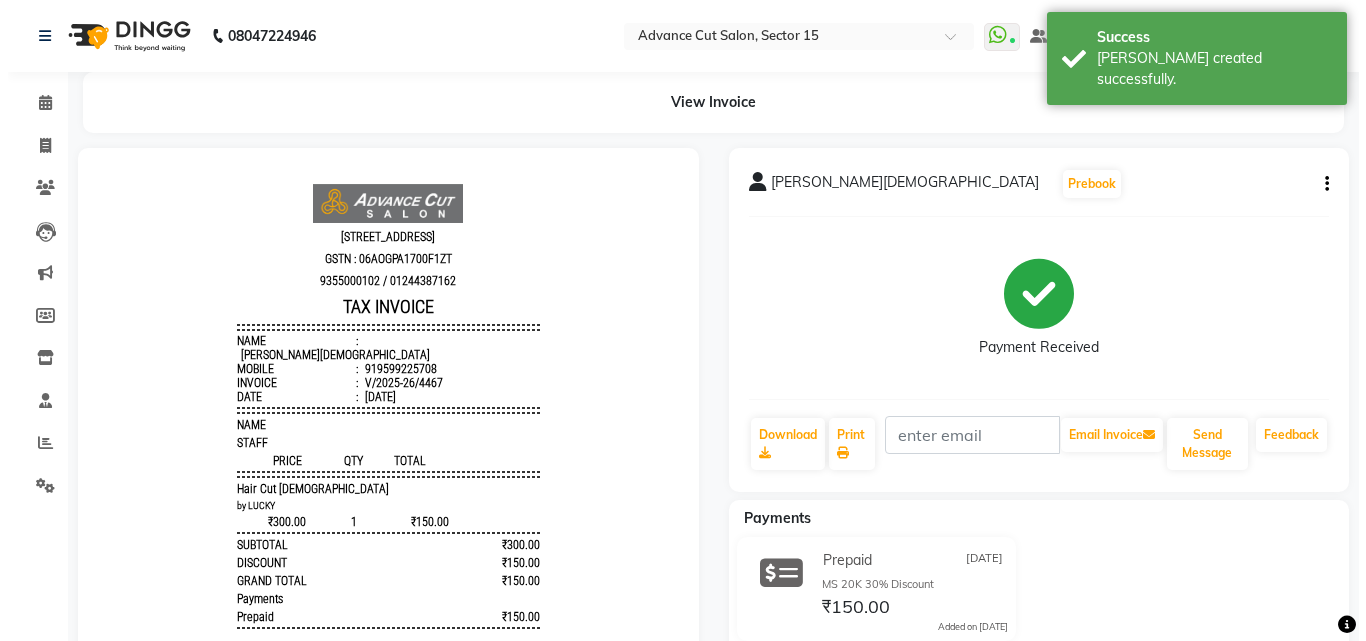 scroll, scrollTop: 0, scrollLeft: 0, axis: both 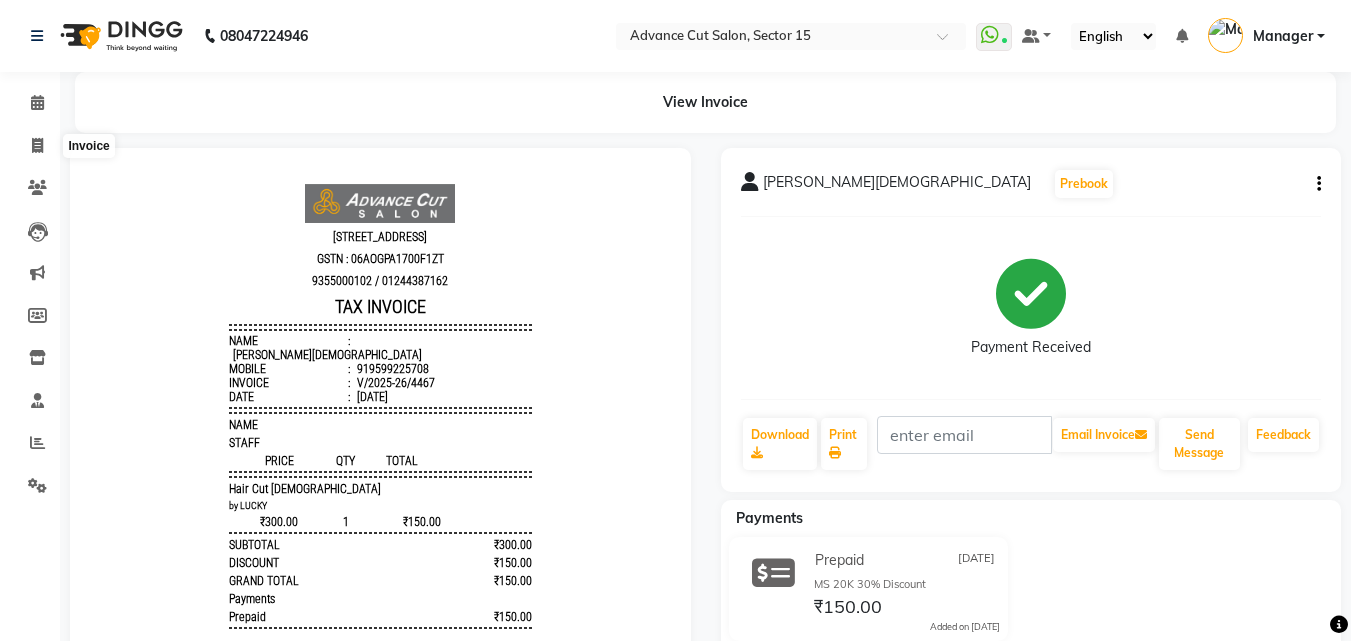 click on "Invoice" 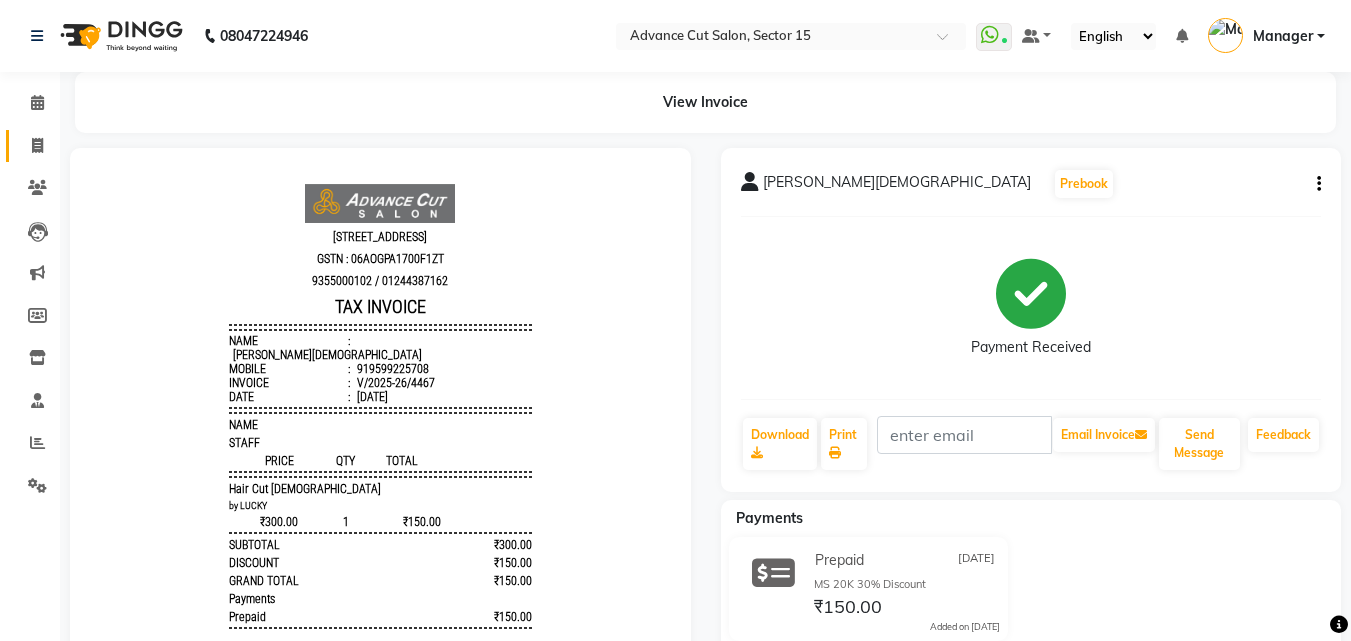 click 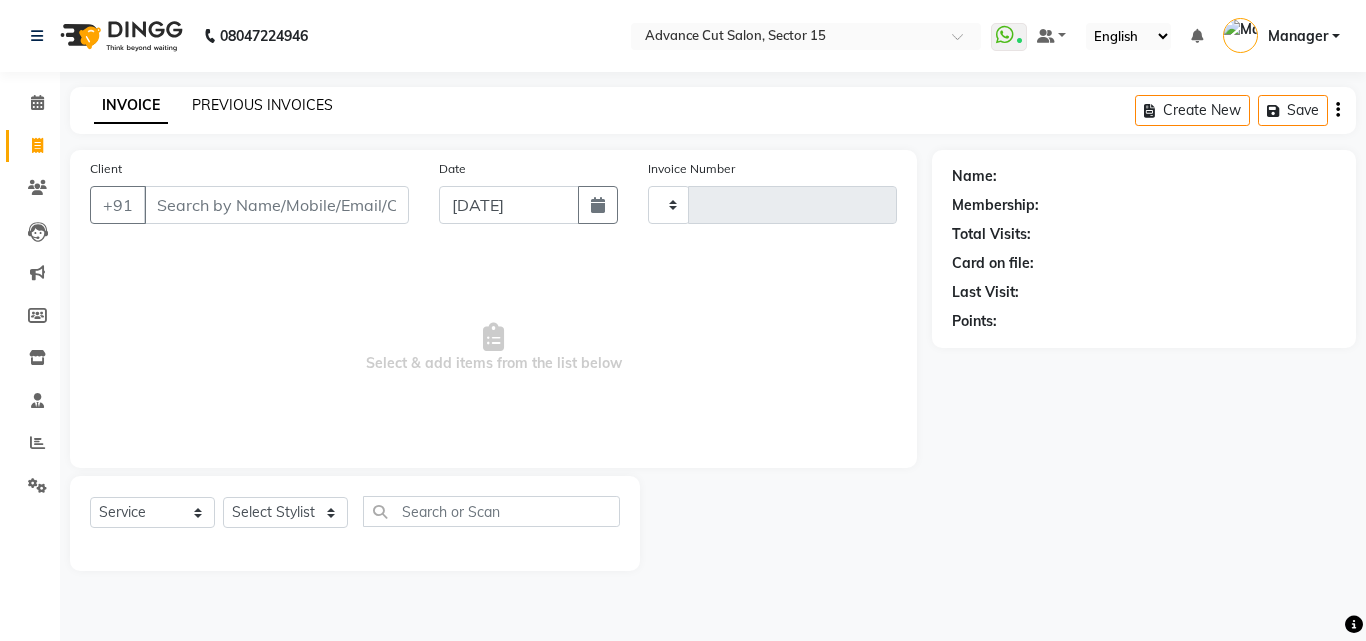 click on "PREVIOUS INVOICES" 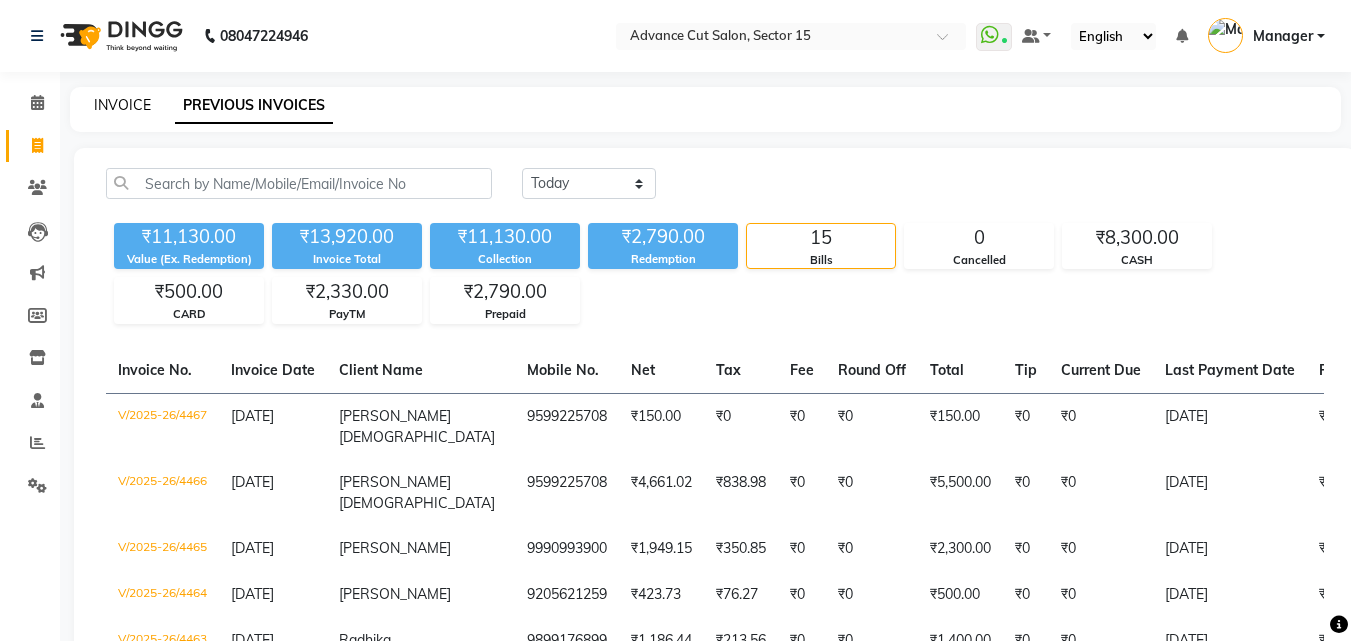 click on "INVOICE" 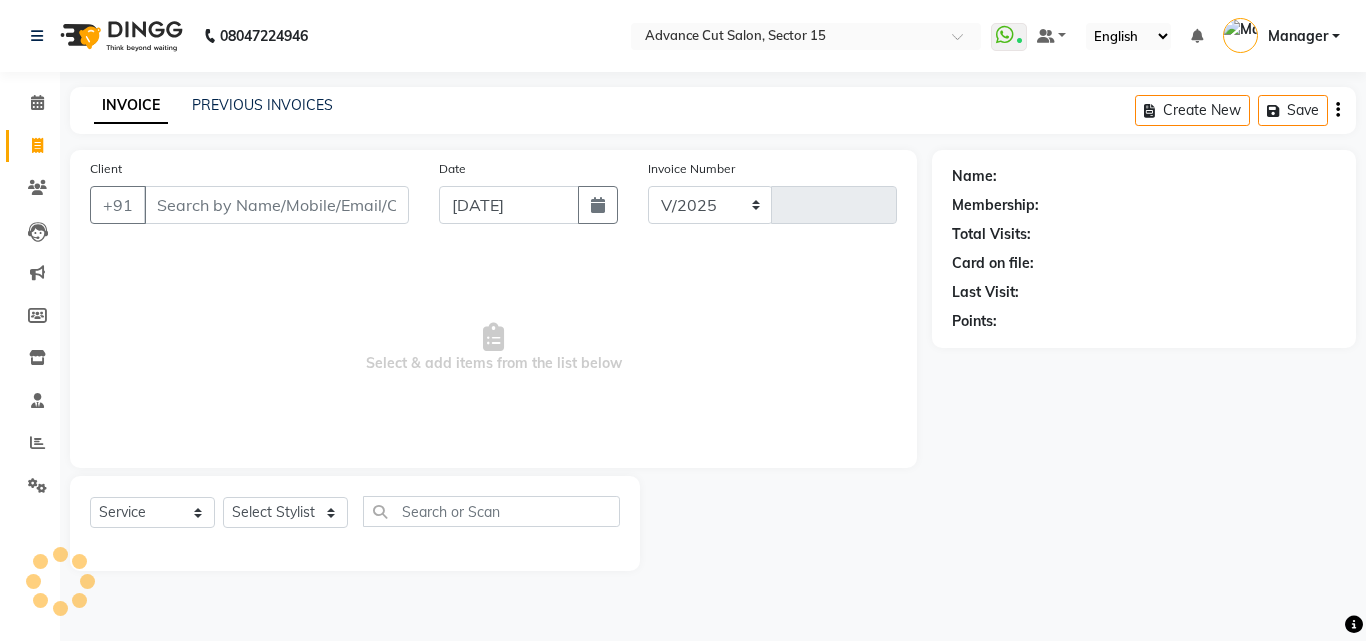select on "6255" 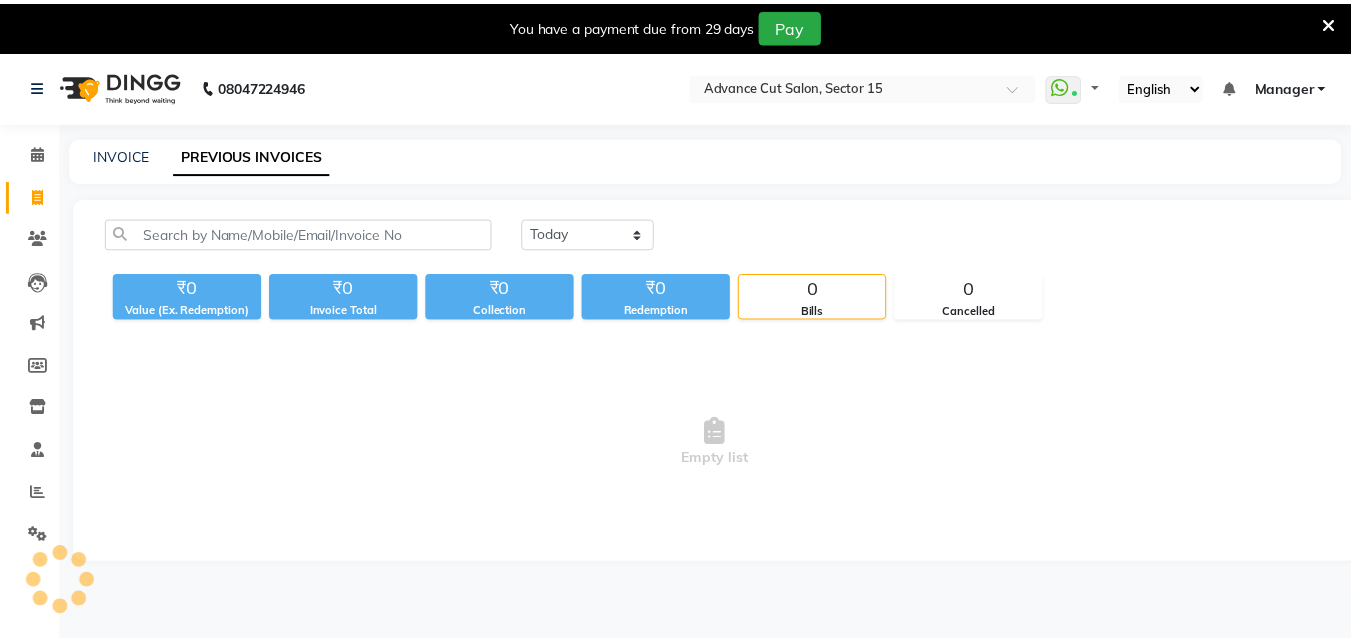 scroll, scrollTop: 0, scrollLeft: 0, axis: both 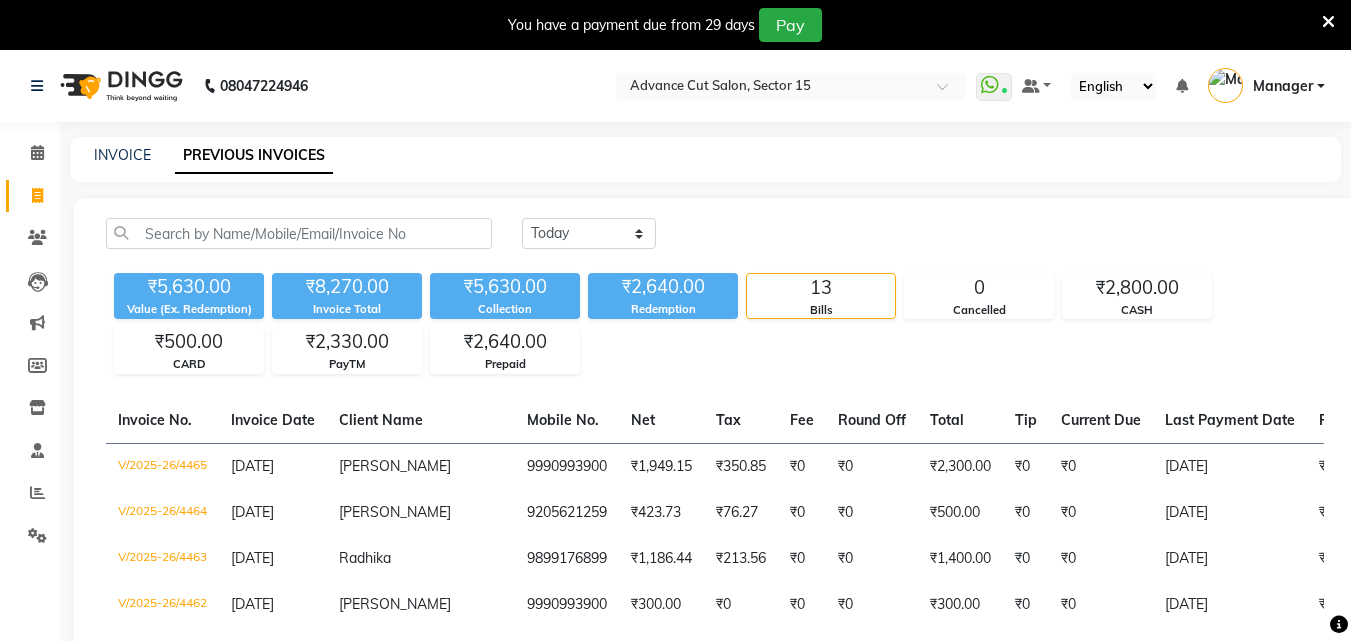 click at bounding box center [1328, 22] 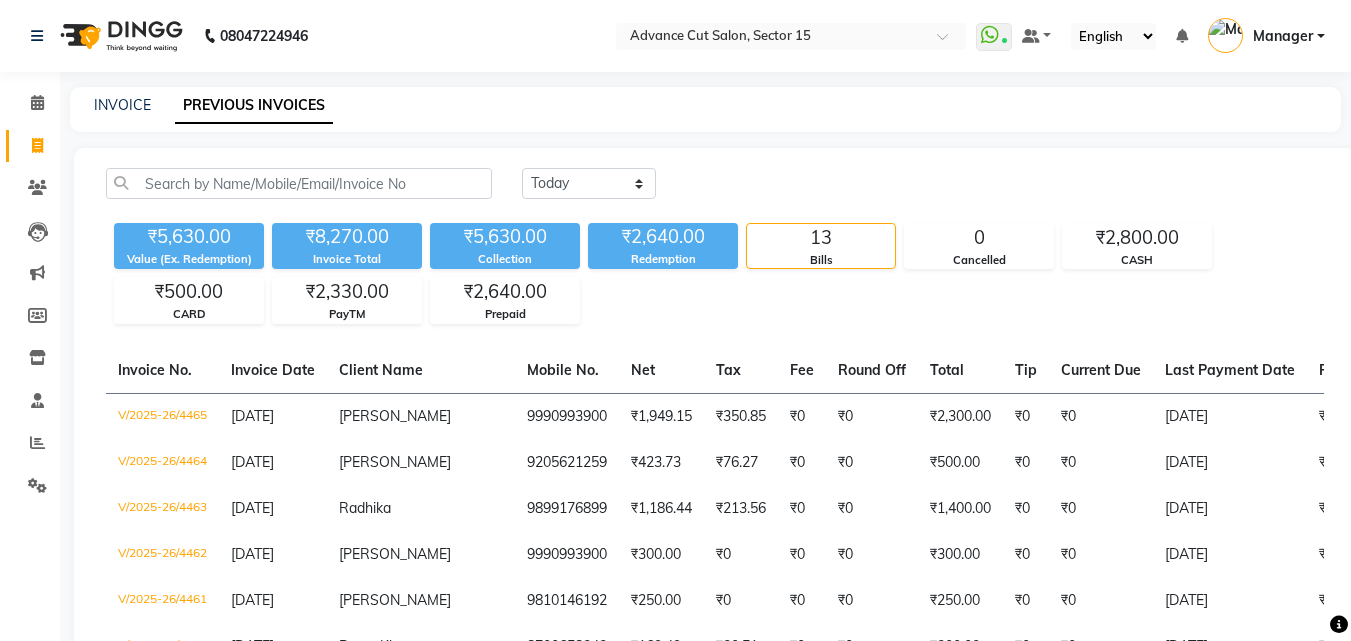 click on "INVOICE PREVIOUS INVOICES" 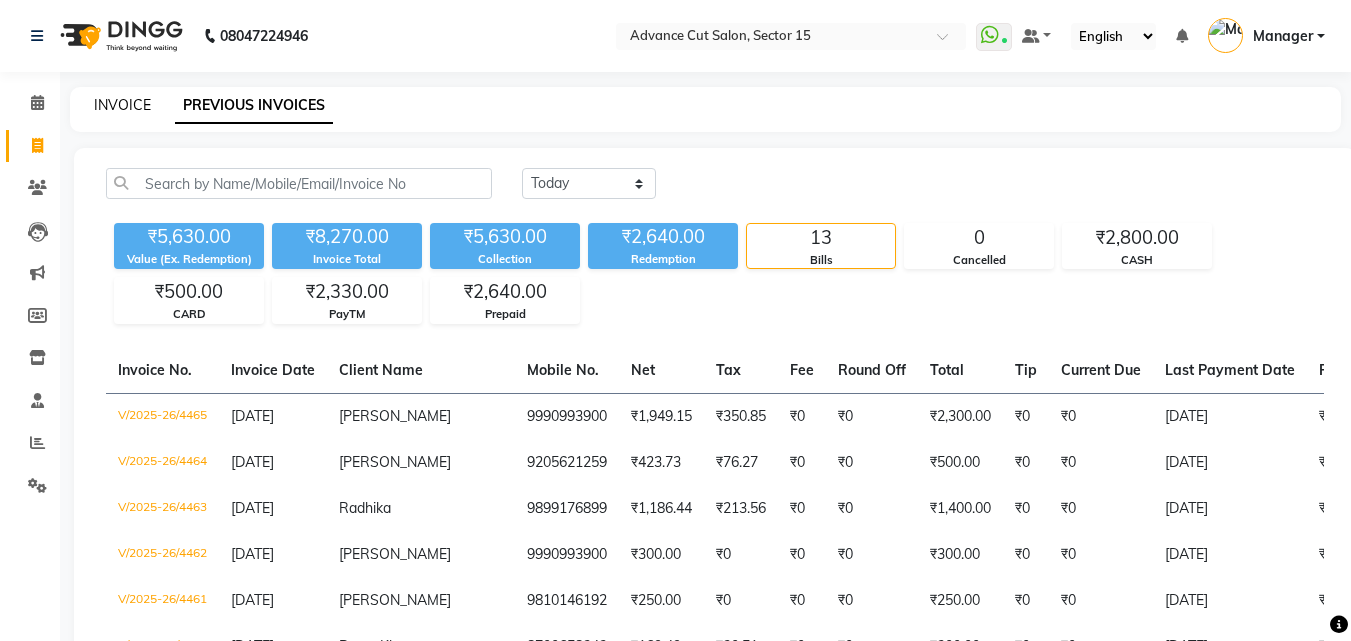 click on "INVOICE" 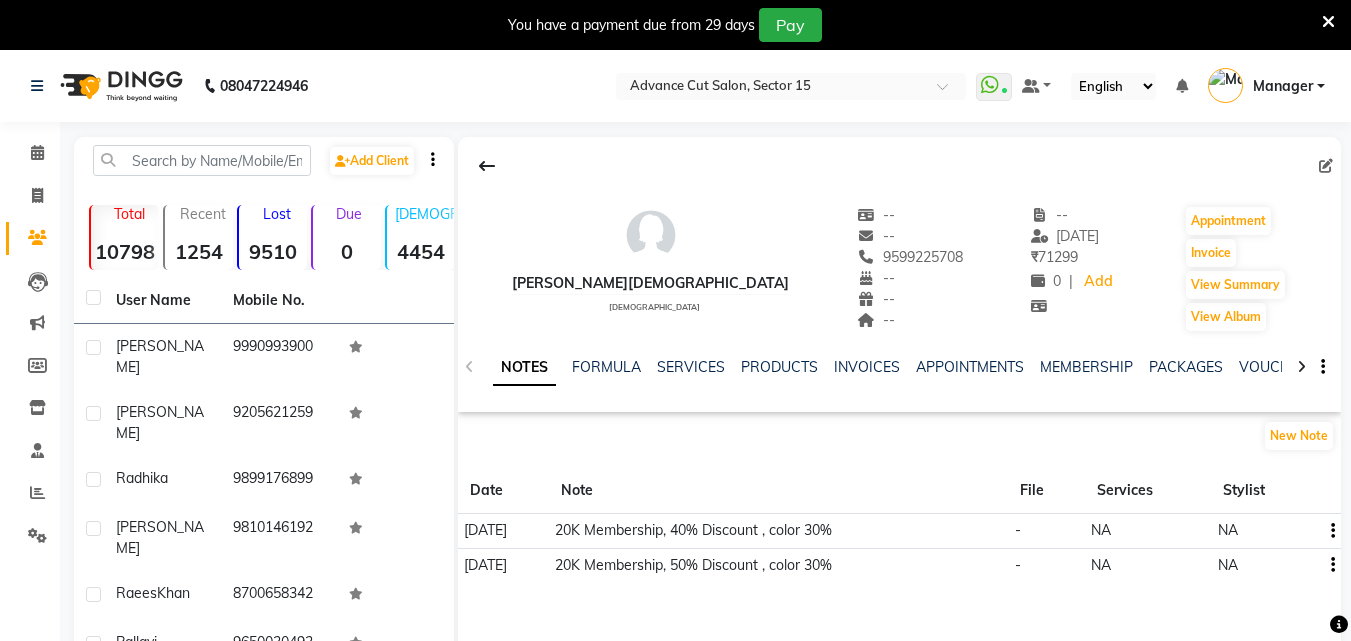 scroll, scrollTop: 0, scrollLeft: 0, axis: both 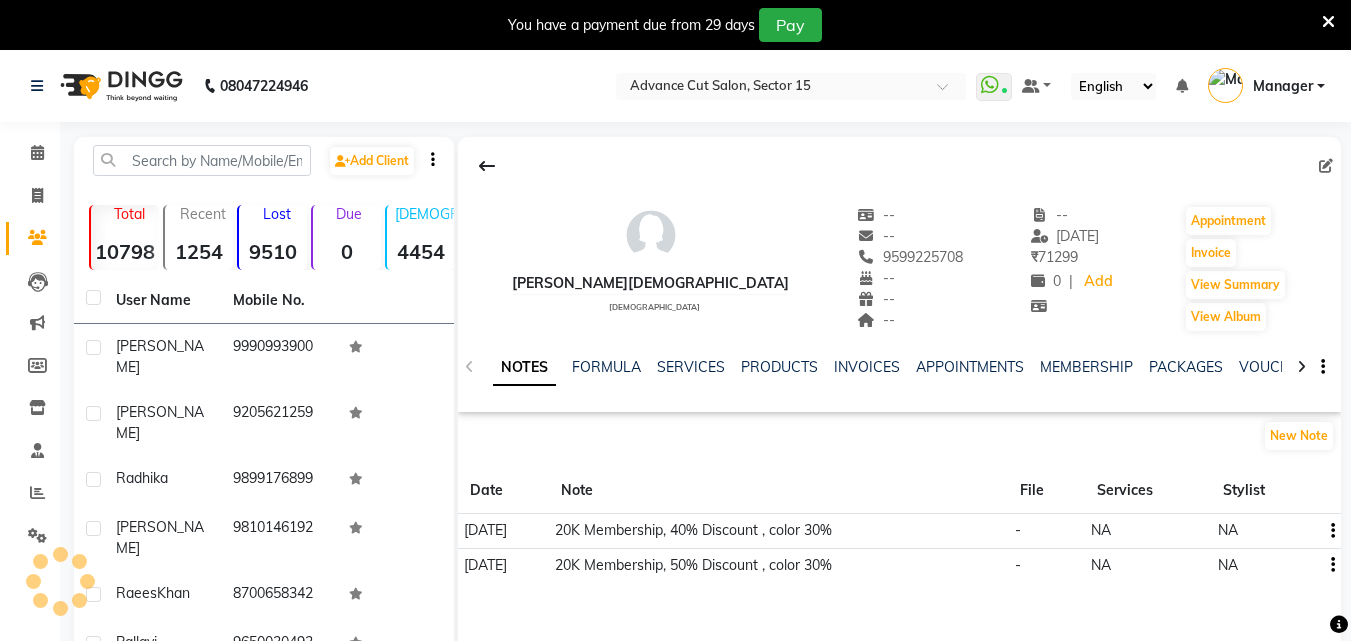 click on "--" 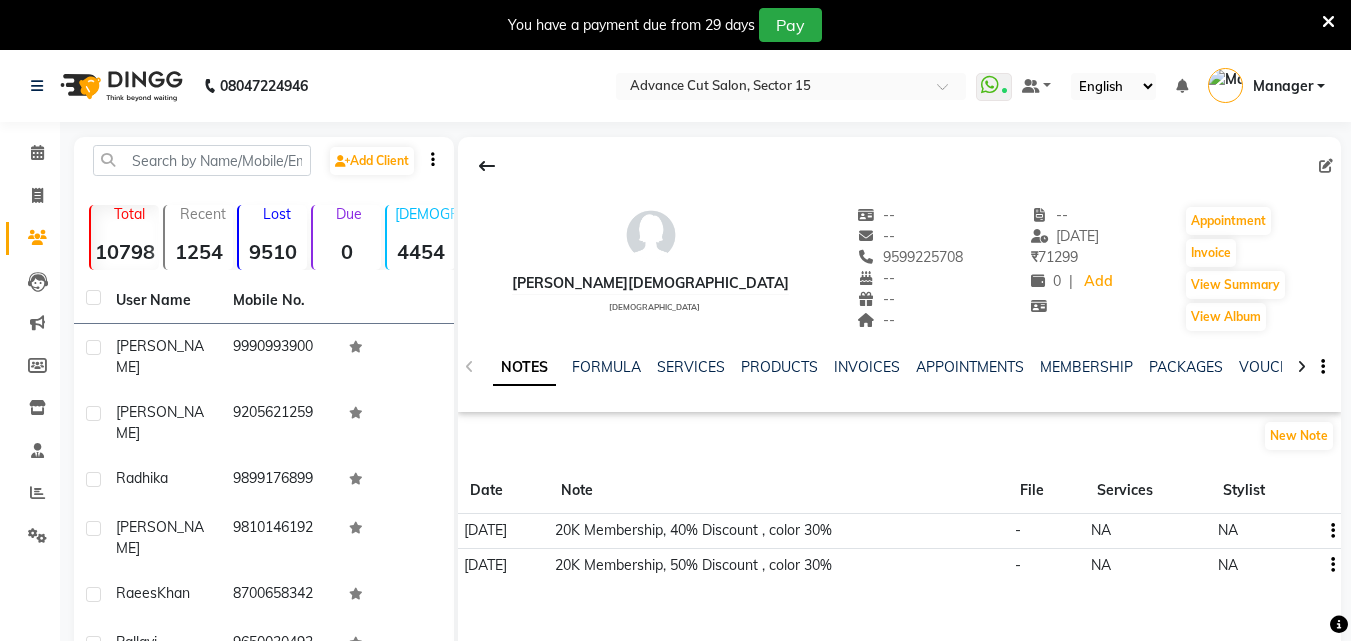 click on "9599225708" 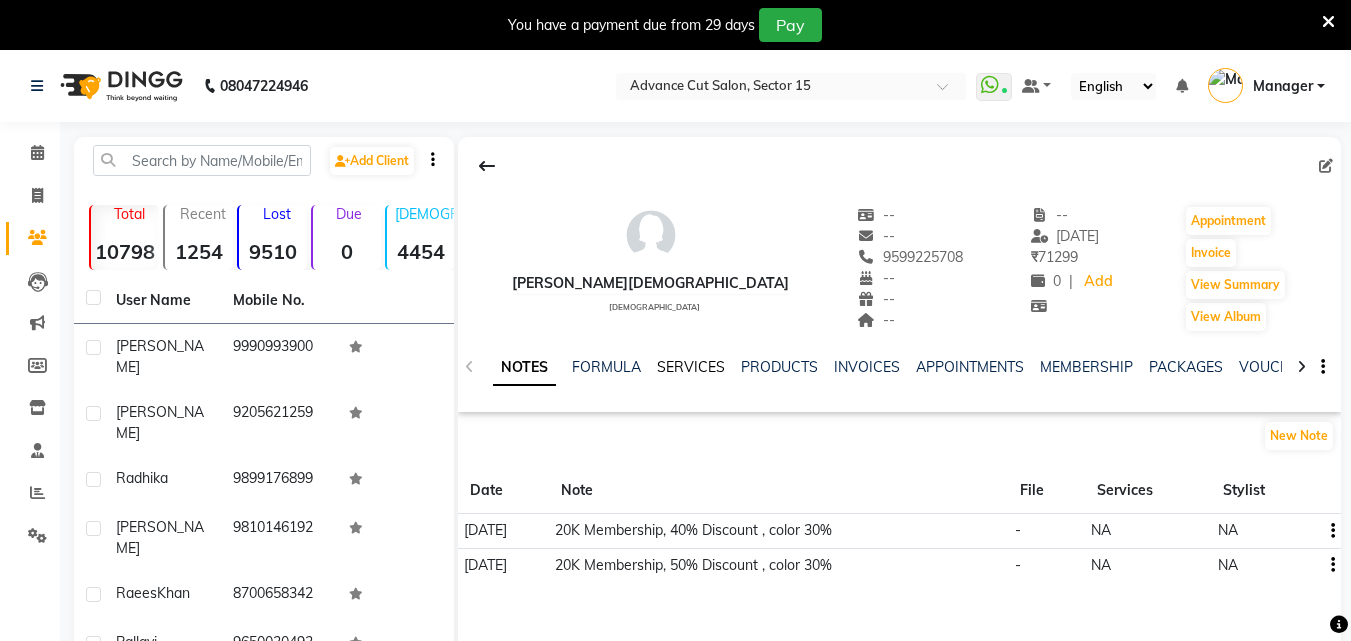 click on "SERVICES" 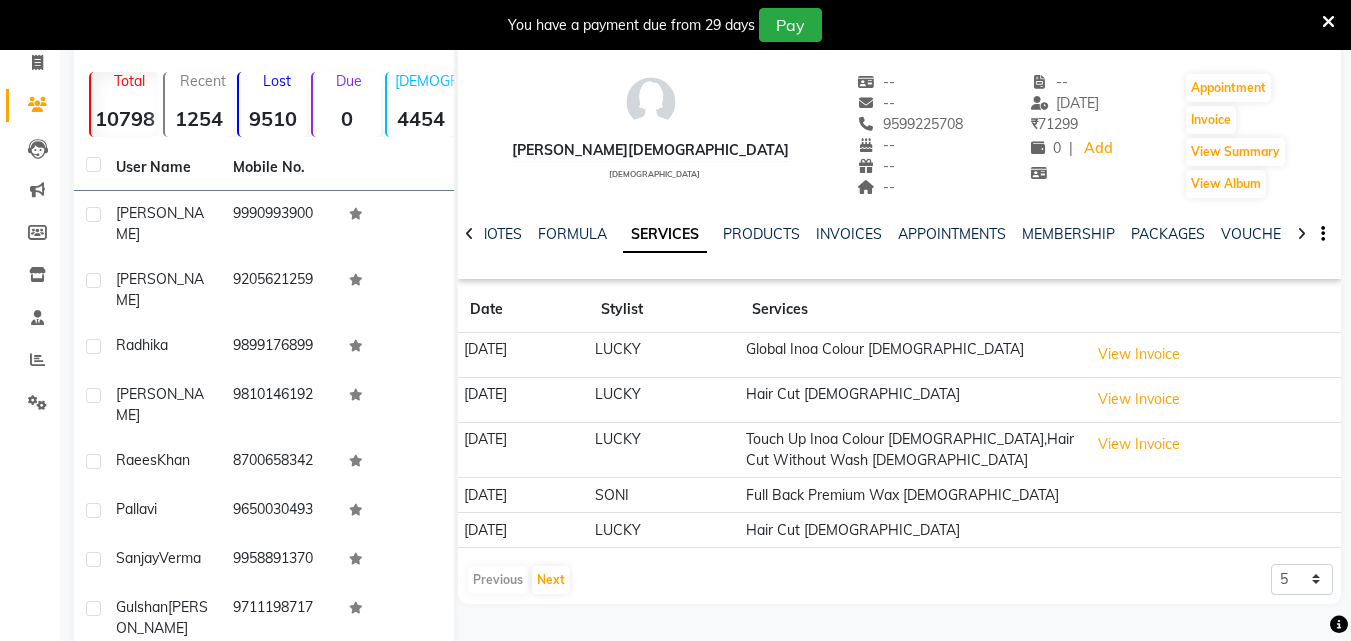 scroll, scrollTop: 142, scrollLeft: 0, axis: vertical 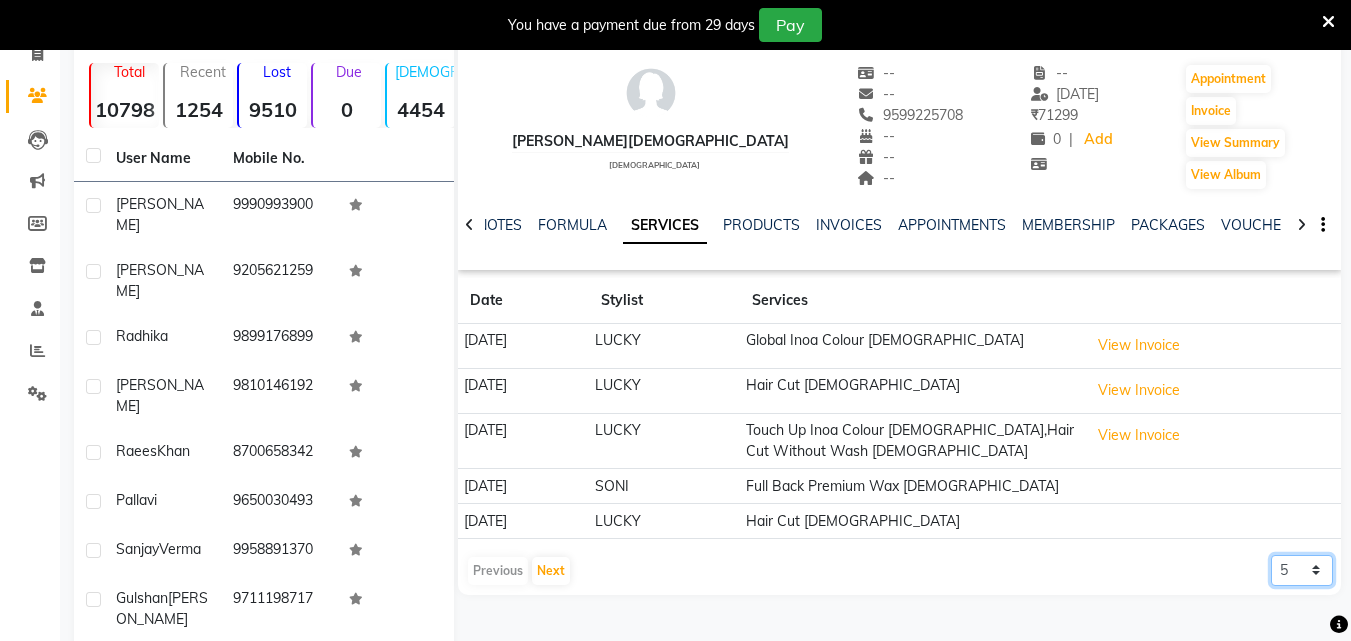 click on "5 10 50 100 500" 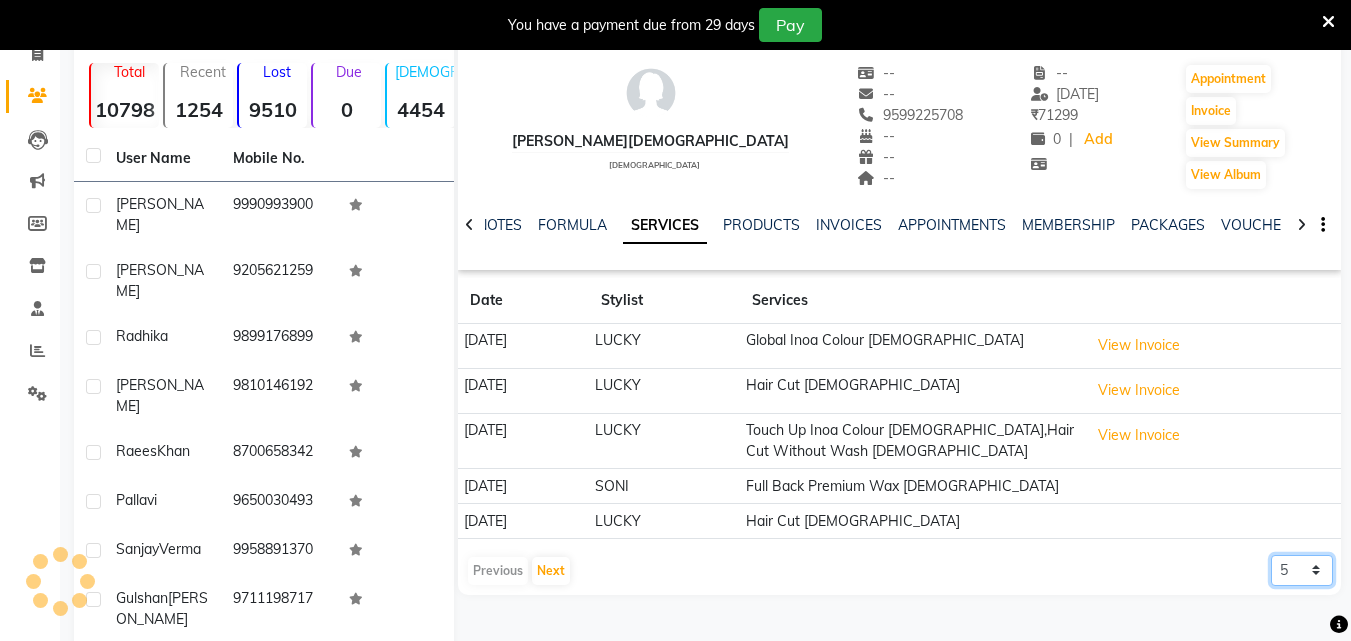 select on "50" 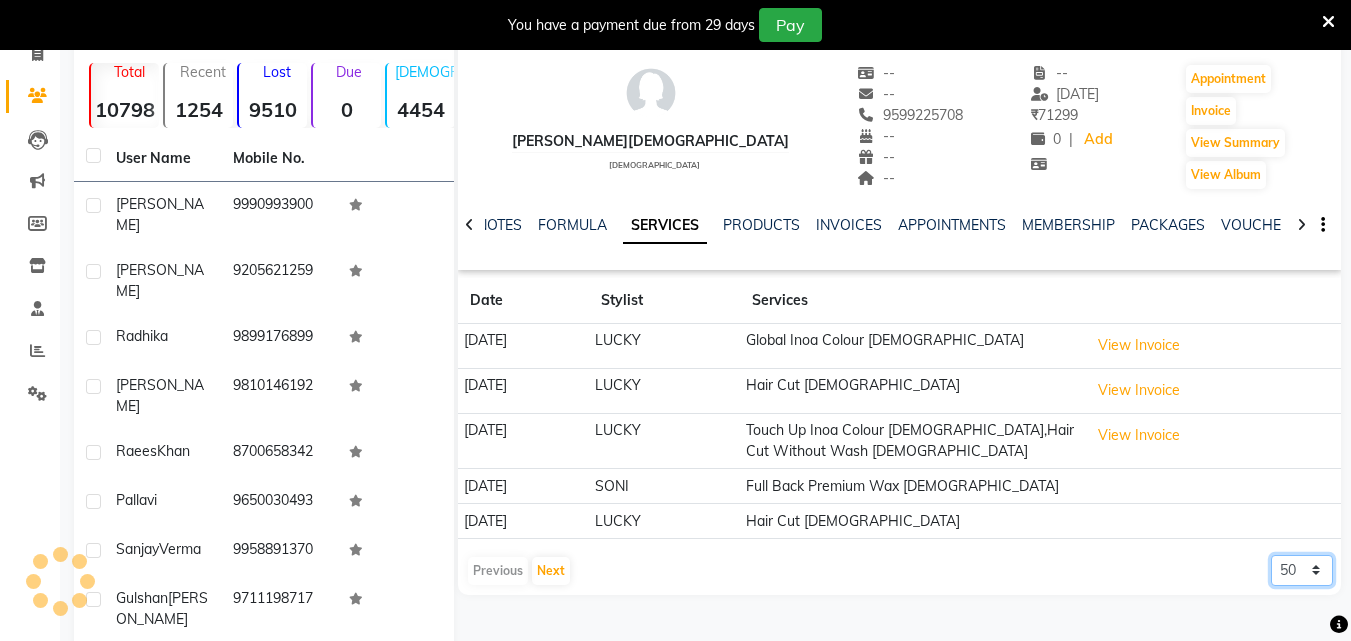 click on "5 10 50 100 500" 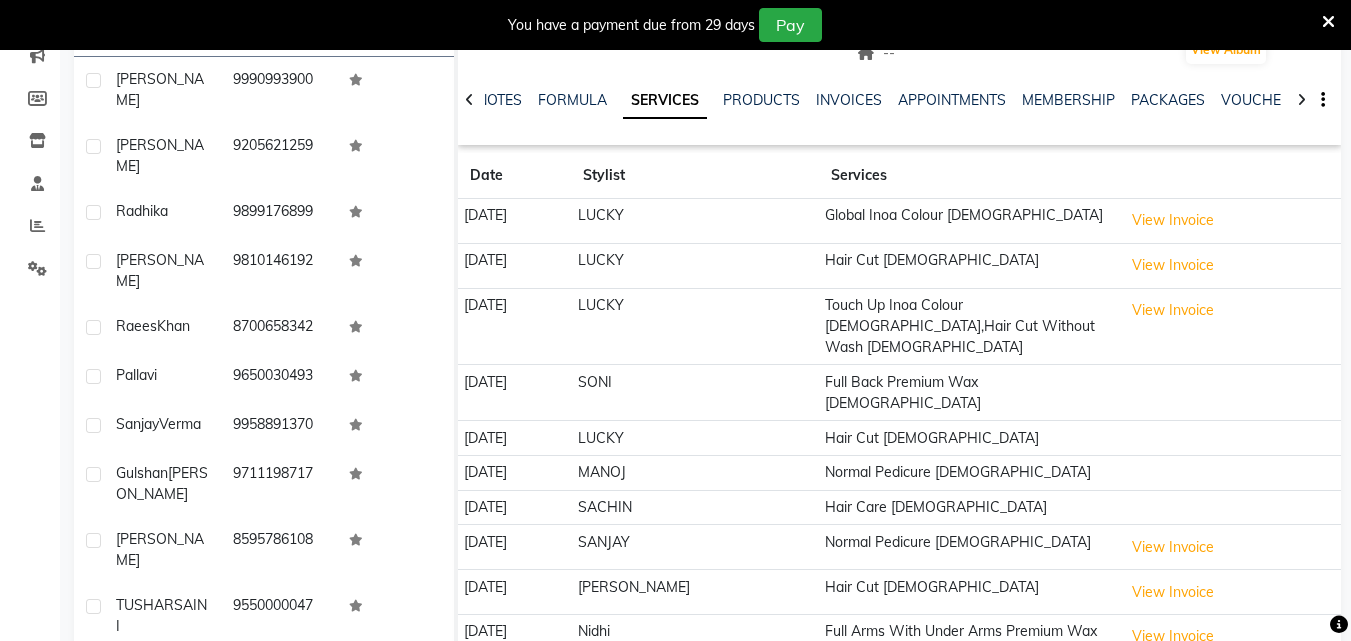scroll, scrollTop: 74, scrollLeft: 0, axis: vertical 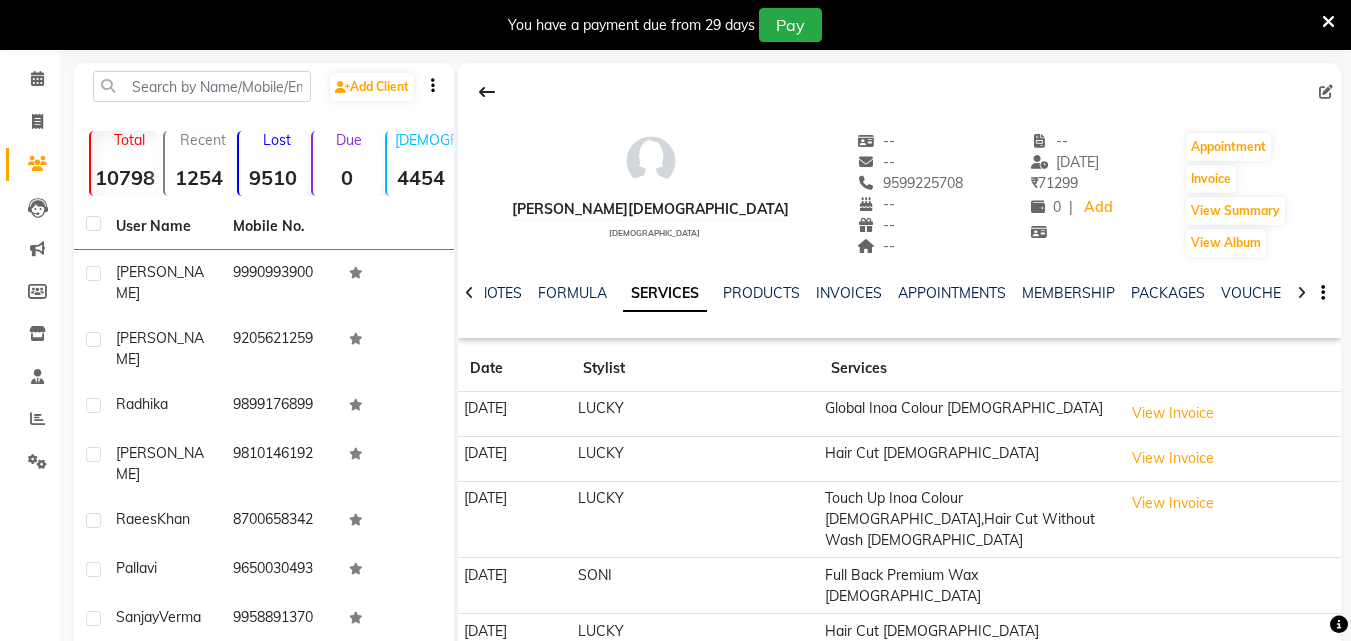 click at bounding box center [1328, 22] 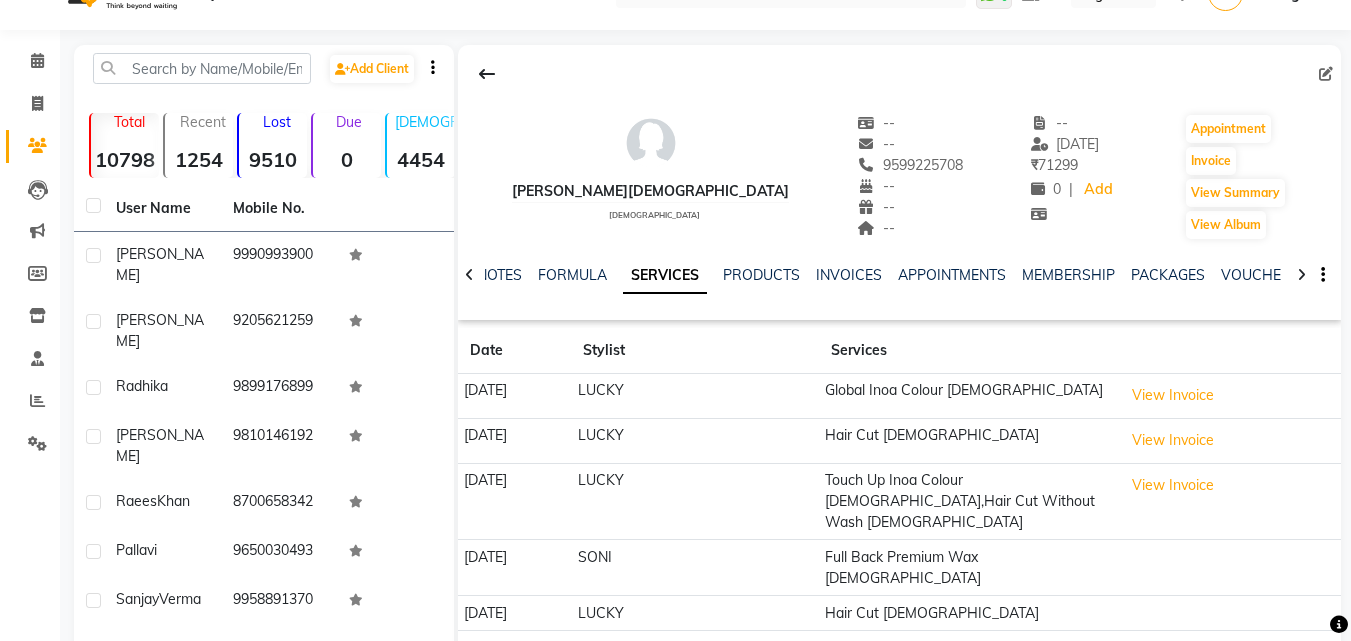 scroll, scrollTop: 28, scrollLeft: 0, axis: vertical 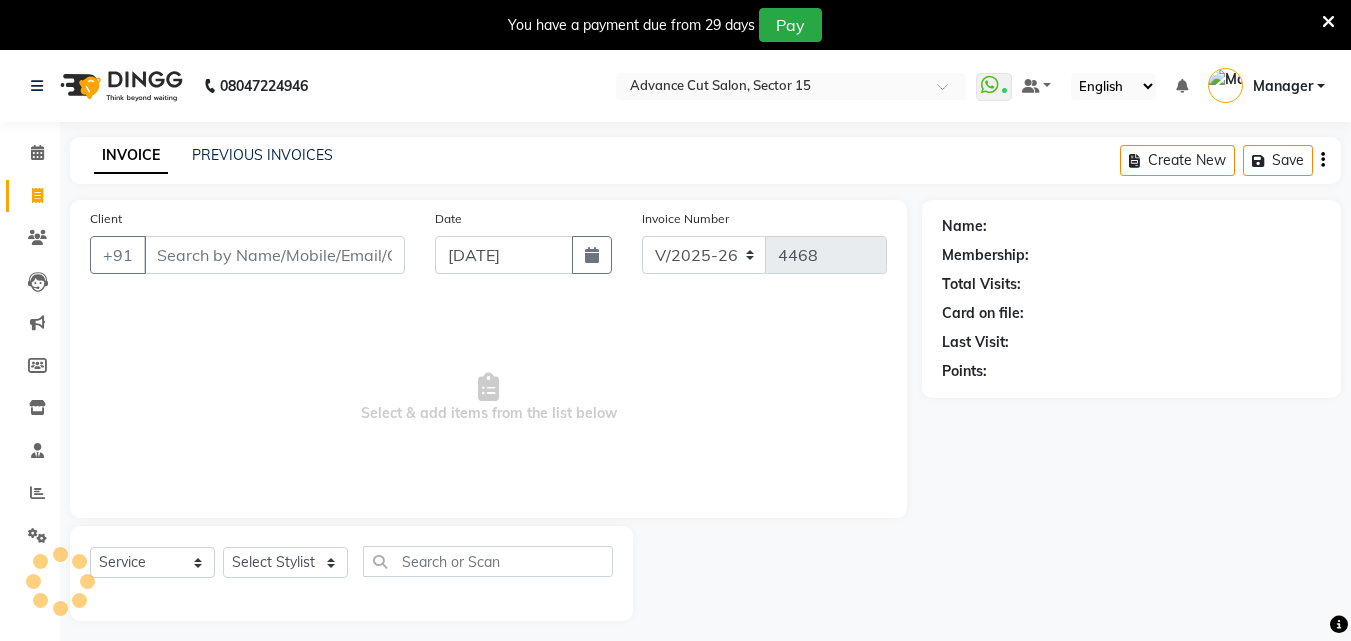 select on "6255" 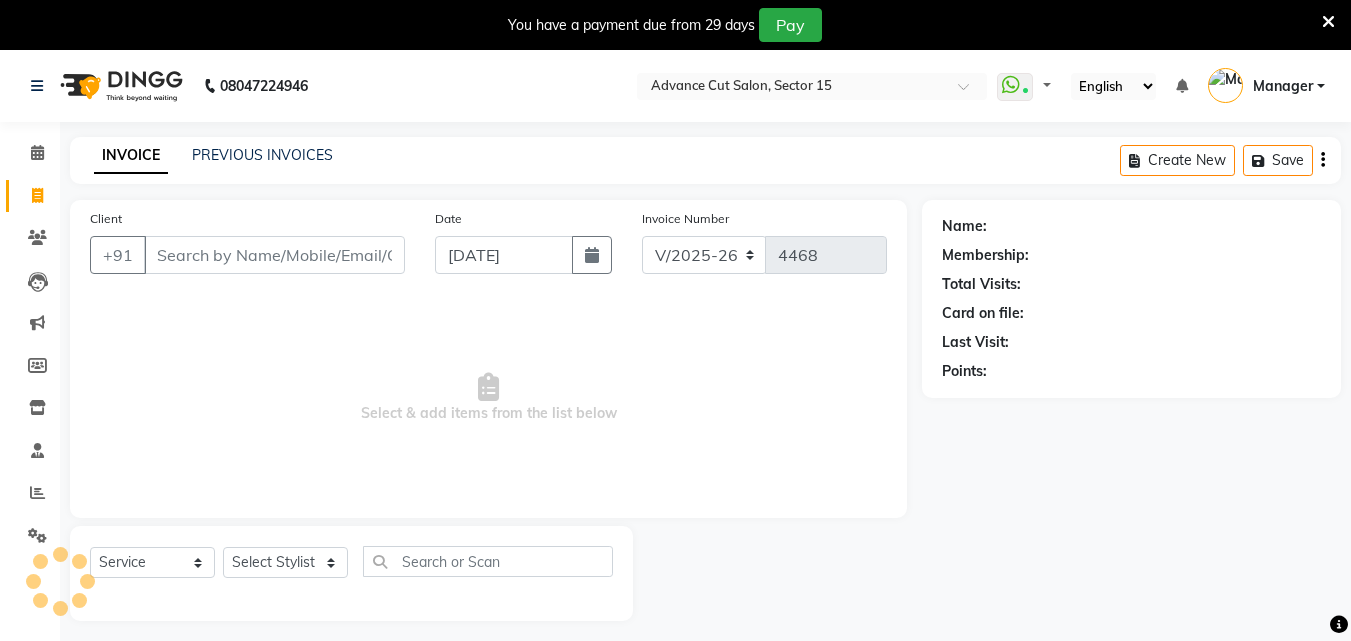 select on "6255" 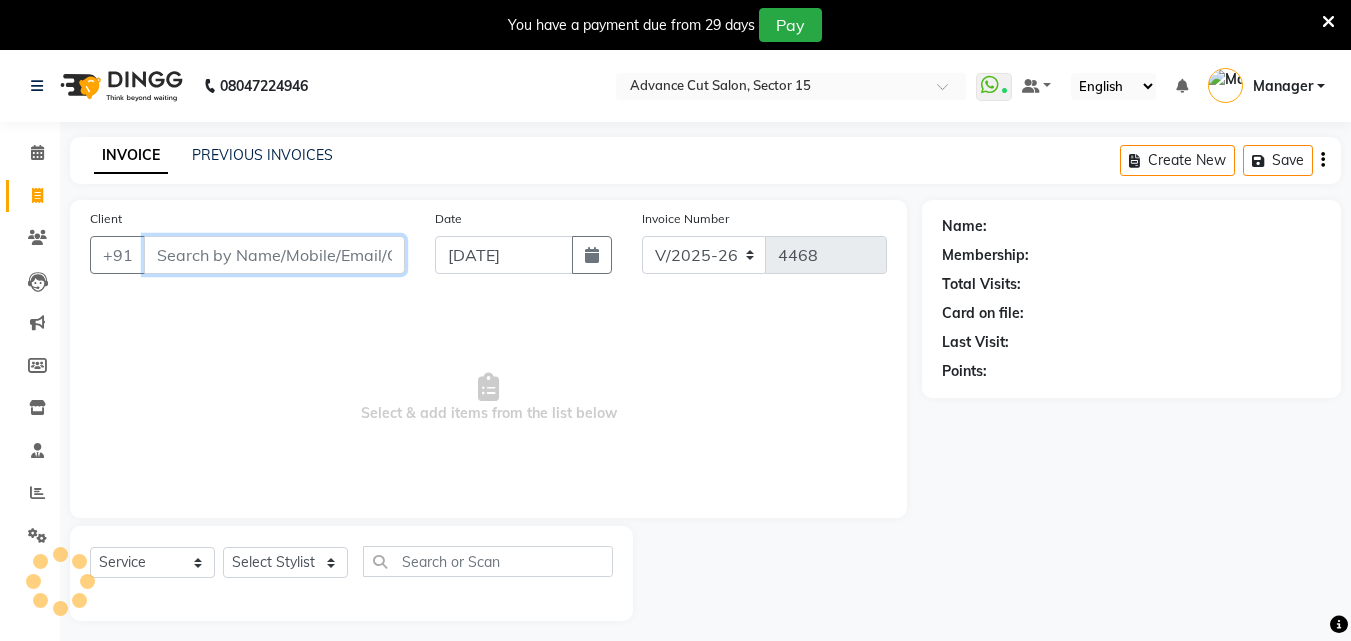 scroll, scrollTop: 0, scrollLeft: 0, axis: both 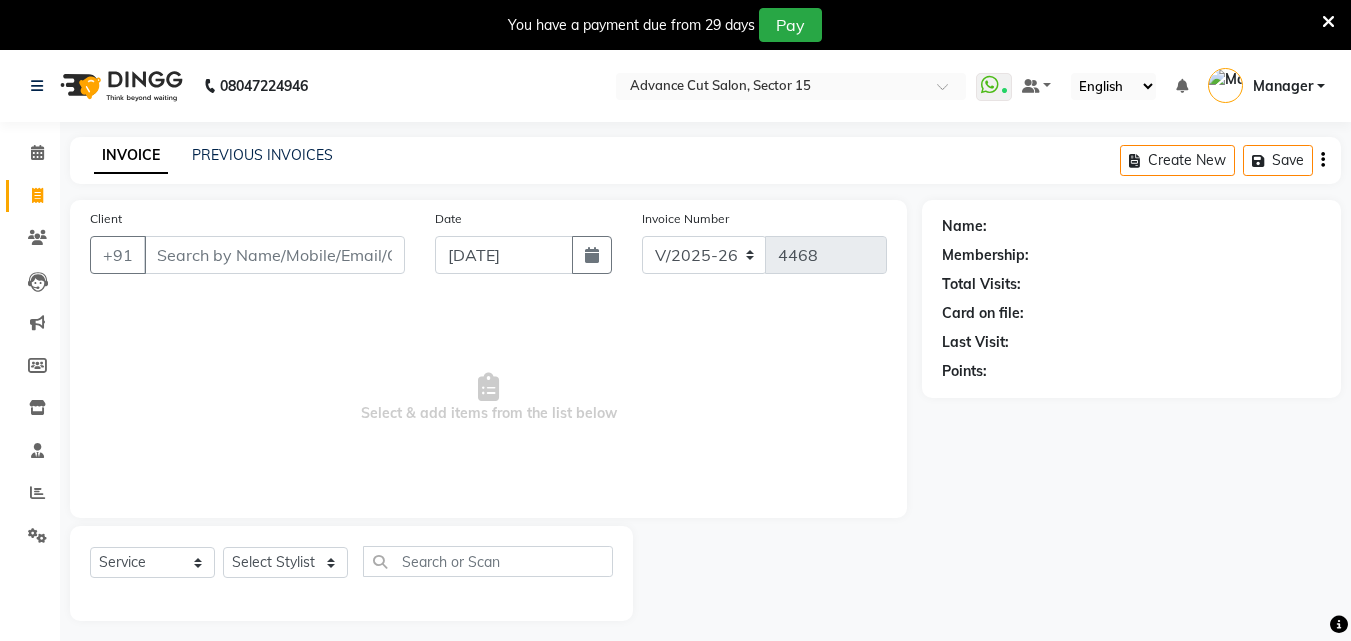 select on "6255" 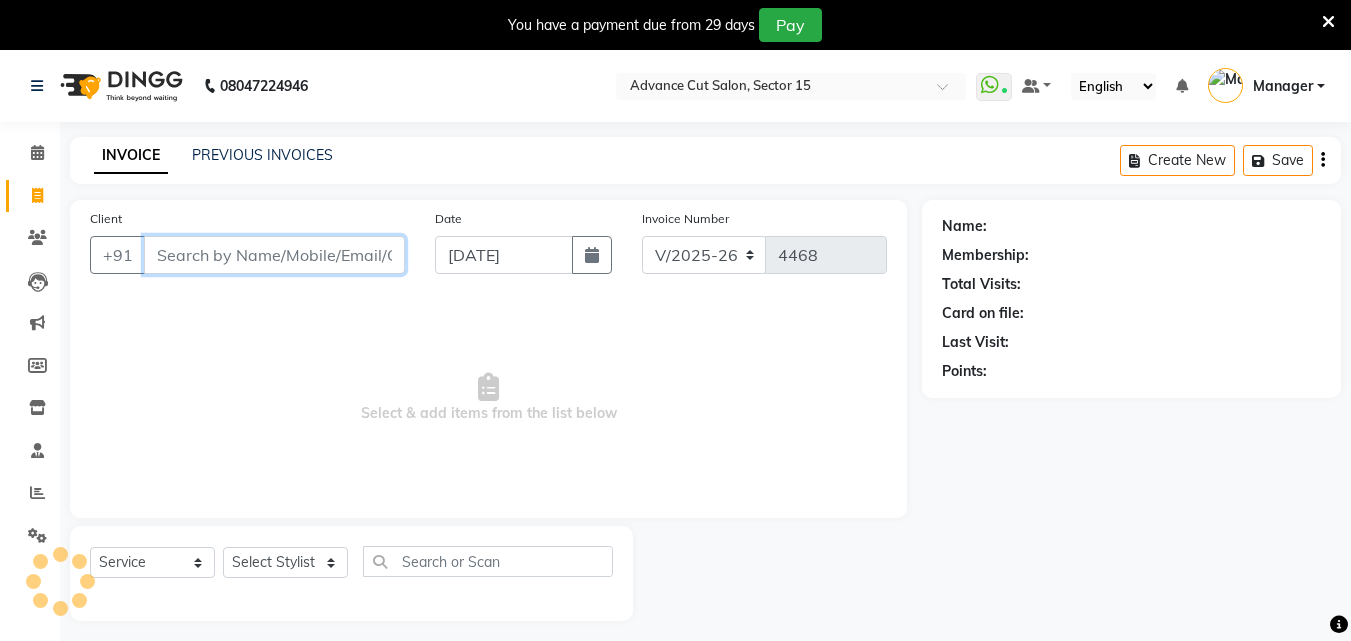 scroll, scrollTop: 0, scrollLeft: 0, axis: both 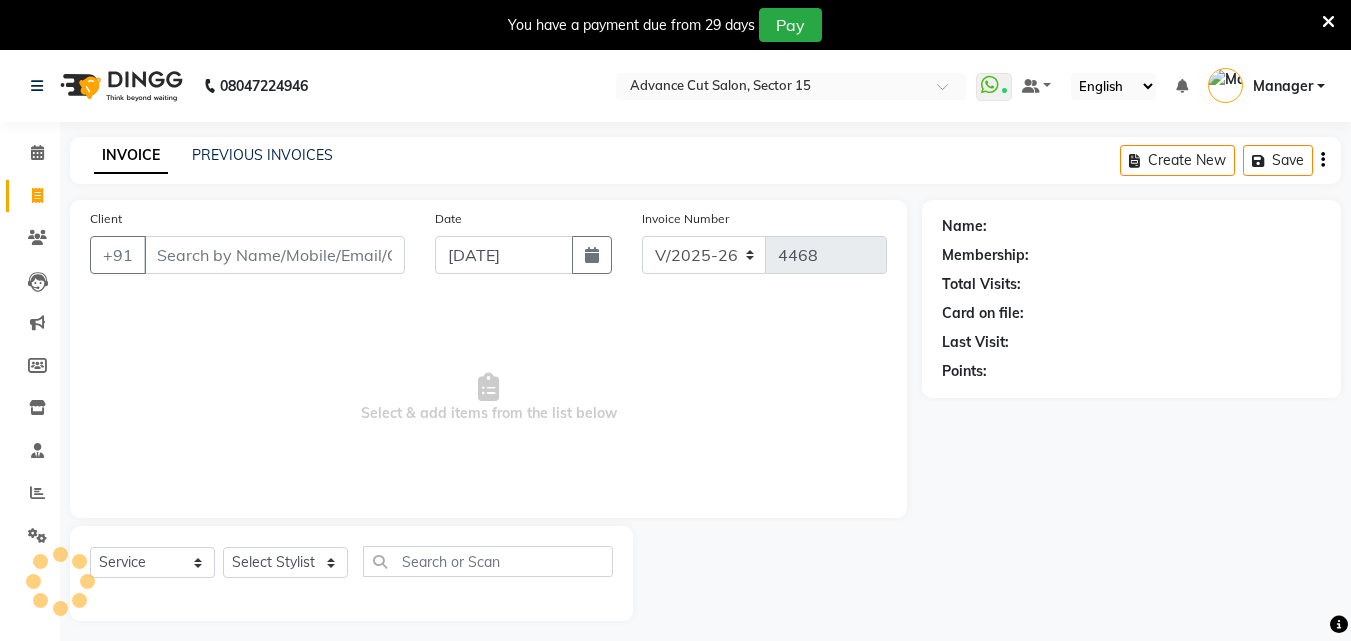 select on "6255" 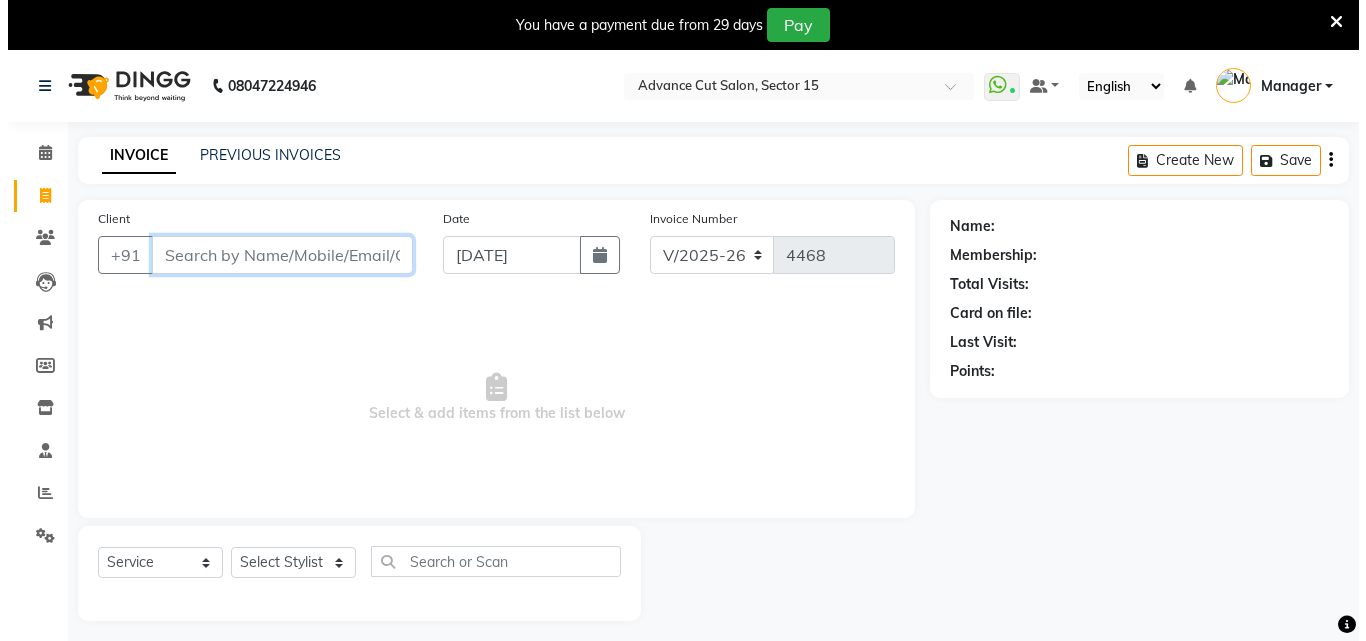 scroll, scrollTop: 0, scrollLeft: 0, axis: both 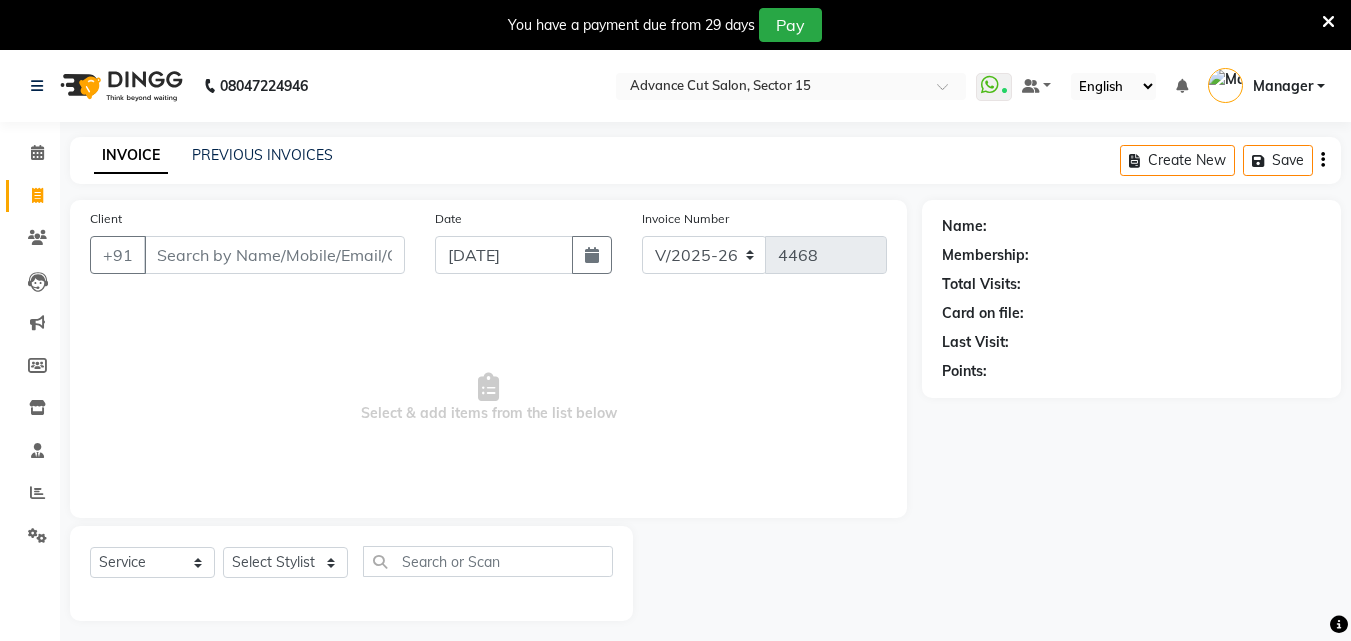 click at bounding box center [1328, 22] 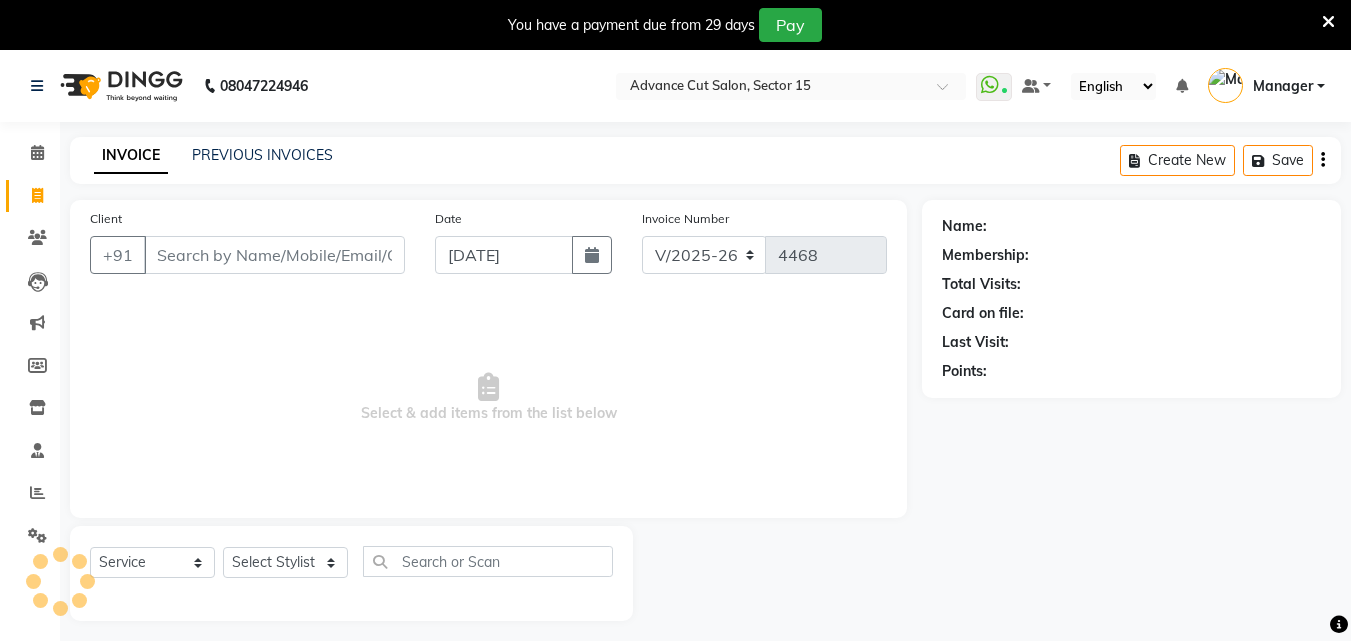 select on "6255" 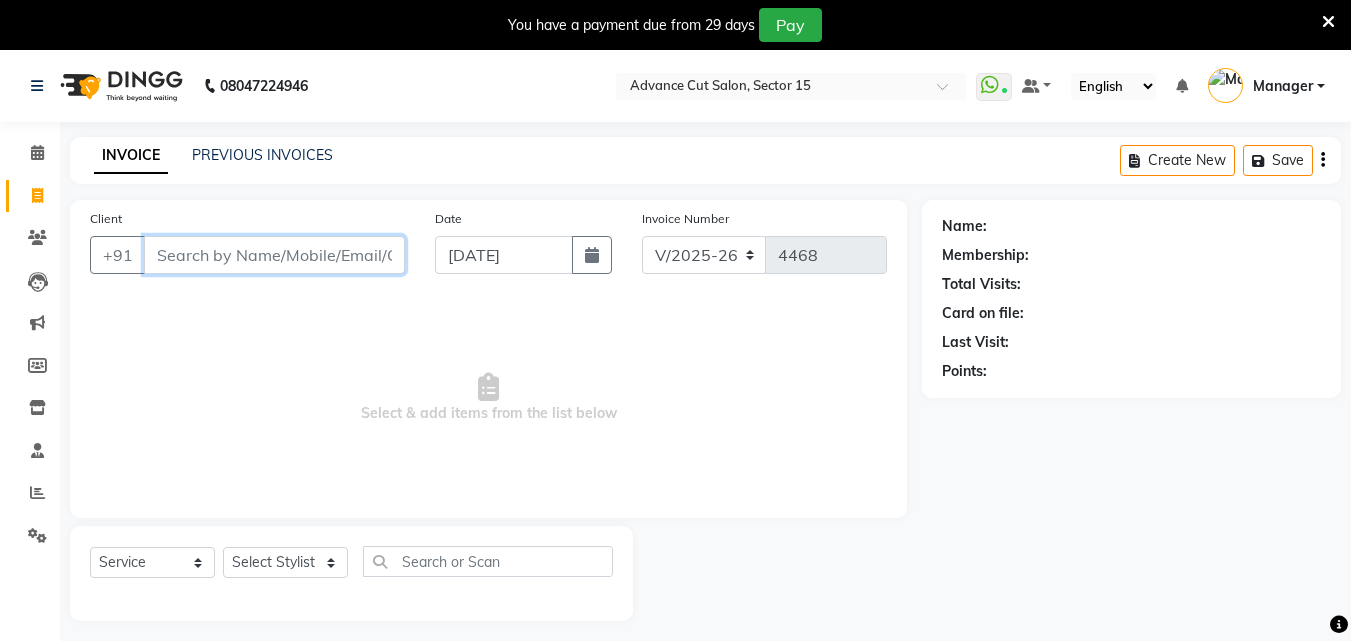 scroll, scrollTop: 0, scrollLeft: 0, axis: both 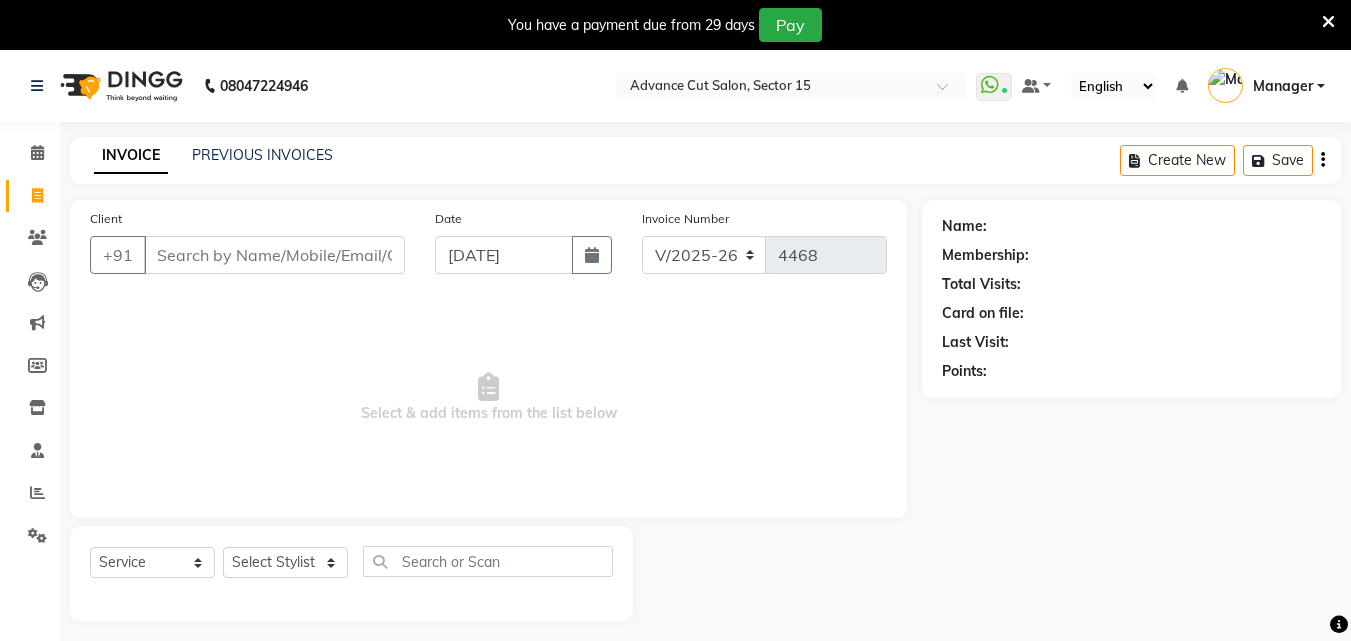 click on "You have a payment due from 29 days   Pay" at bounding box center [675, 25] 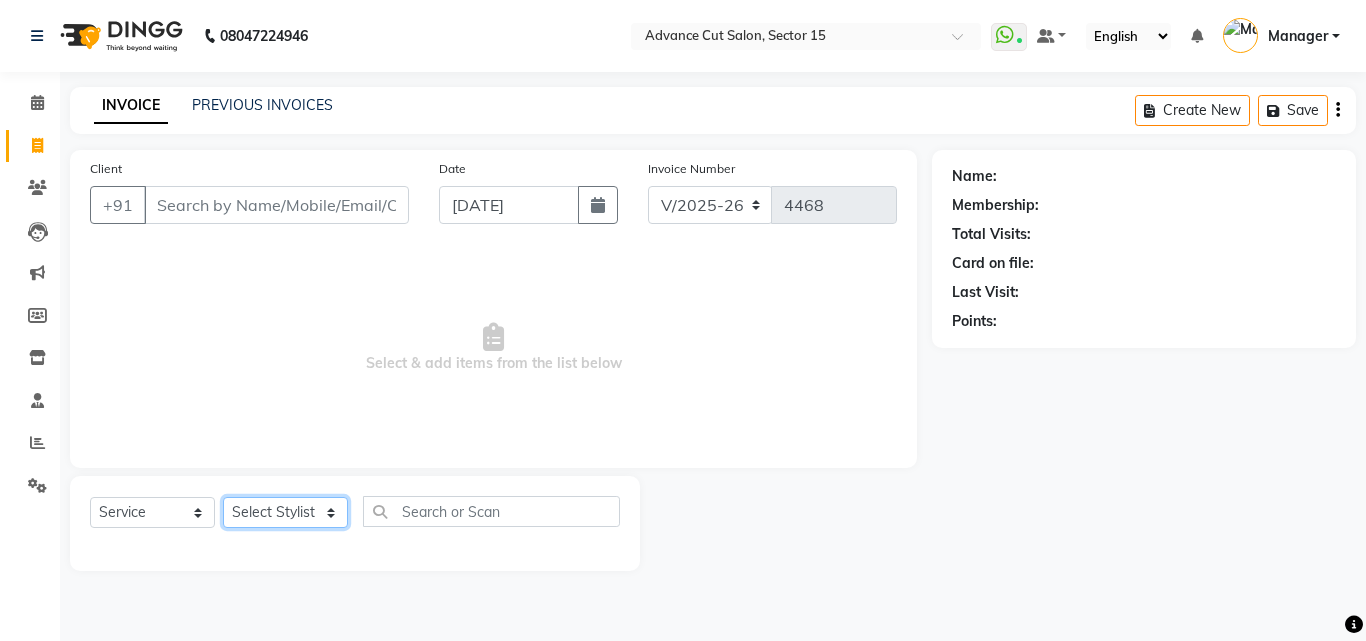 drag, startPoint x: 334, startPoint y: 515, endPoint x: 310, endPoint y: 513, distance: 24.083189 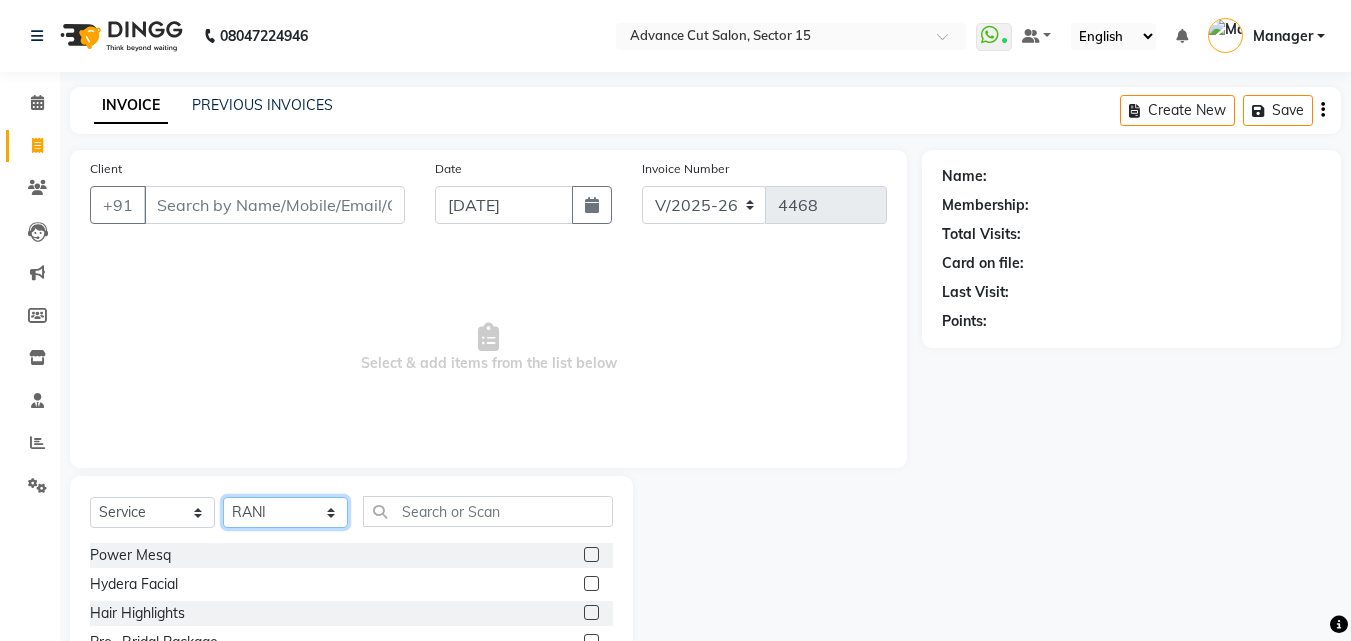 click on "Select Stylist Advance Cut  ASIF FARMAN HAIDER Iqbal KASHISH LUCKY Manager MANOJ NASEEM NASIR Nidhi Pooja  PRIYA RAEES RANI RASHID RIZWAN SACHIN SALMAN SANJAY Shahjad Shankar shuaib SONI" 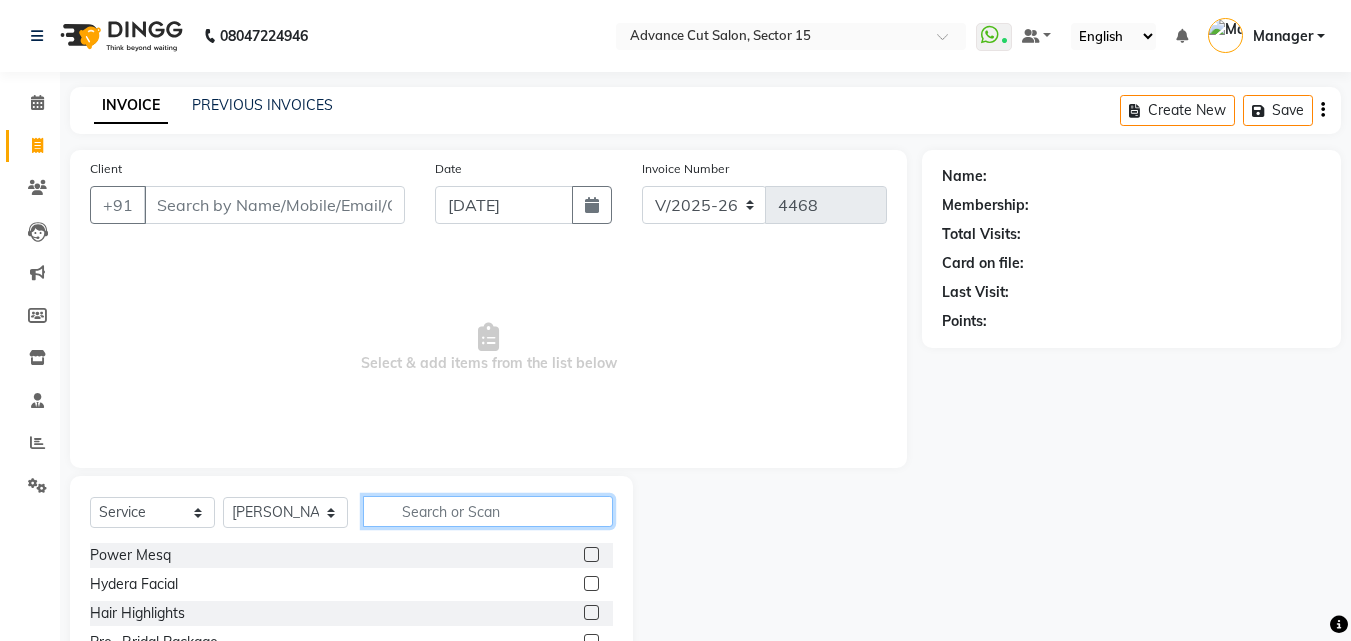 click 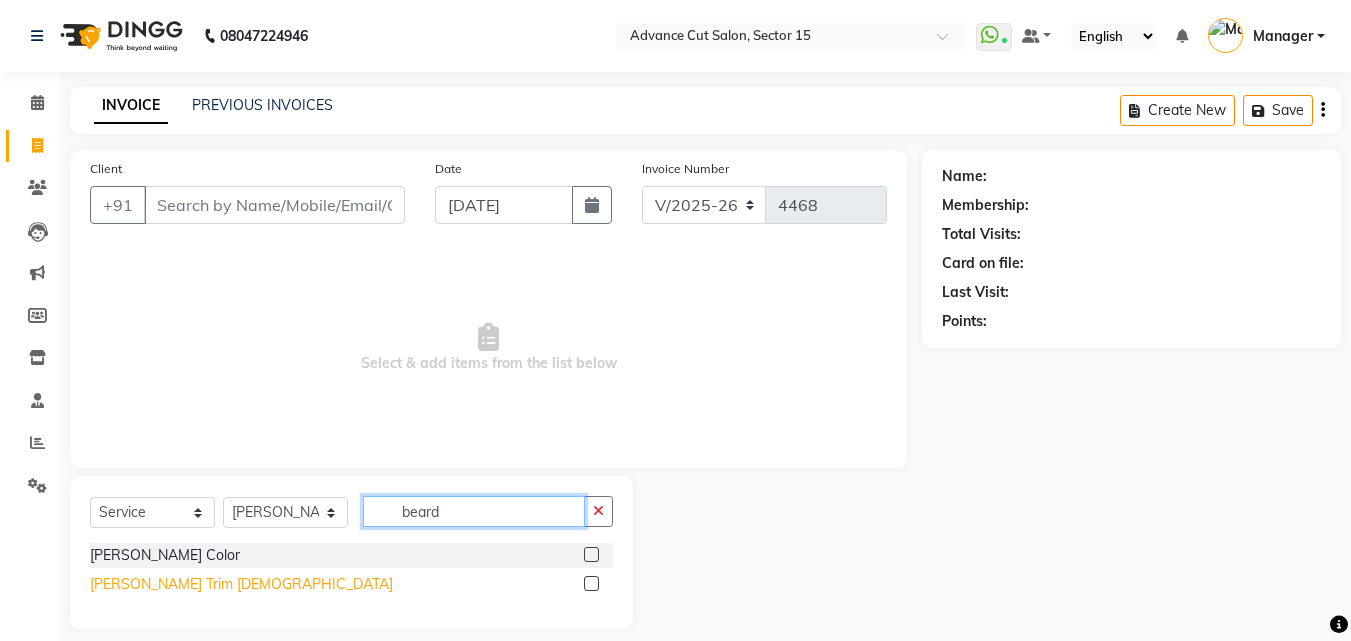 type on "beard" 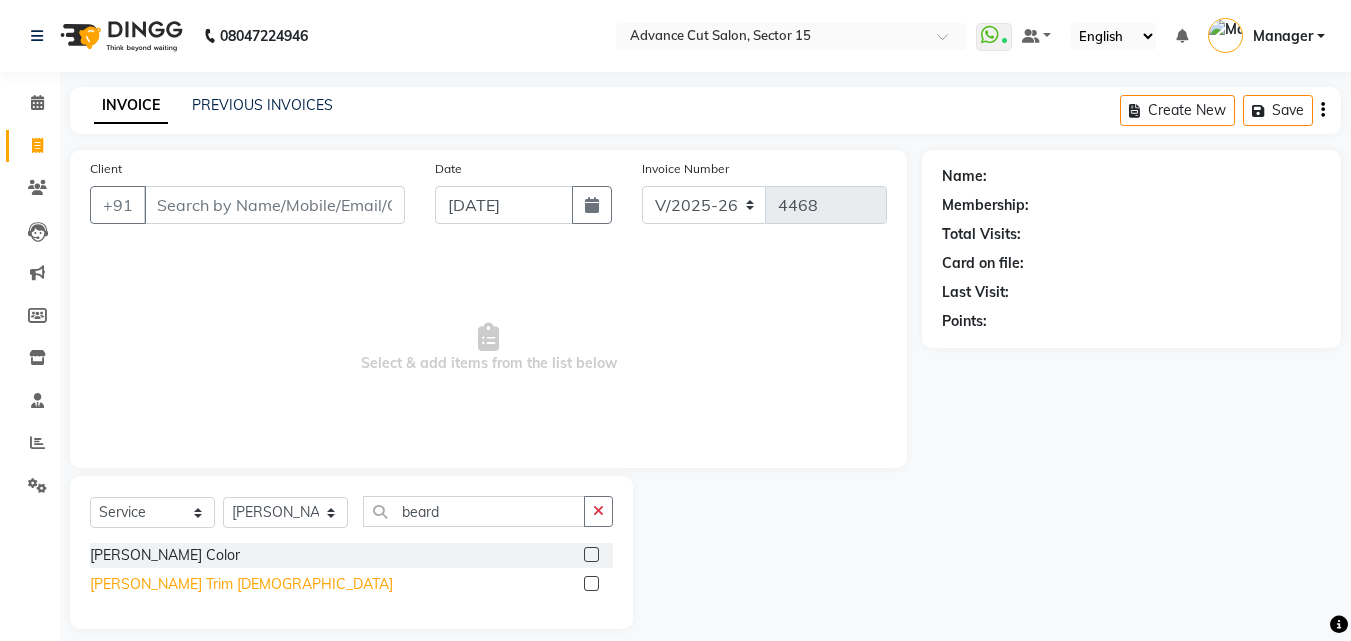 click on "Beard Trim Male" 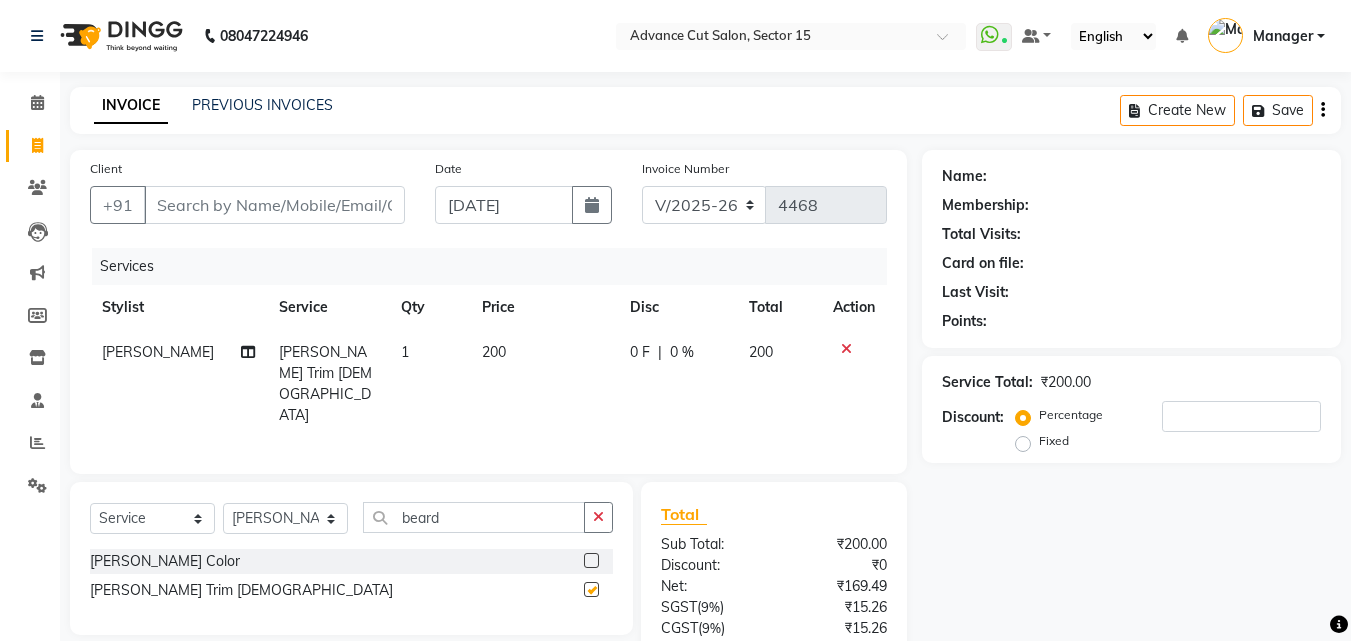 checkbox on "false" 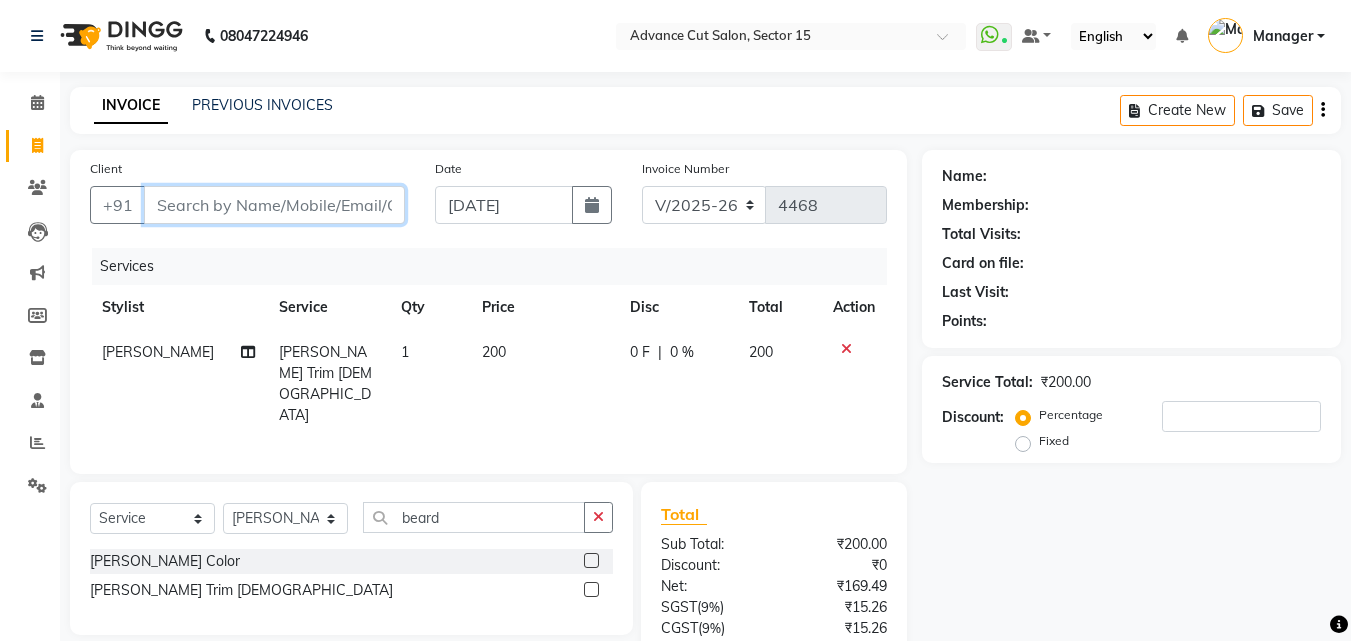 drag, startPoint x: 296, startPoint y: 189, endPoint x: 305, endPoint y: 198, distance: 12.727922 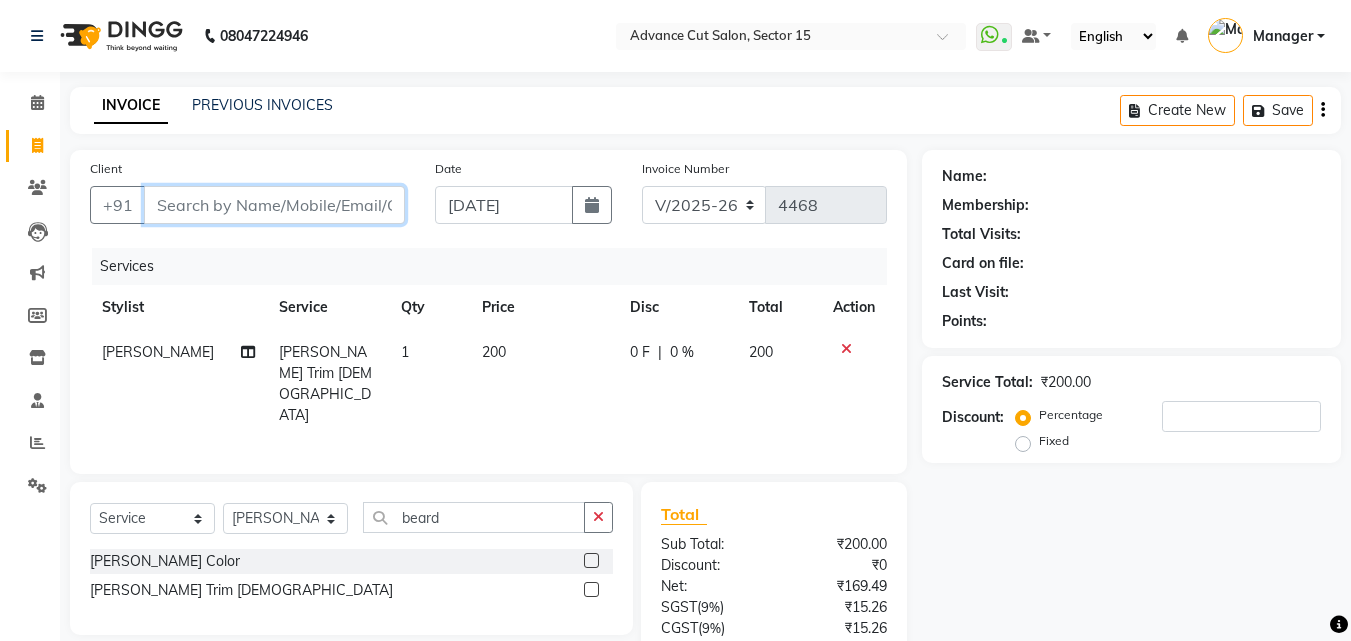 type on "7" 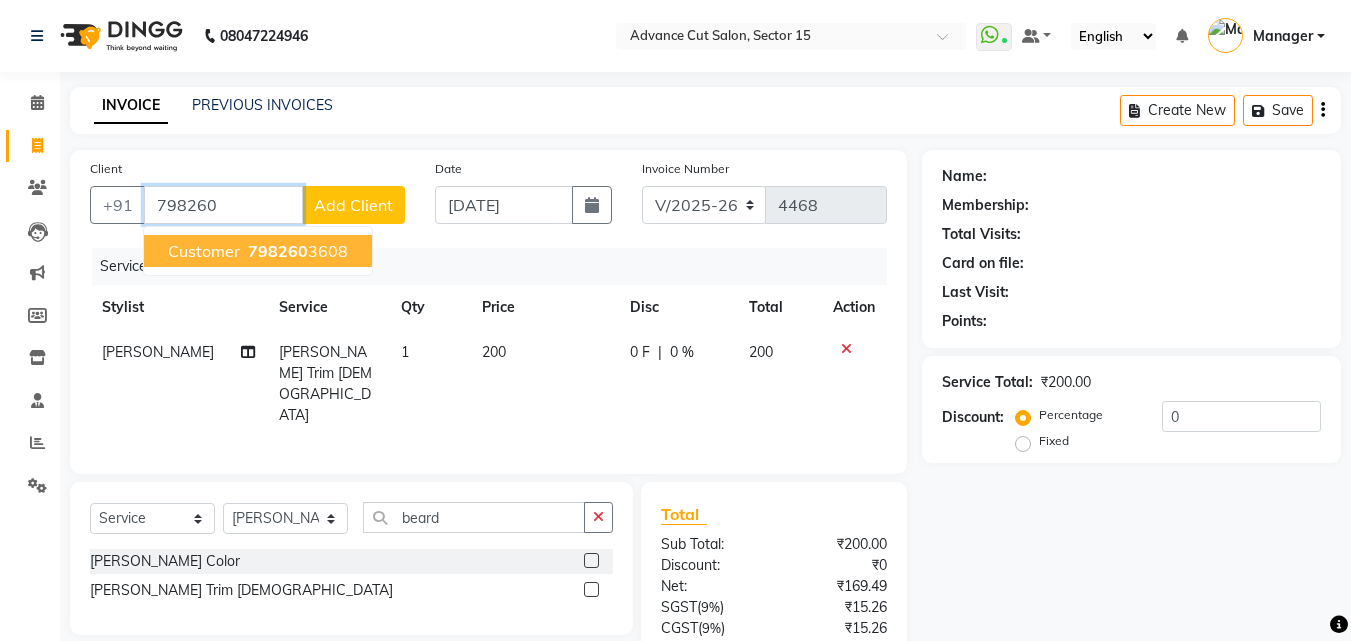 click on "Customer   798260 3608" at bounding box center (258, 251) 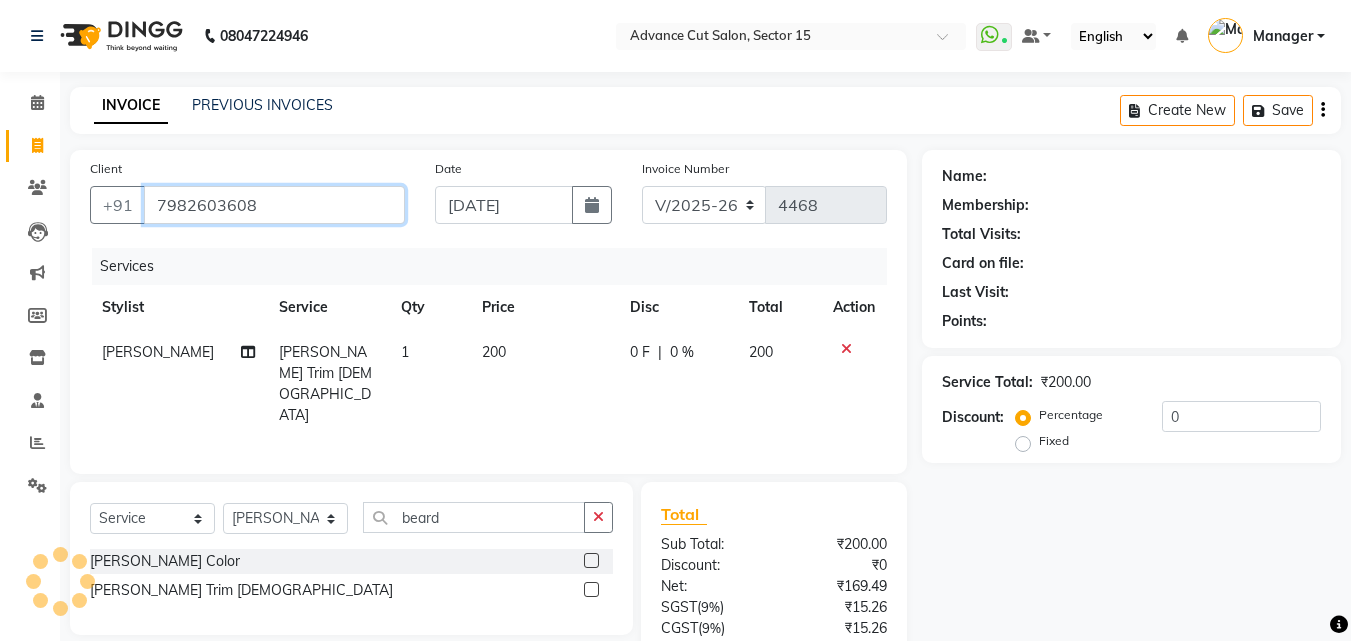 type on "7982603608" 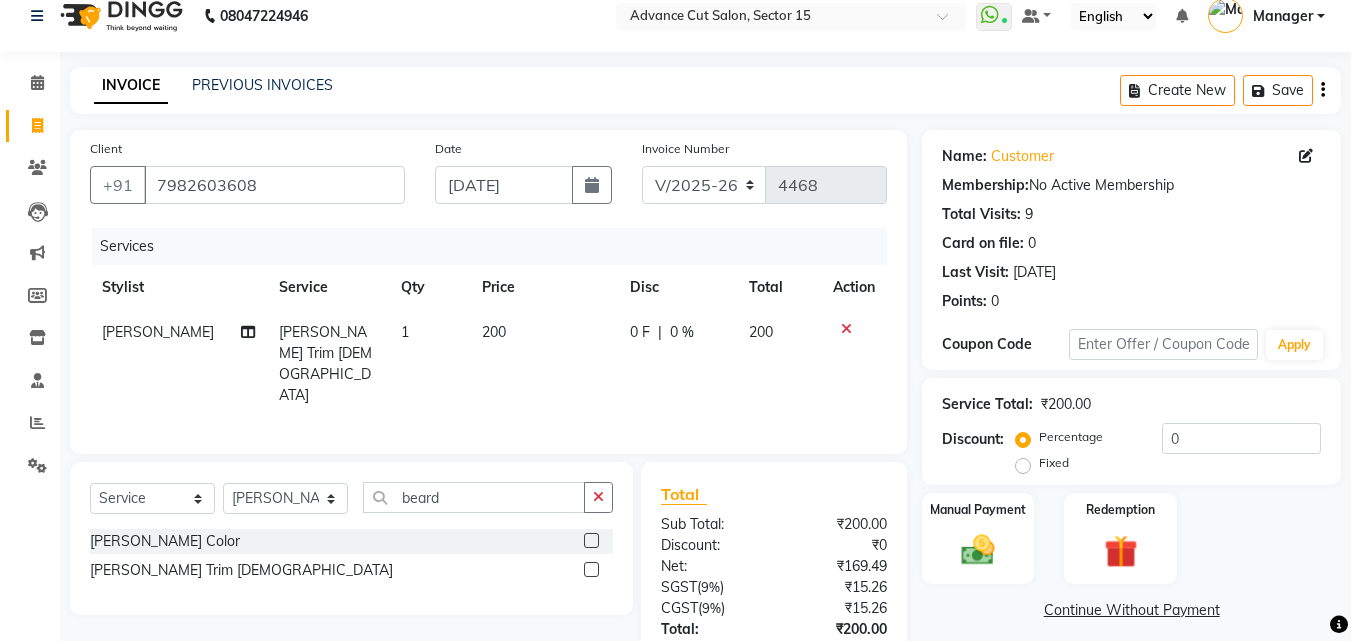 scroll, scrollTop: 0, scrollLeft: 0, axis: both 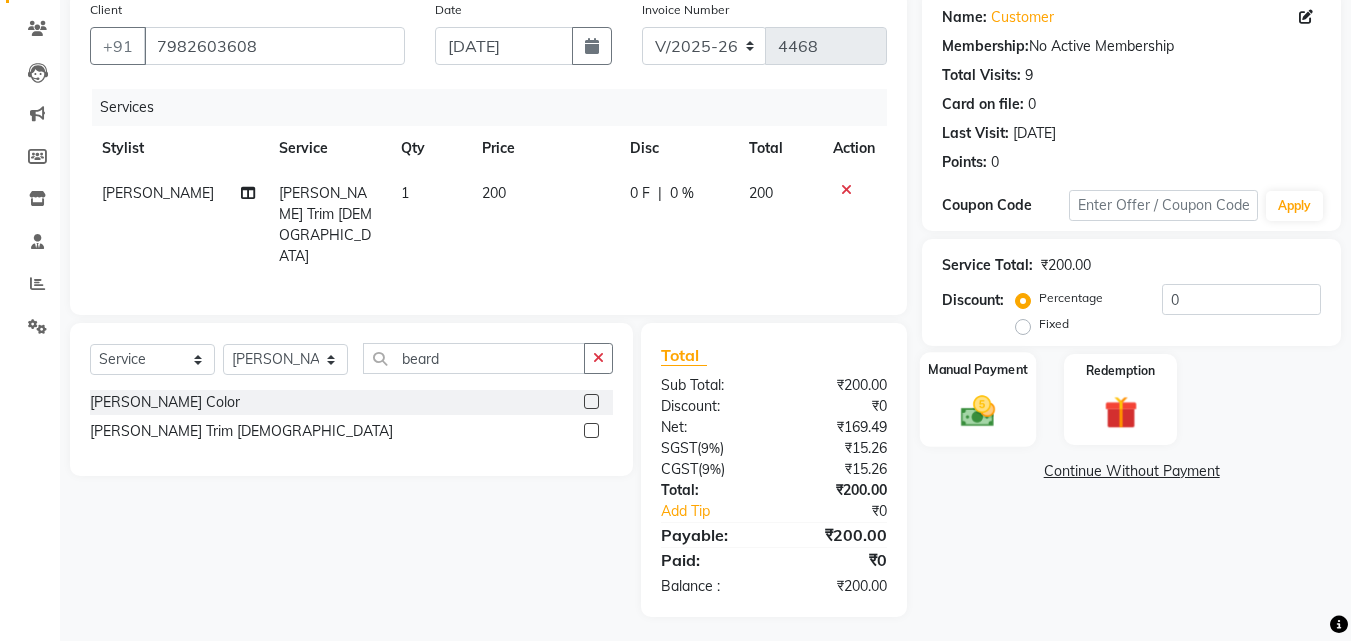 click 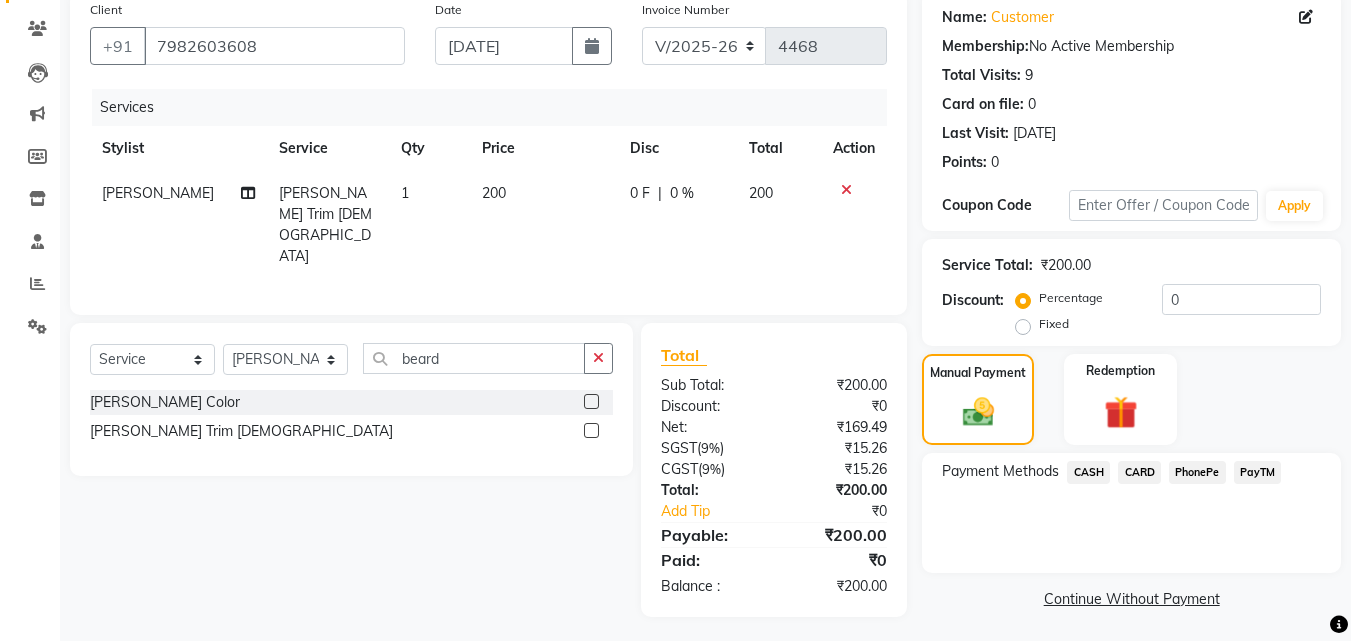 scroll, scrollTop: 162, scrollLeft: 0, axis: vertical 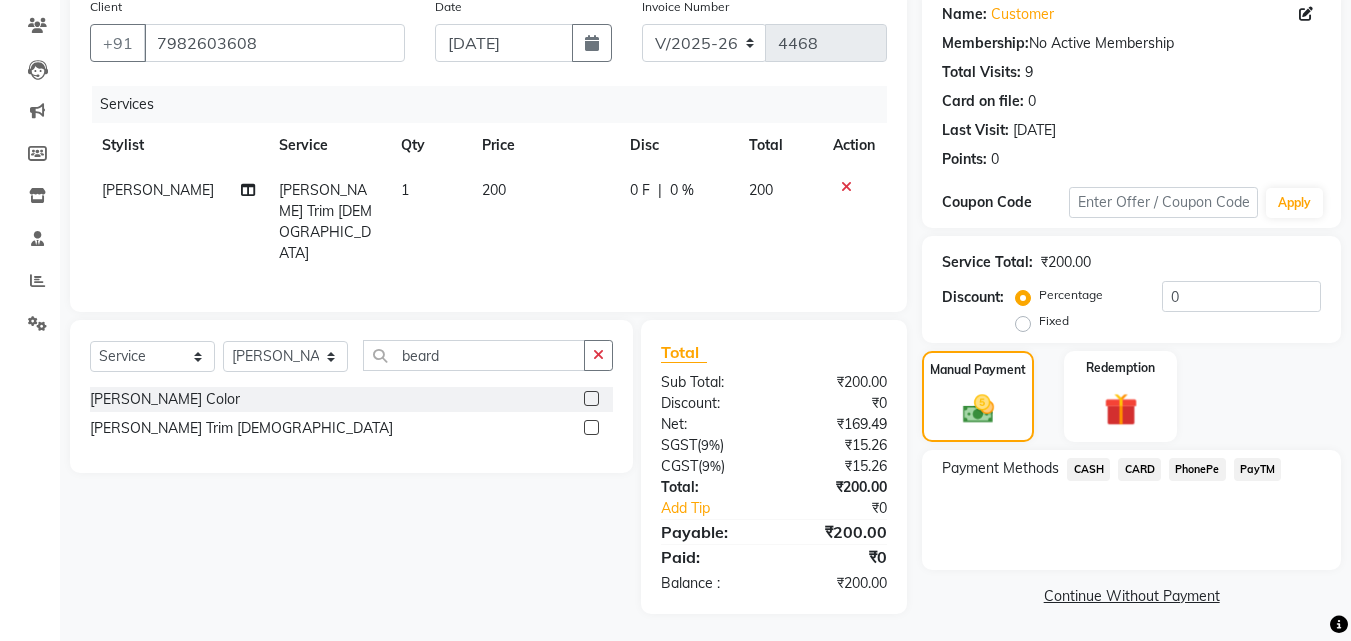 click on "CASH" 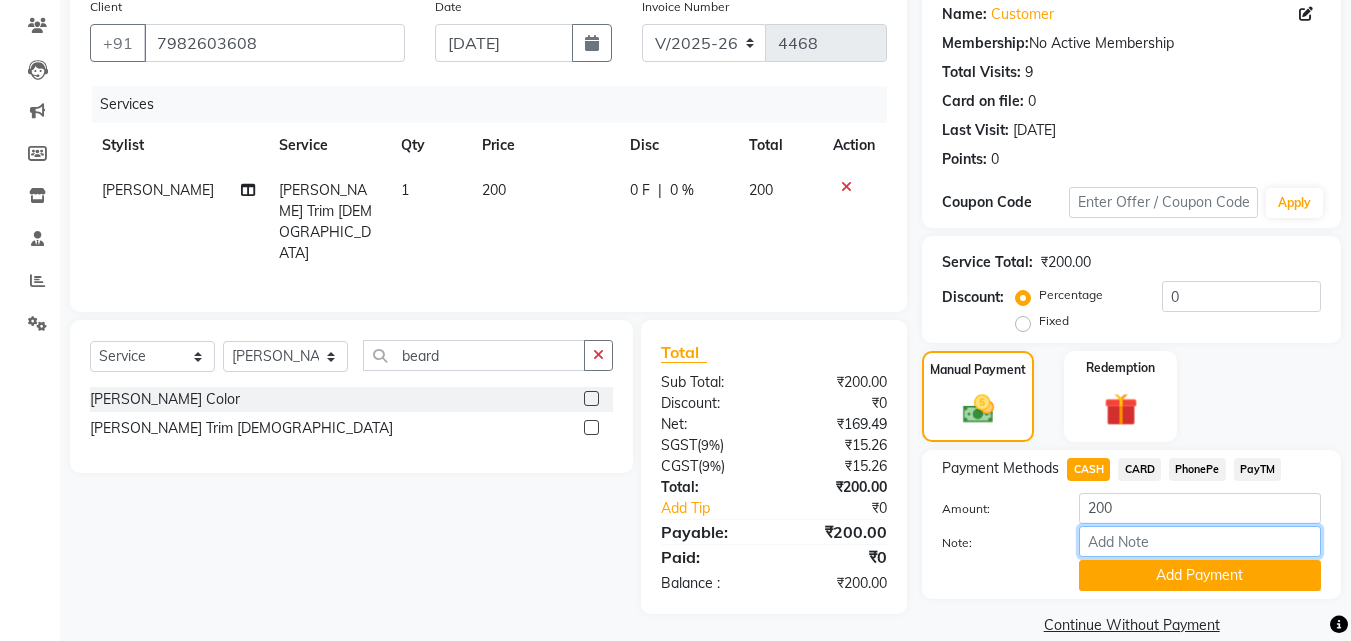 click on "Note:" at bounding box center [1200, 541] 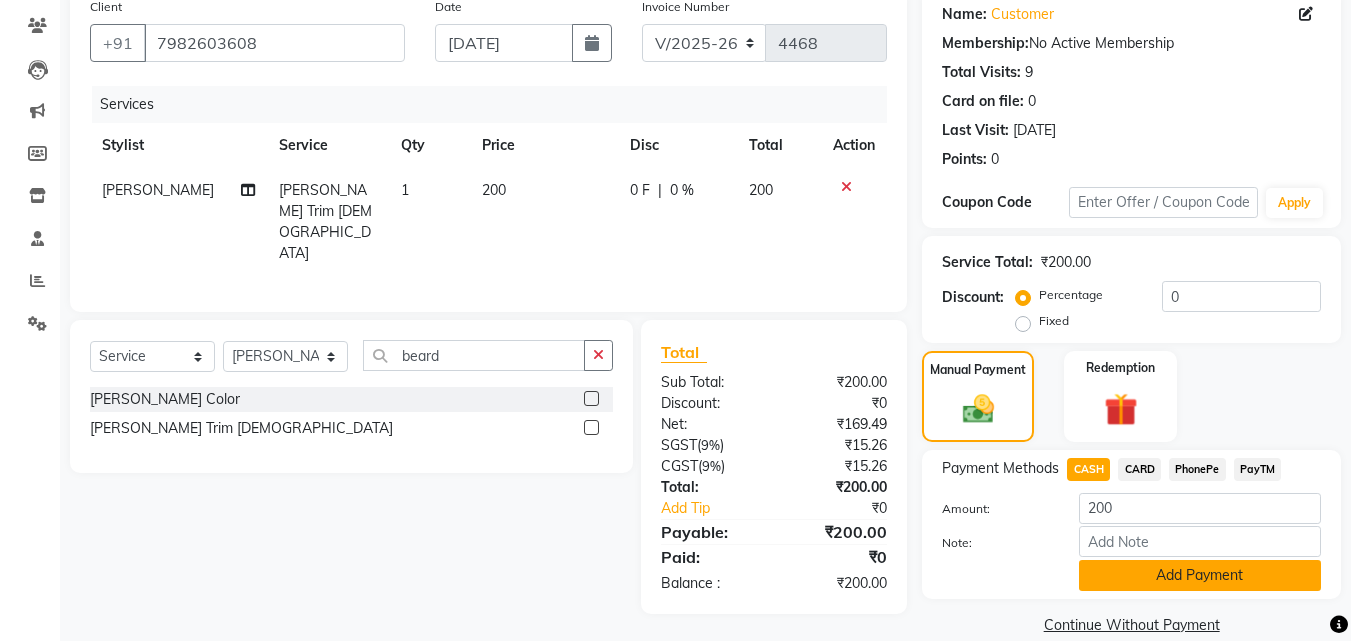 click on "Add Payment" 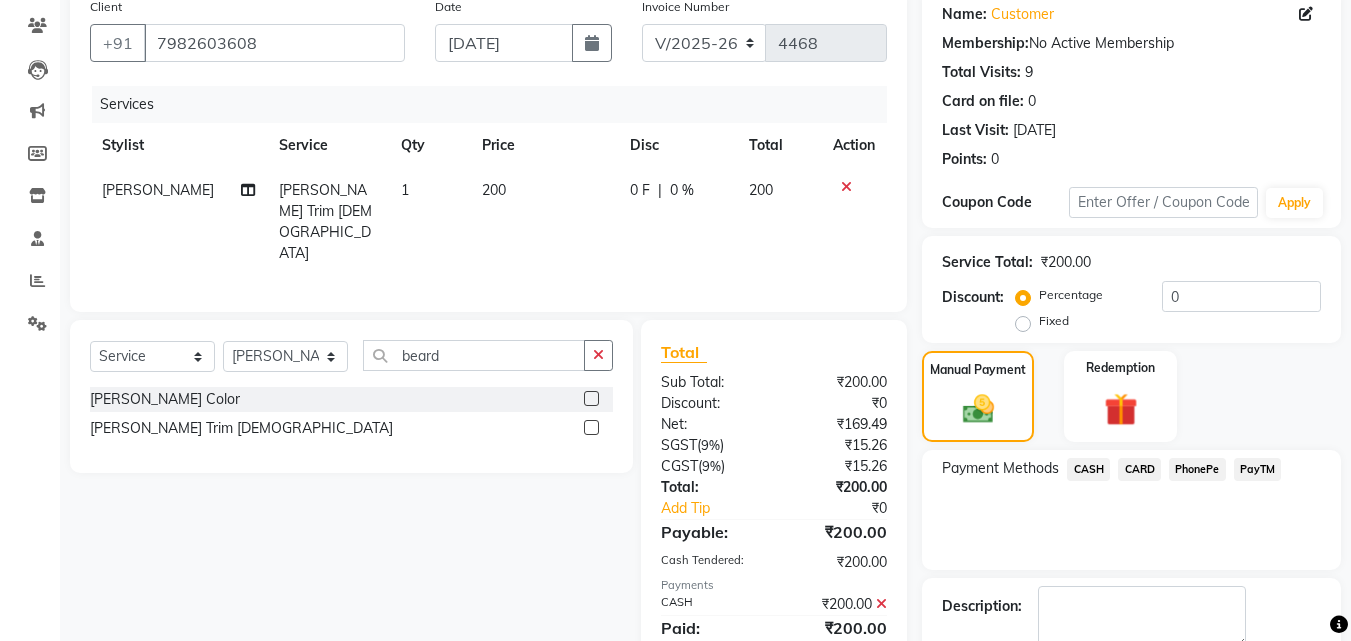 scroll, scrollTop: 275, scrollLeft: 0, axis: vertical 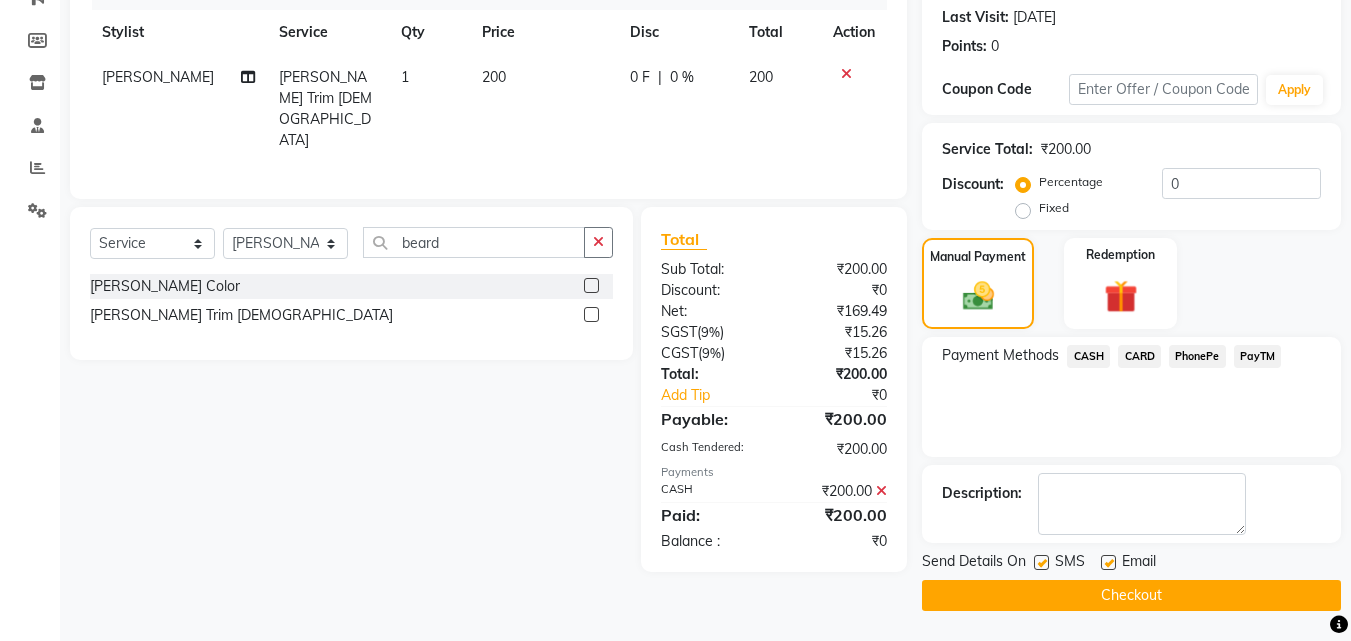 click on "Checkout" 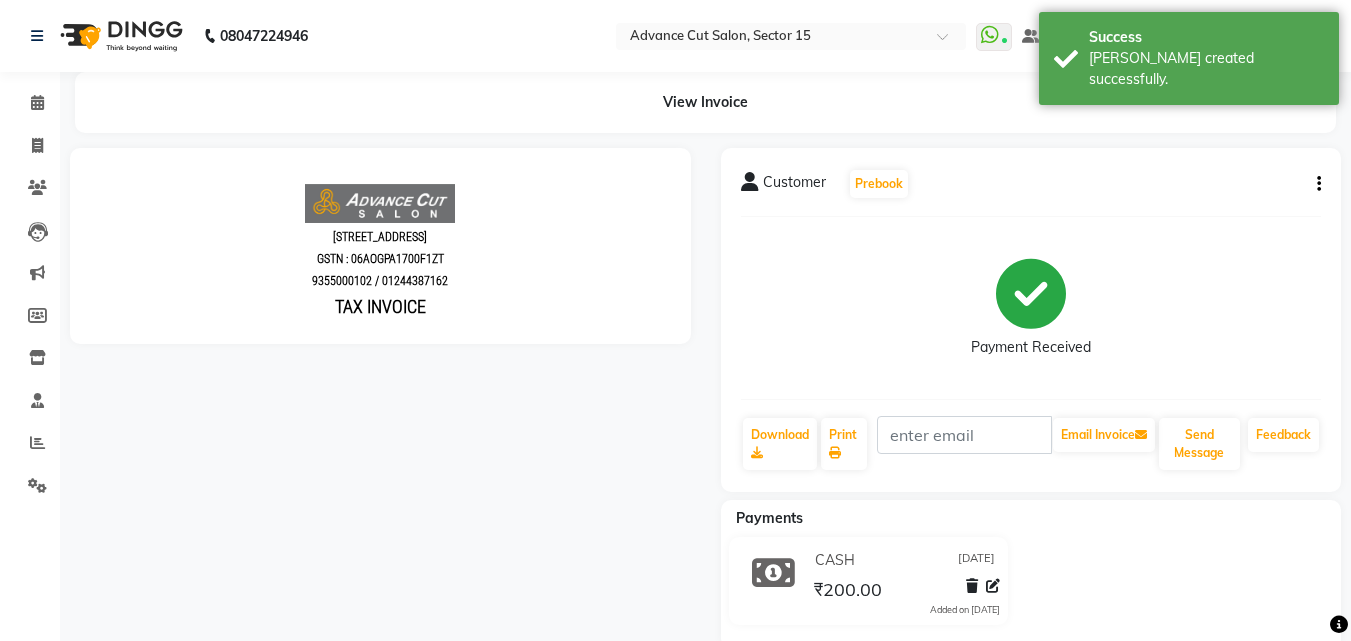 scroll, scrollTop: 0, scrollLeft: 0, axis: both 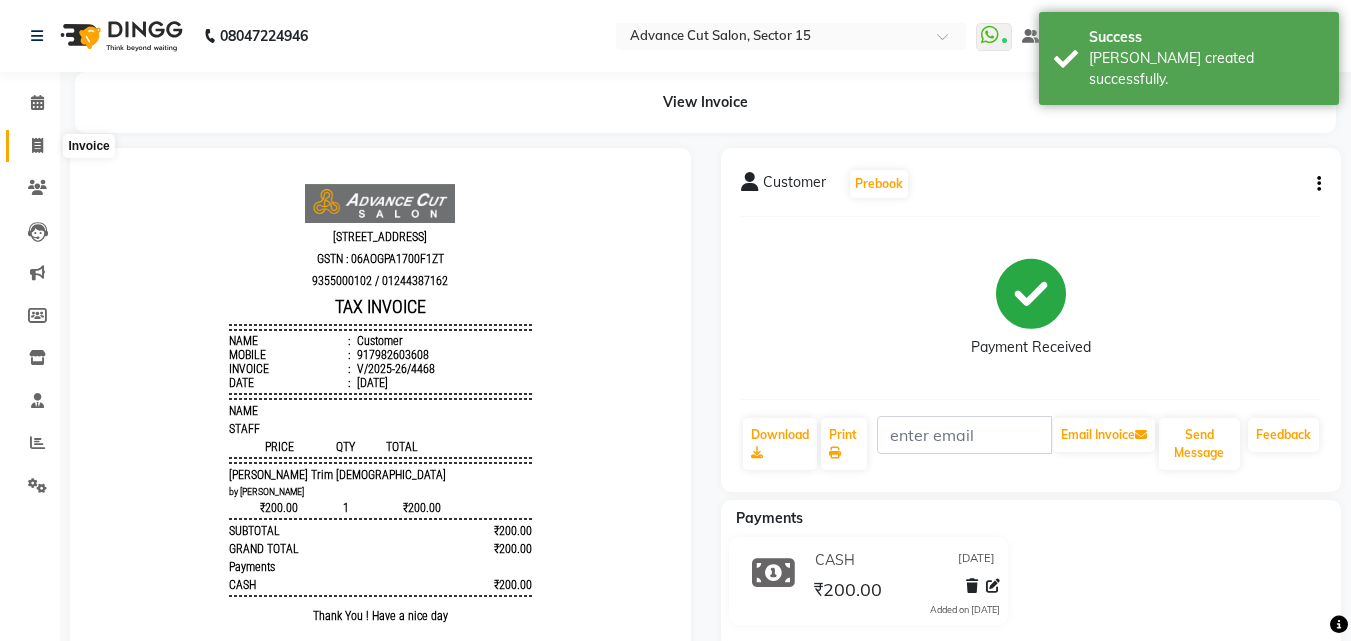 click 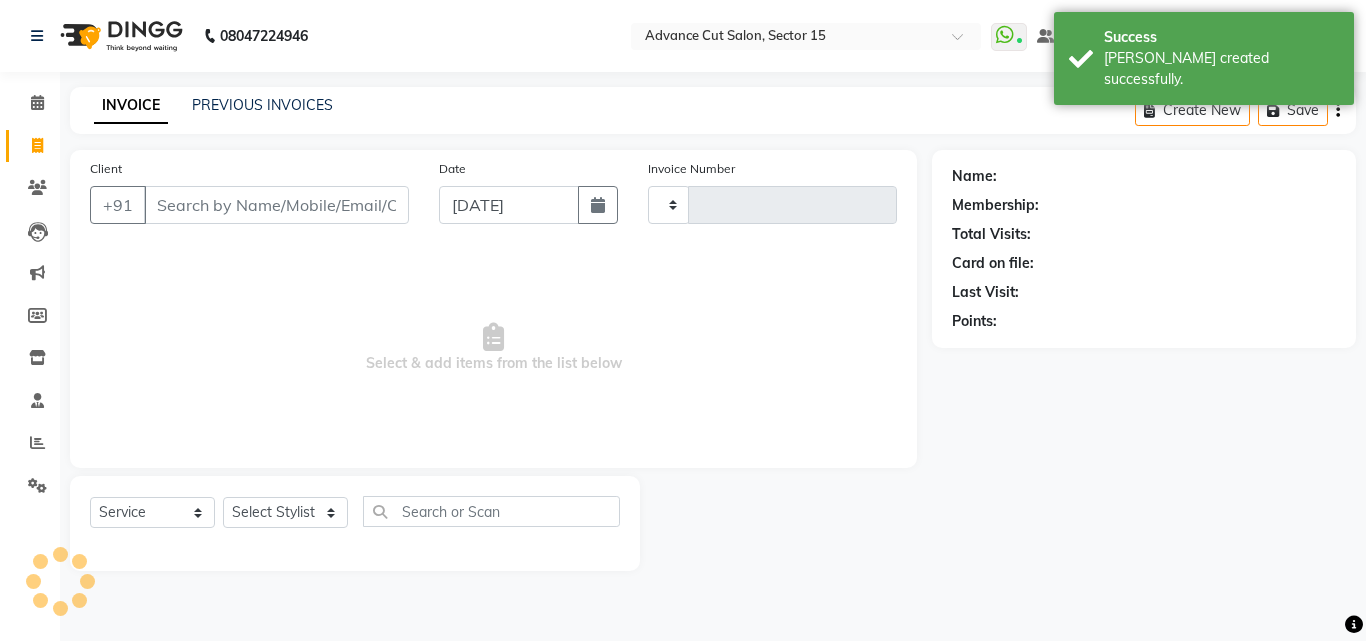 type on "4469" 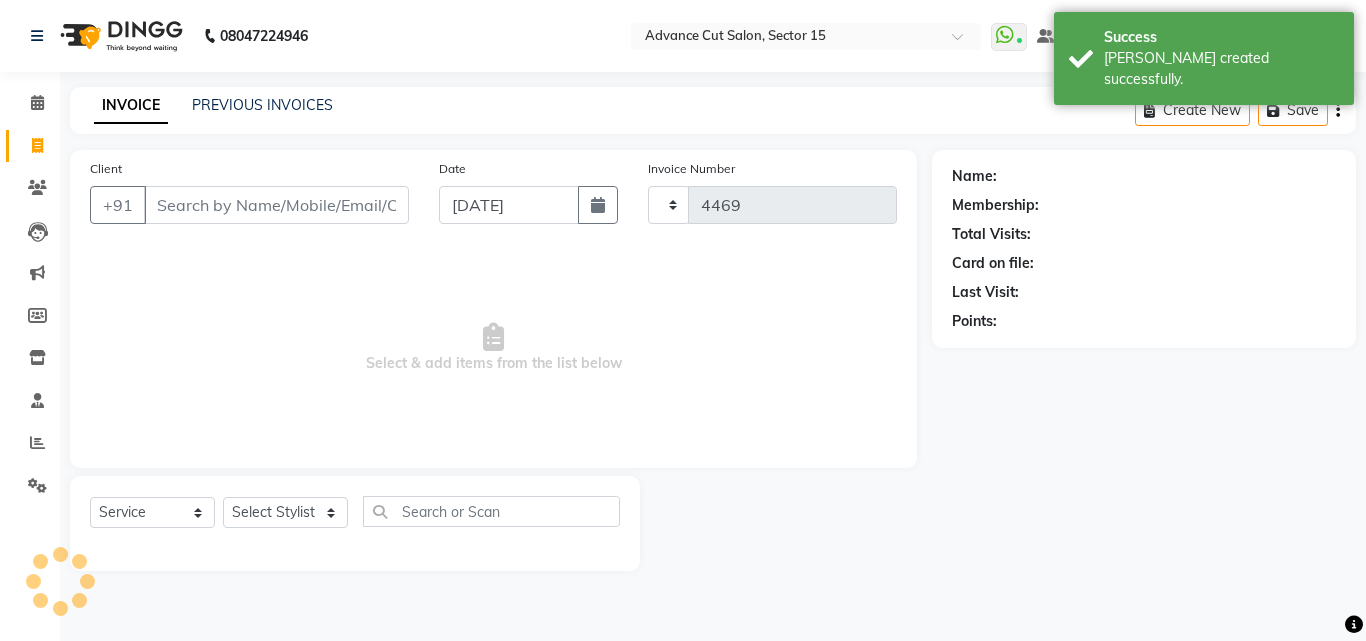 select on "6255" 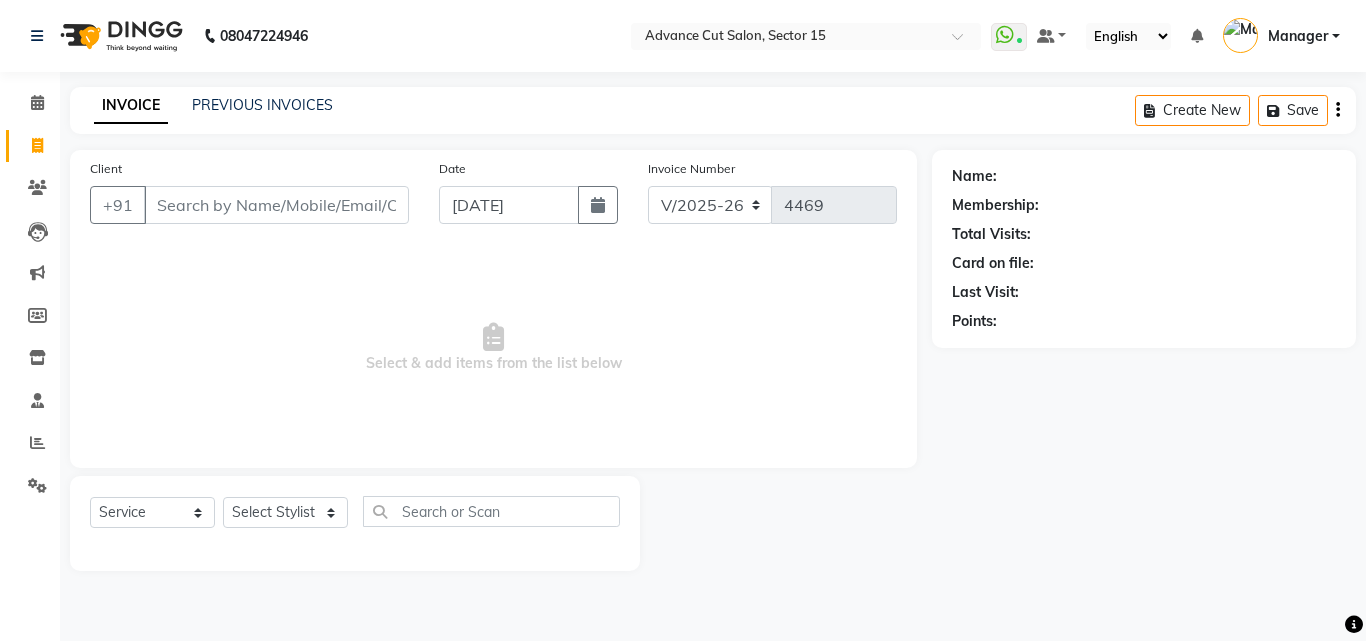 click on "INVOICE PREVIOUS INVOICES Create New   Save" 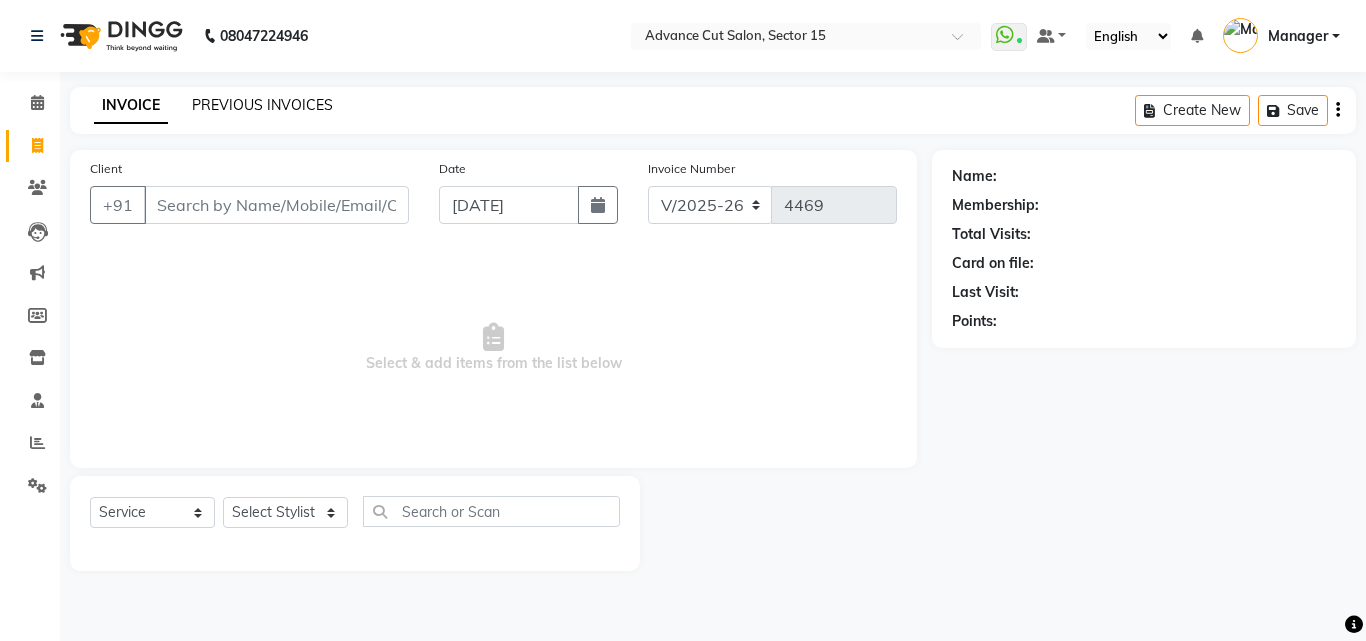 click on "INVOICE PREVIOUS INVOICES" 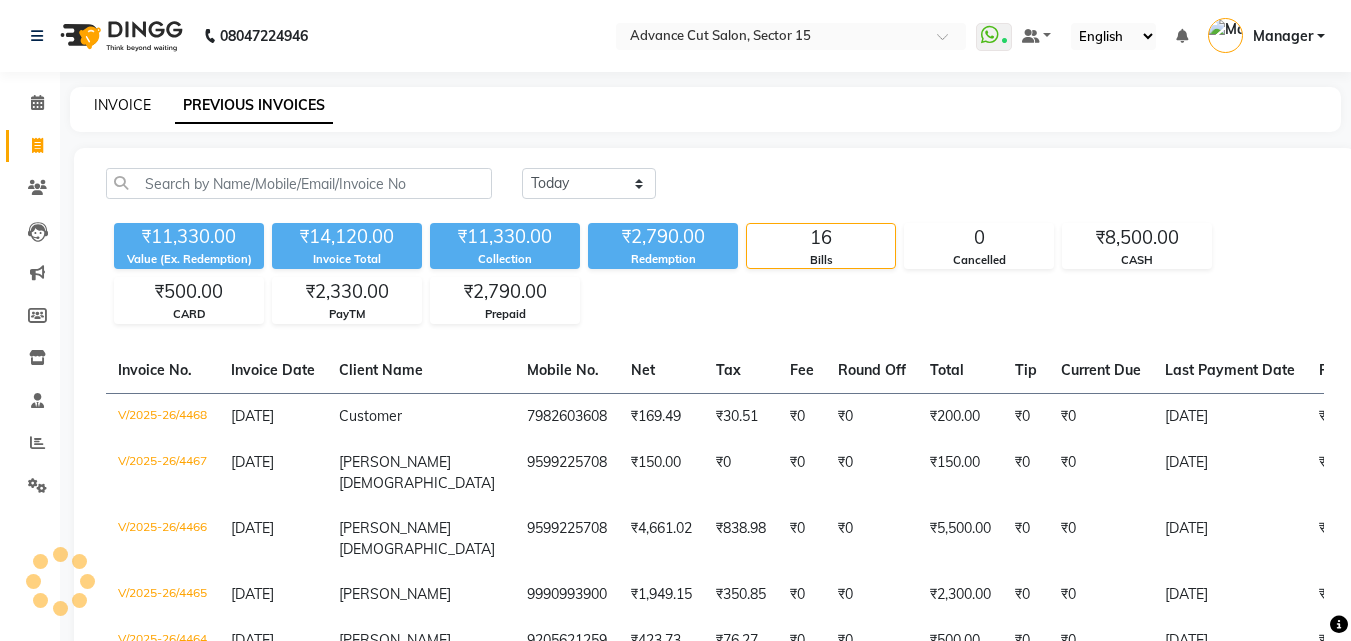 click on "INVOICE" 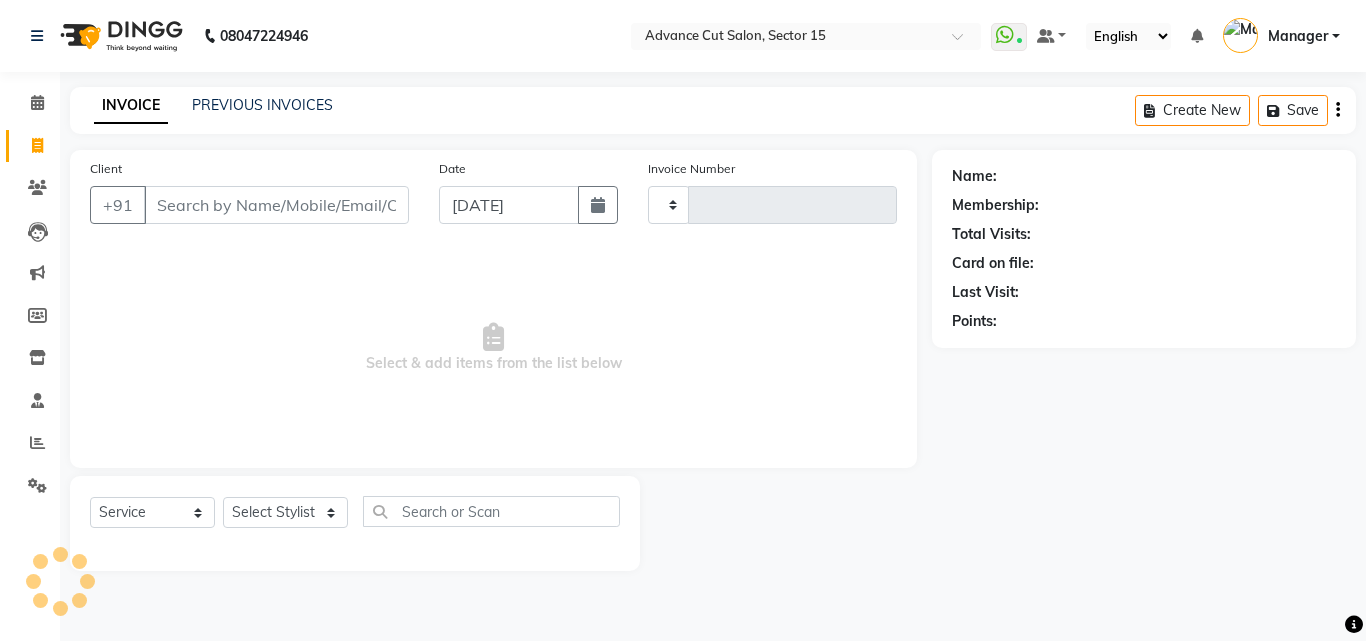 click on "INVOICE" 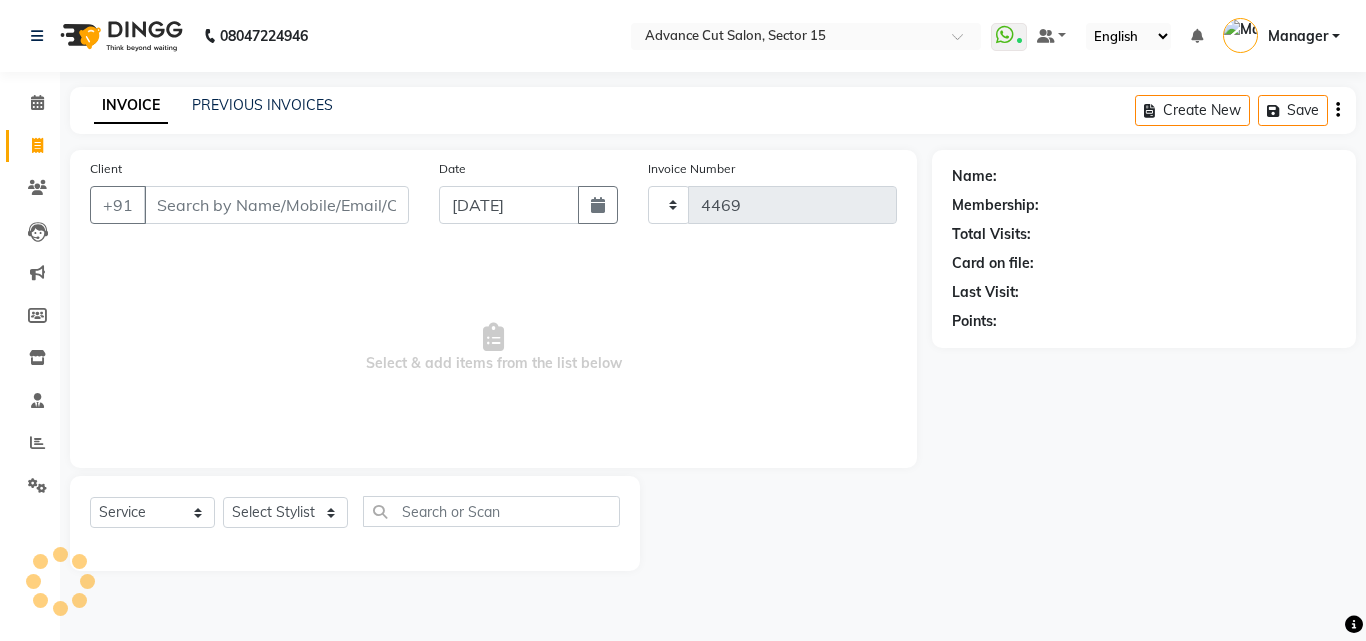 click on "INVOICE" 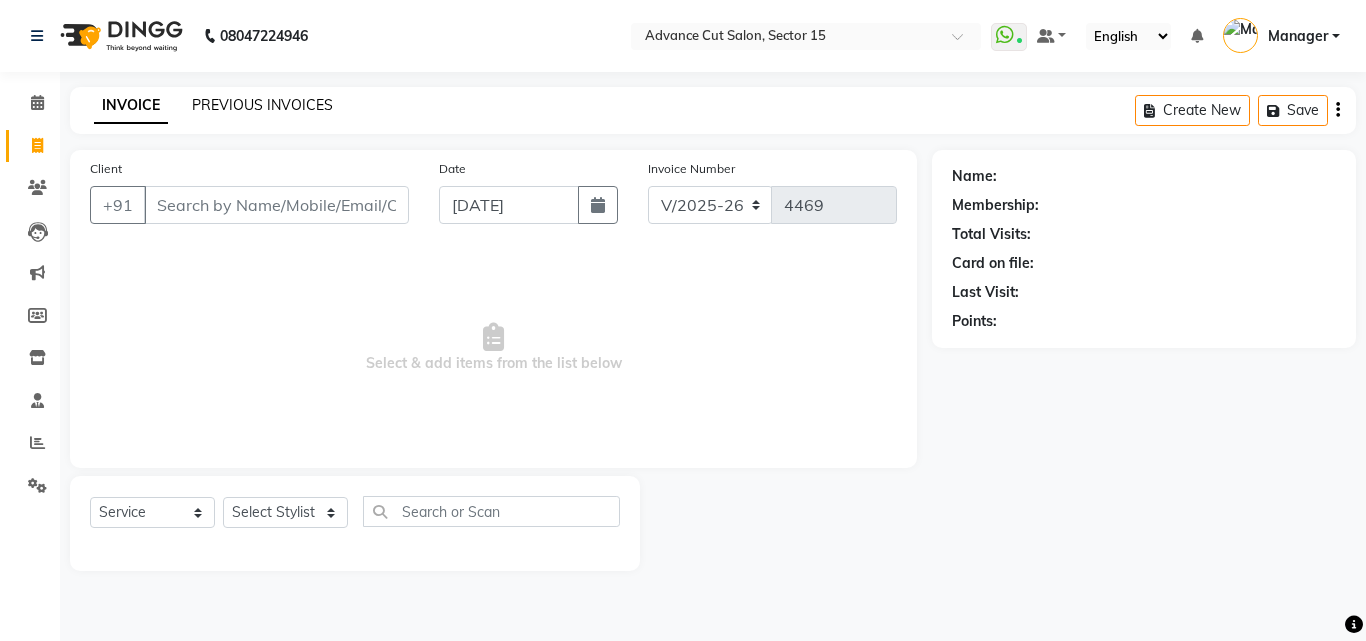click on "PREVIOUS INVOICES" 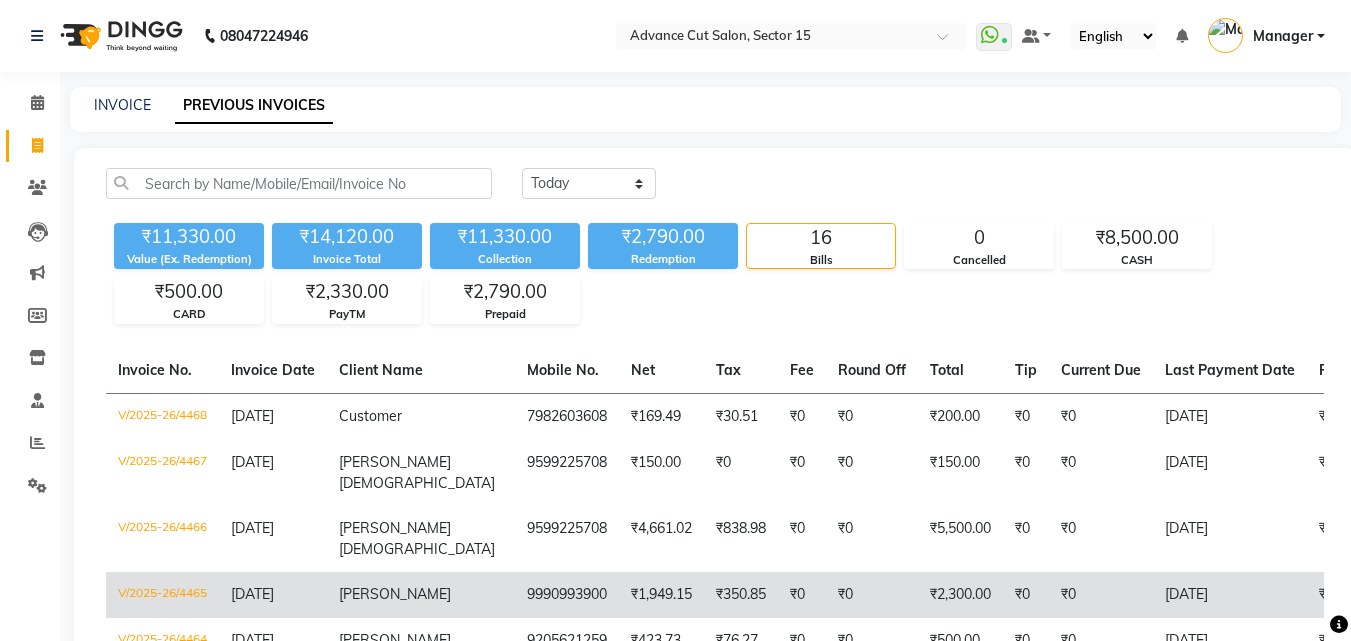 click on "₹0" 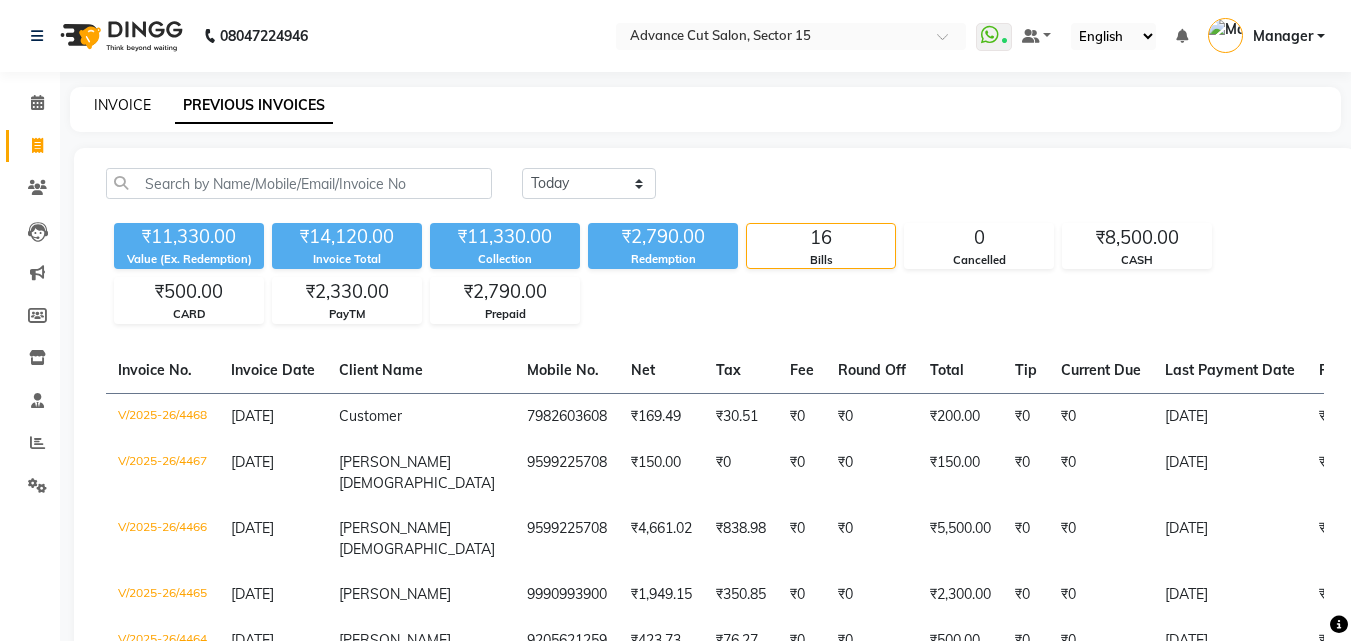 click on "INVOICE" 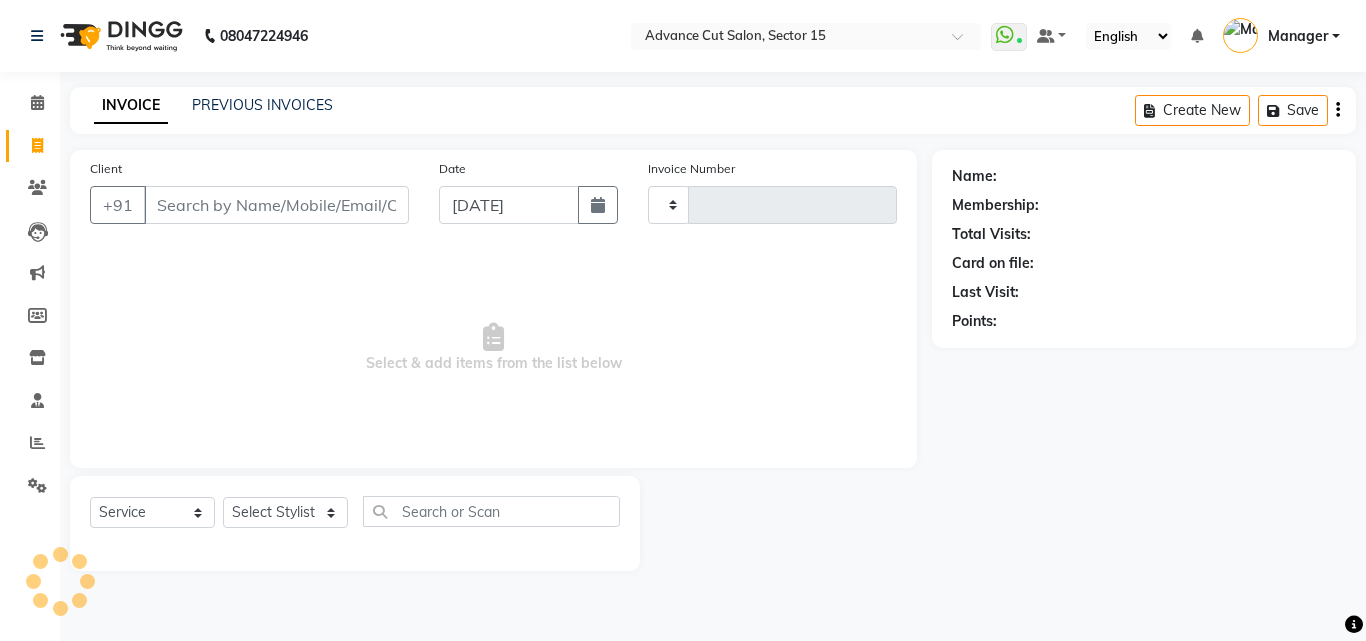 type on "4469" 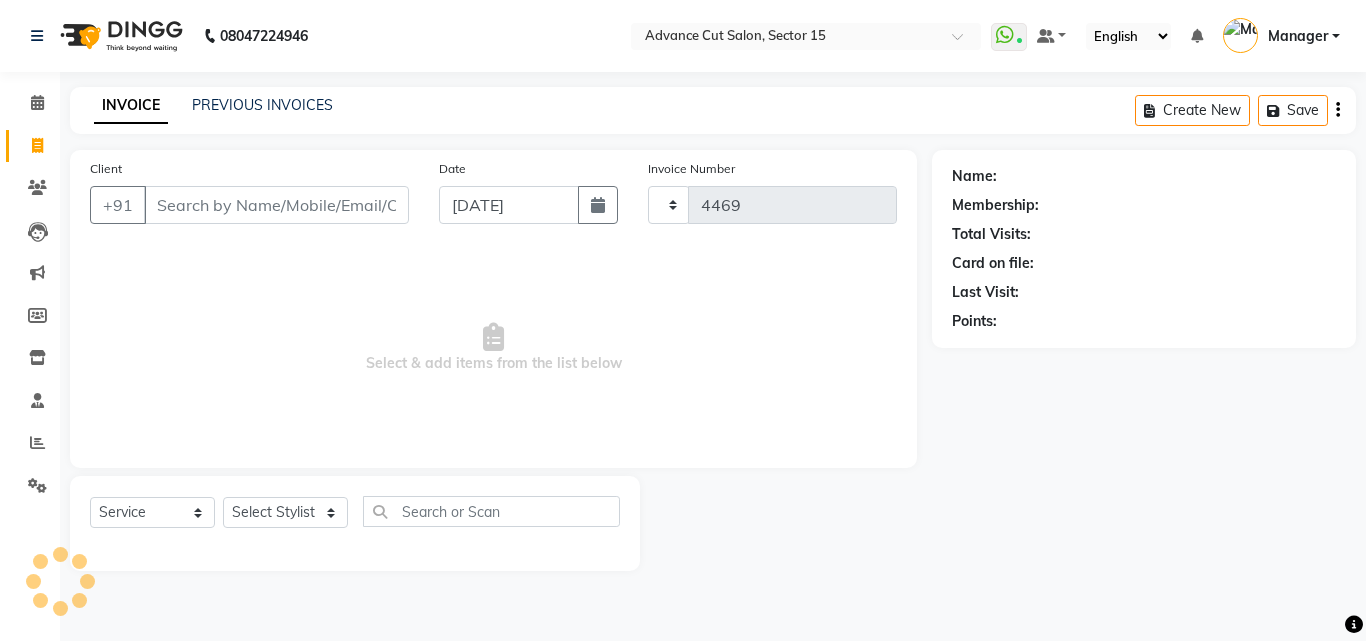 select on "6255" 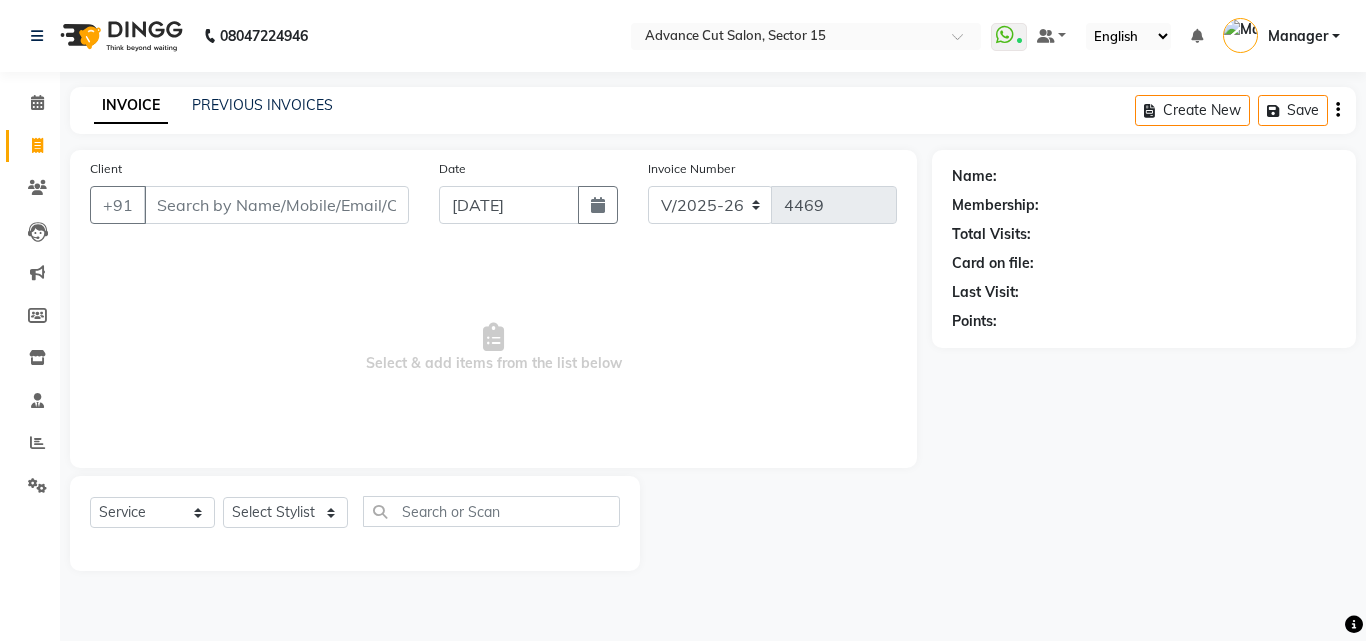 click on "Client" at bounding box center (276, 205) 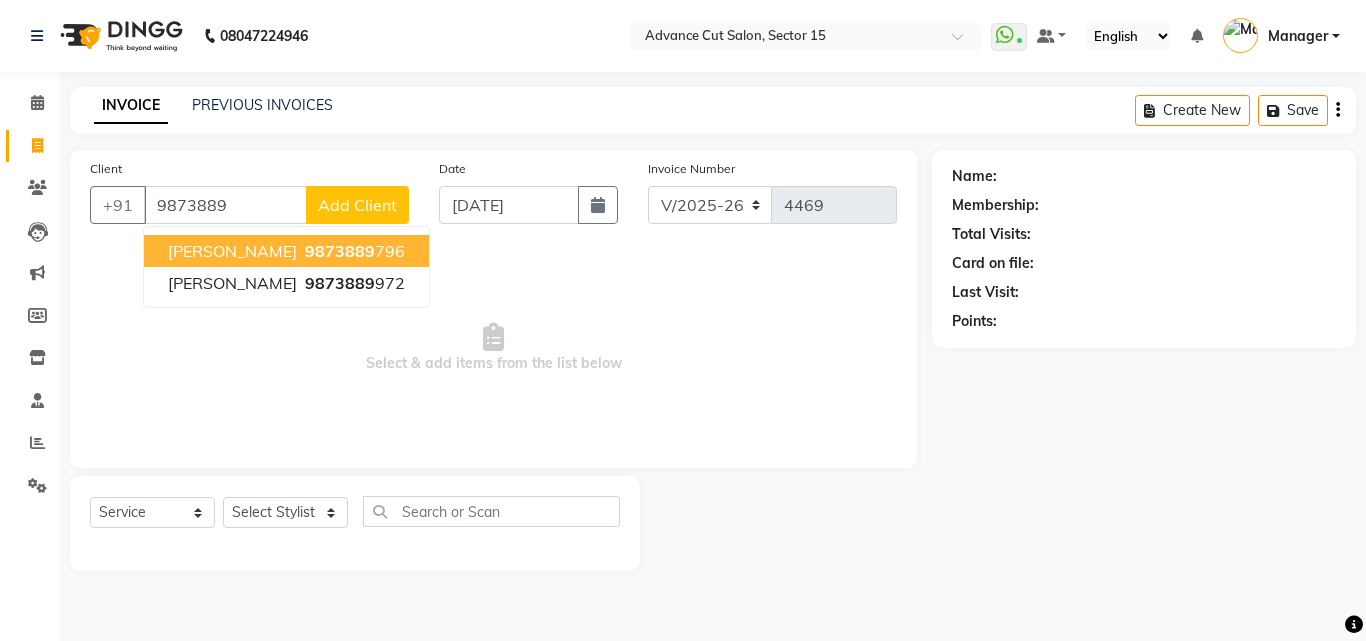 click on "9873889" at bounding box center [340, 251] 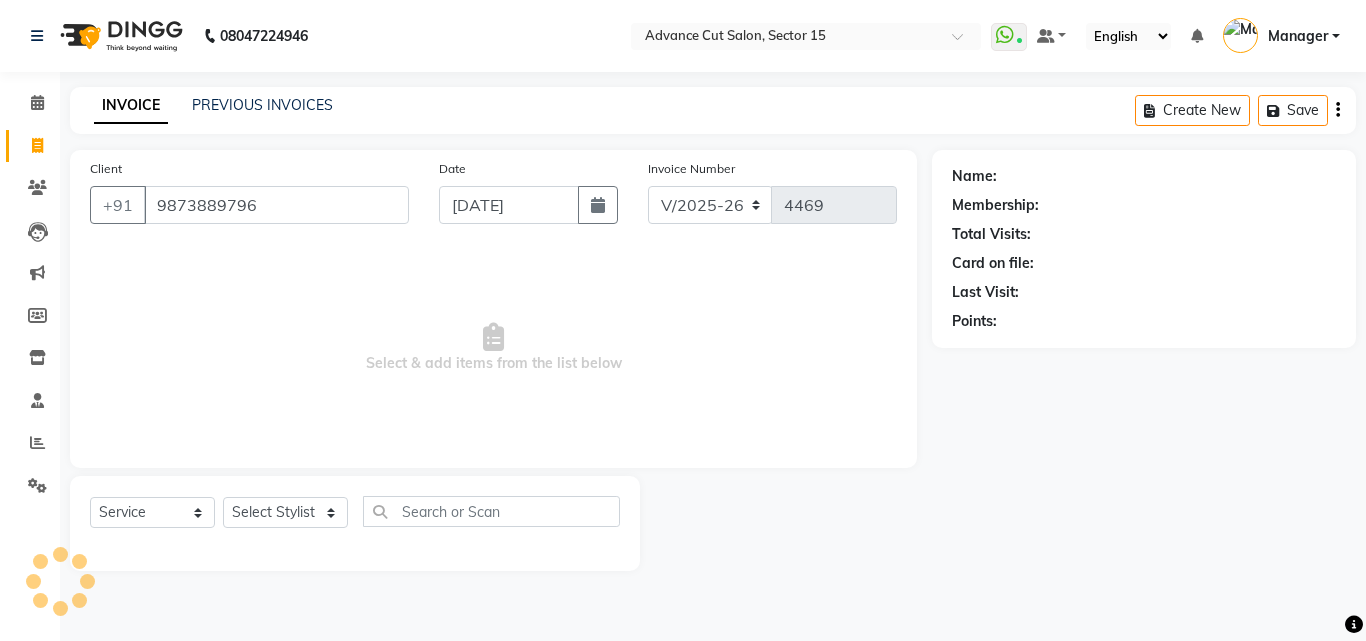 type on "9873889796" 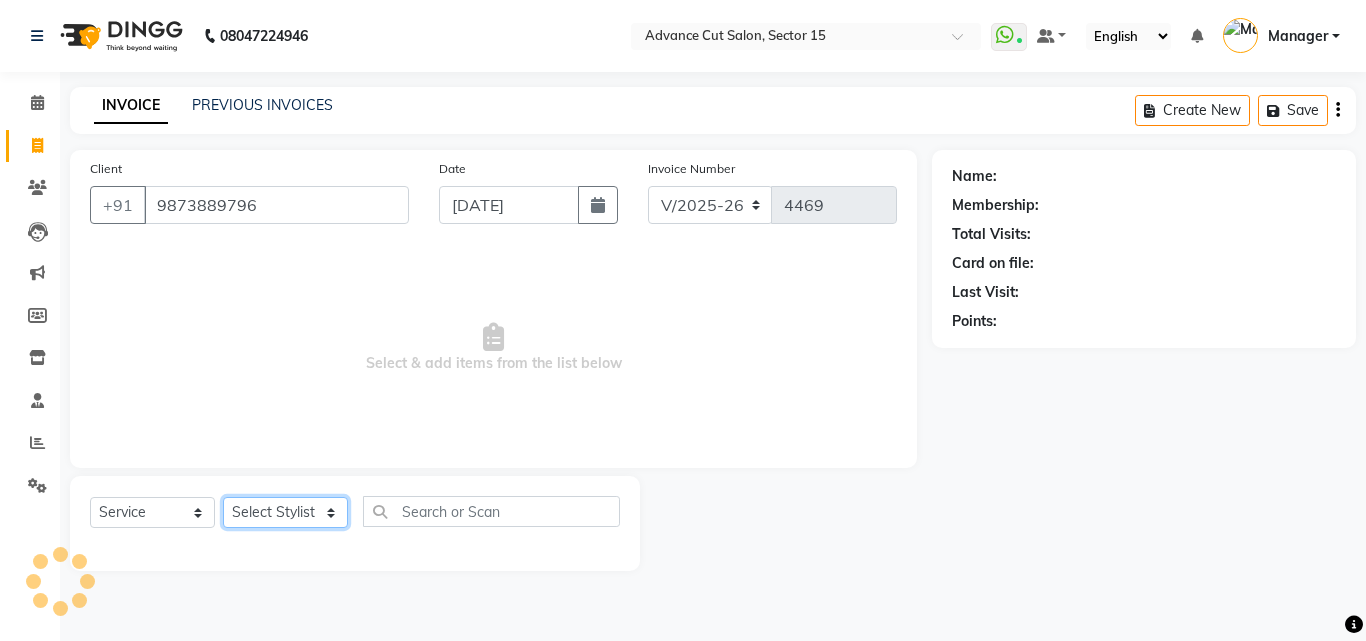 click on "Select Stylist Advance Cut  ASIF FARMAN HAIDER Iqbal KASHISH LUCKY Manager MANOJ NASEEM NASIR Nidhi Pooja  PRIYA RAEES RANI RASHID RIZWAN SACHIN SALMAN SANJAY Shahjad Shankar shuaib SONI" 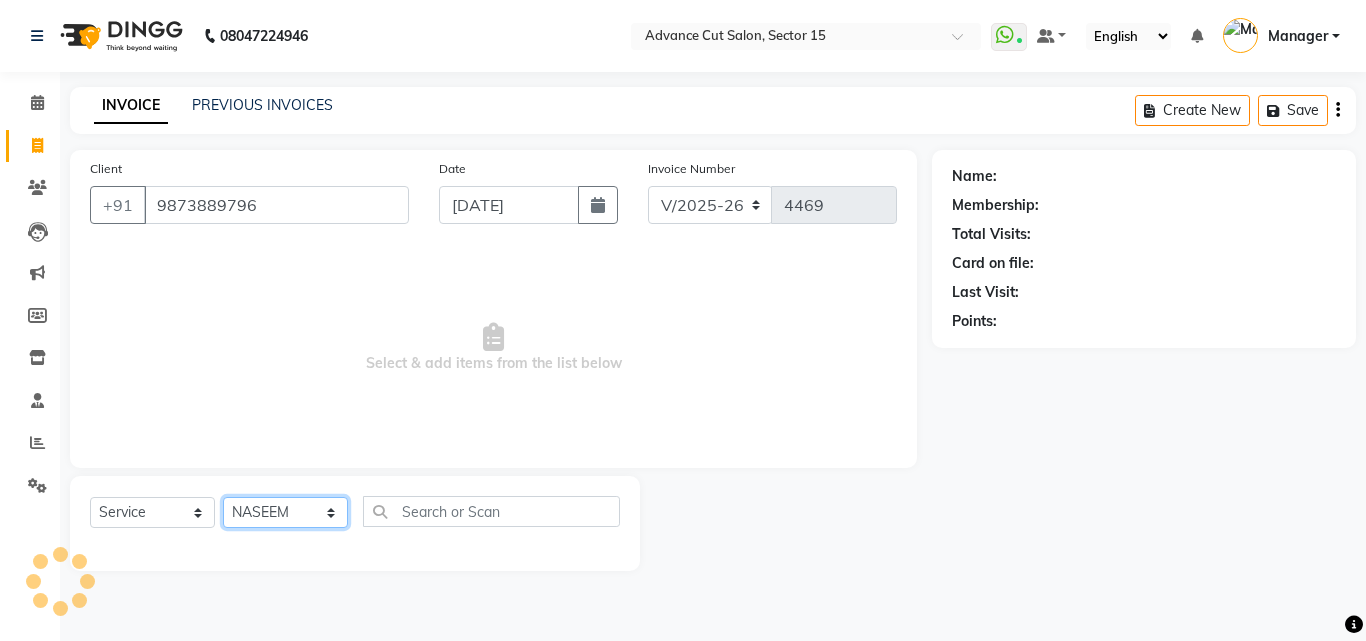 click on "Select Stylist Advance Cut  ASIF FARMAN HAIDER Iqbal KASHISH LUCKY Manager MANOJ NASEEM NASIR Nidhi Pooja  PRIYA RAEES RANI RASHID RIZWAN SACHIN SALMAN SANJAY Shahjad Shankar shuaib SONI" 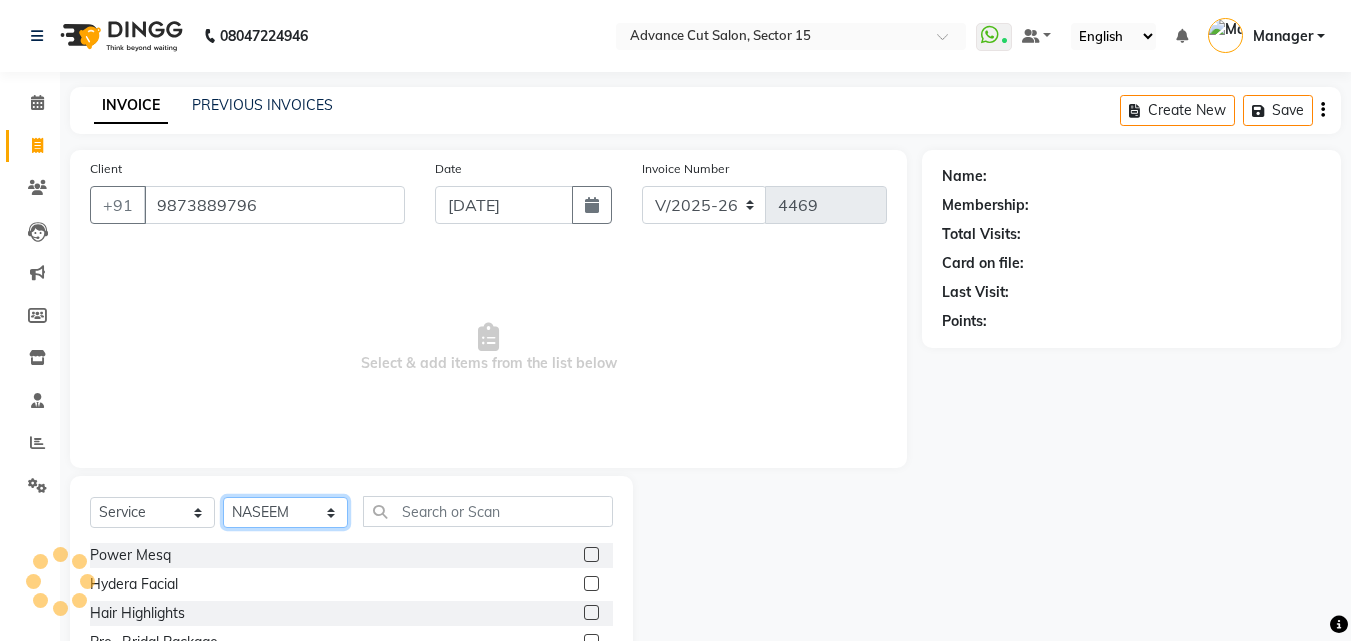 click on "Select Stylist Advance Cut  ASIF FARMAN HAIDER Iqbal KASHISH LUCKY Manager MANOJ NASEEM NASIR Nidhi Pooja  PRIYA RAEES RANI RASHID RIZWAN SACHIN SALMAN SANJAY Shahjad Shankar shuaib SONI" 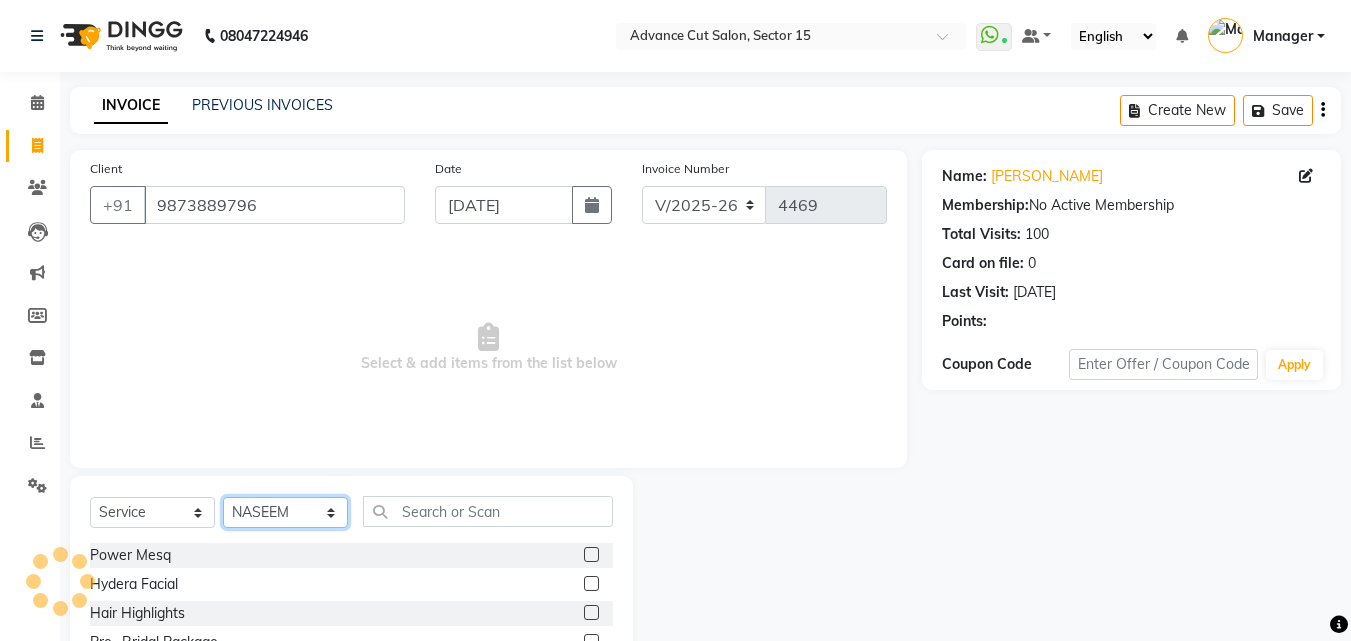 select on "46509" 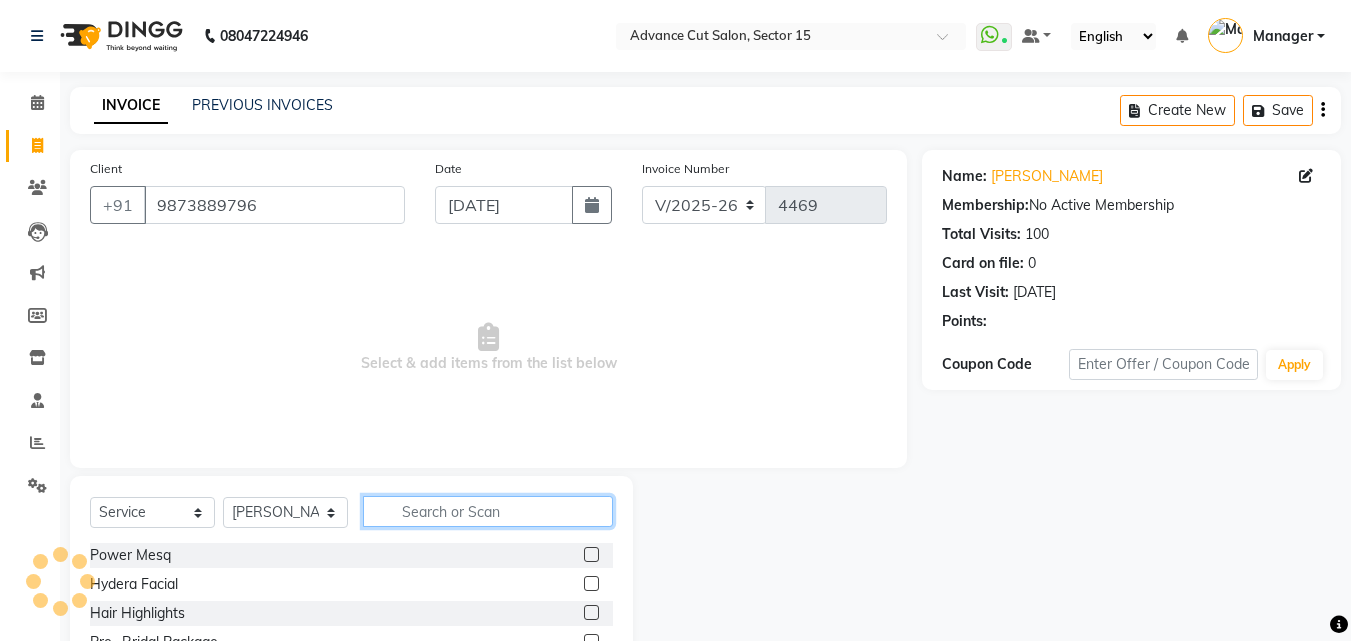 click 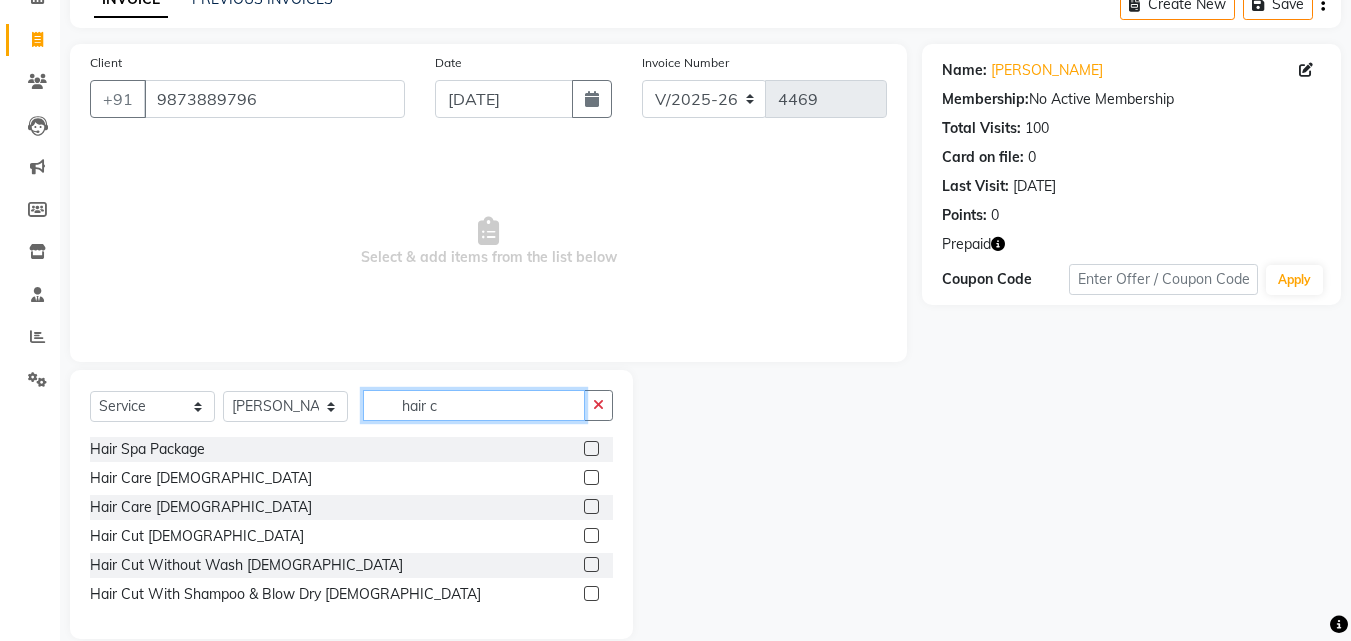 scroll, scrollTop: 134, scrollLeft: 0, axis: vertical 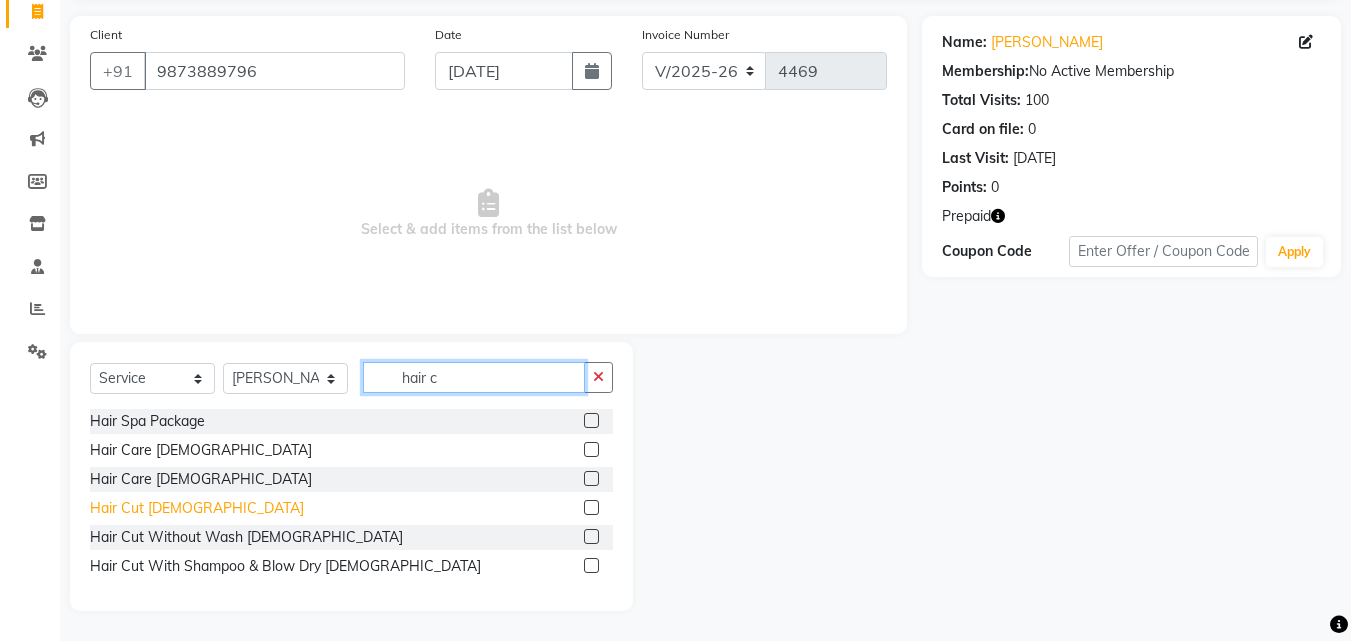 type on "hair c" 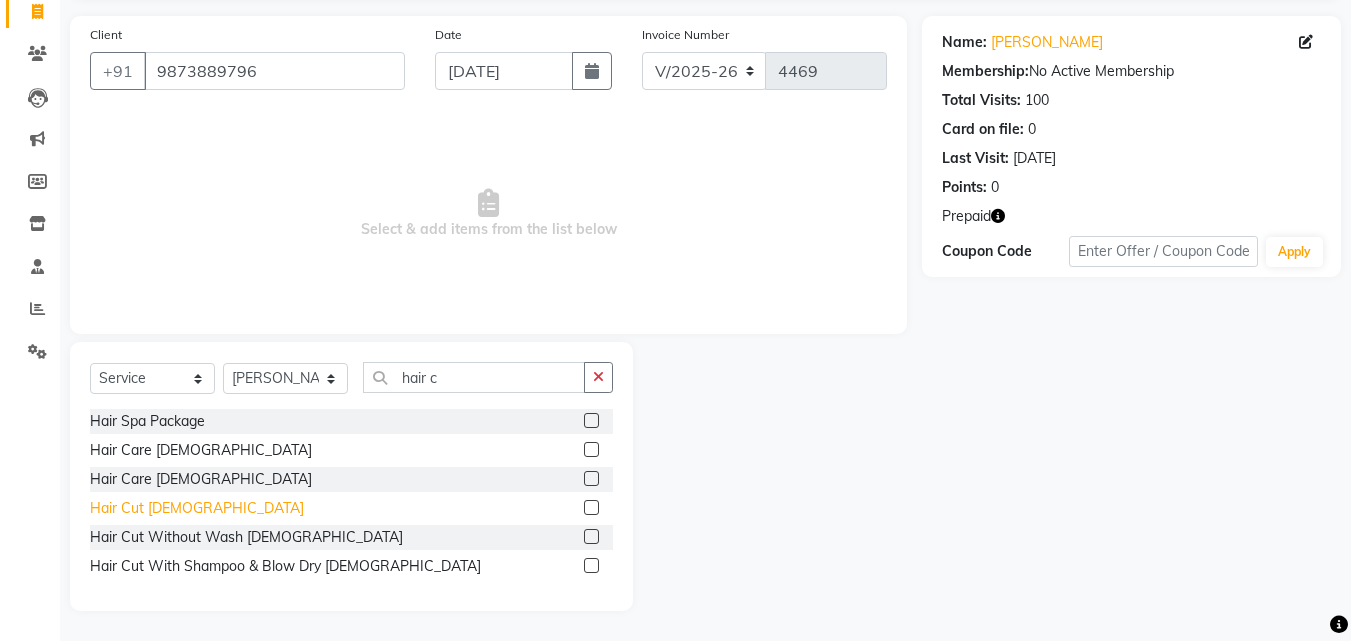 click on "Hair Cut  [DEMOGRAPHIC_DATA]" 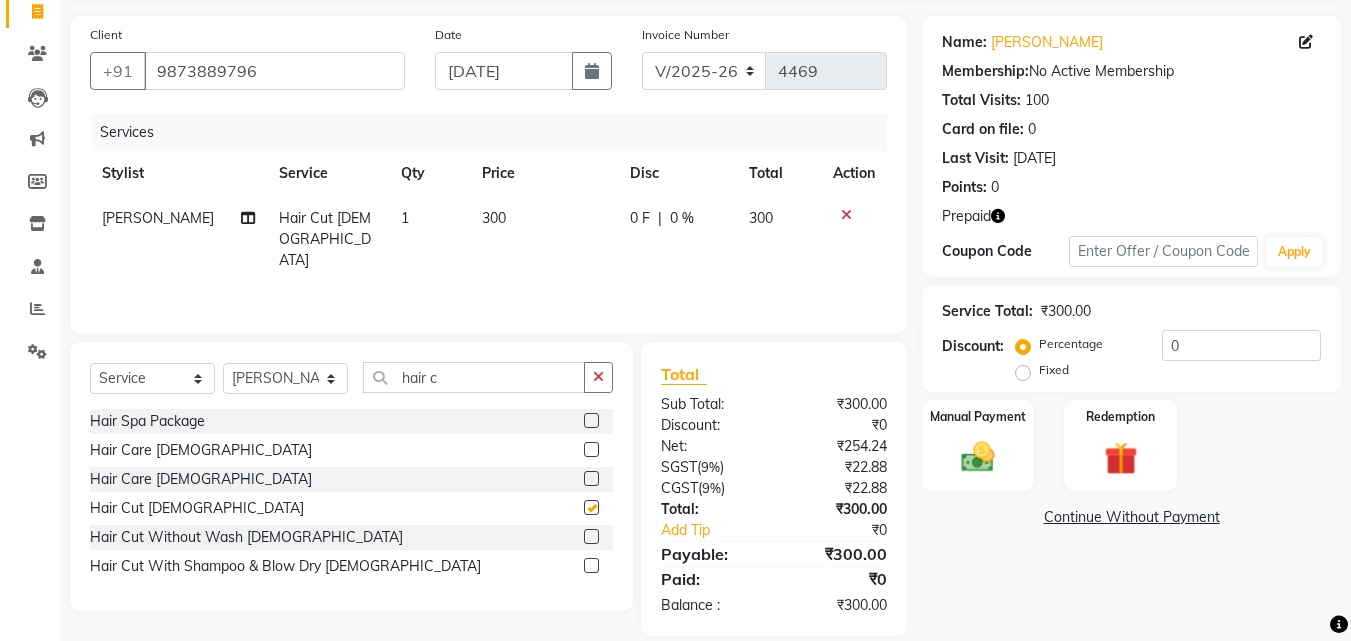 checkbox on "false" 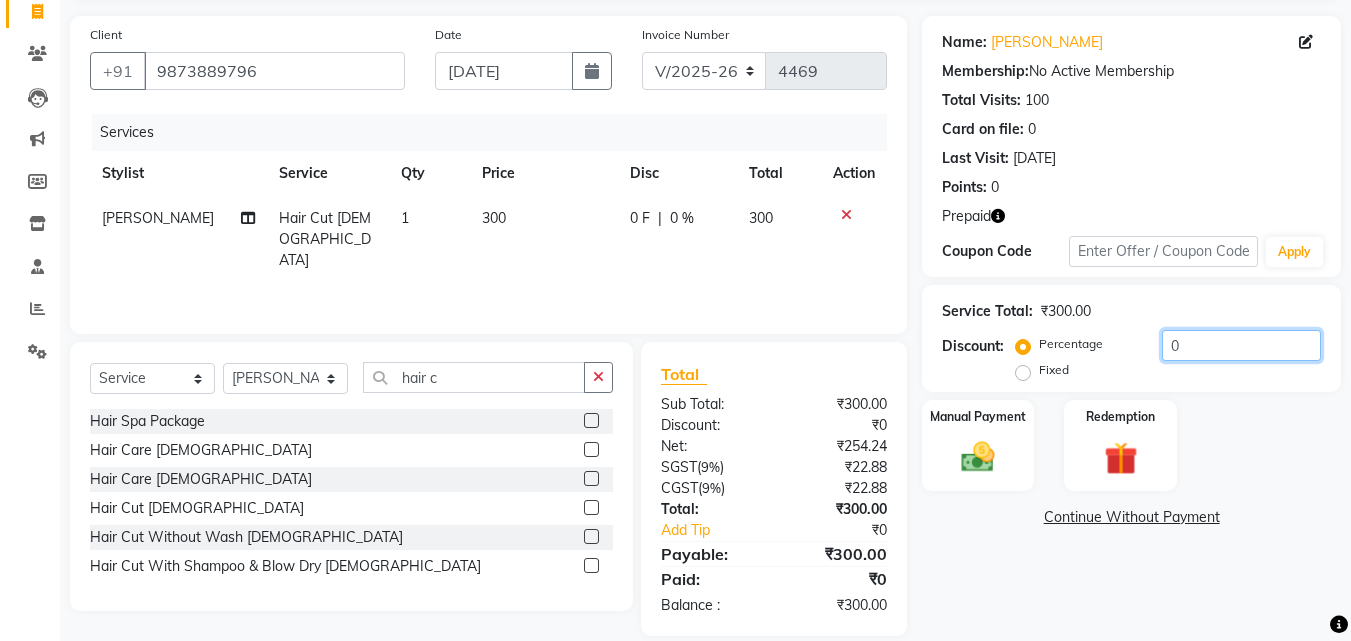 click on "0" 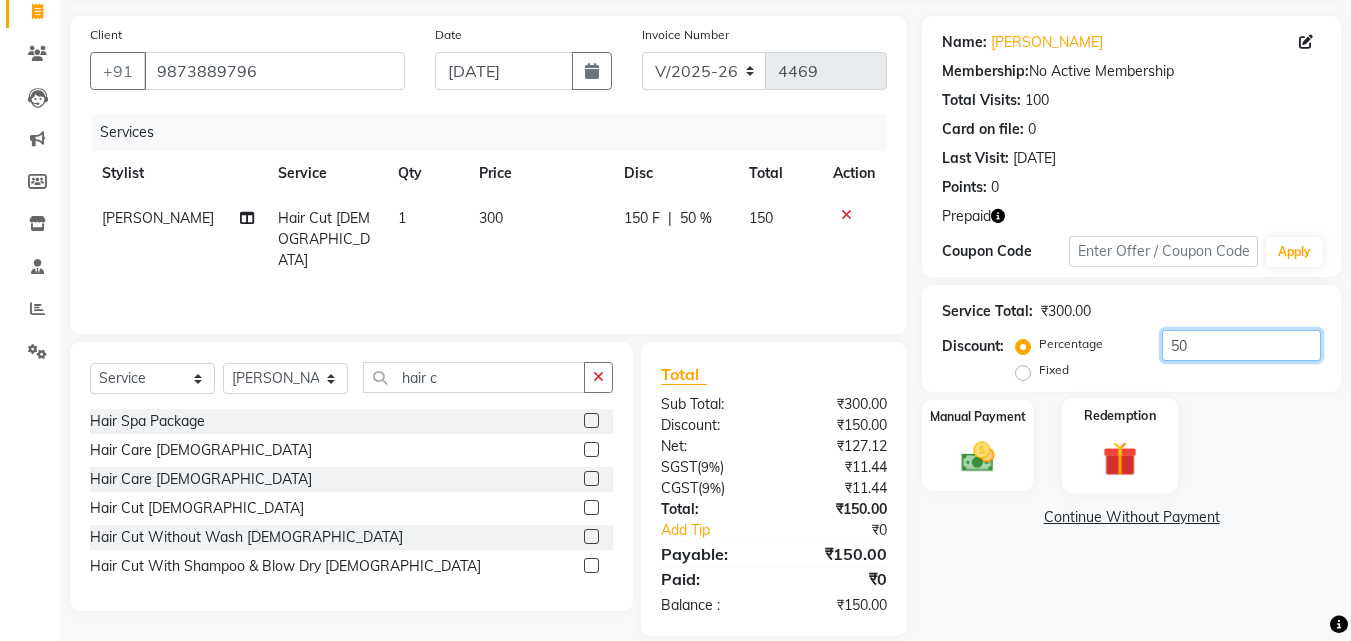 type on "50" 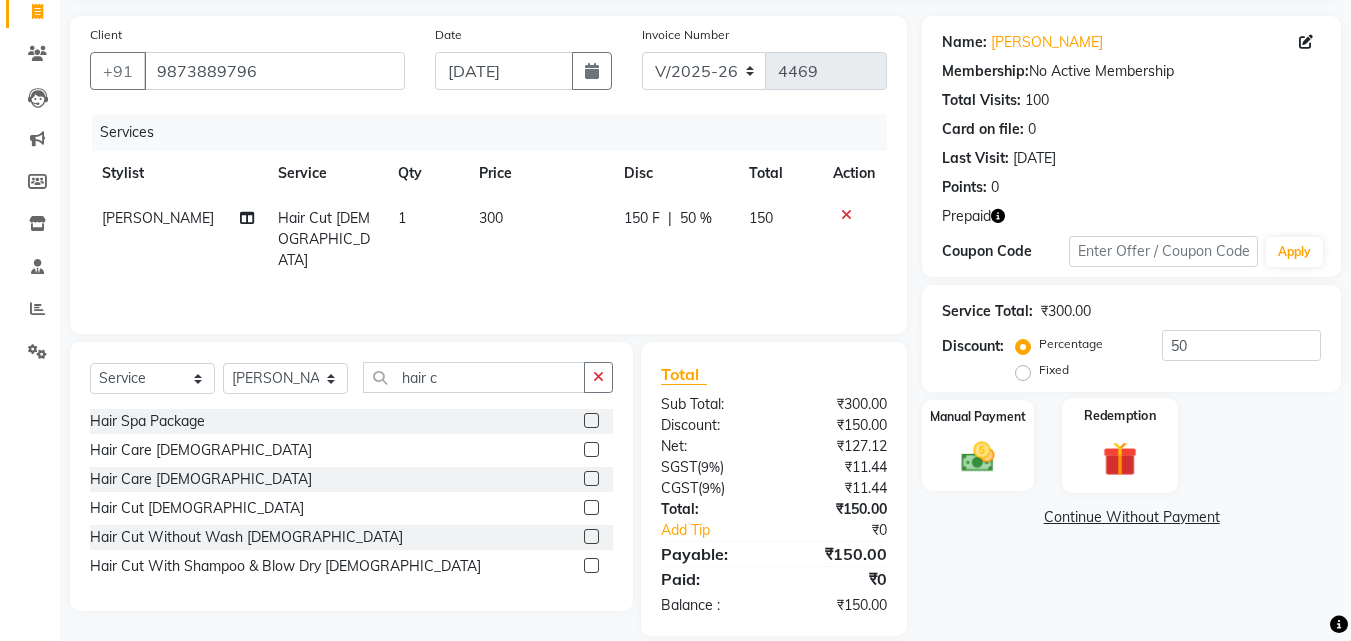 click 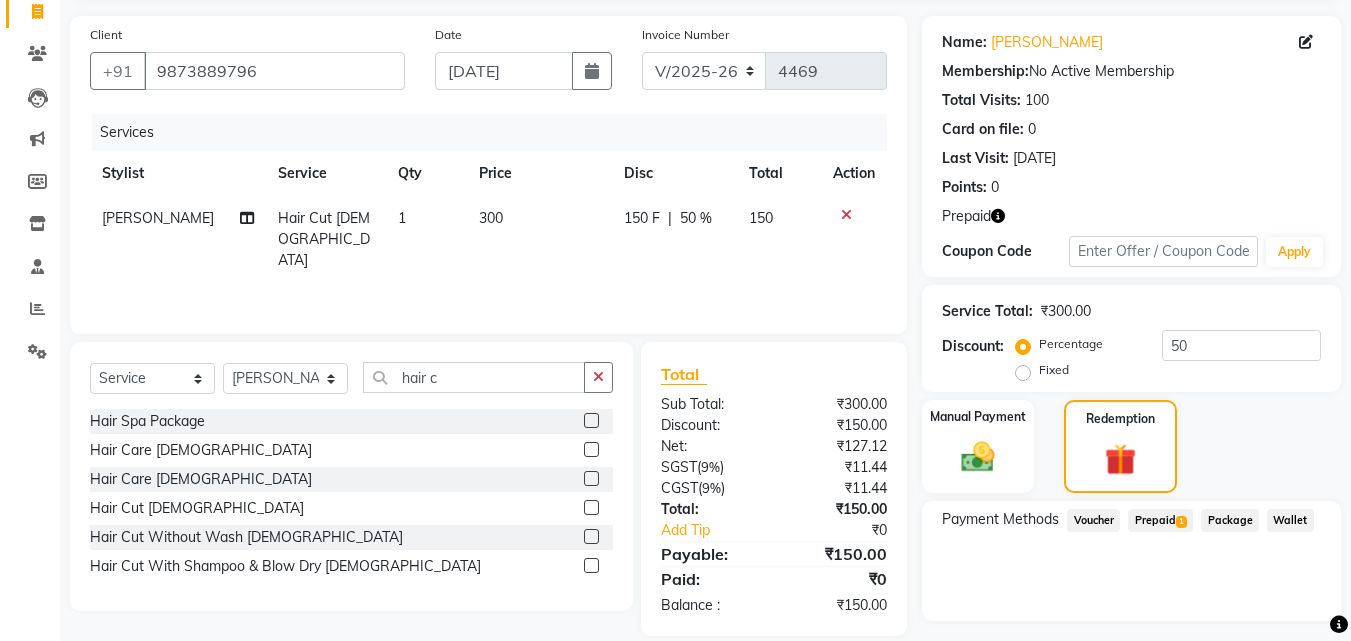 click on "Prepaid  1" 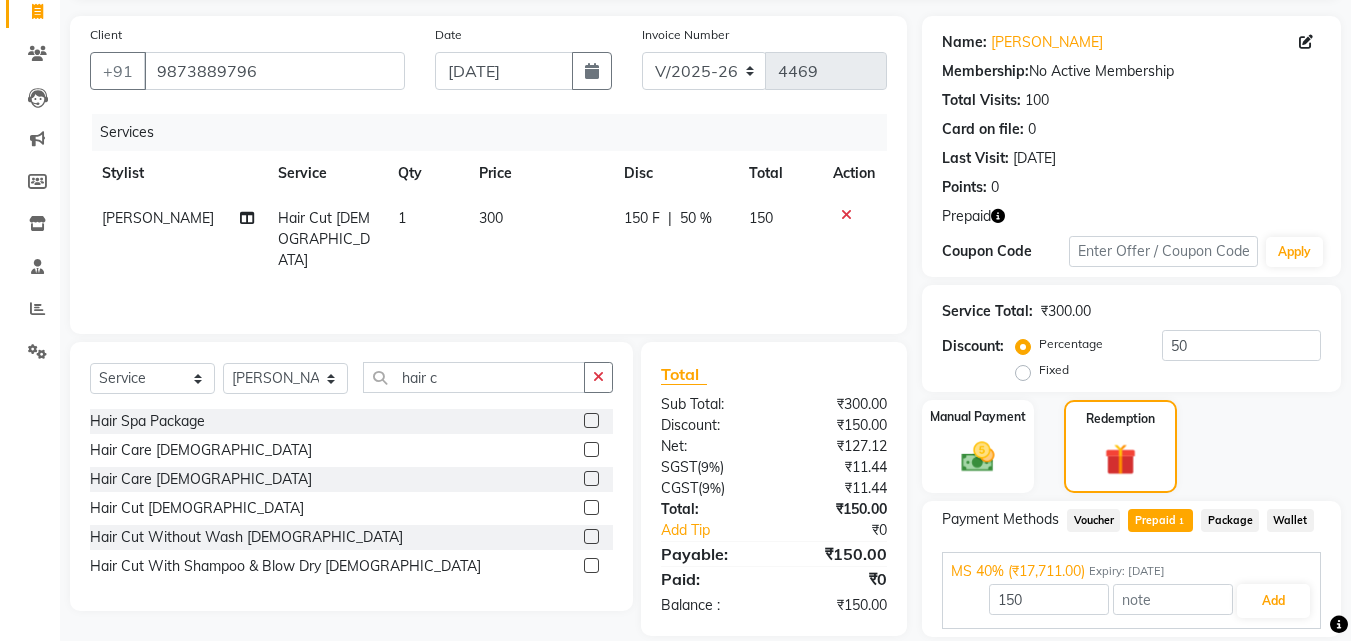 scroll, scrollTop: 201, scrollLeft: 0, axis: vertical 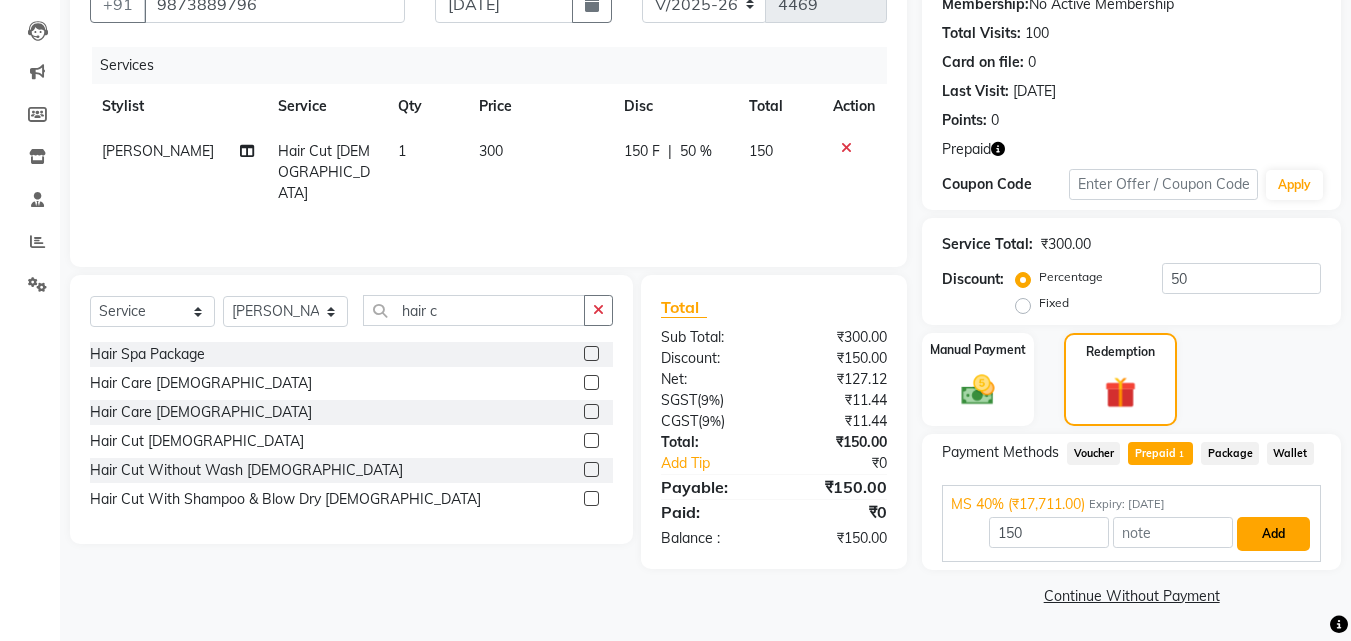 click on "Add" at bounding box center [1273, 534] 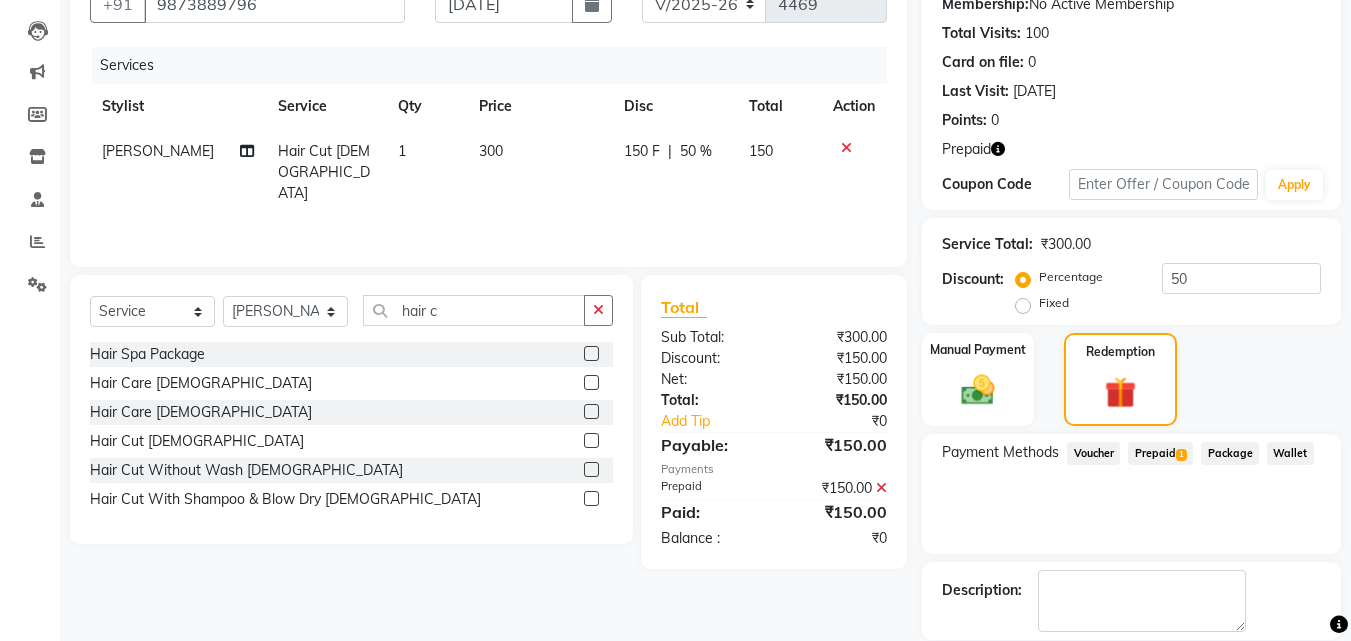 scroll, scrollTop: 298, scrollLeft: 0, axis: vertical 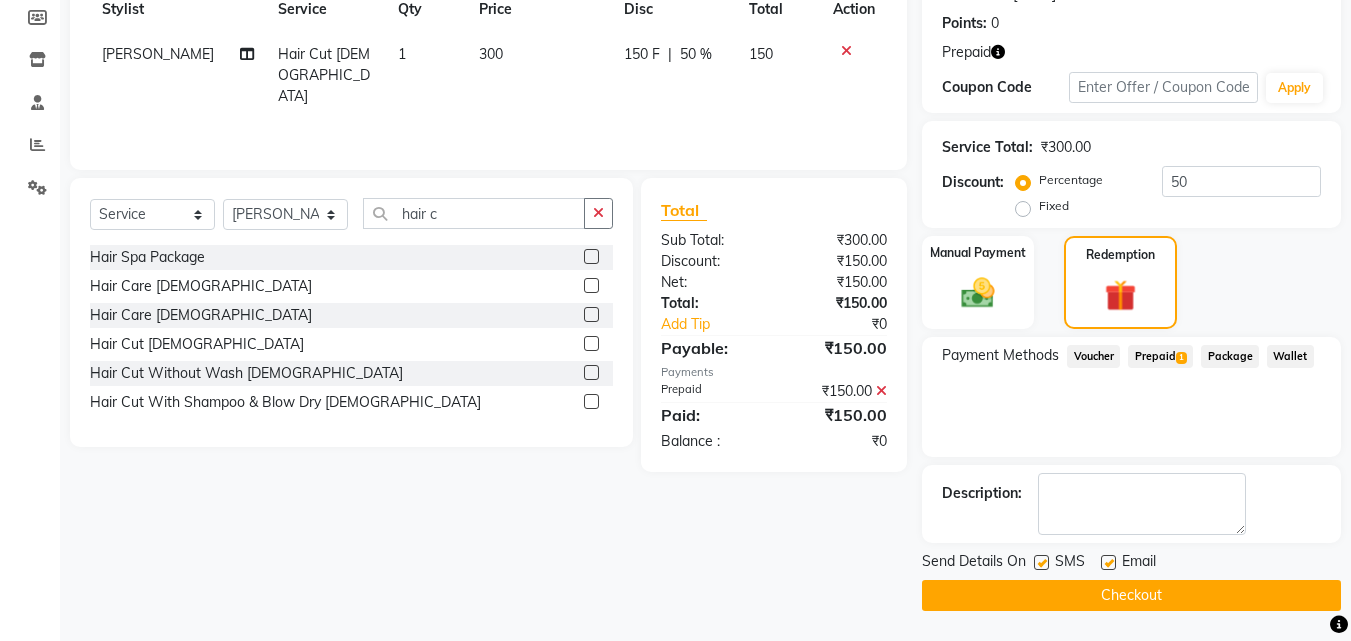 click on "Checkout" 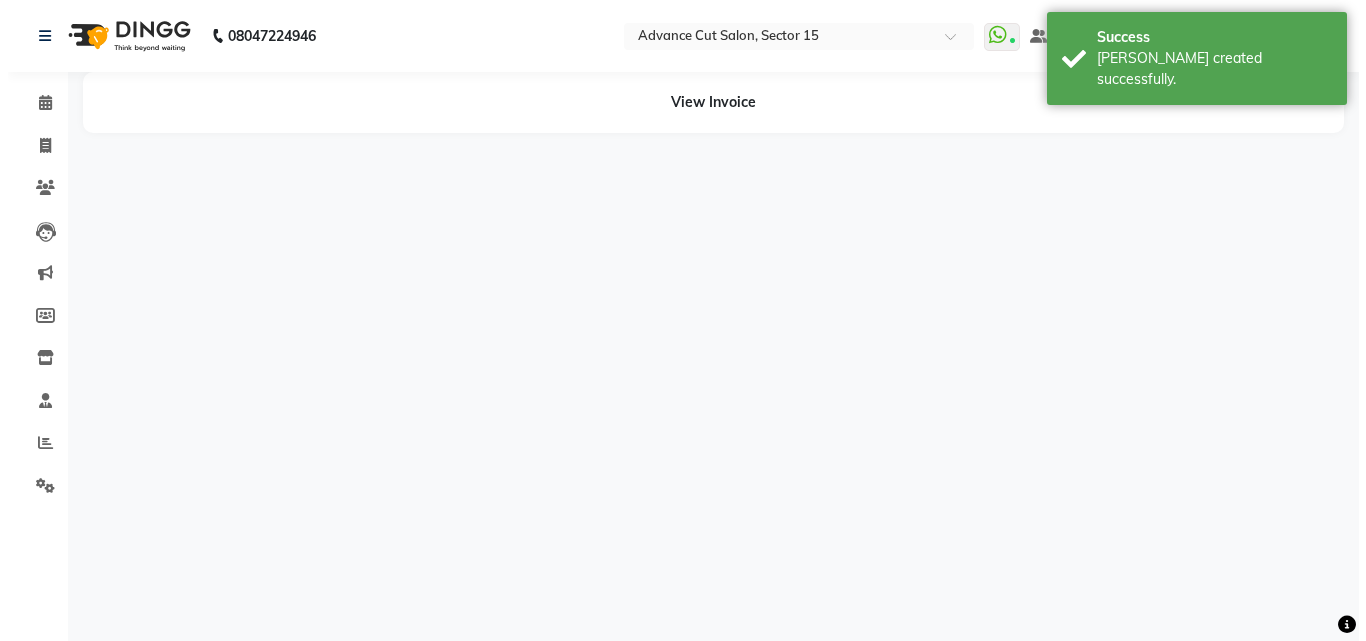 scroll, scrollTop: 0, scrollLeft: 0, axis: both 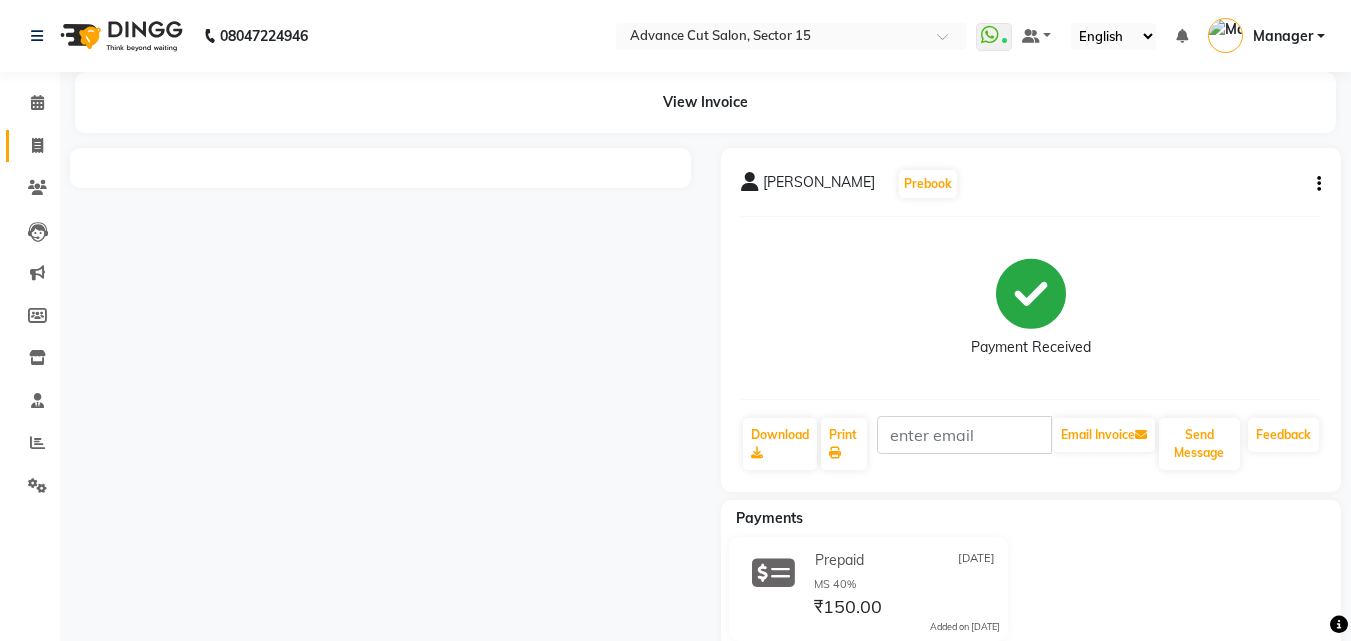 click on "Invoice" 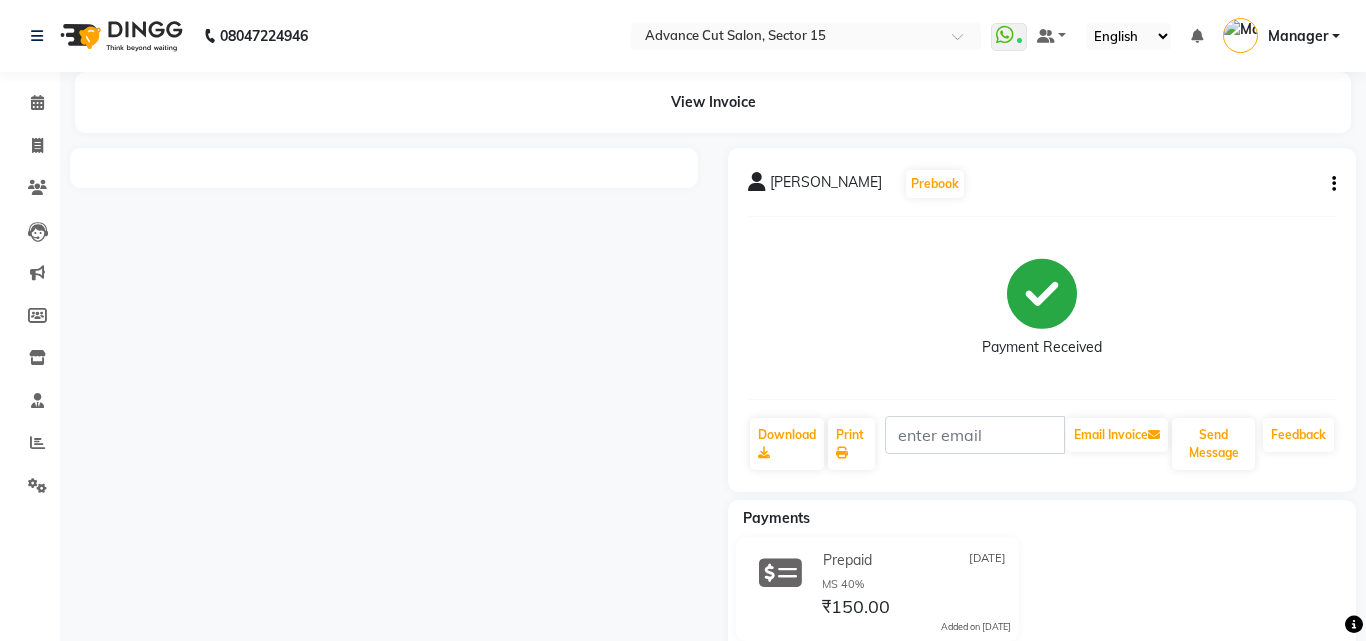 select on "6255" 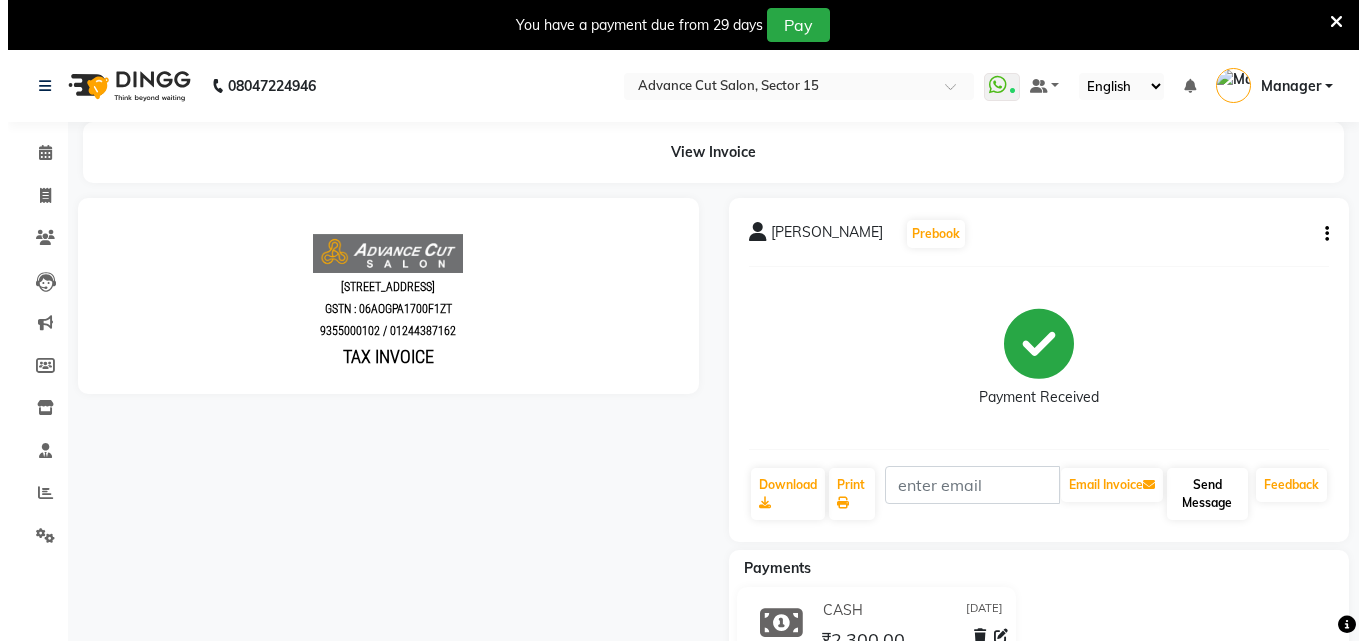scroll, scrollTop: 0, scrollLeft: 0, axis: both 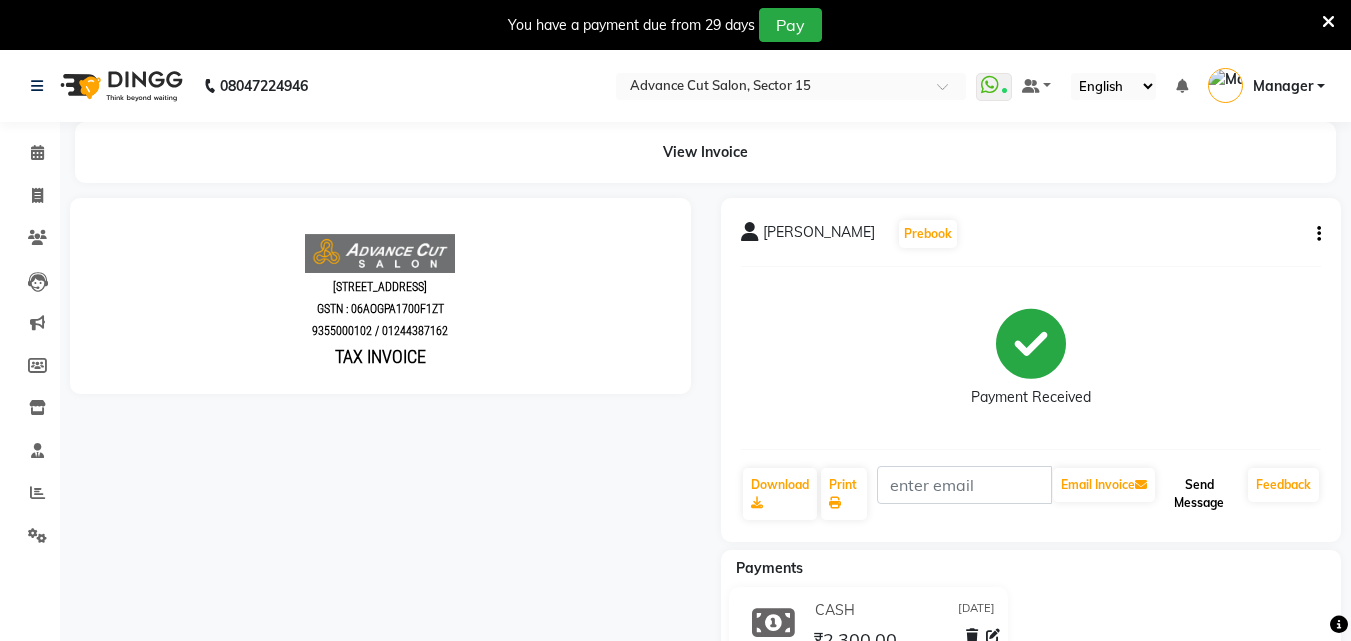 click on "Send Message" 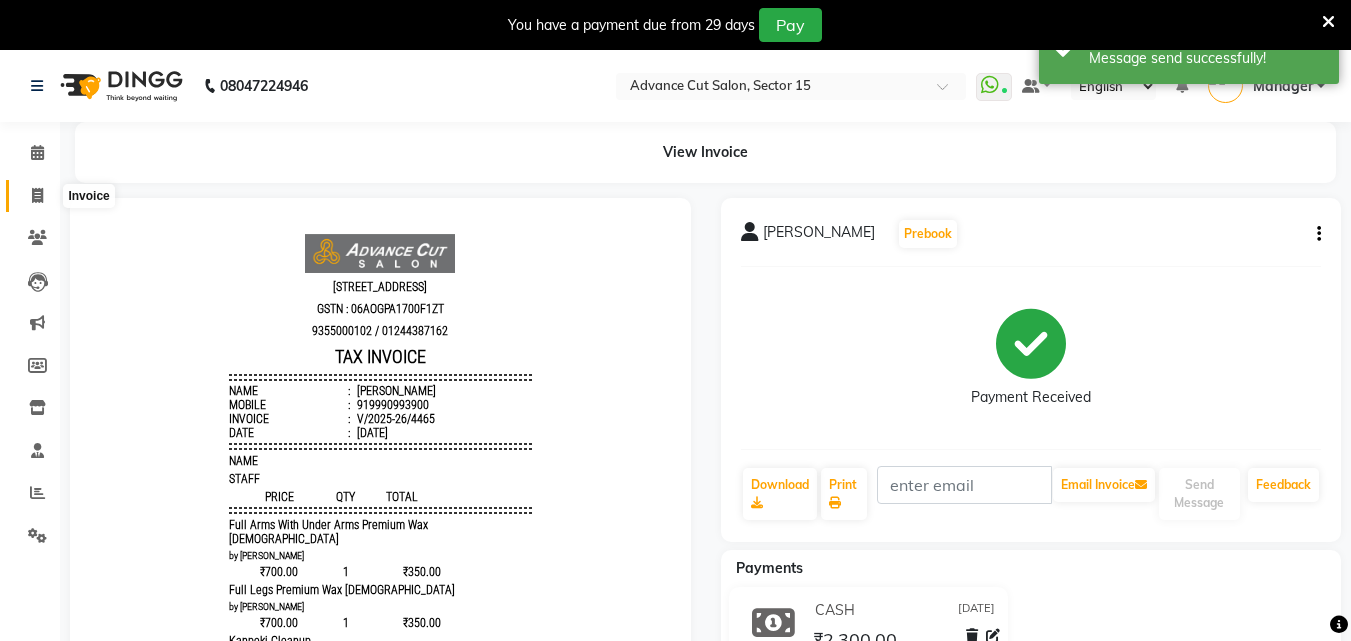 click 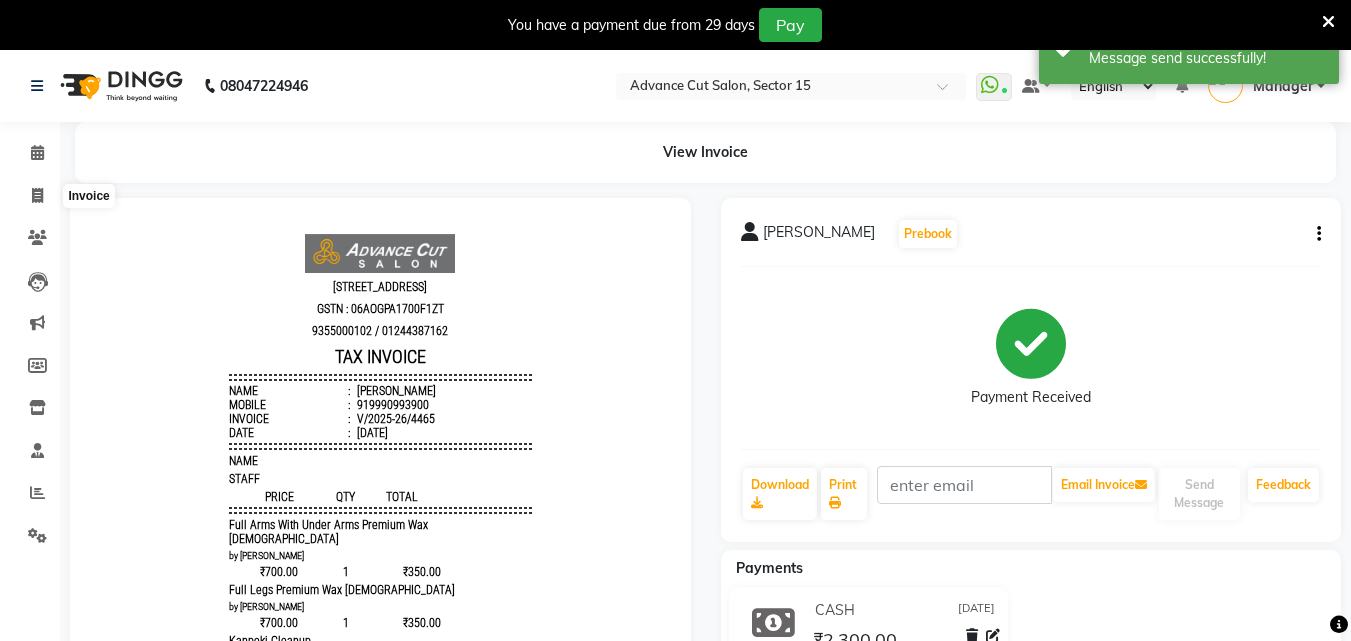 click at bounding box center (1328, 22) 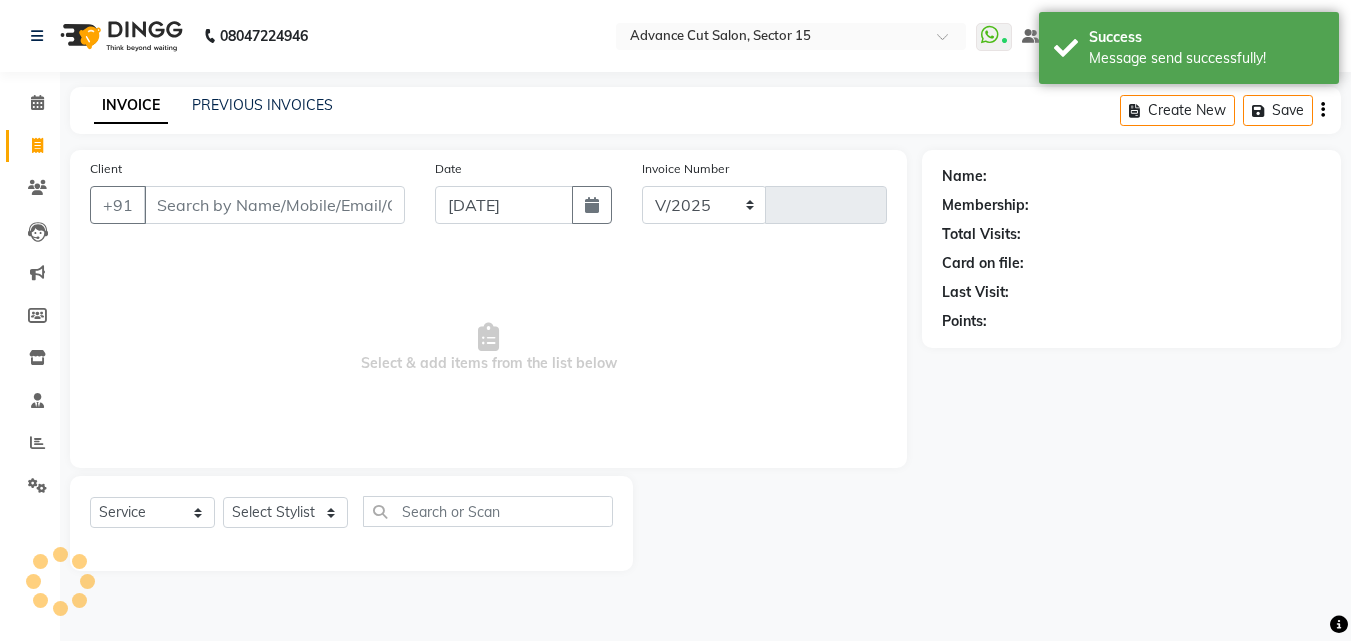 select on "6255" 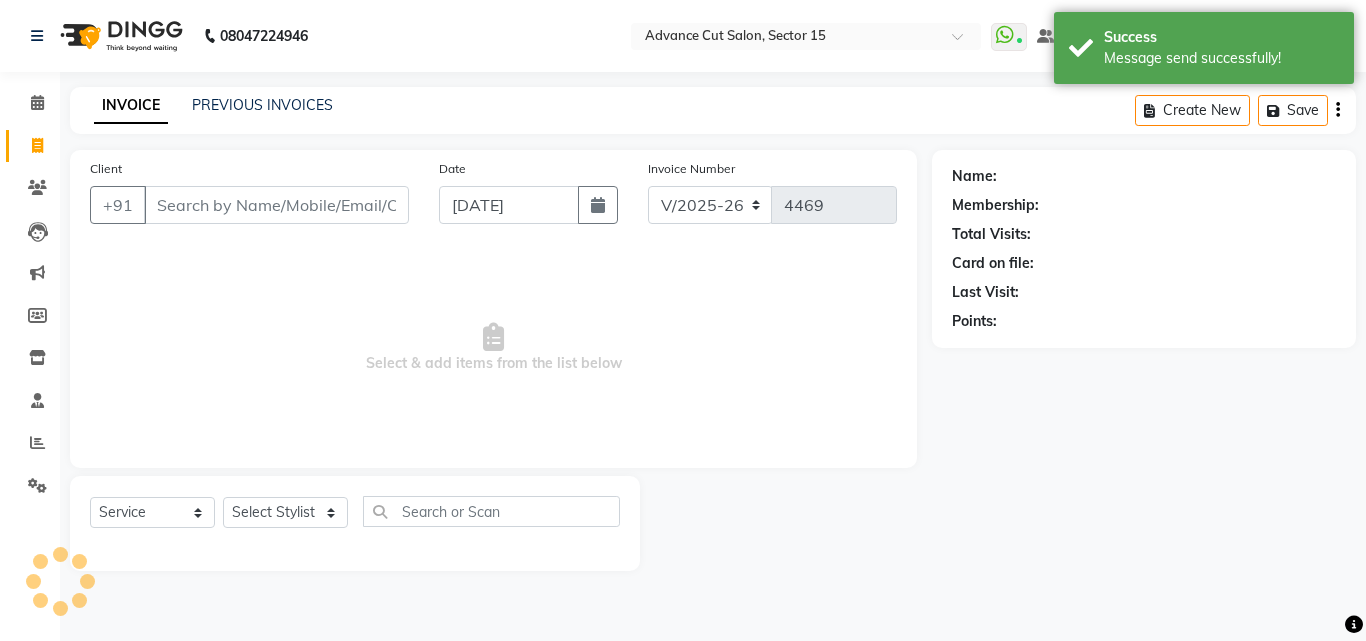 scroll, scrollTop: 0, scrollLeft: 0, axis: both 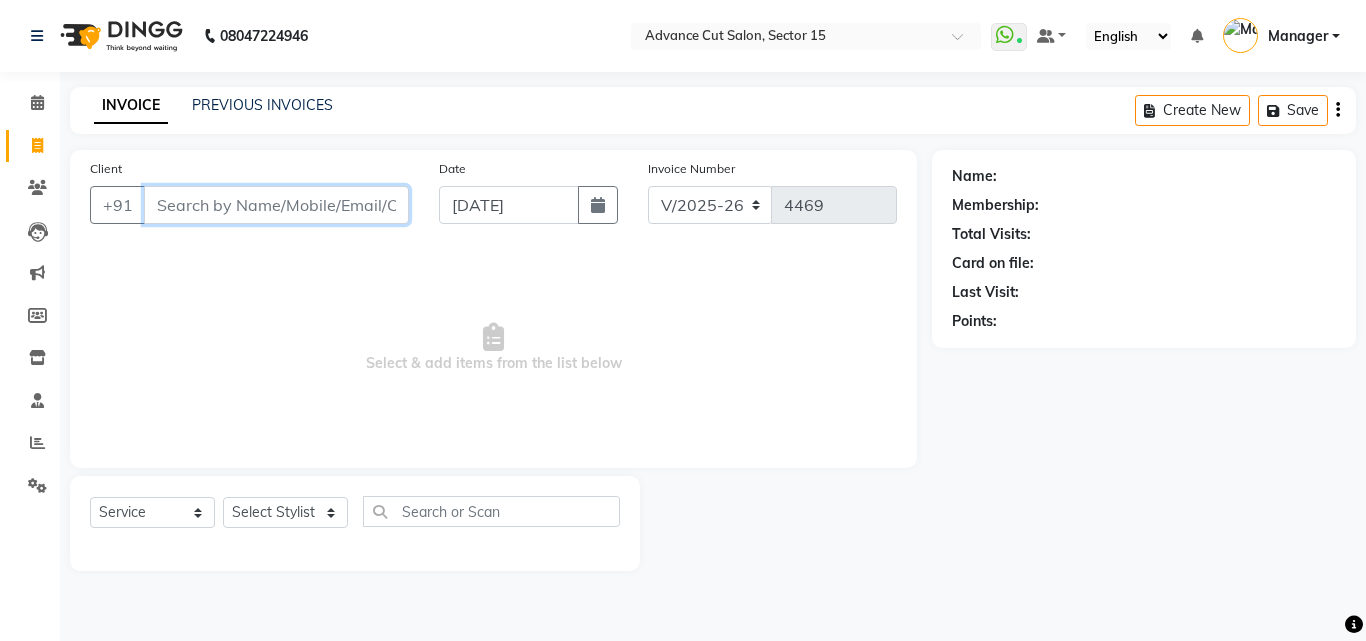 click on "Client" at bounding box center [276, 205] 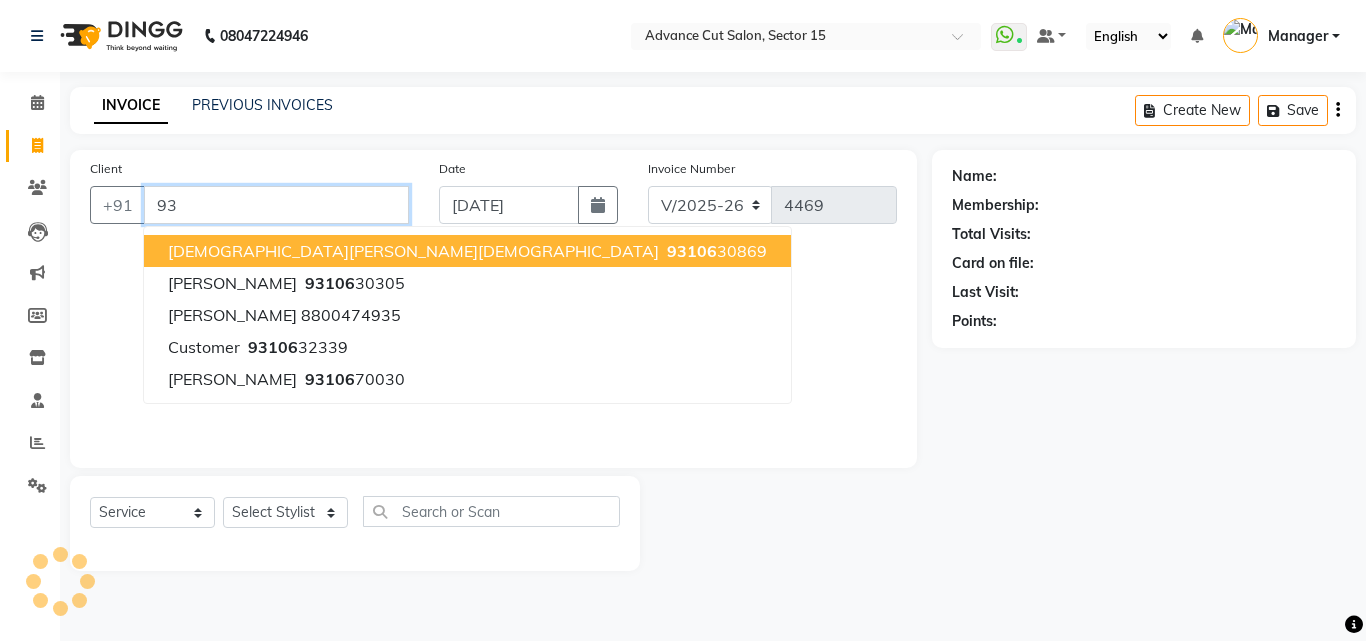 type on "9" 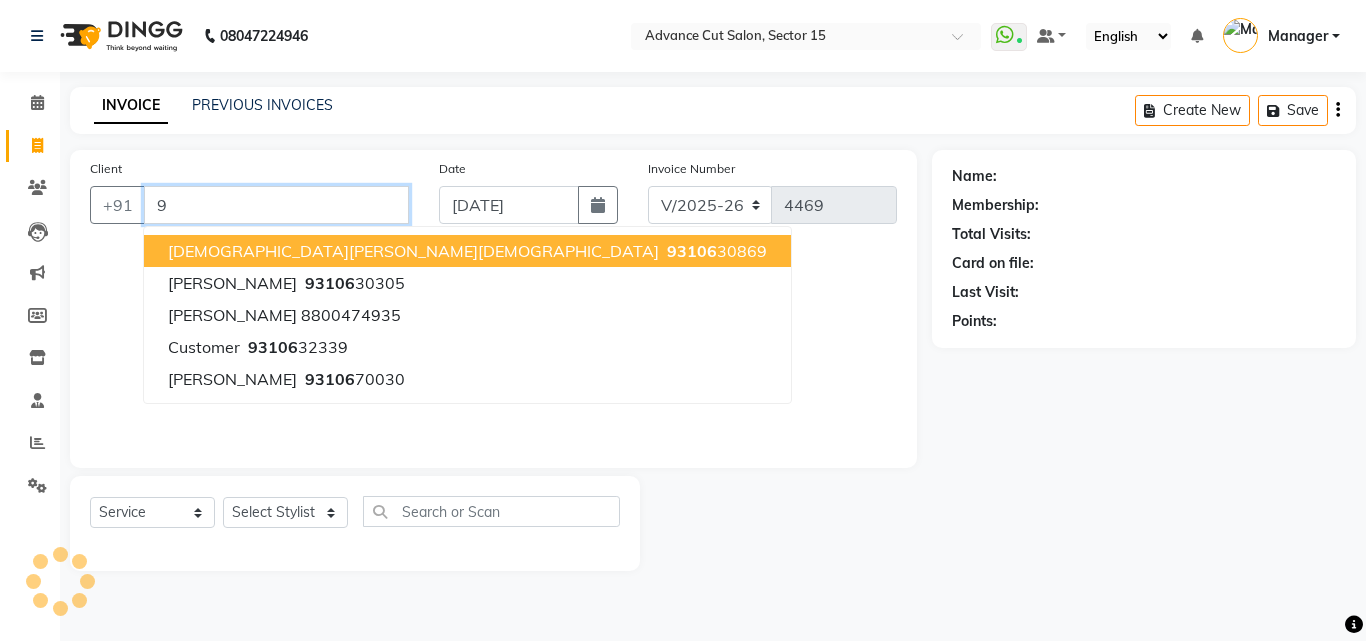 type 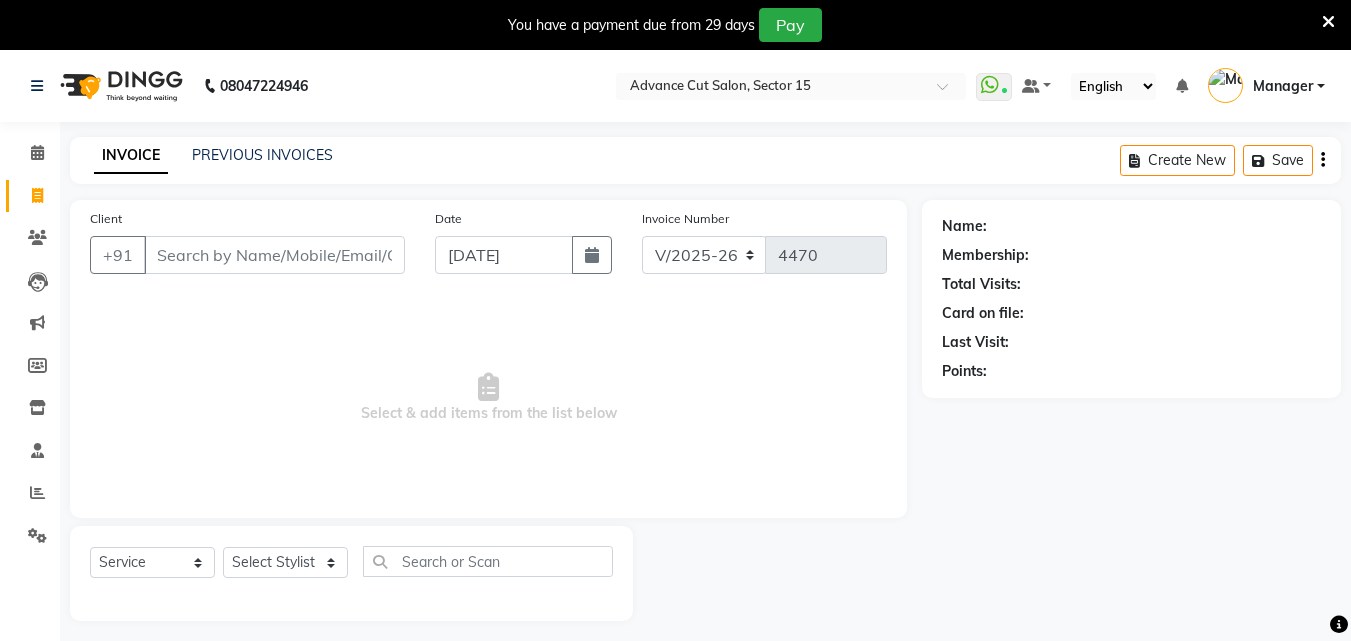 select on "6255" 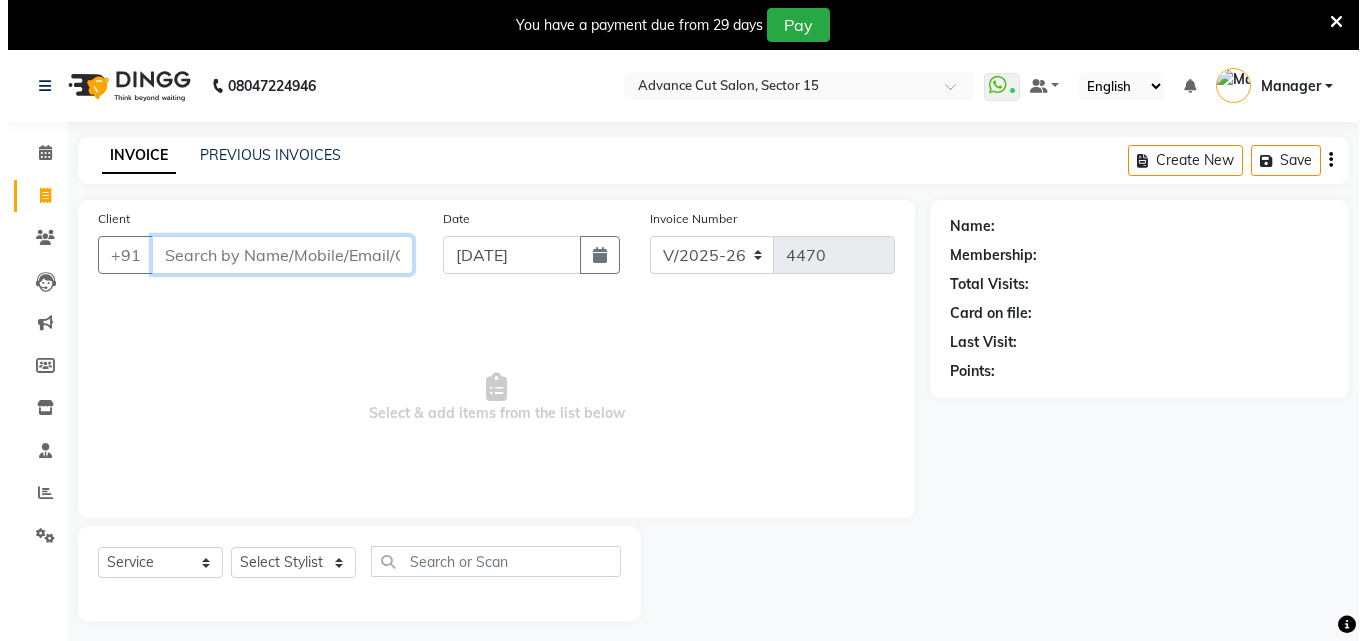 scroll, scrollTop: 0, scrollLeft: 0, axis: both 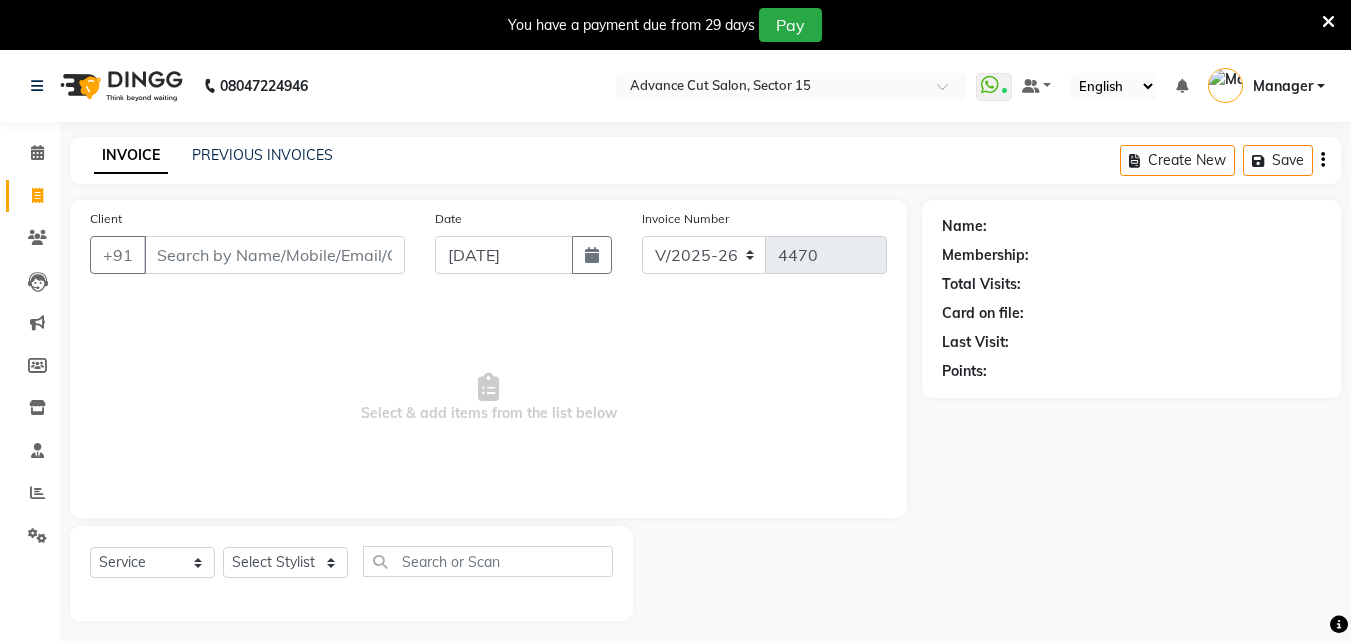 click at bounding box center [1328, 22] 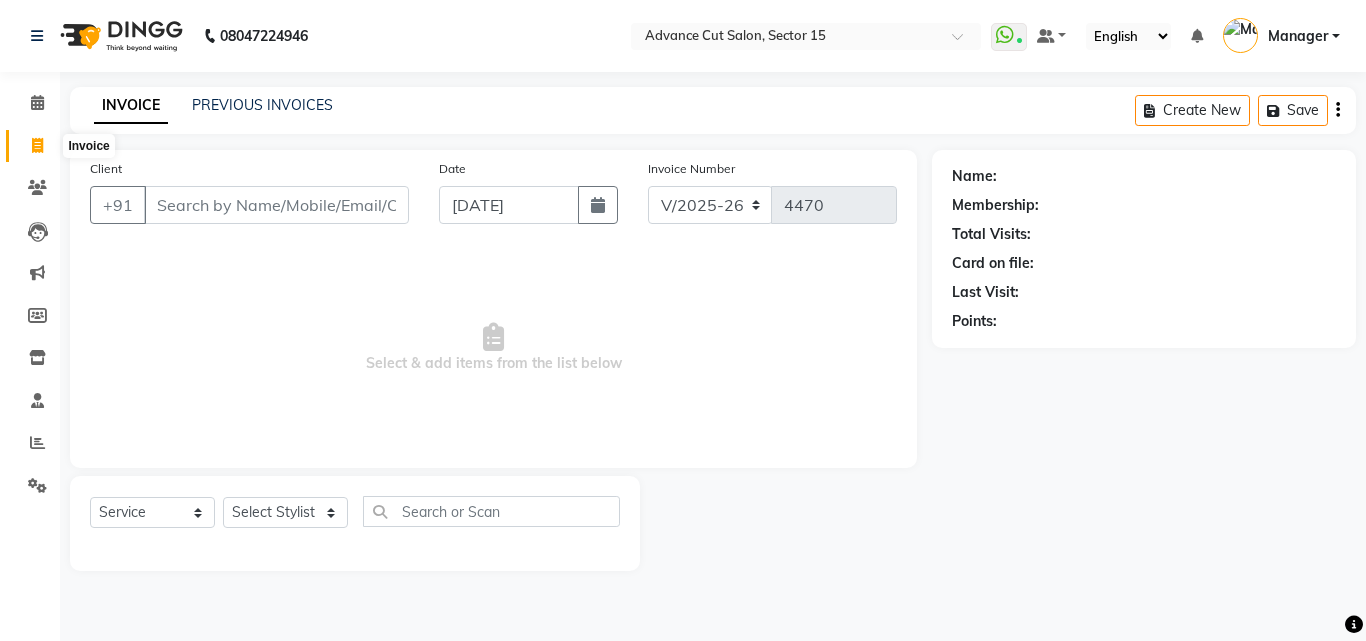 click 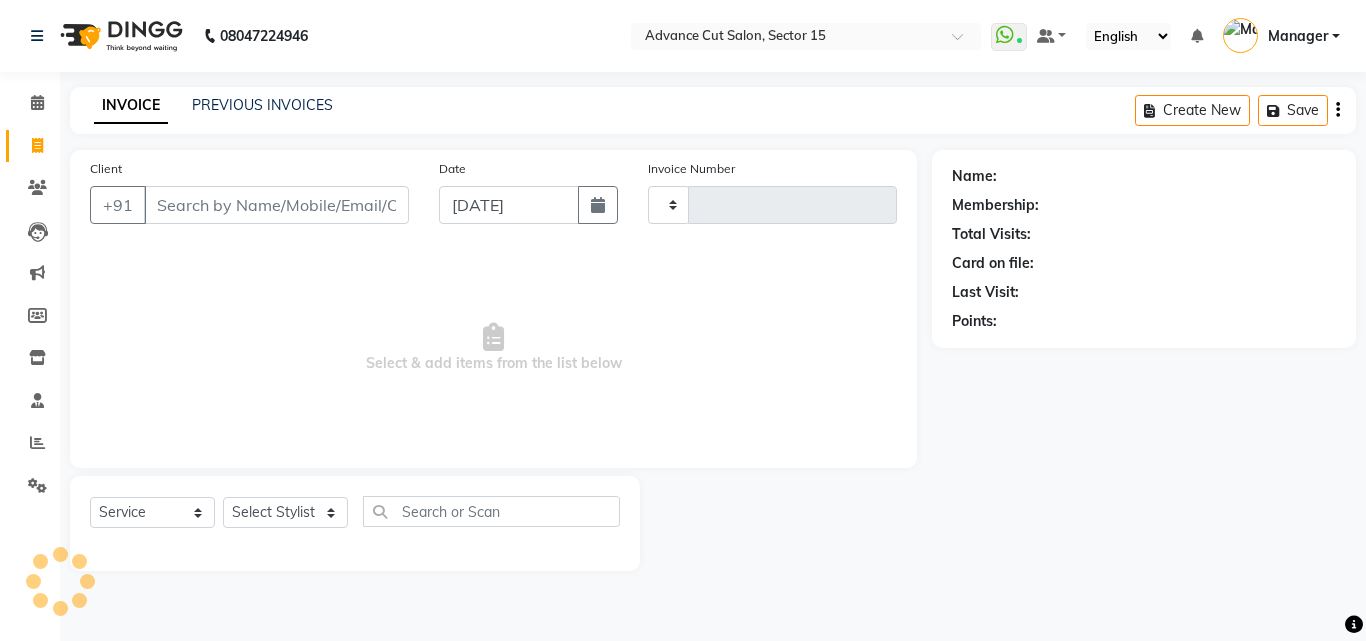 type on "4470" 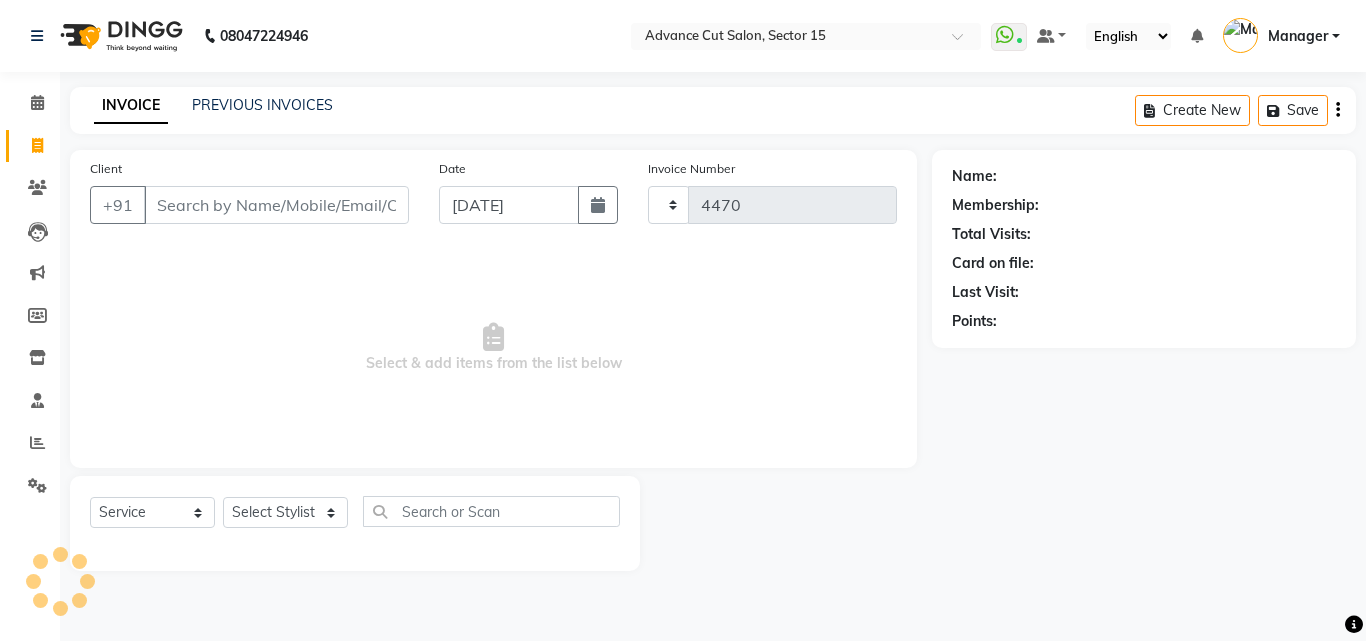 select on "6255" 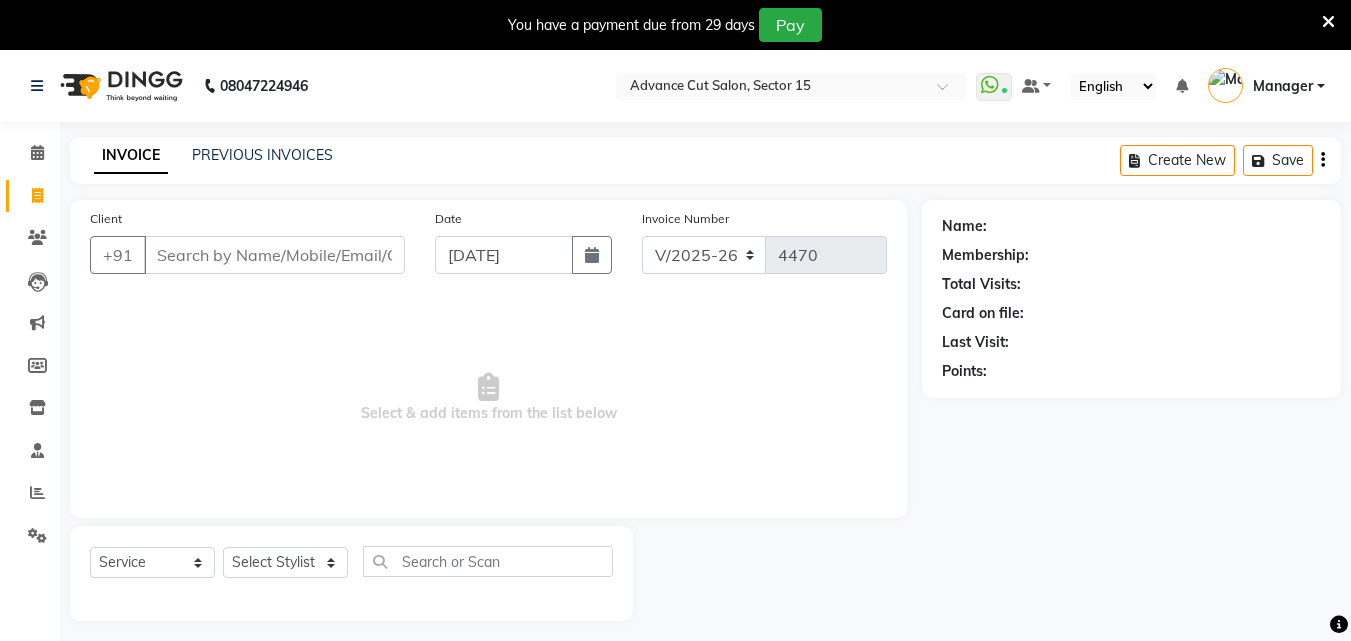 select on "6255" 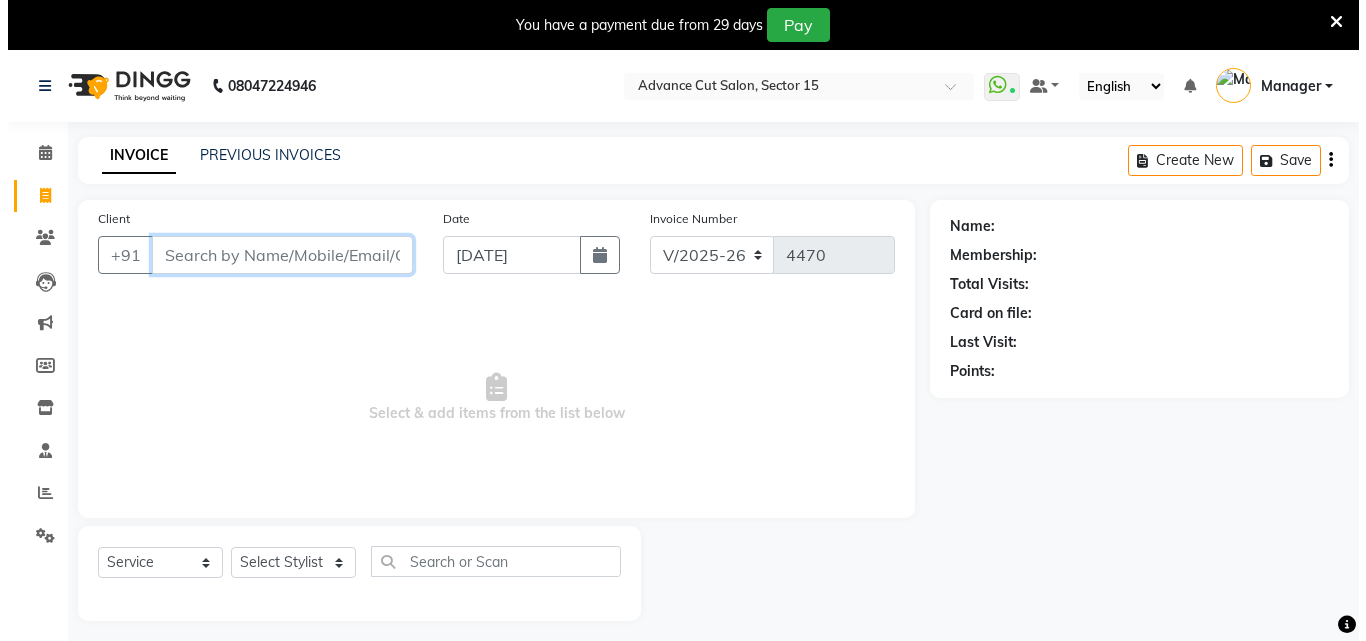 scroll, scrollTop: 0, scrollLeft: 0, axis: both 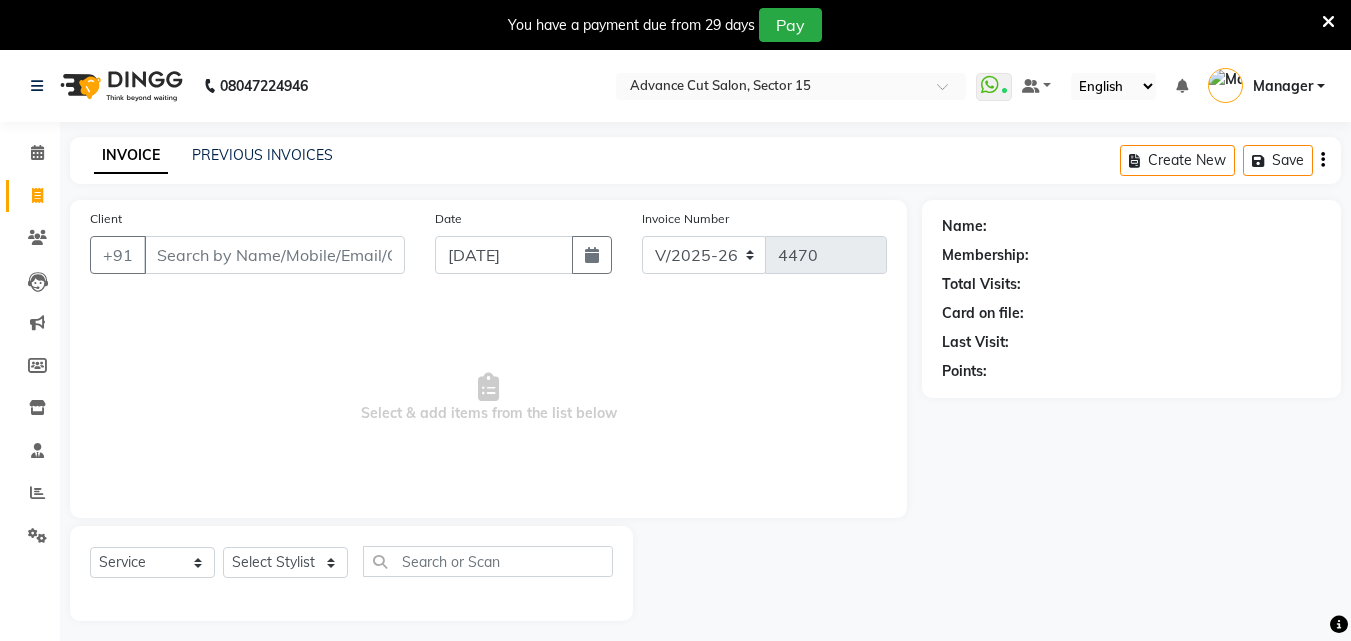 click on "You have a payment due from 29 days   Pay" at bounding box center [665, 25] 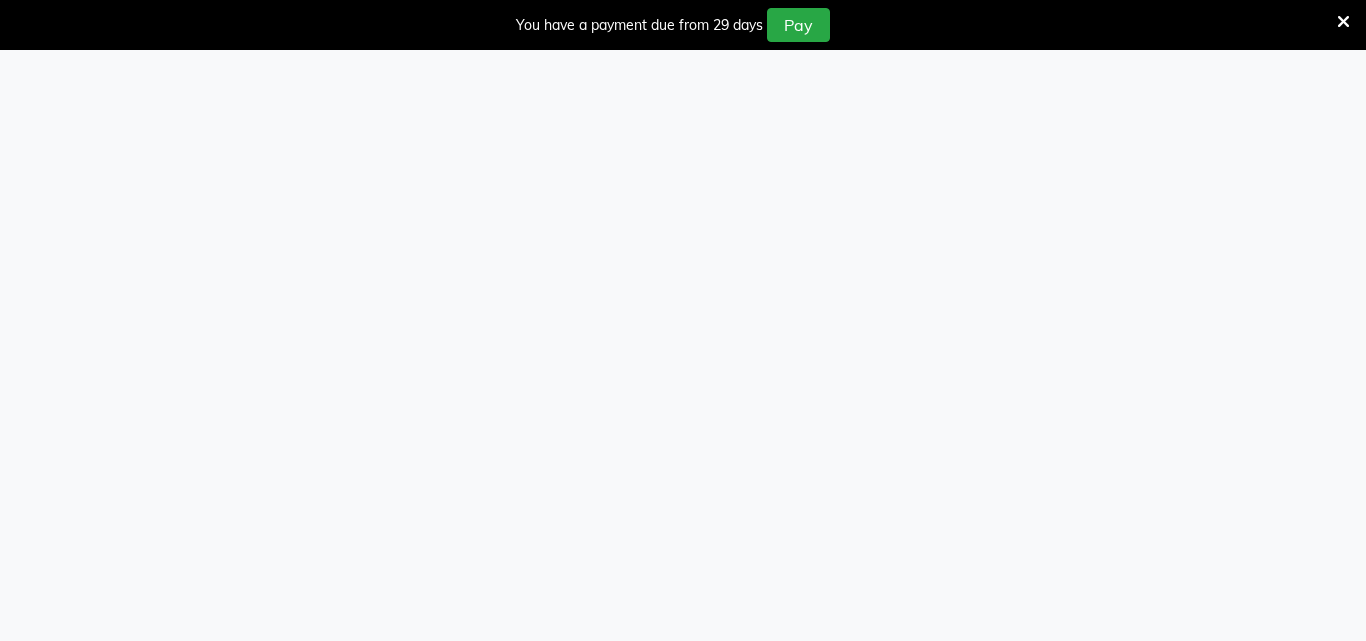 select on "6255" 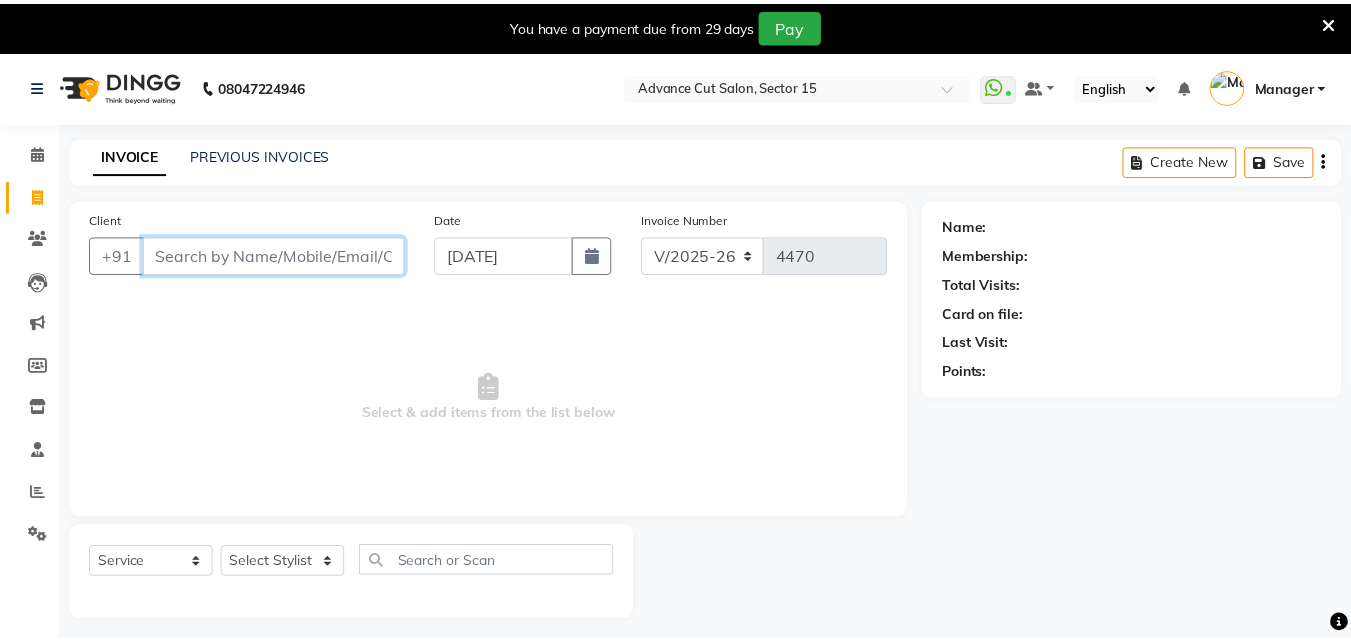 scroll, scrollTop: 0, scrollLeft: 0, axis: both 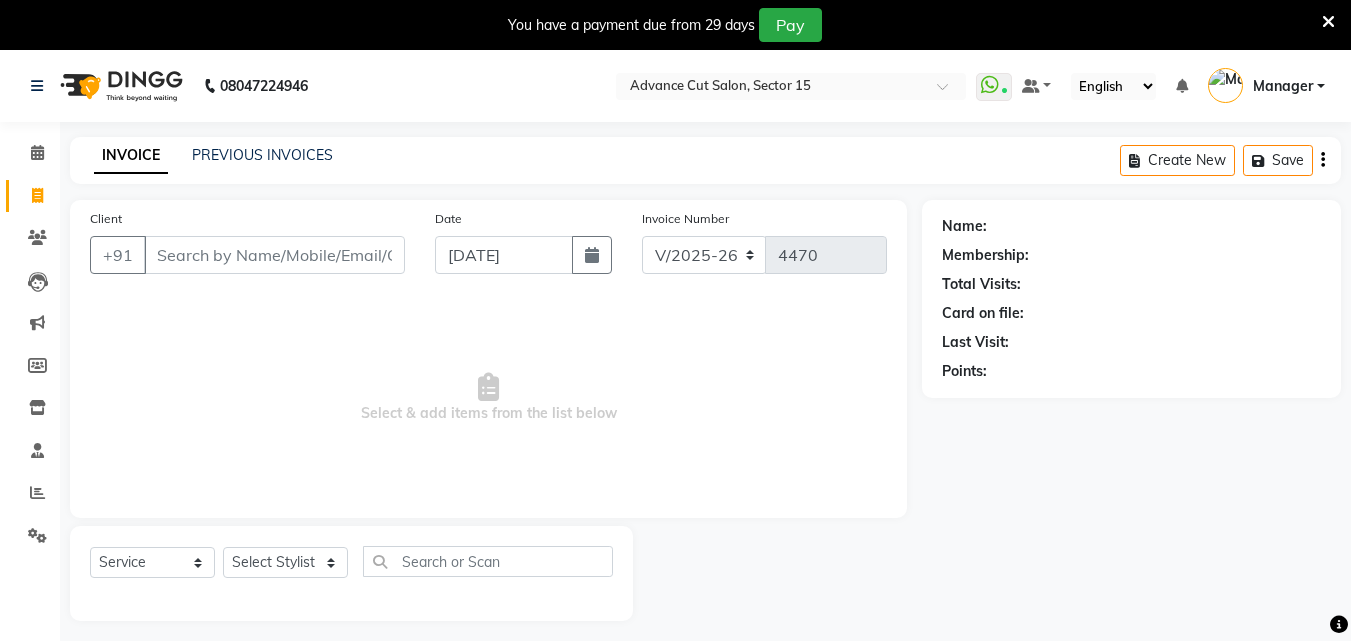 click at bounding box center [1328, 25] 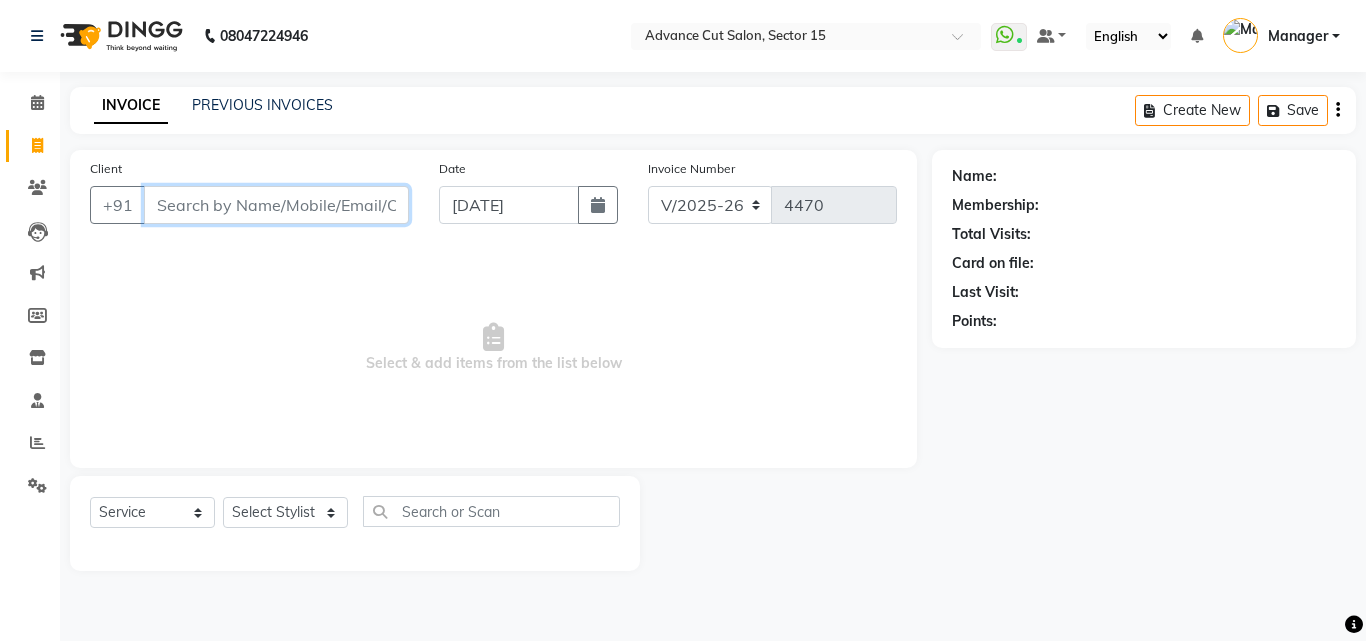 click on "Client" at bounding box center (276, 205) 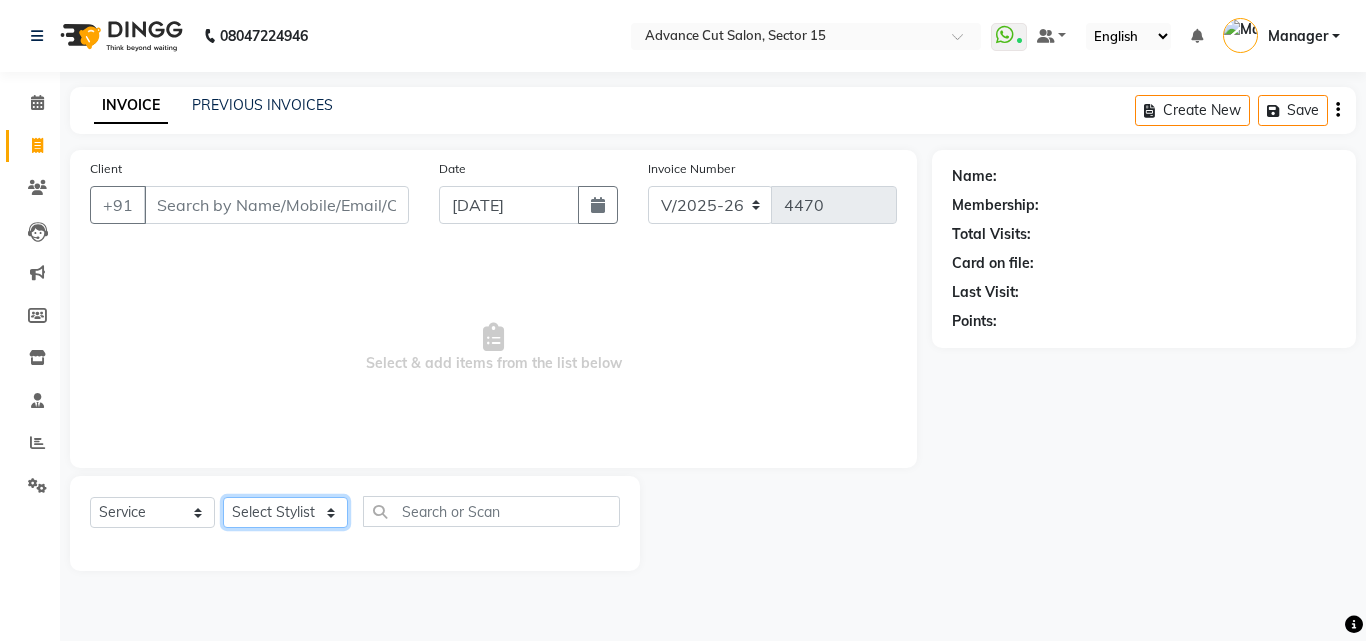 click on "Select Stylist Advance Cut  ASIF FARMAN HAIDER Iqbal KASHISH LUCKY Manager MANOJ NASEEM NASIR Nidhi Pooja  PRIYA RAEES RANI RASHID RIZWAN SACHIN SALMAN SANJAY Shahjad Shankar shuaib SONI" 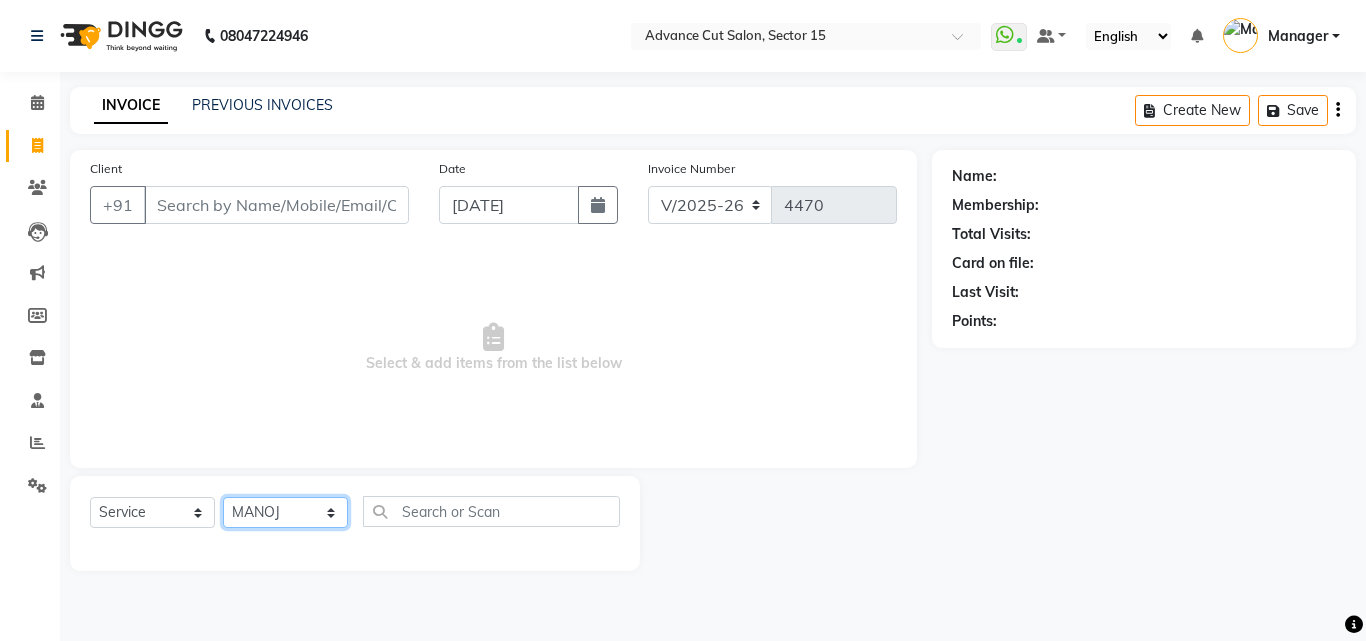 click on "Select Stylist Advance Cut  ASIF FARMAN HAIDER Iqbal KASHISH LUCKY Manager MANOJ NASEEM NASIR Nidhi Pooja  PRIYA RAEES RANI RASHID RIZWAN SACHIN SALMAN SANJAY Shahjad Shankar shuaib SONI" 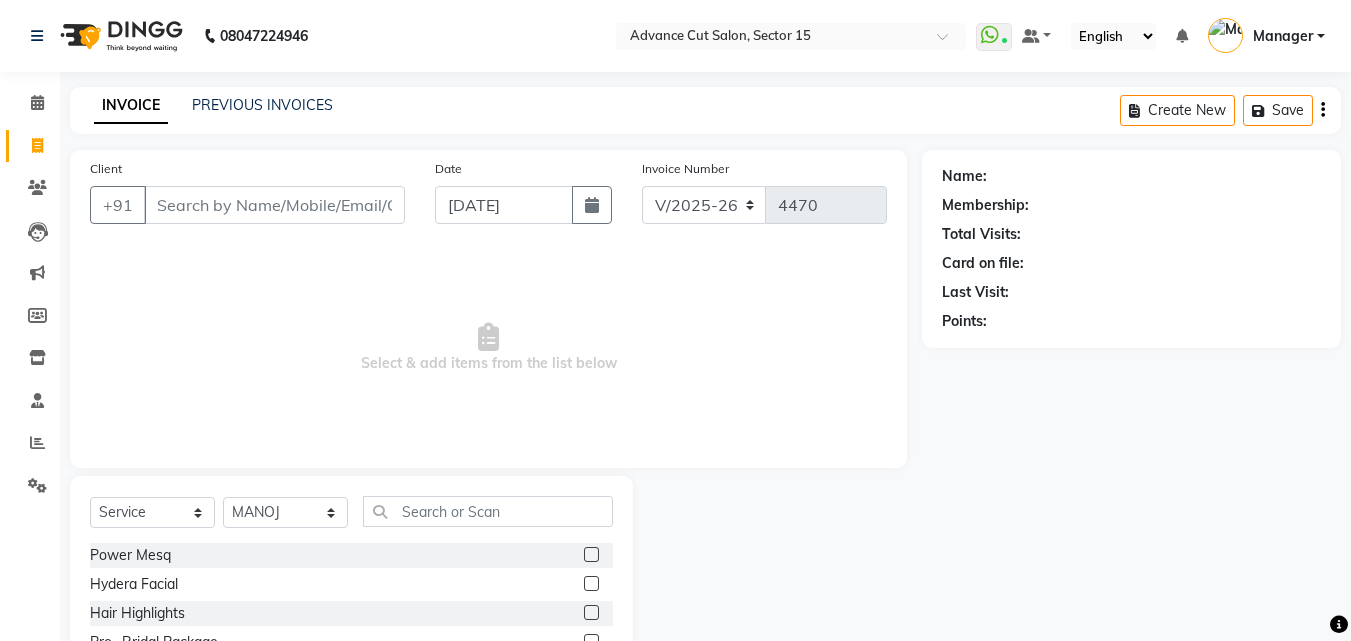 drag, startPoint x: 467, startPoint y: 530, endPoint x: 470, endPoint y: 518, distance: 12.369317 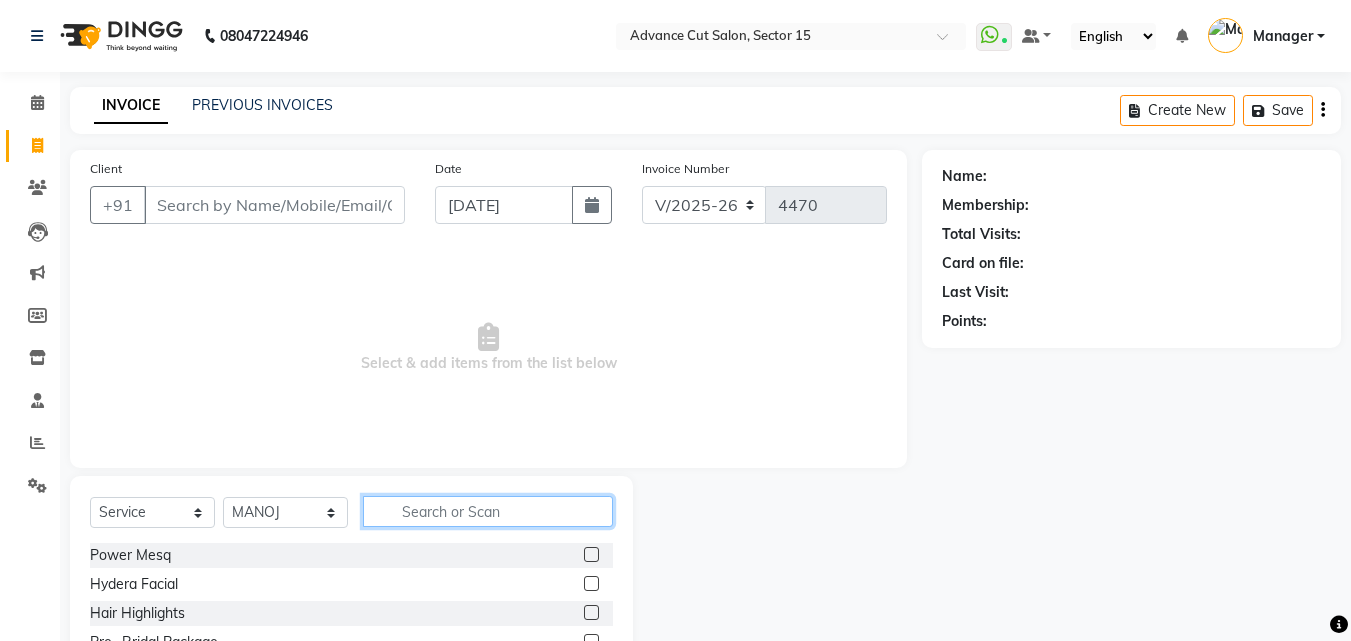 click 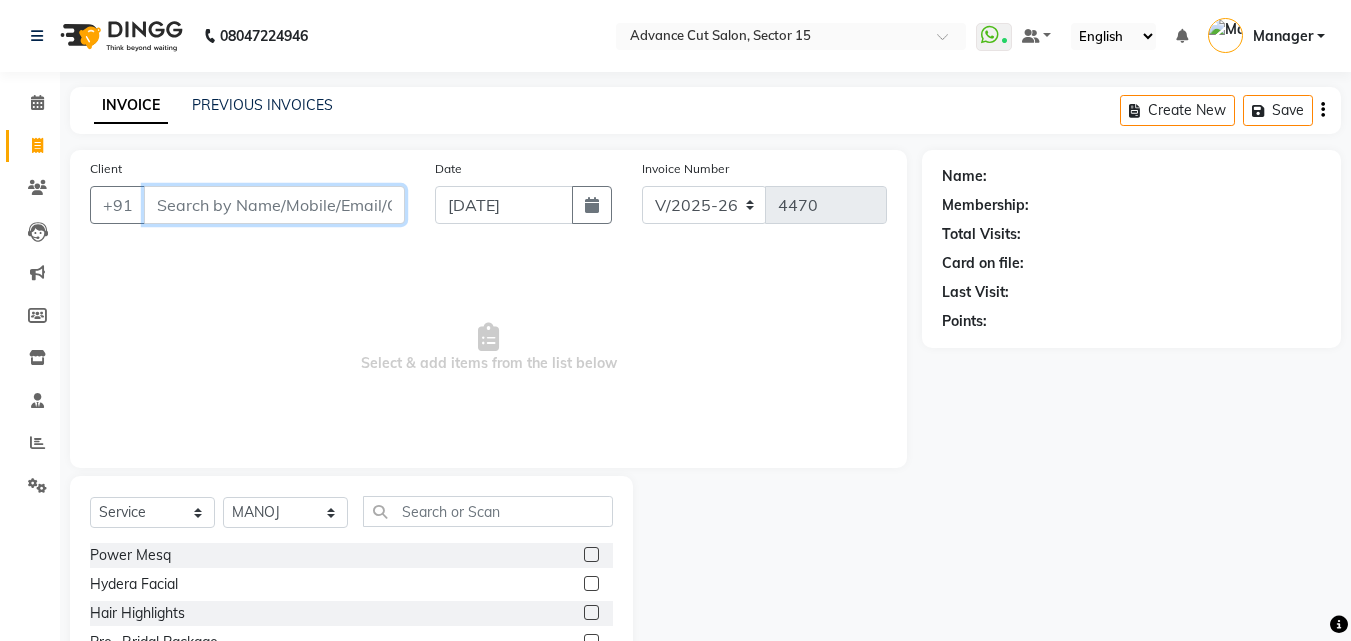 click on "Client" at bounding box center (274, 205) 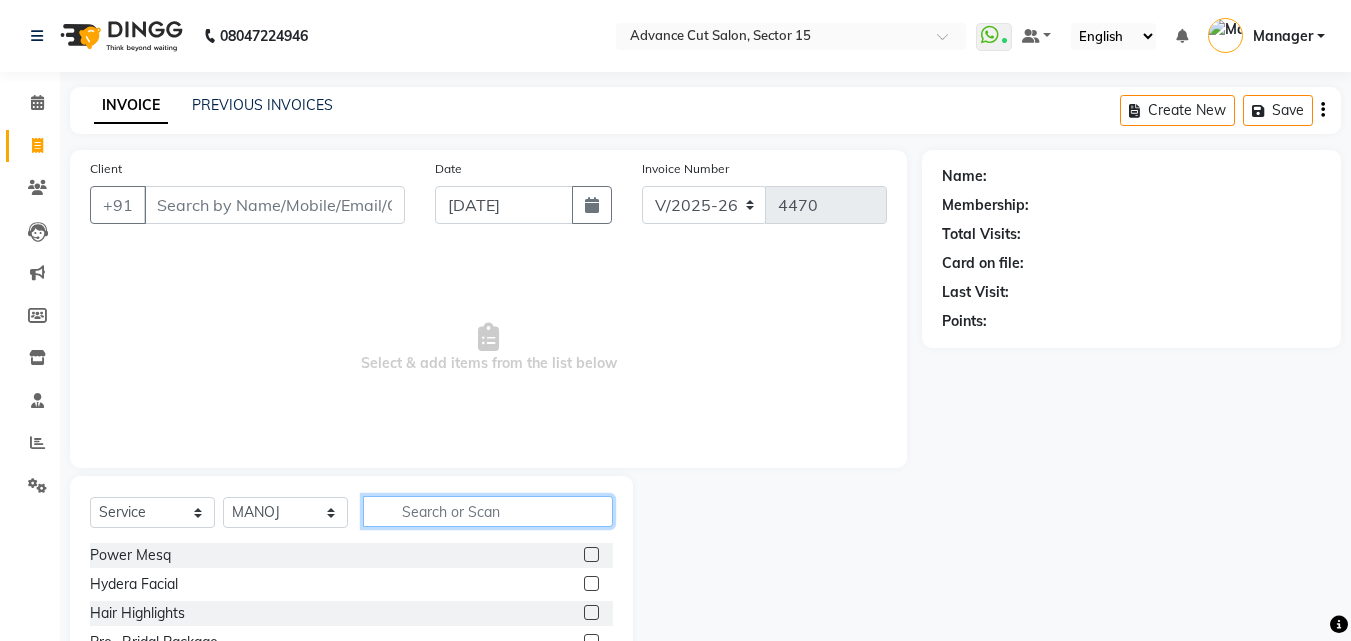 click 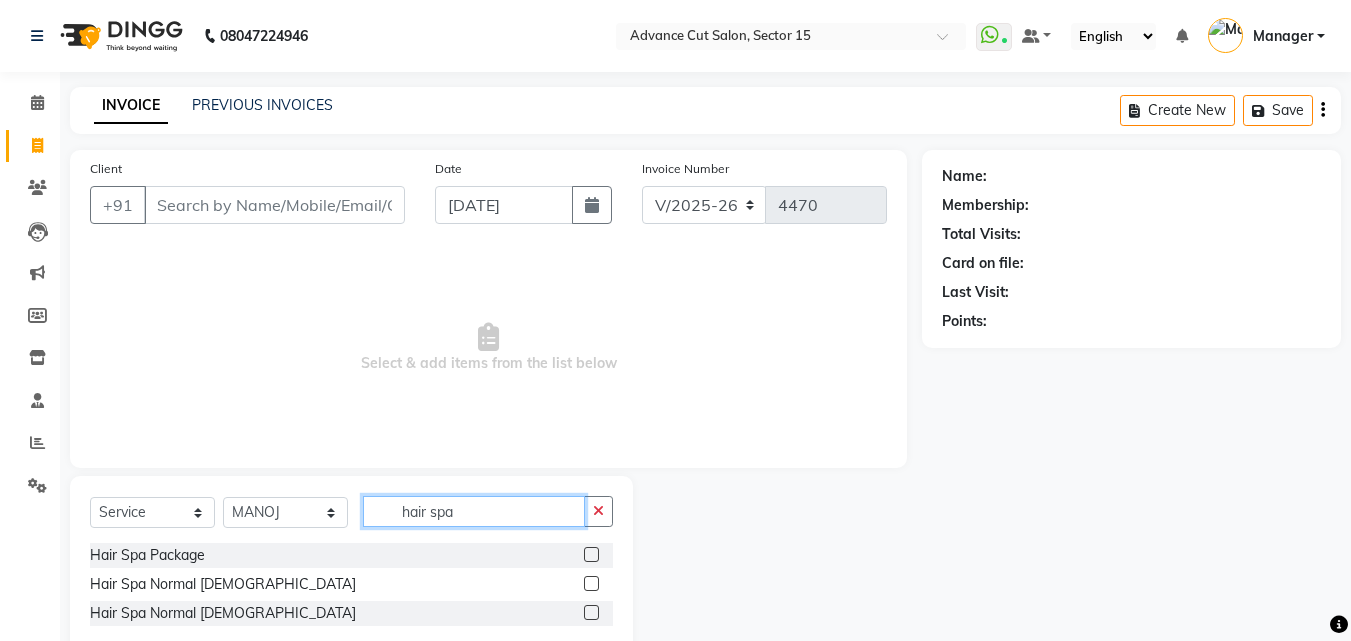 scroll, scrollTop: 47, scrollLeft: 0, axis: vertical 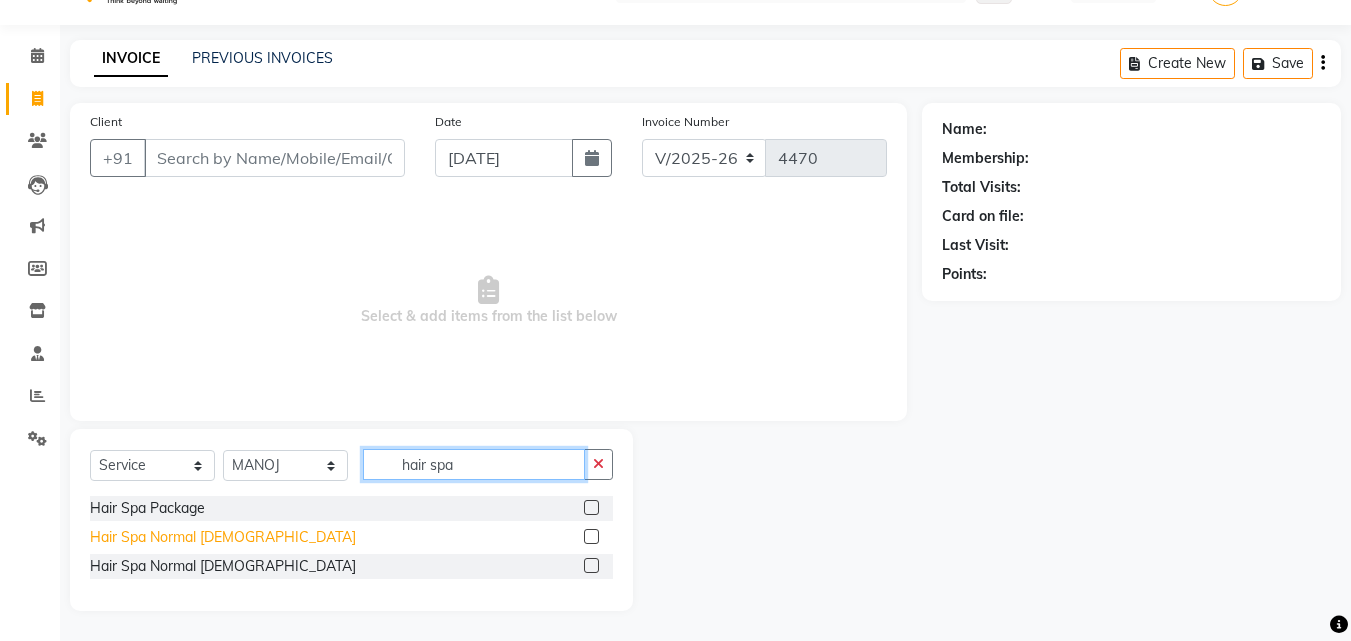 type on "hair spa" 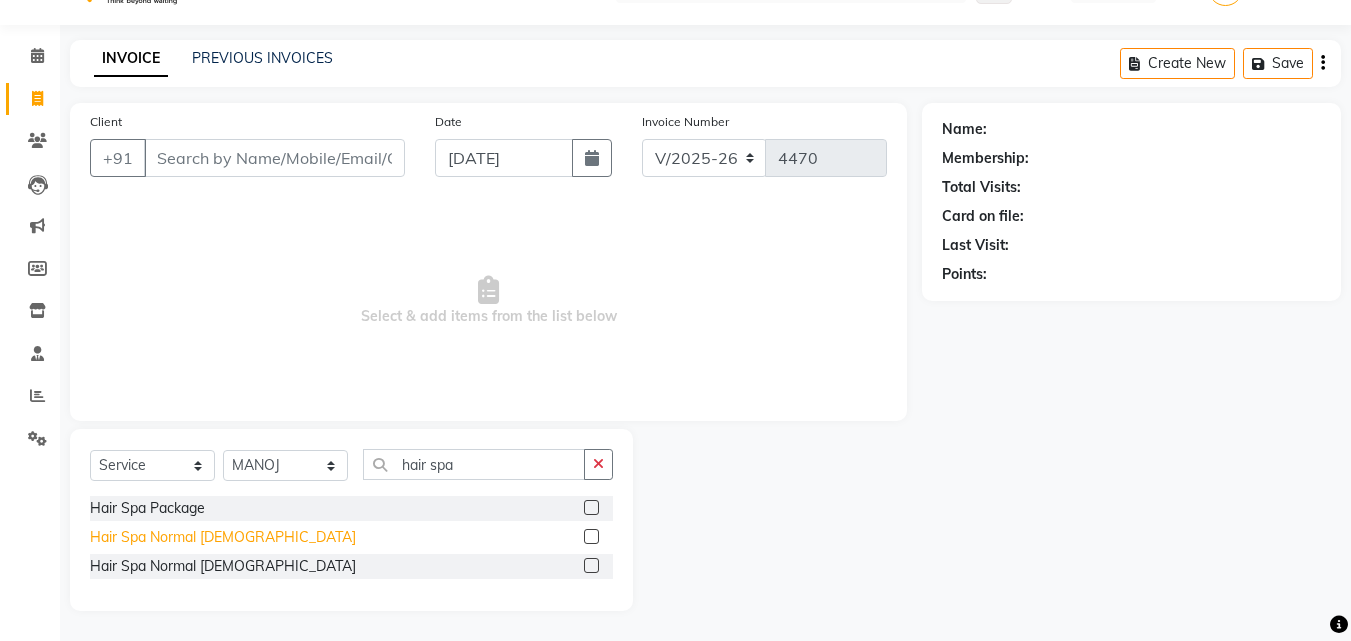 click on "Hair Spa Normal  Female" 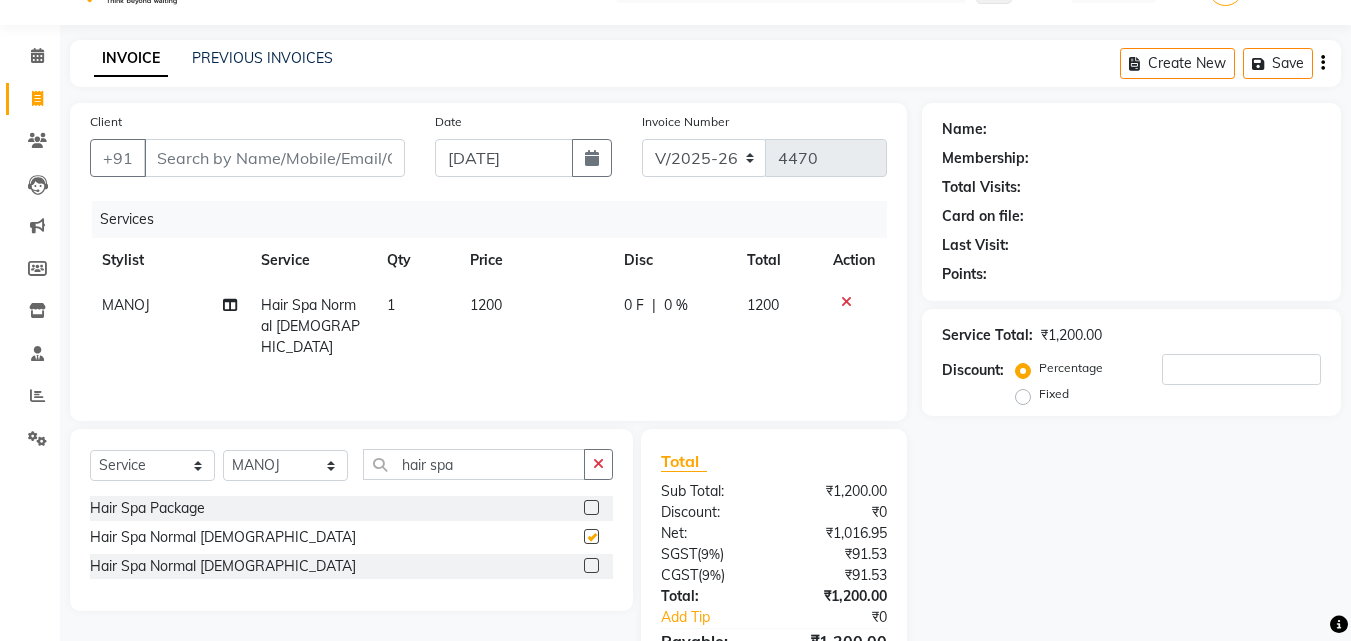checkbox on "false" 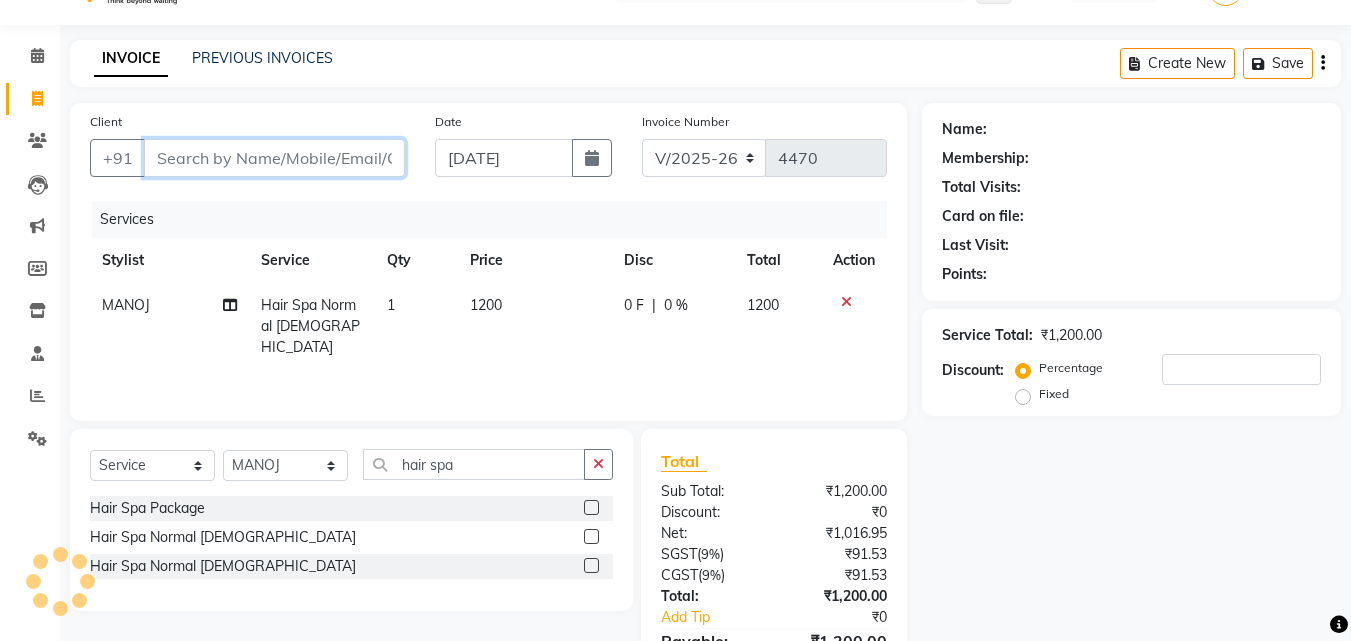 click on "Client" at bounding box center [274, 158] 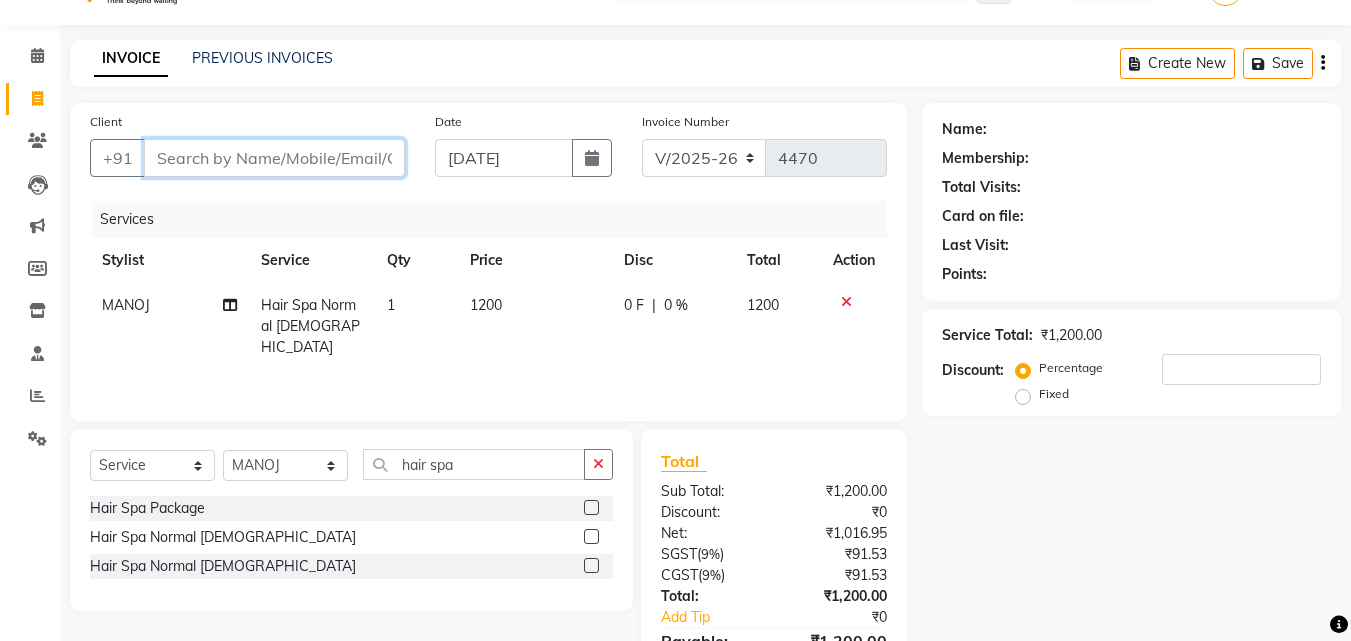 type on "9" 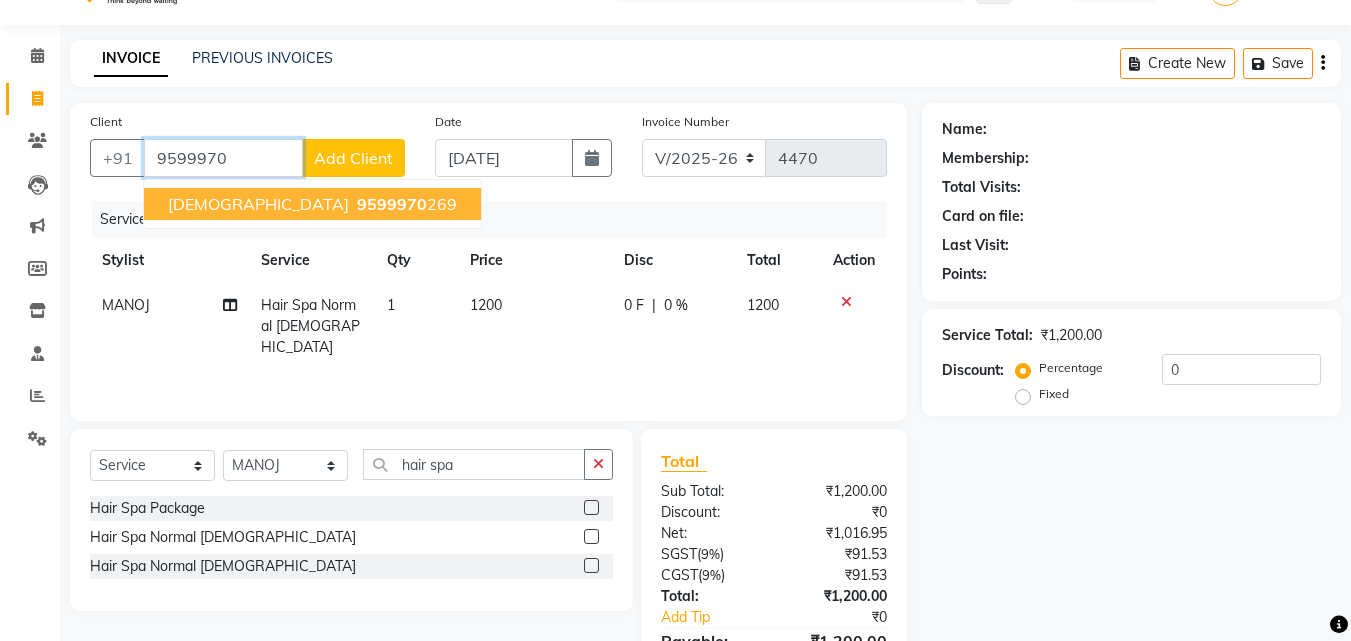 click on "9599970 269" at bounding box center [405, 204] 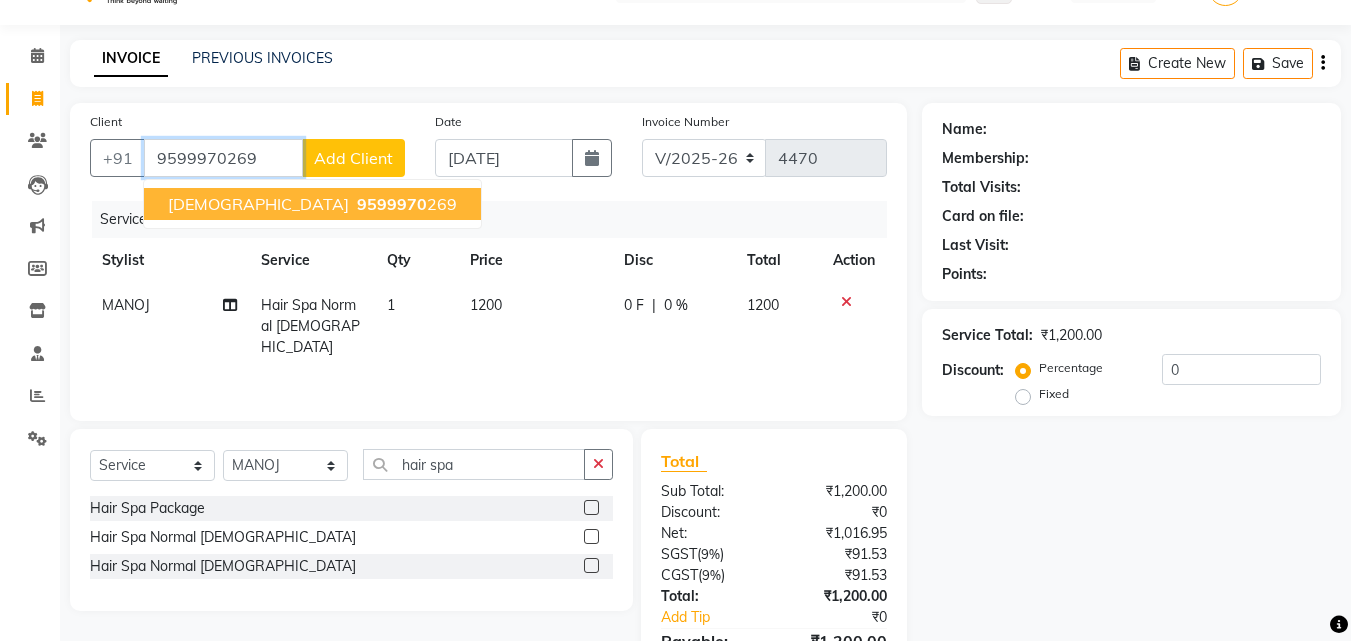 type on "9599970269" 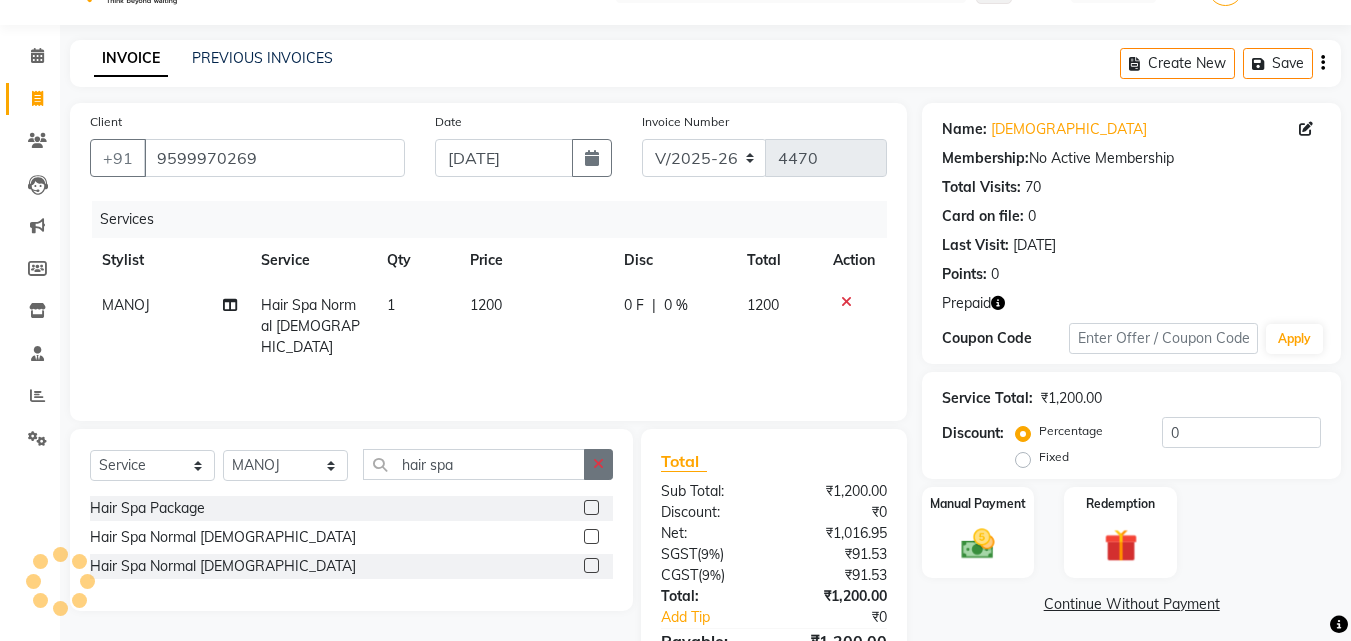 click on "Select  Service  Product  Membership  Package Voucher Prepaid Gift Card  Select Stylist Advance Cut  ASIF FARMAN HAIDER Iqbal KASHISH LUCKY Manager MANOJ NASEEM NASIR Nidhi Pooja  PRIYA RAEES RANI RASHID RIZWAN SACHIN SALMAN SANJAY Shahjad Shankar shuaib SONI hair spa Hair Spa Package  Hair Spa Normal  Female  Hair Spa Normal Male" 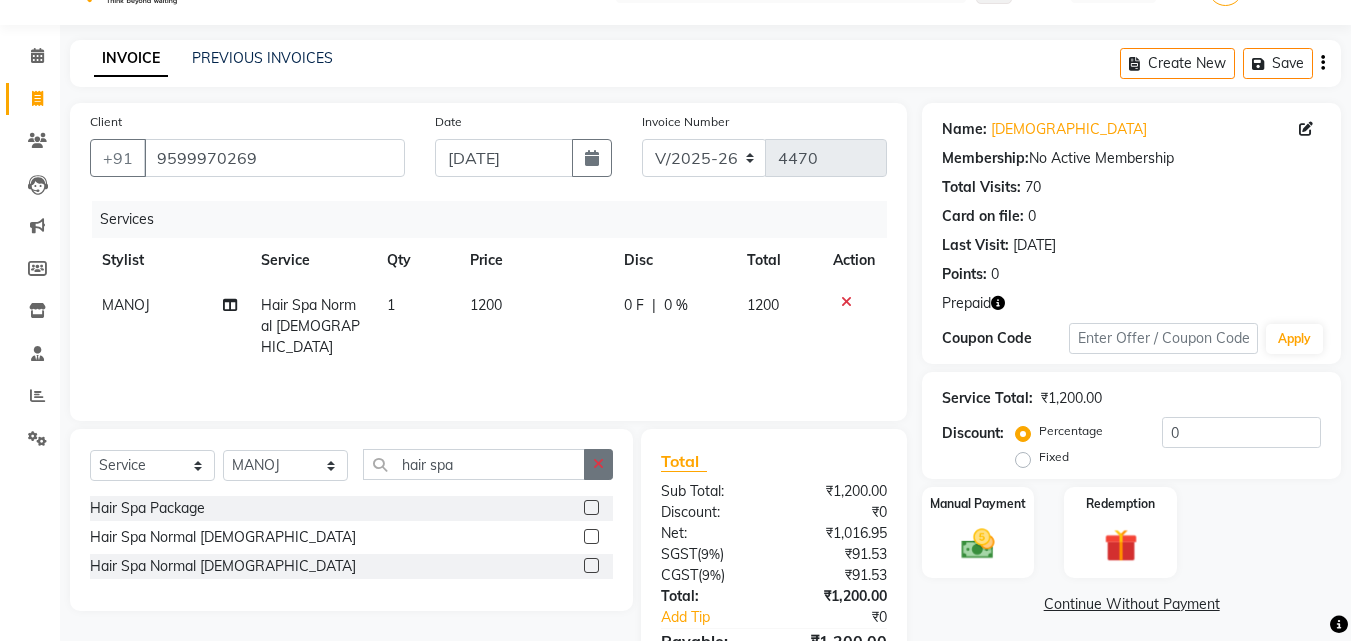 click 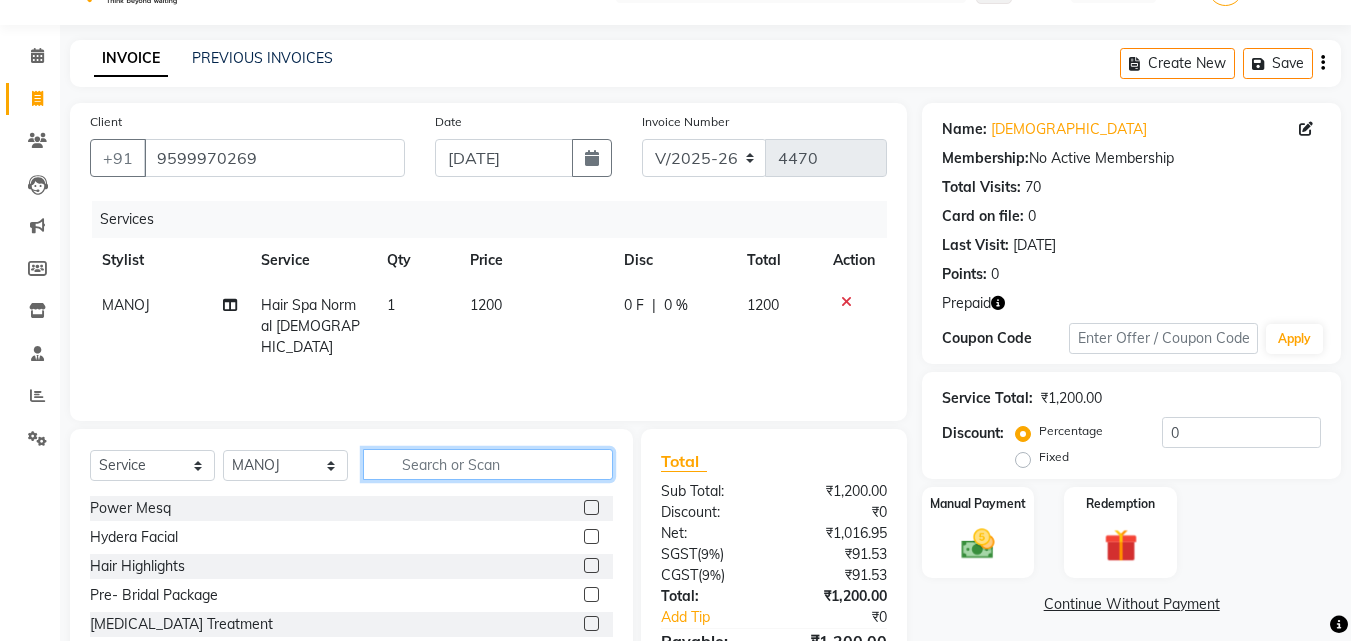 click 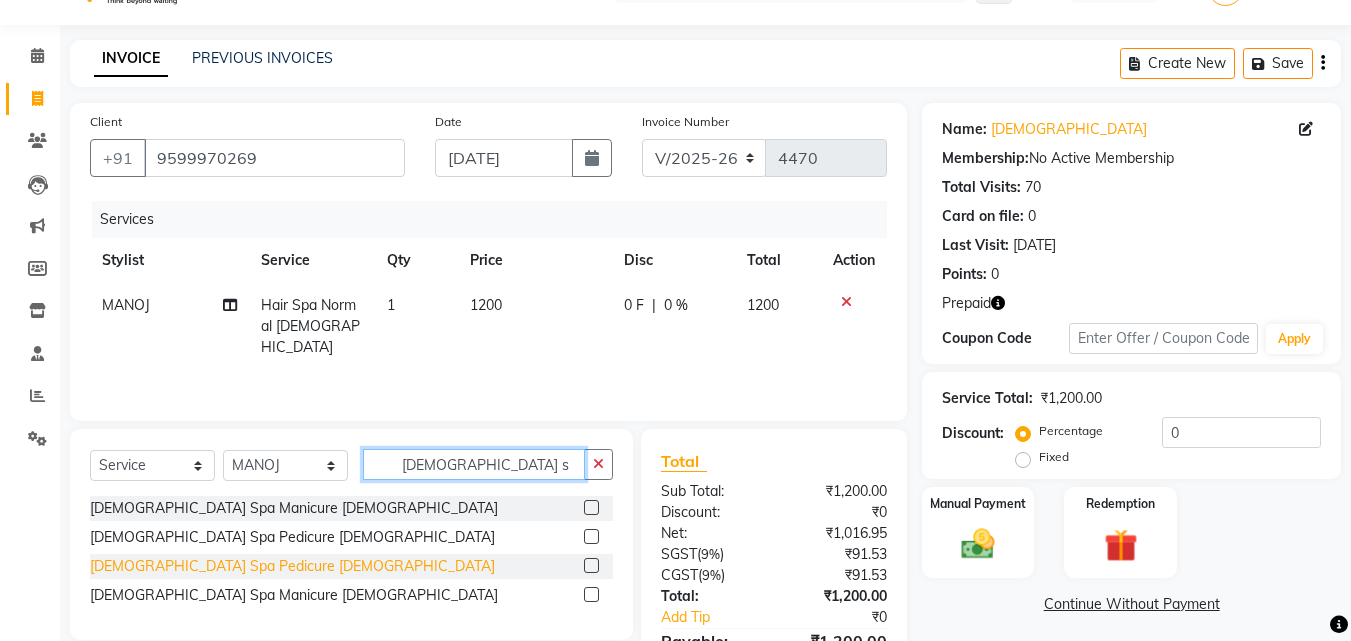 type on "vedic s" 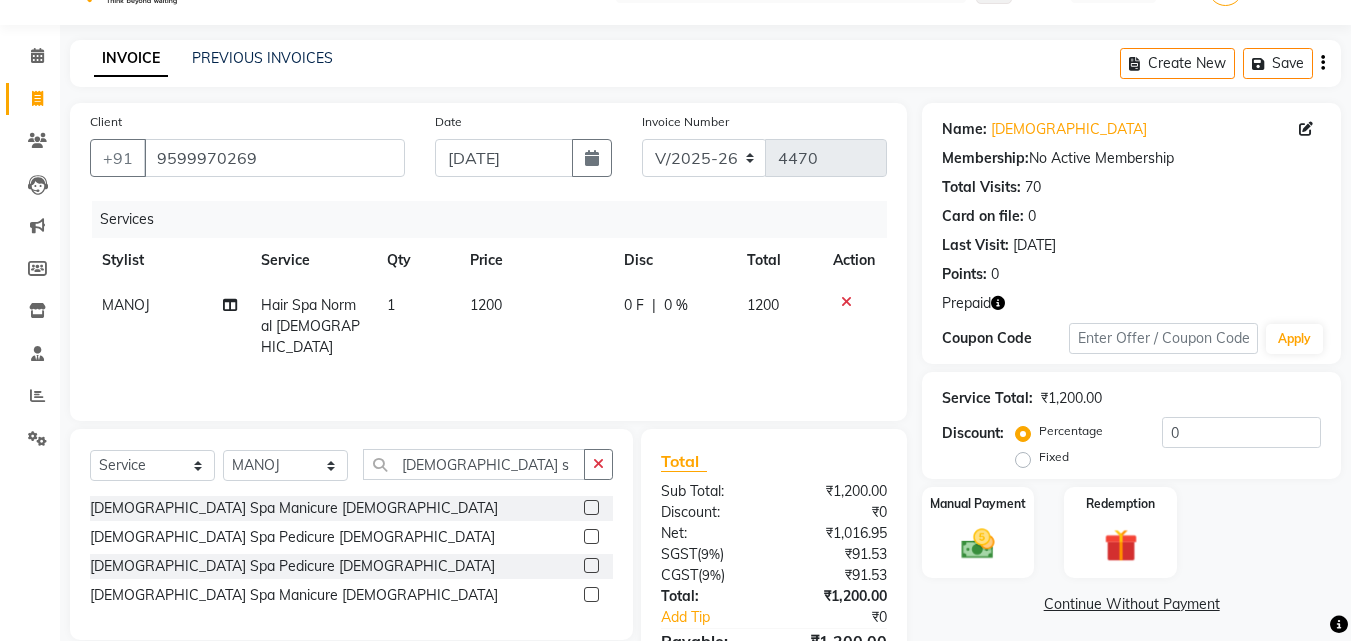 click on "Vedic Spa Pedicure Female" 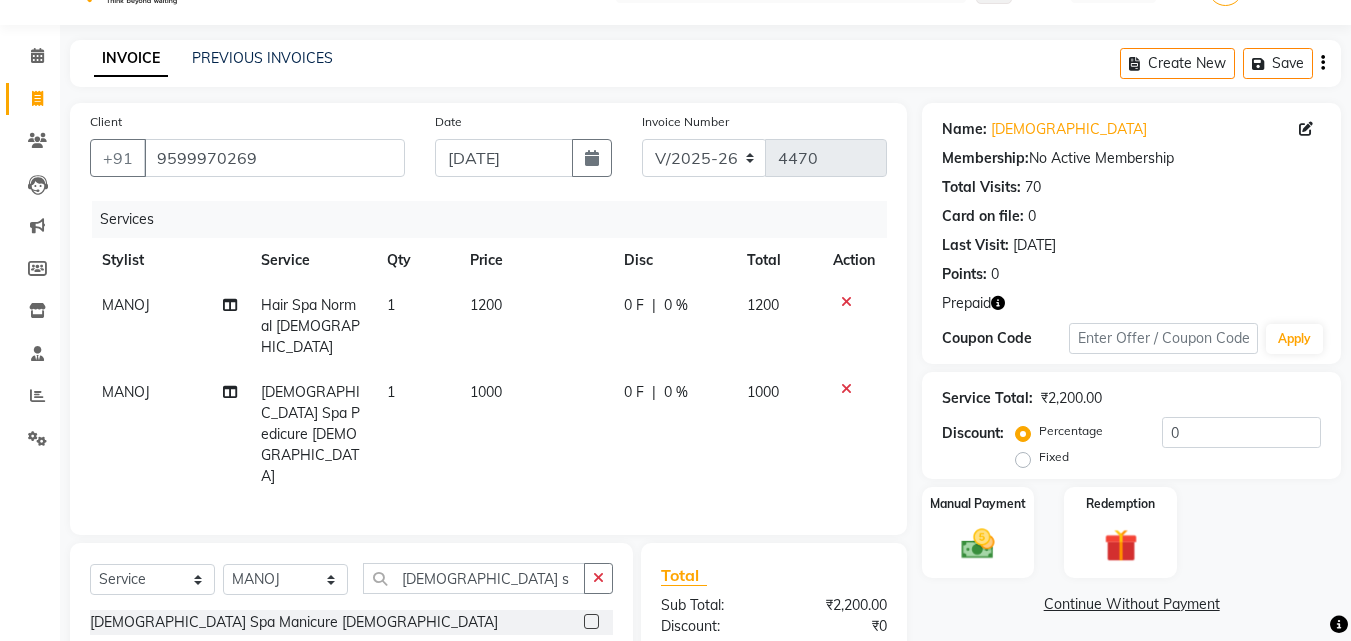 checkbox on "false" 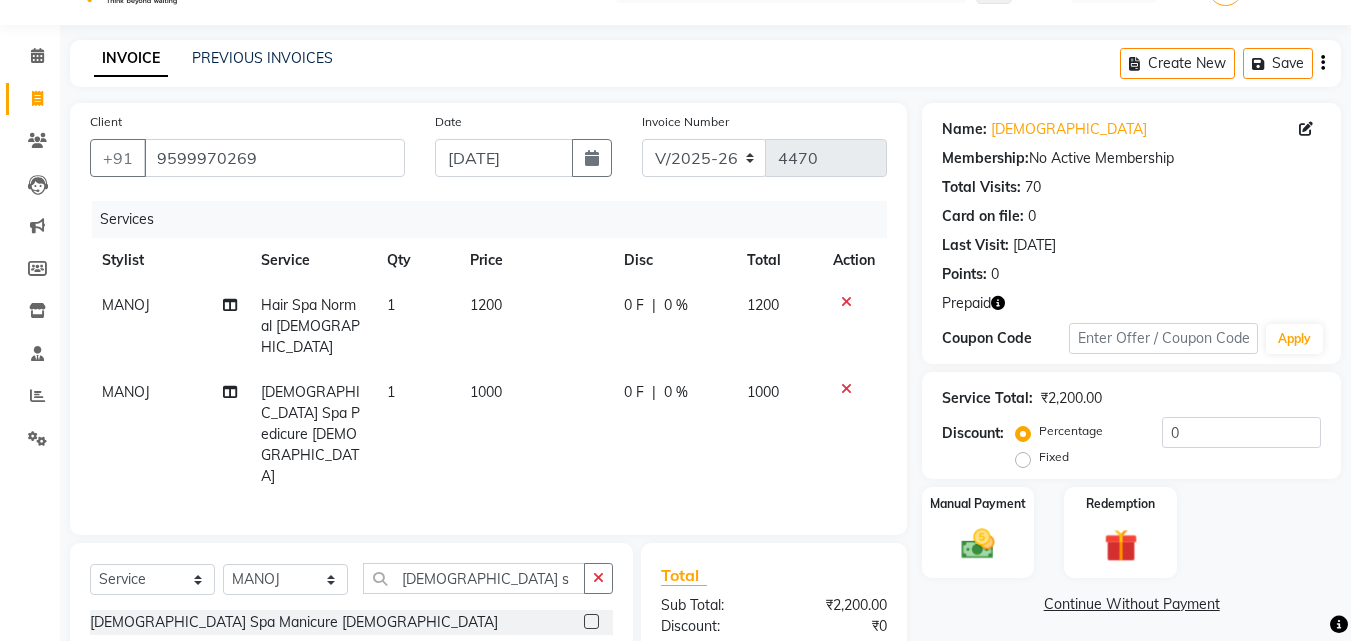 click 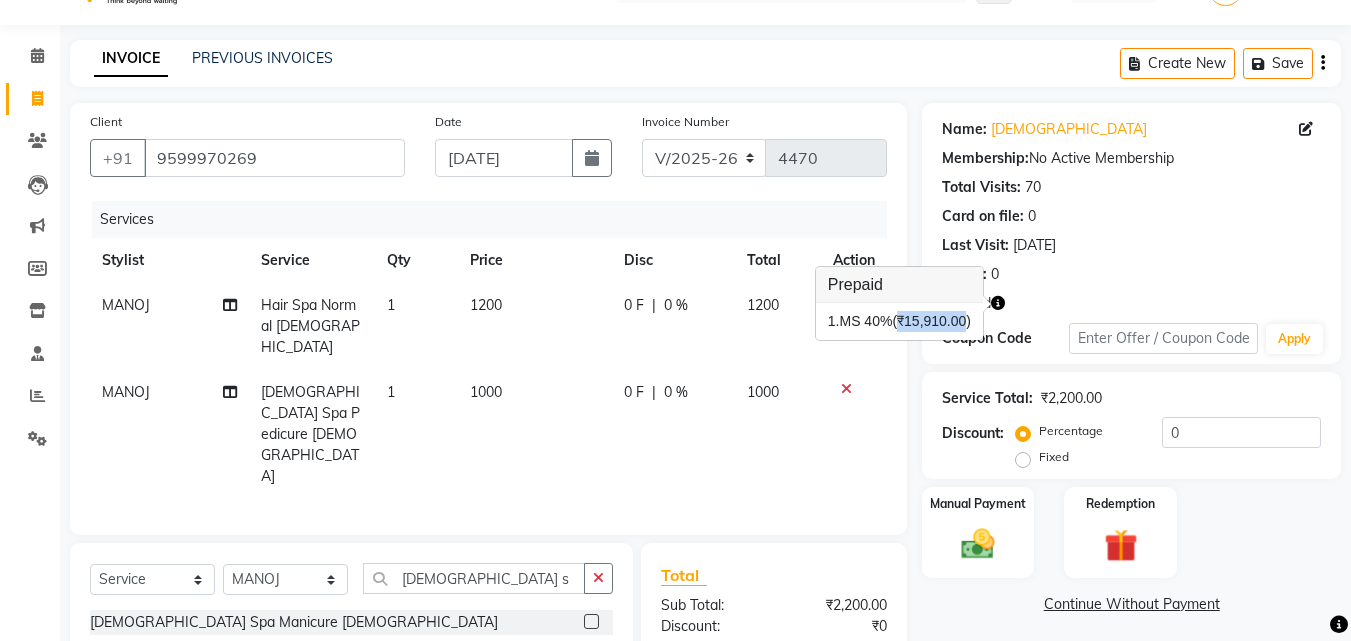 drag, startPoint x: 968, startPoint y: 323, endPoint x: 904, endPoint y: 323, distance: 64 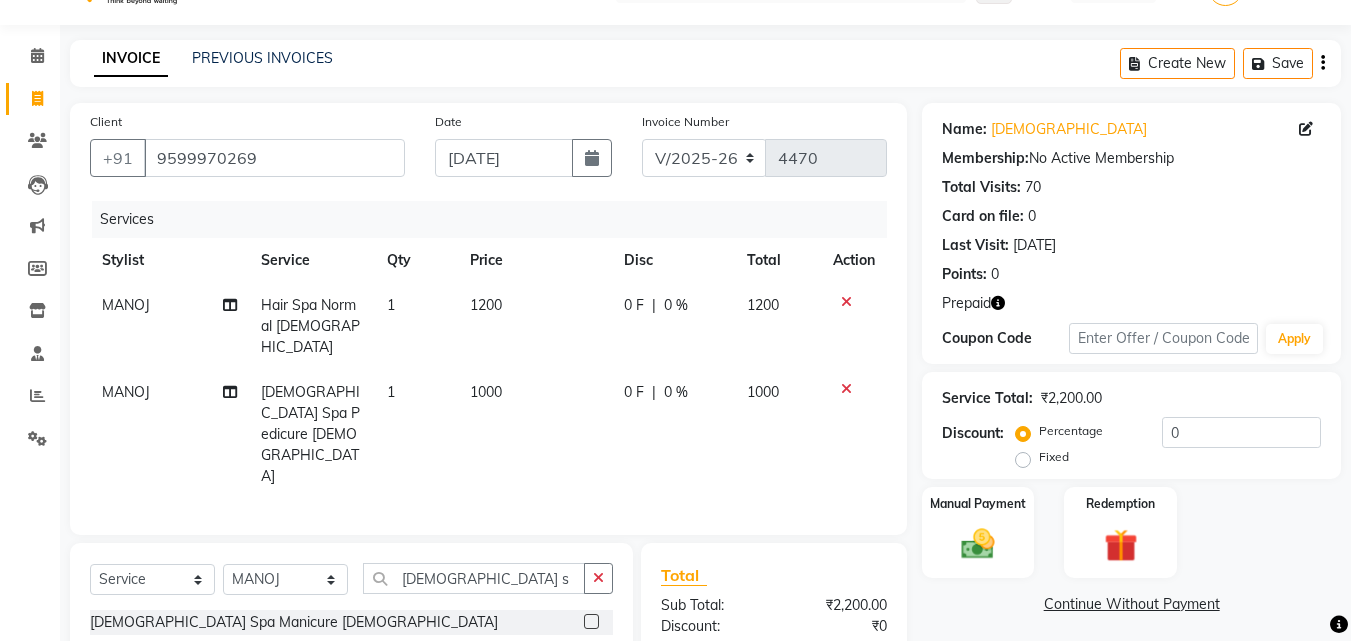 scroll, scrollTop: 104, scrollLeft: 0, axis: vertical 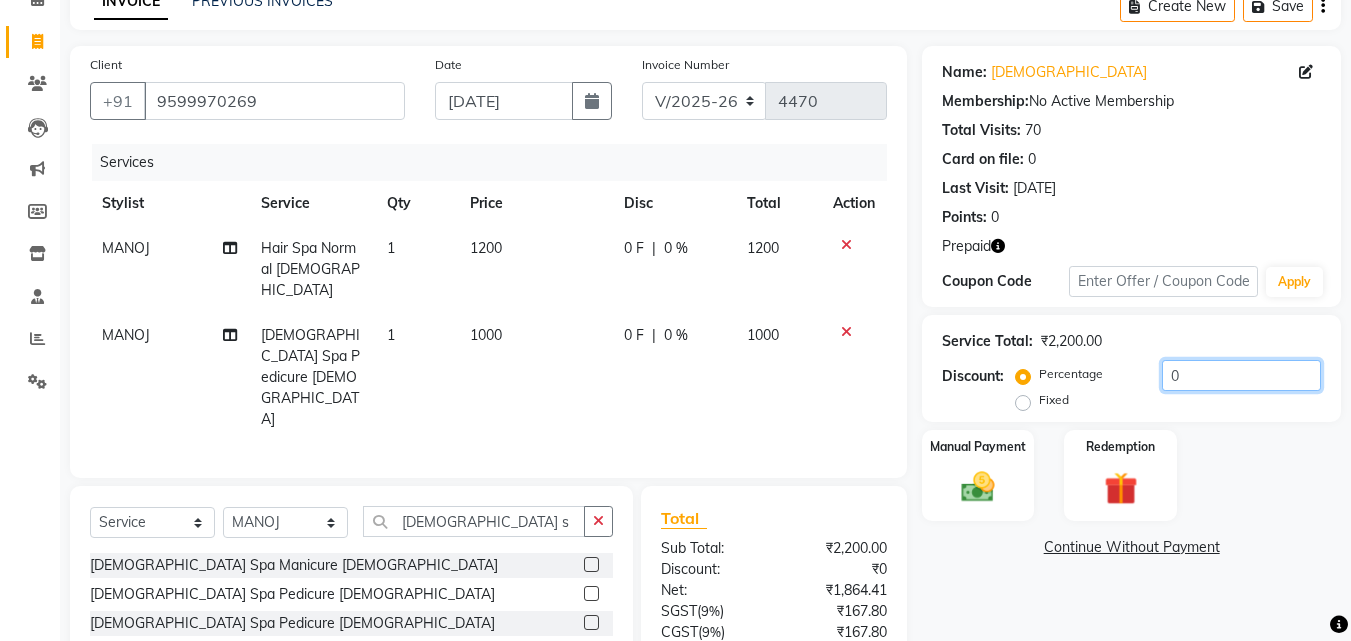 drag, startPoint x: 1162, startPoint y: 380, endPoint x: 1152, endPoint y: 385, distance: 11.18034 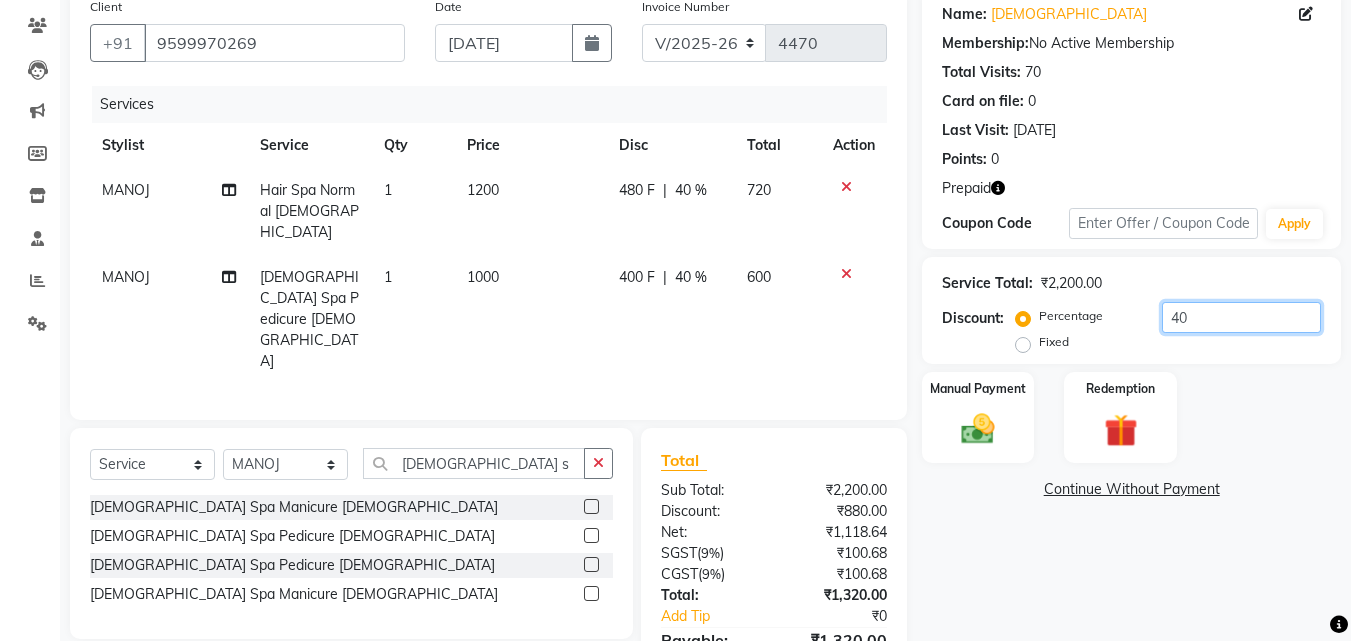 scroll, scrollTop: 185, scrollLeft: 0, axis: vertical 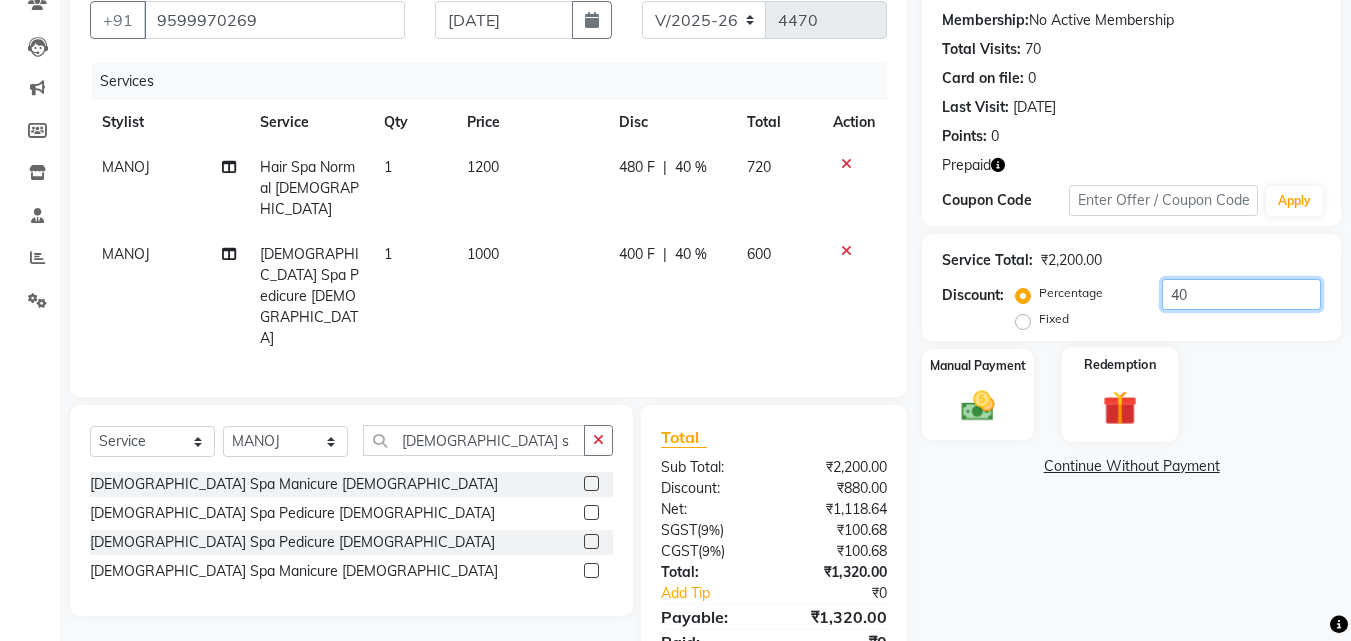 type on "40" 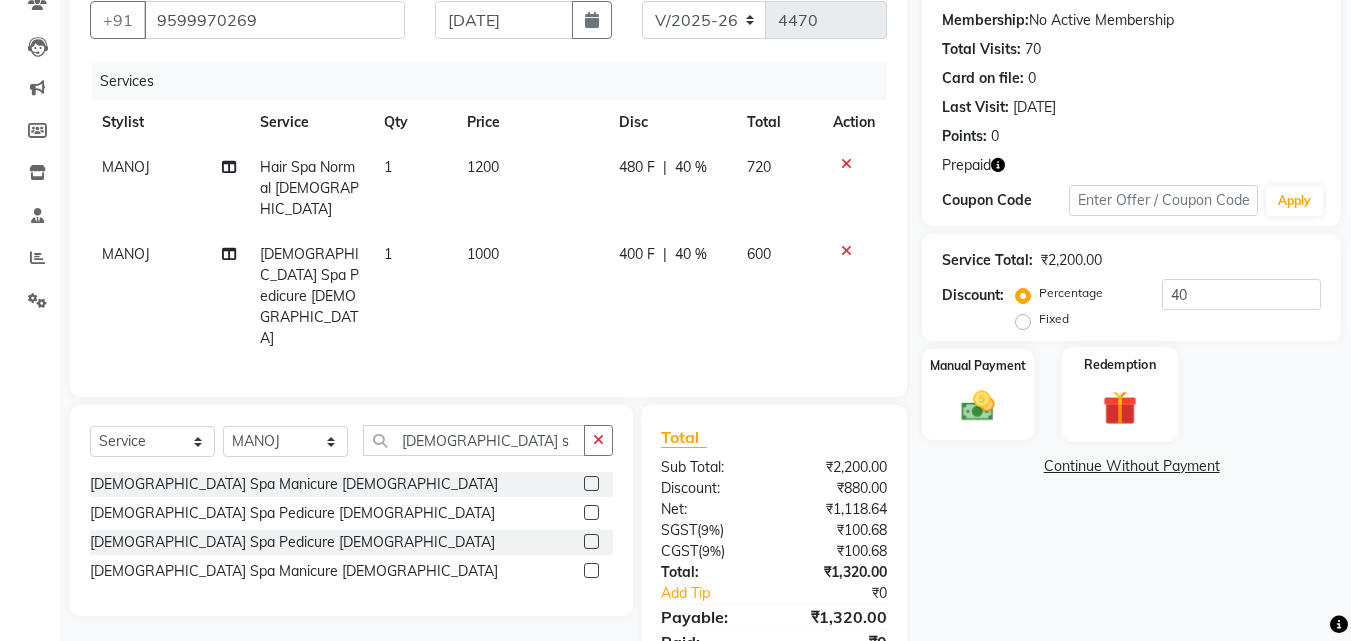 click 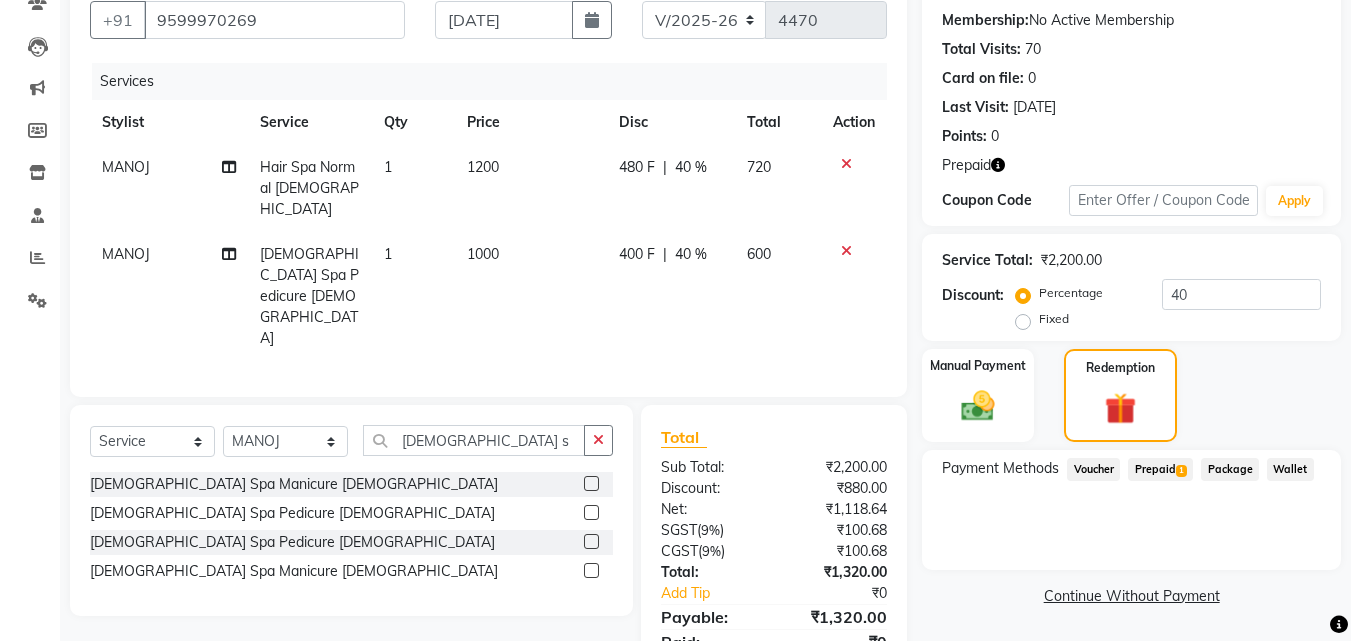 click on "1" 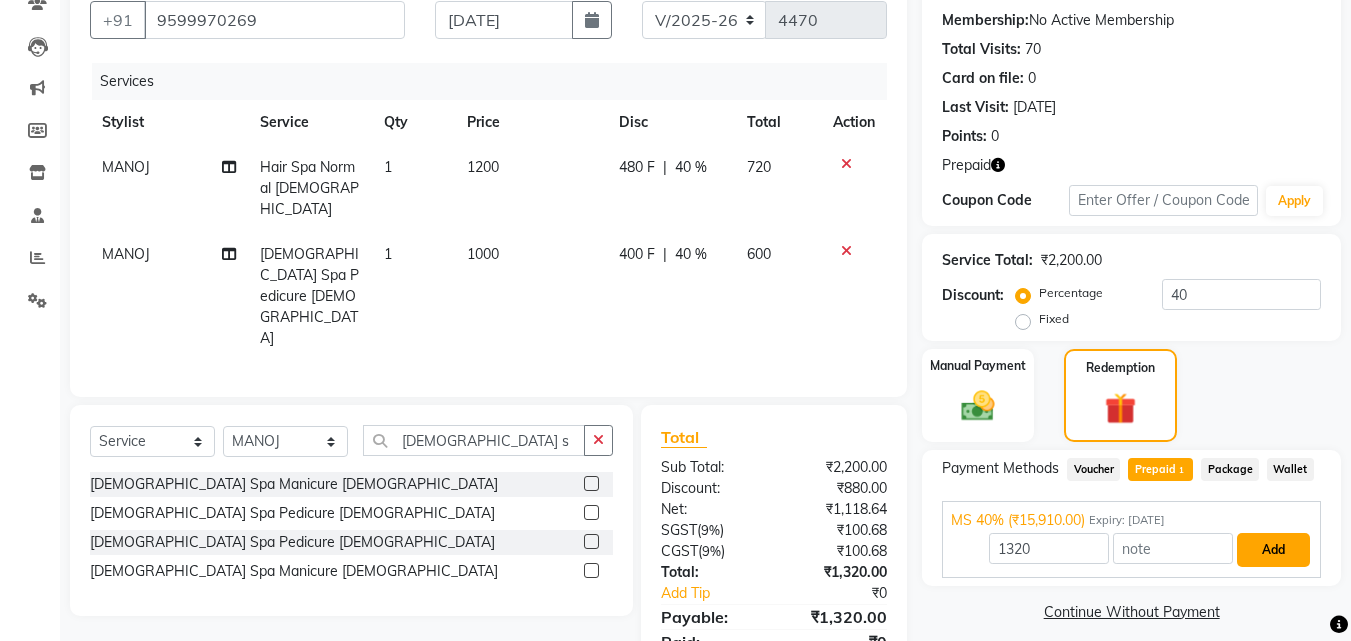 click on "Add" at bounding box center (1273, 550) 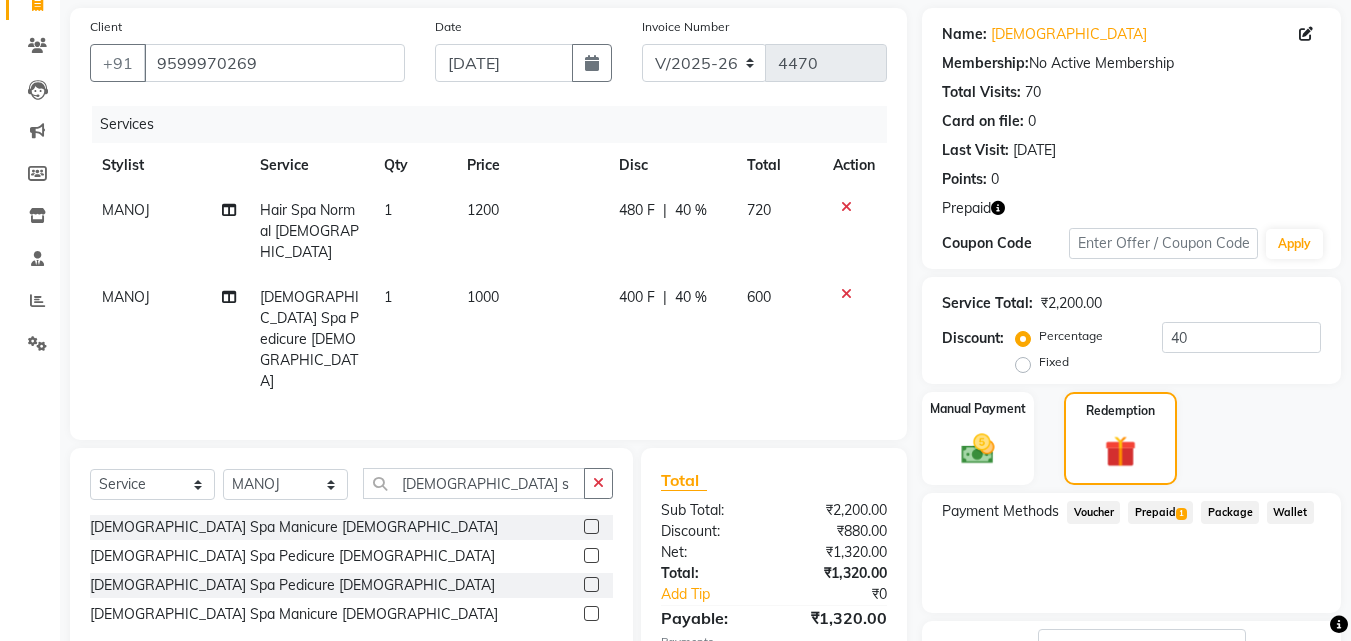 scroll, scrollTop: 193, scrollLeft: 0, axis: vertical 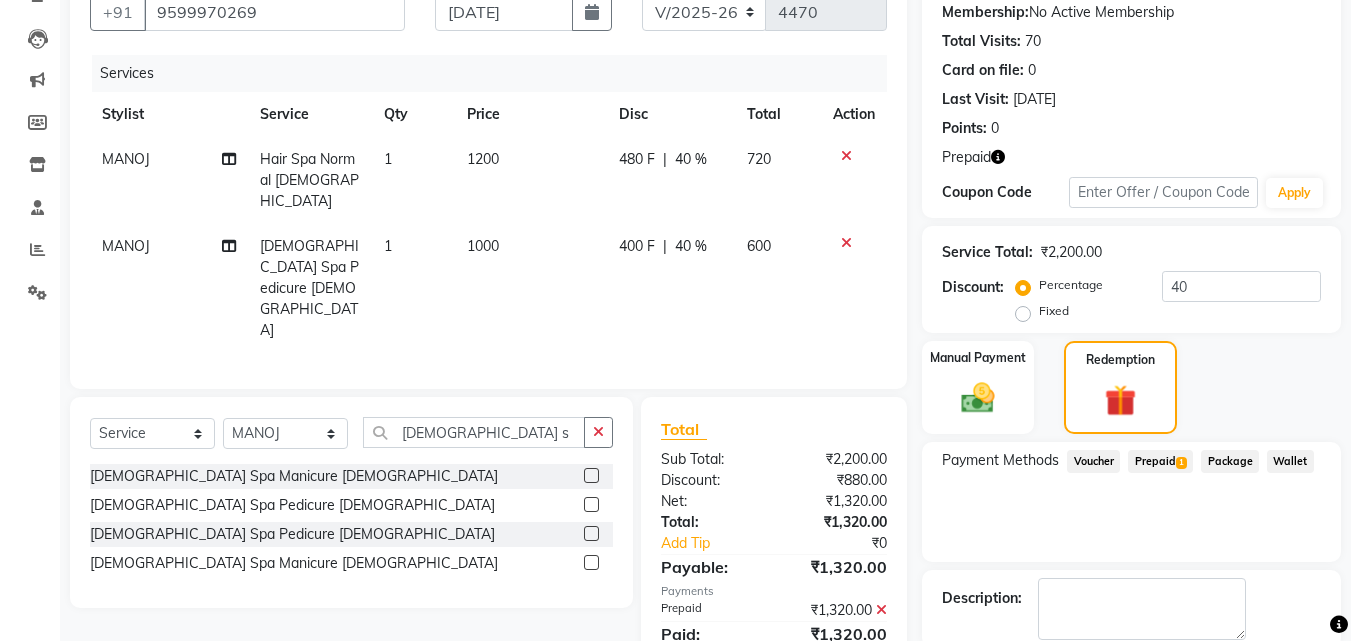 click 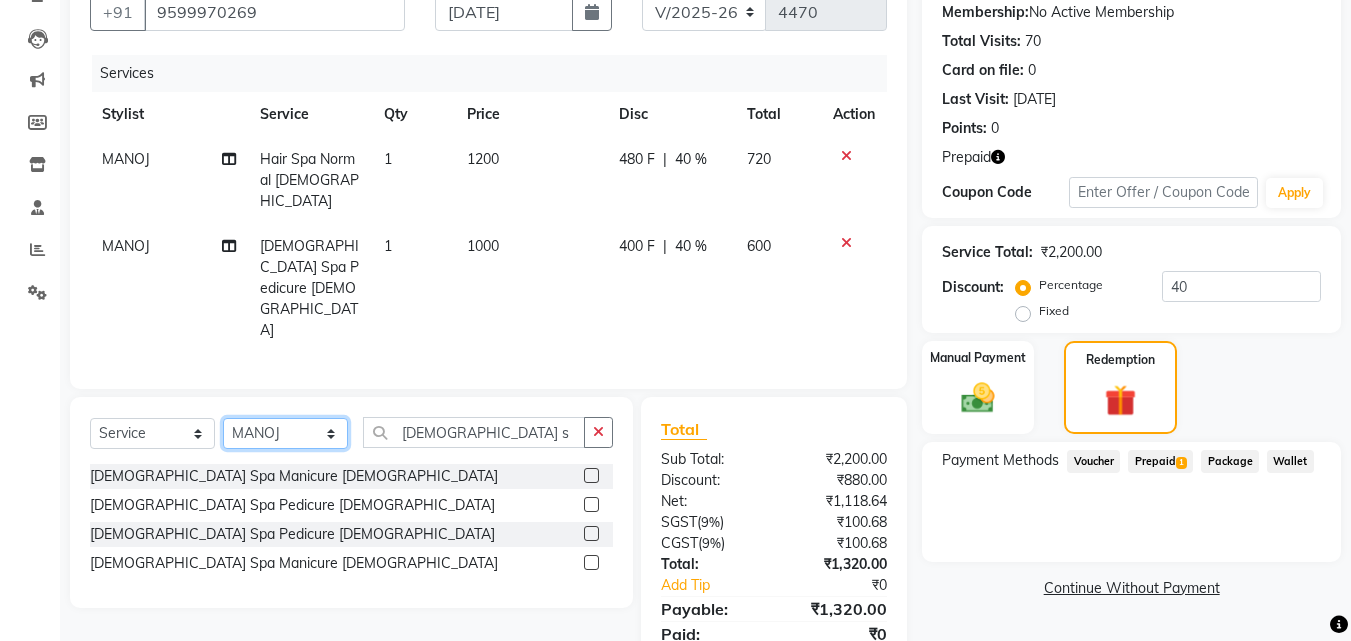 click on "Select Stylist Advance Cut  ASIF FARMAN HAIDER Iqbal KASHISH LUCKY Manager MANOJ NASEEM NASIR Nidhi Pooja  PRIYA RAEES RANI RASHID RIZWAN SACHIN SALMAN SANJAY Shahjad Shankar shuaib SONI" 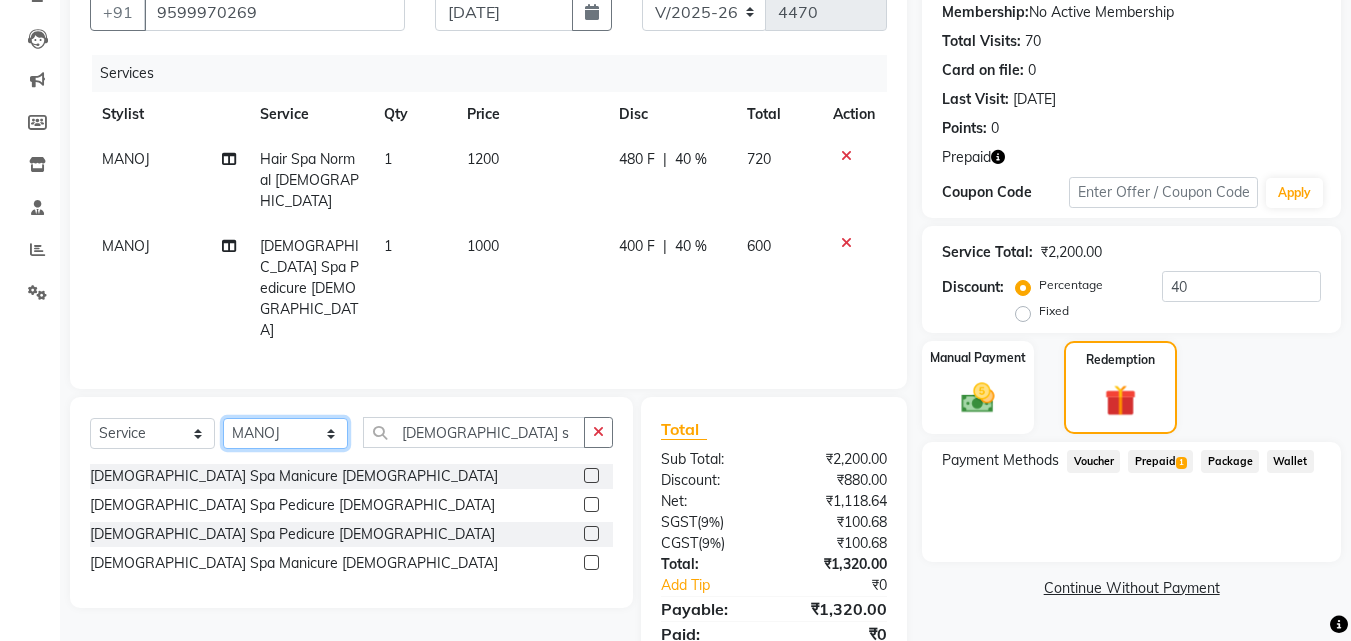 click on "Select Stylist Advance Cut  ASIF FARMAN HAIDER Iqbal KASHISH LUCKY Manager MANOJ NASEEM NASIR Nidhi Pooja  PRIYA RAEES RANI RASHID RIZWAN SACHIN SALMAN SANJAY Shahjad Shankar shuaib SONI" 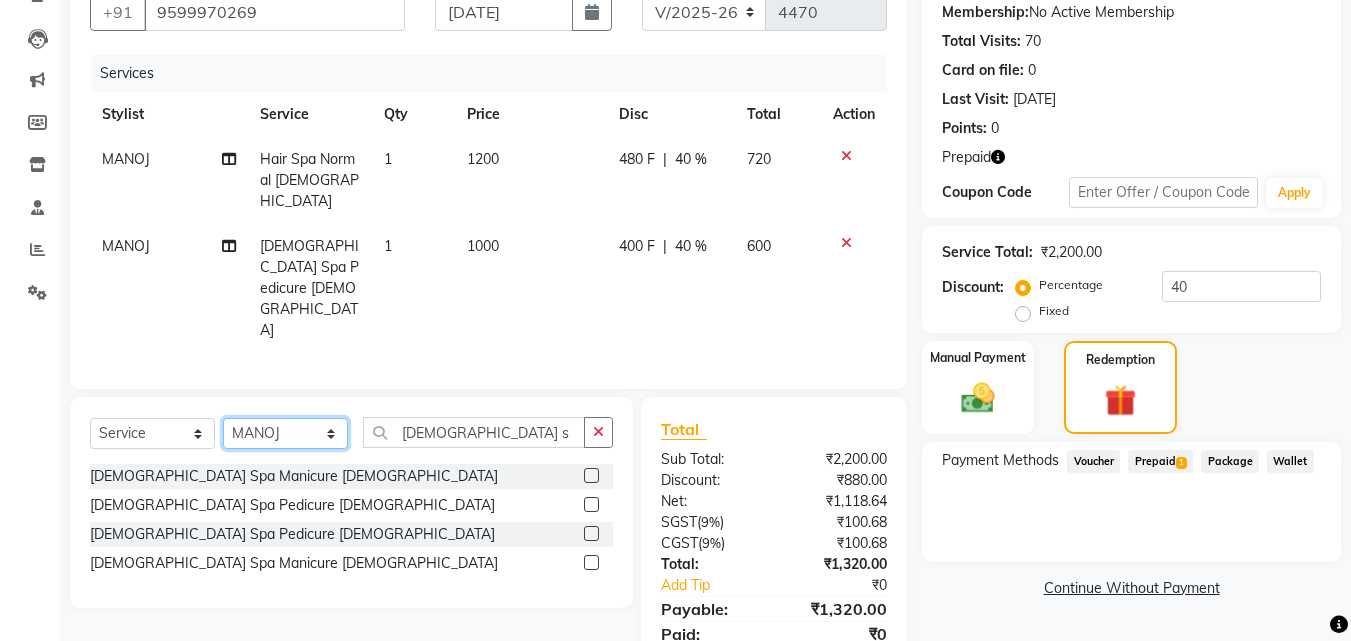 click on "Select Stylist Advance Cut  ASIF FARMAN HAIDER Iqbal KASHISH LUCKY Manager MANOJ NASEEM NASIR Nidhi Pooja  PRIYA RAEES RANI RASHID RIZWAN SACHIN SALMAN SANJAY Shahjad Shankar shuaib SONI" 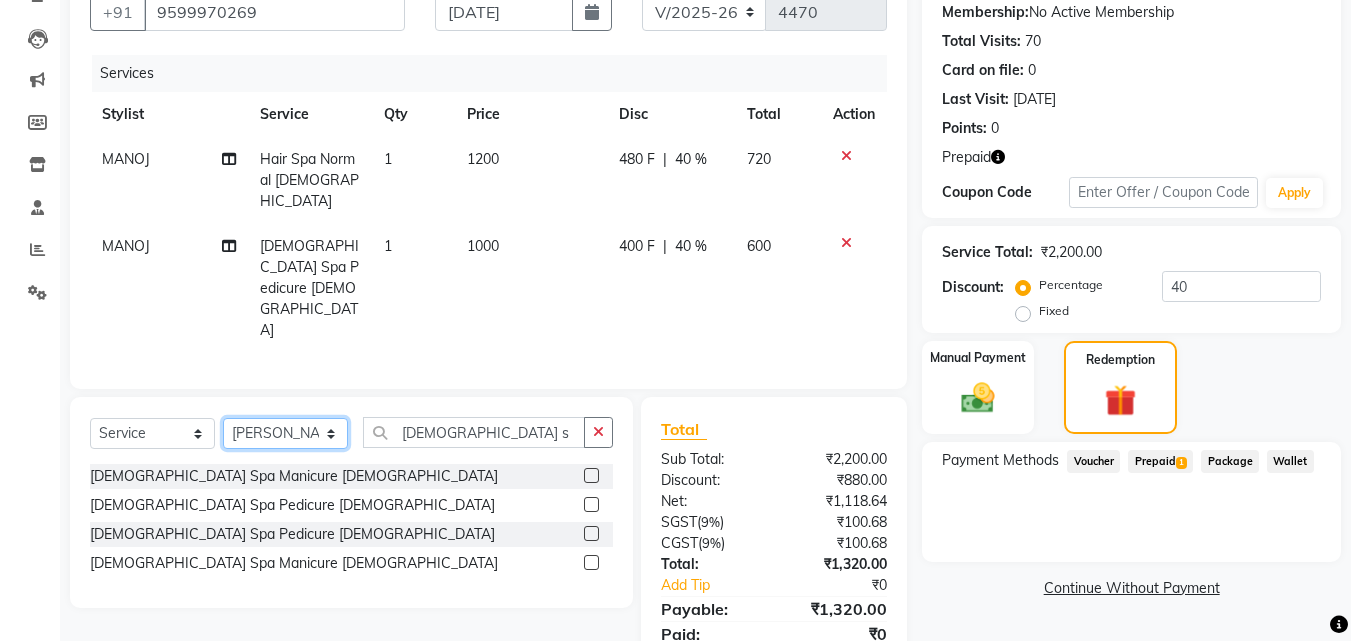 click on "Select Stylist Advance Cut  ASIF FARMAN HAIDER Iqbal KASHISH LUCKY Manager MANOJ NASEEM NASIR Nidhi Pooja  PRIYA RAEES RANI RASHID RIZWAN SACHIN SALMAN SANJAY Shahjad Shankar shuaib SONI" 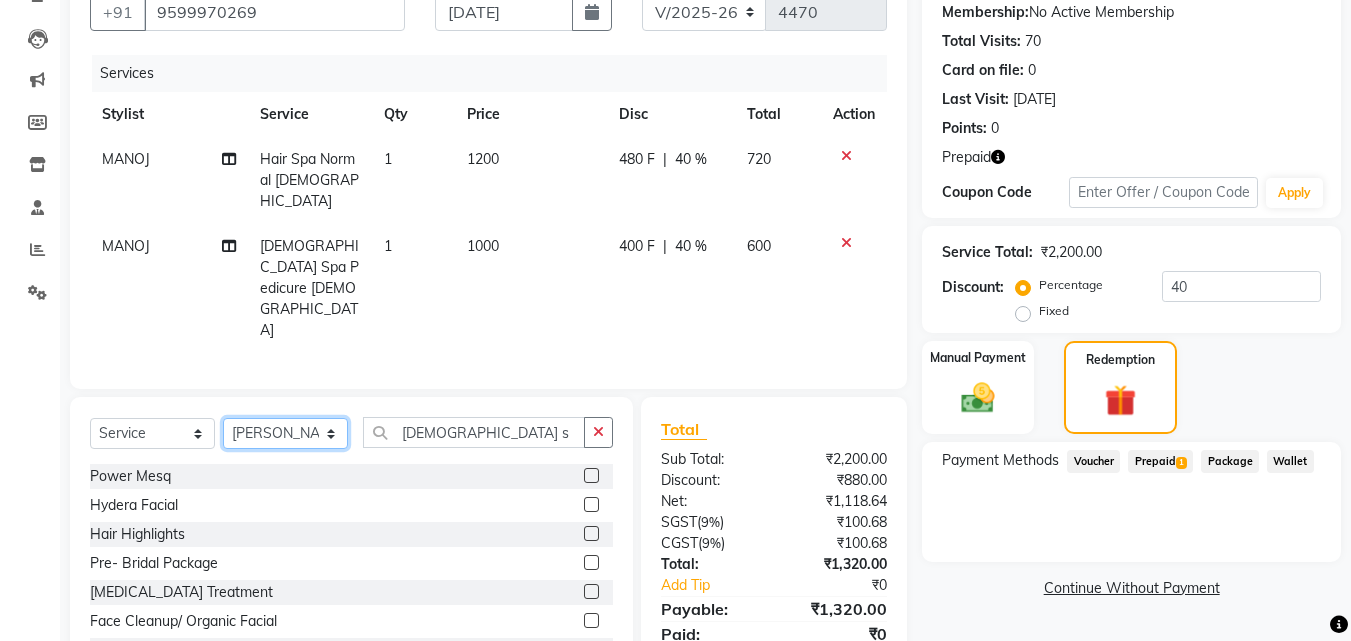 select on "46511" 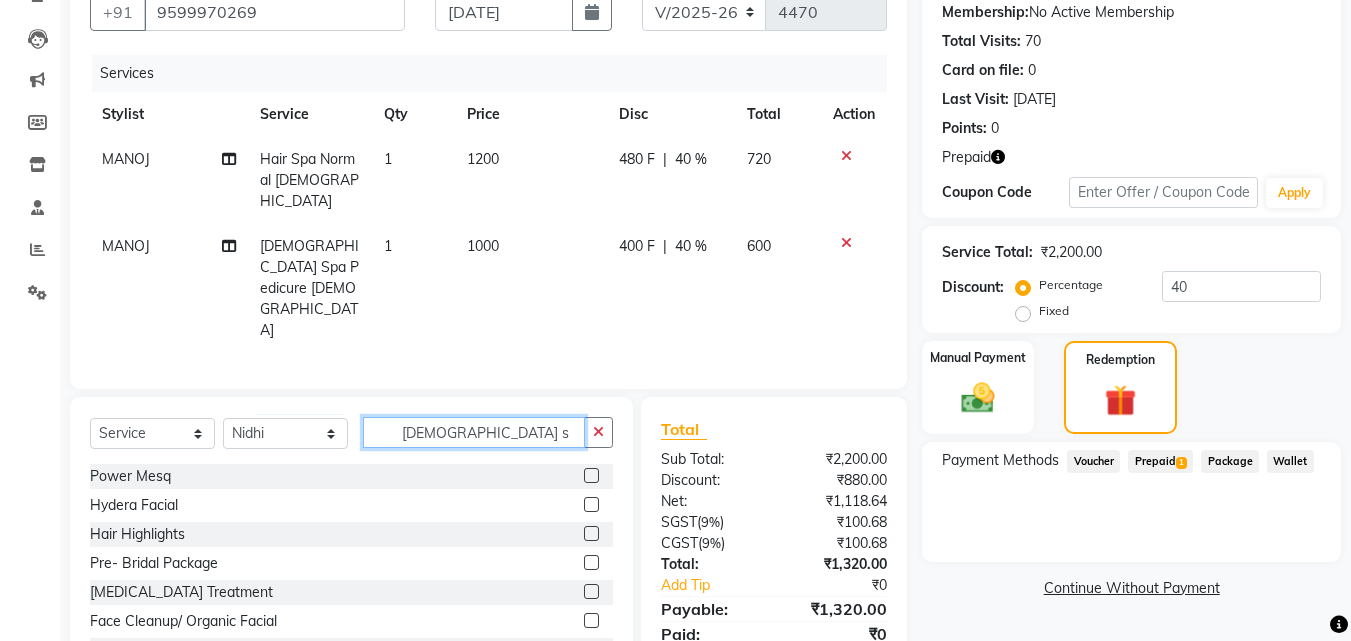 click on "vedic s" 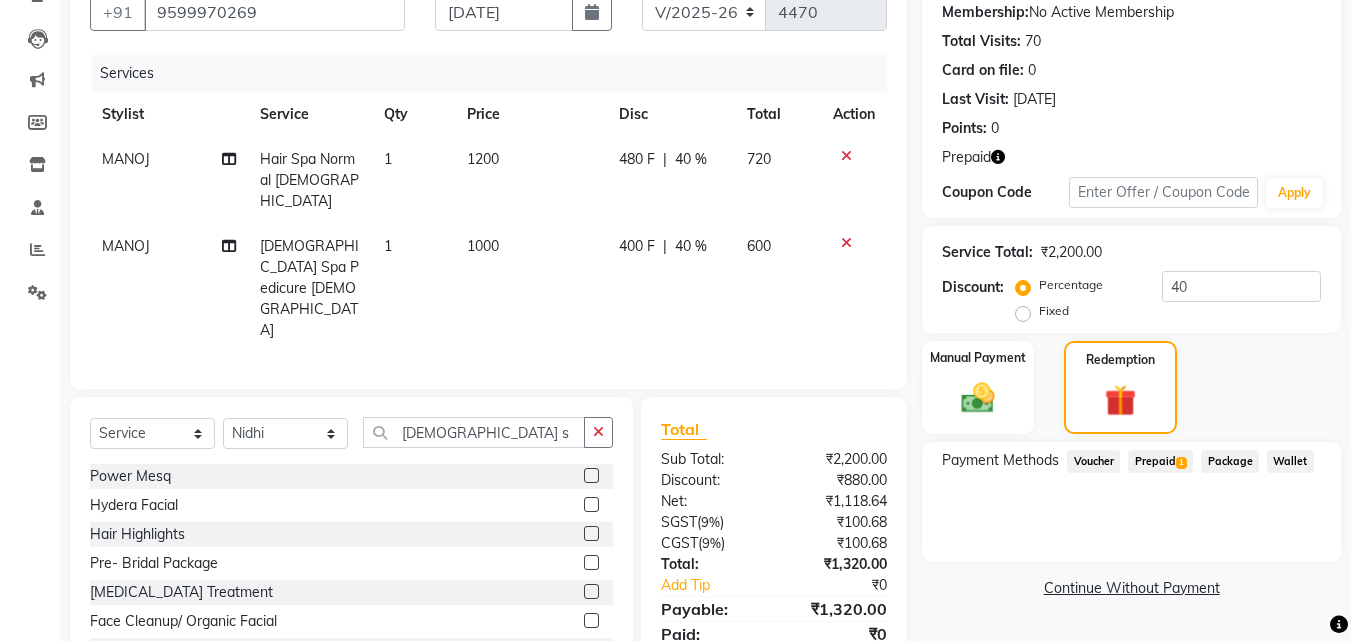 click 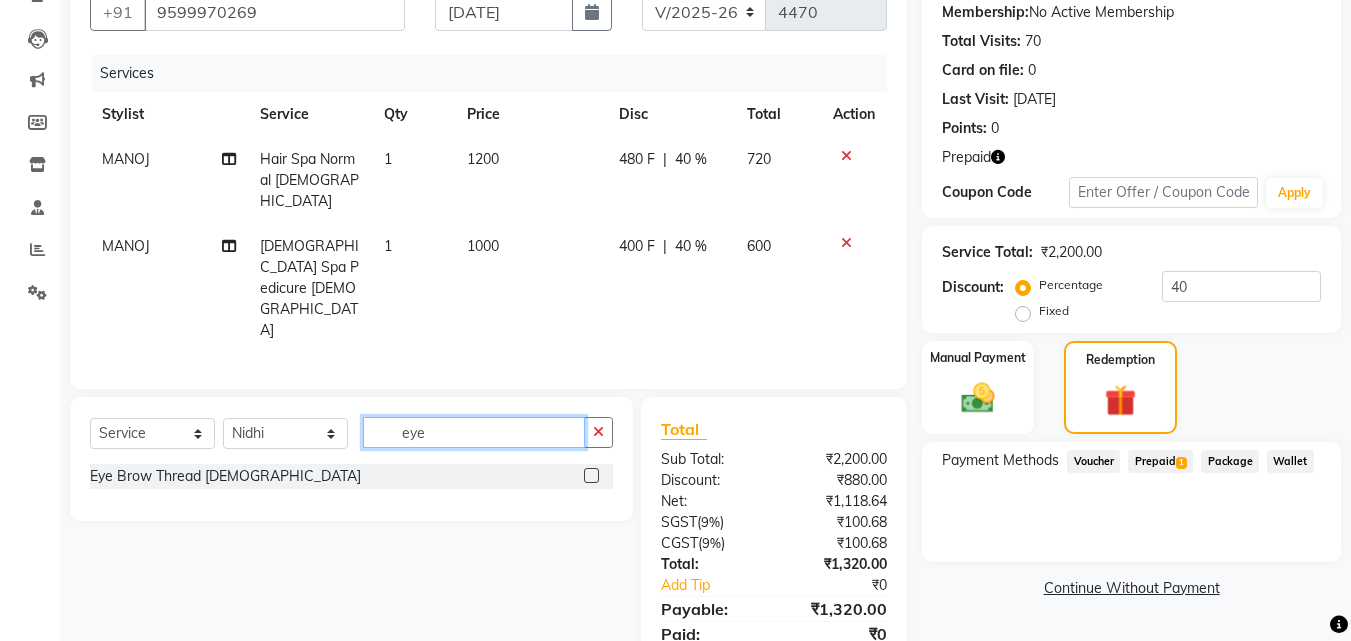 type on "eye" 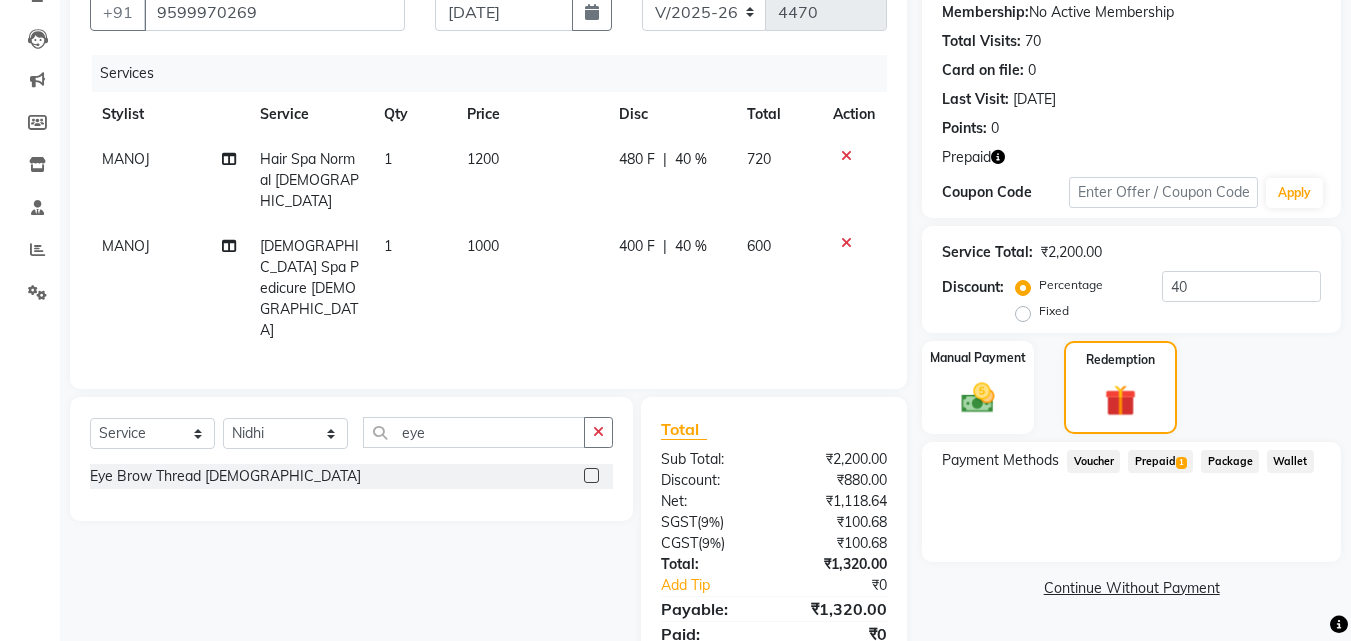 click on "Eye Brow Thread Female" 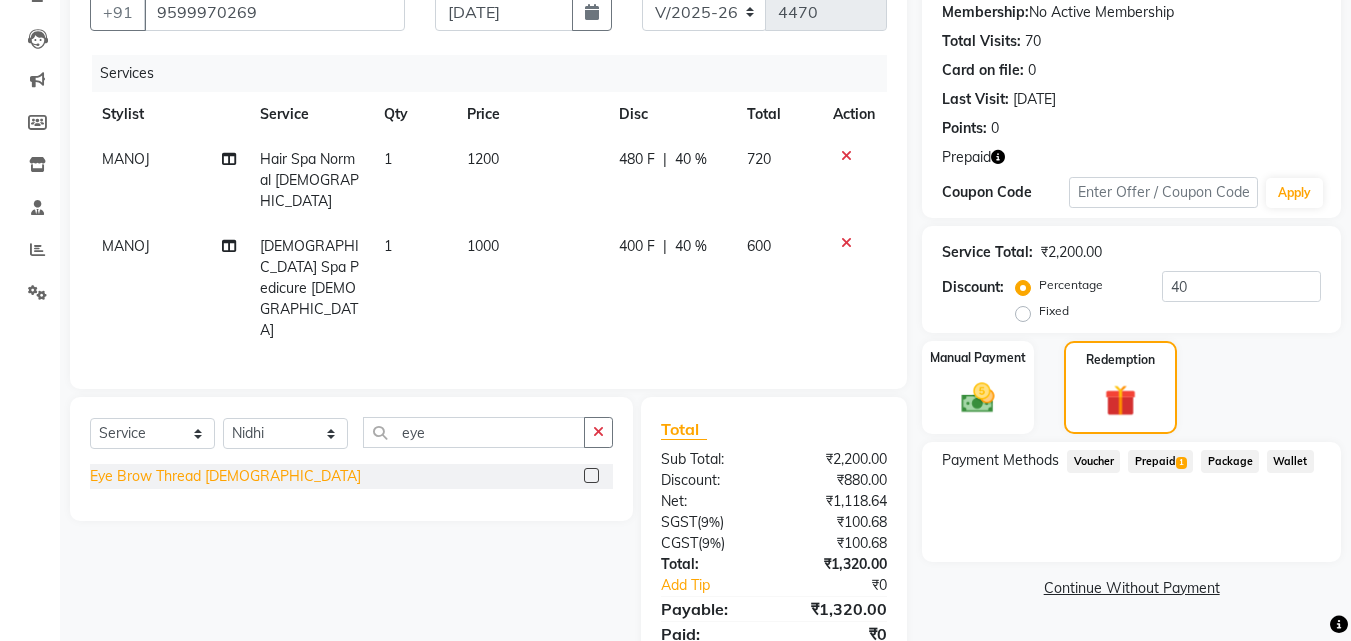 click on "Eye Brow Thread Female" 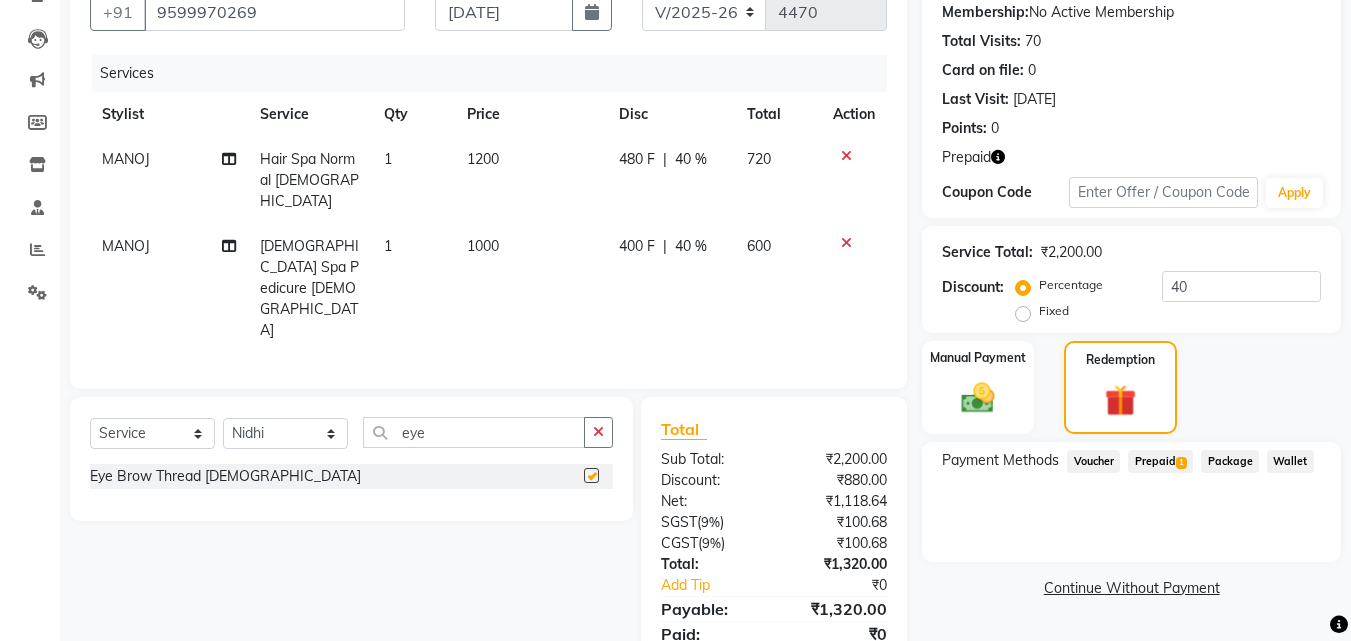 checkbox on "false" 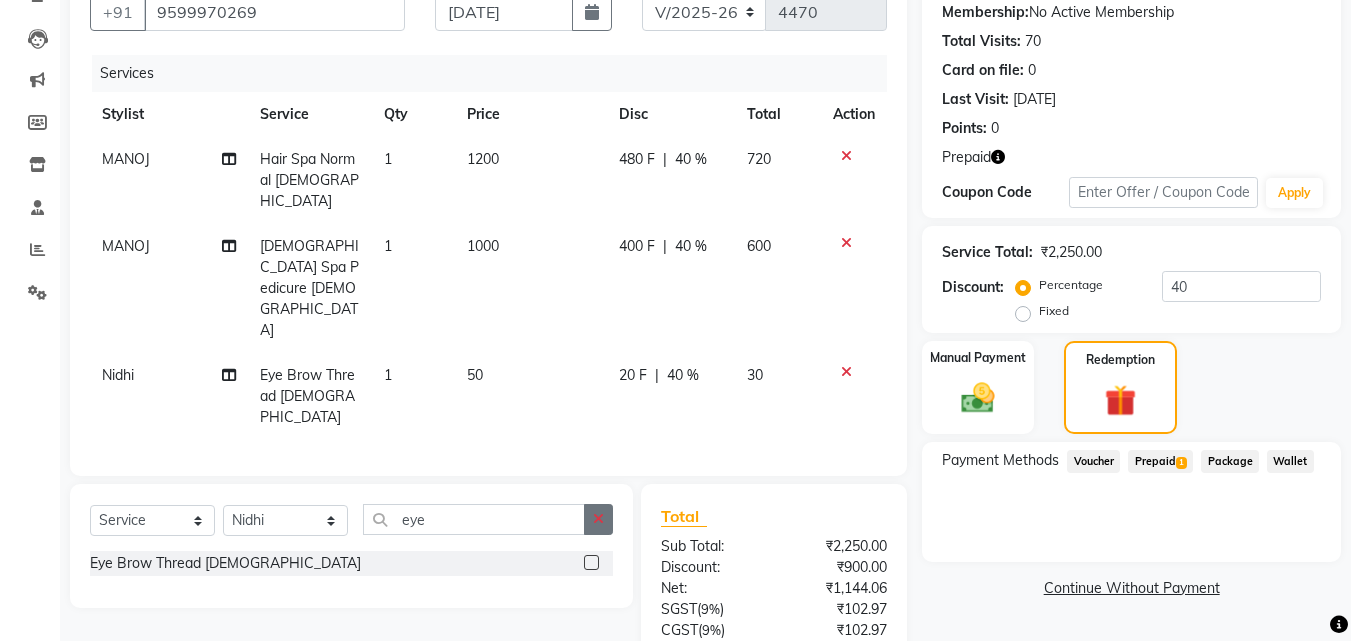 click 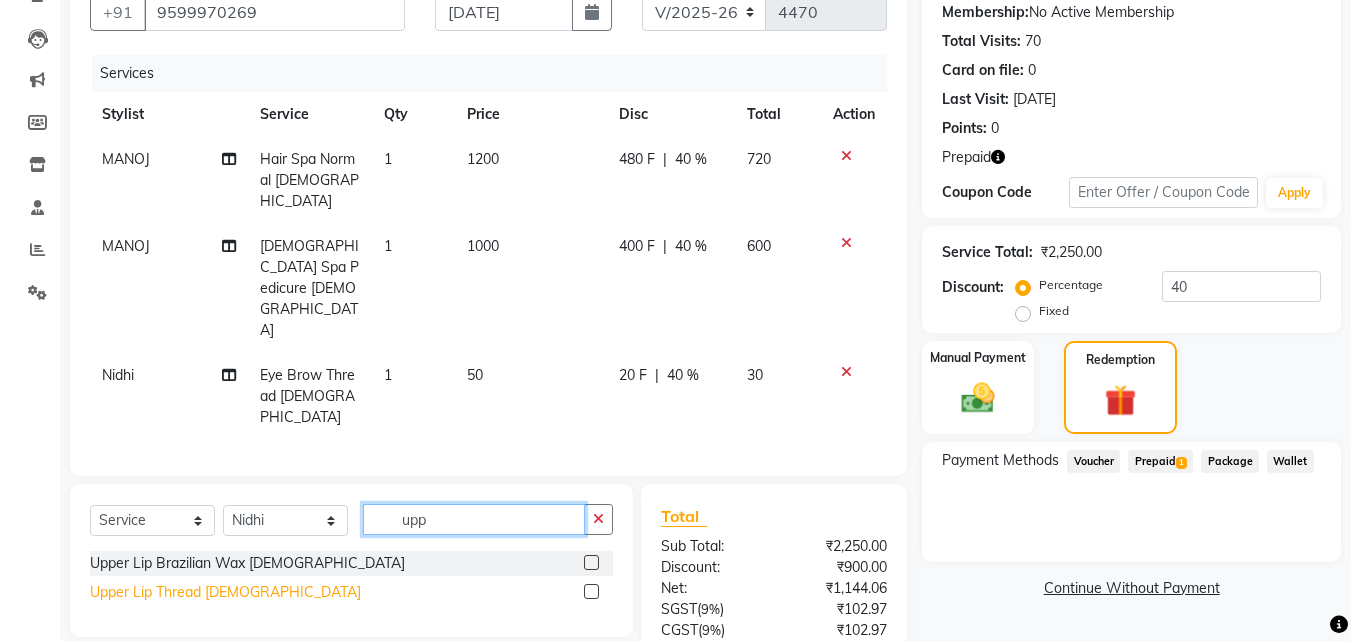 type on "upp" 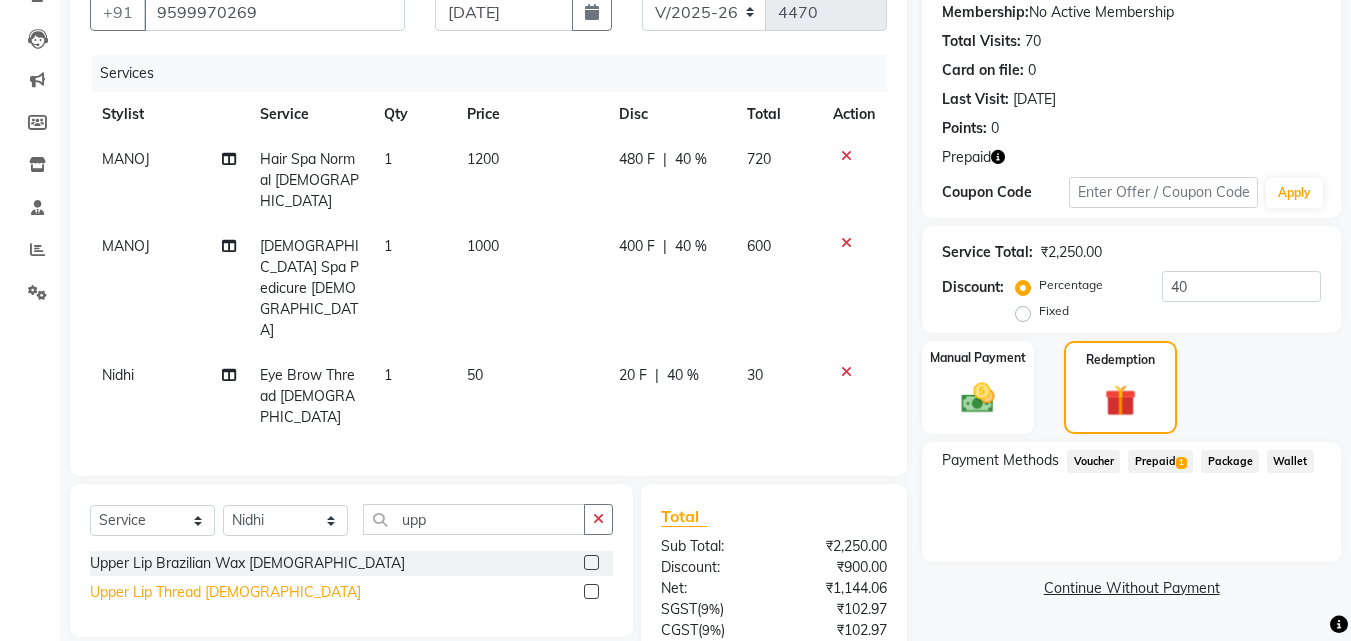 click on "Upper Lip Thread Female" 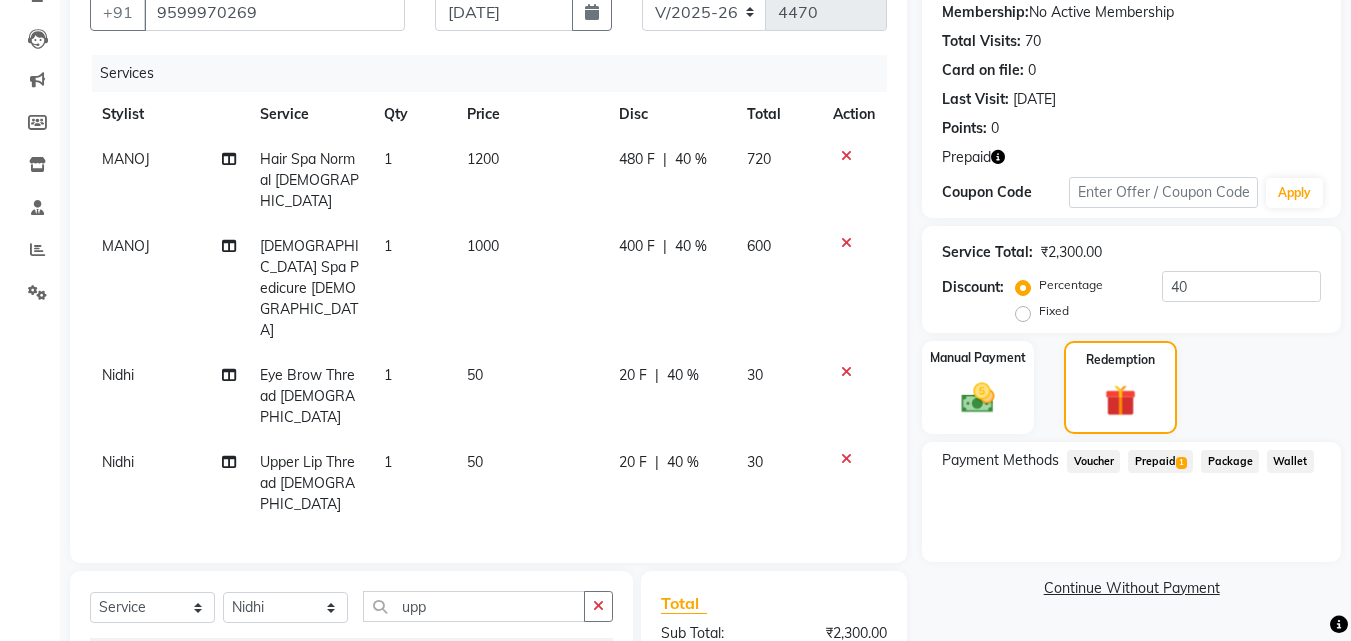 checkbox on "false" 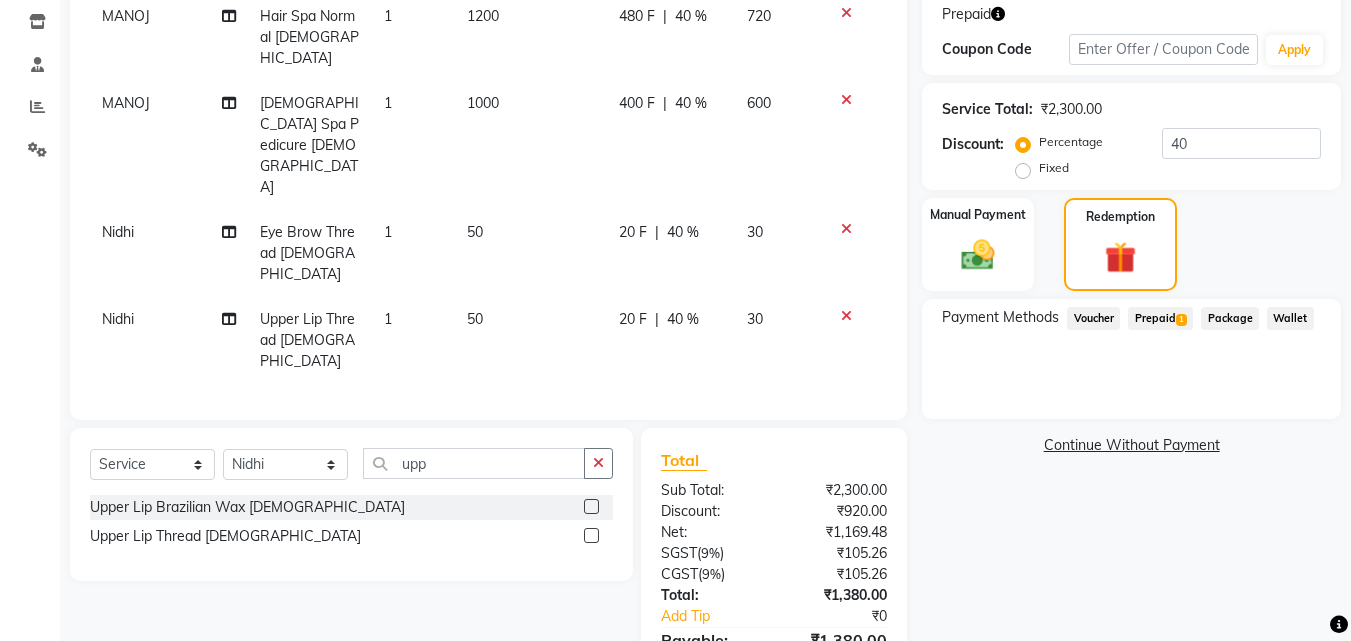 drag, startPoint x: 1141, startPoint y: 324, endPoint x: 1152, endPoint y: 325, distance: 11.045361 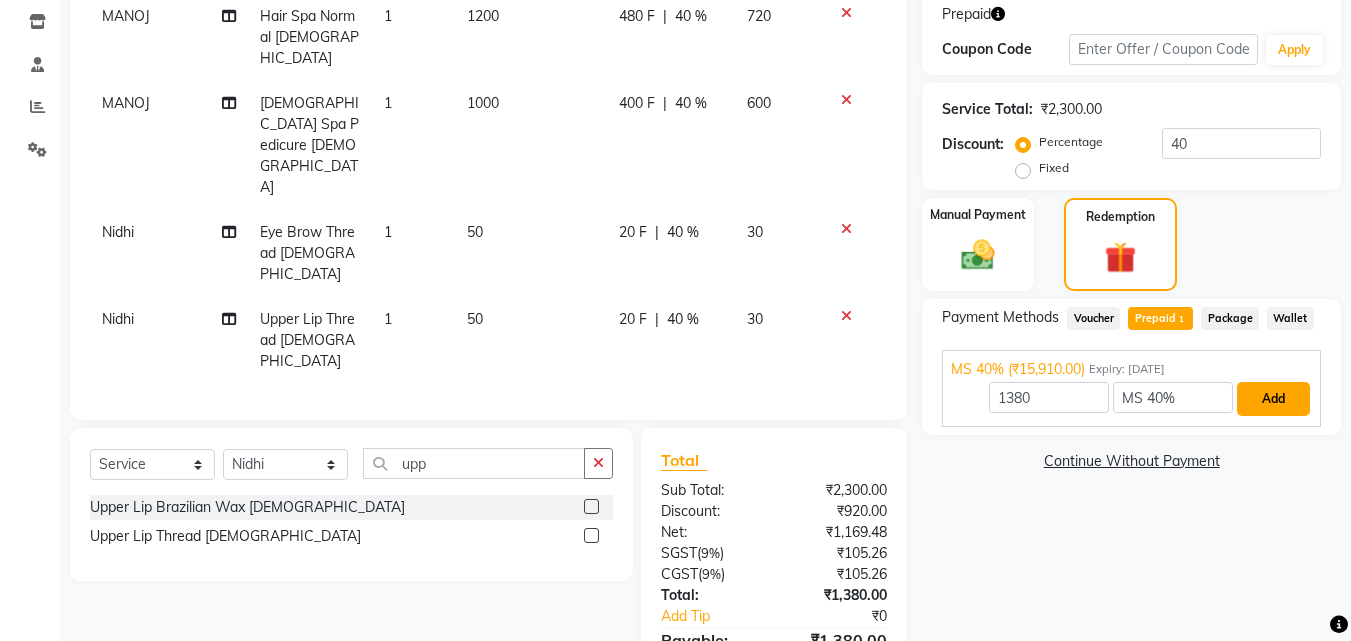 click on "Add" at bounding box center [1273, 399] 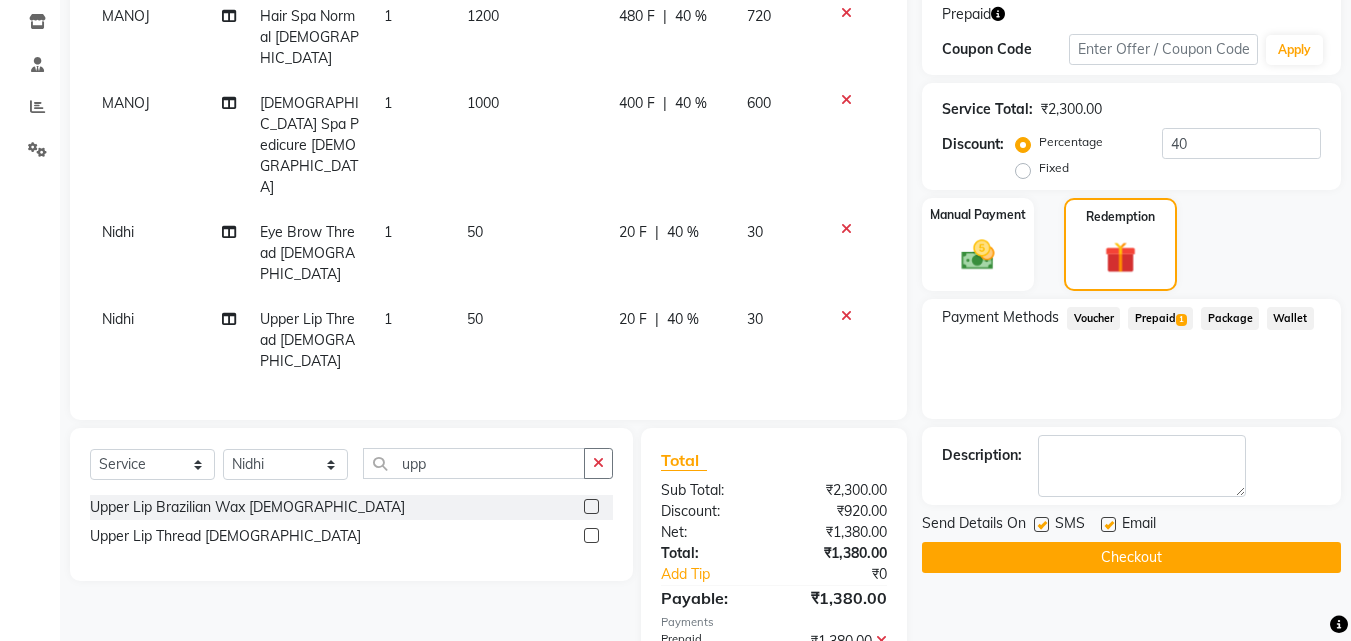 click on "Checkout" 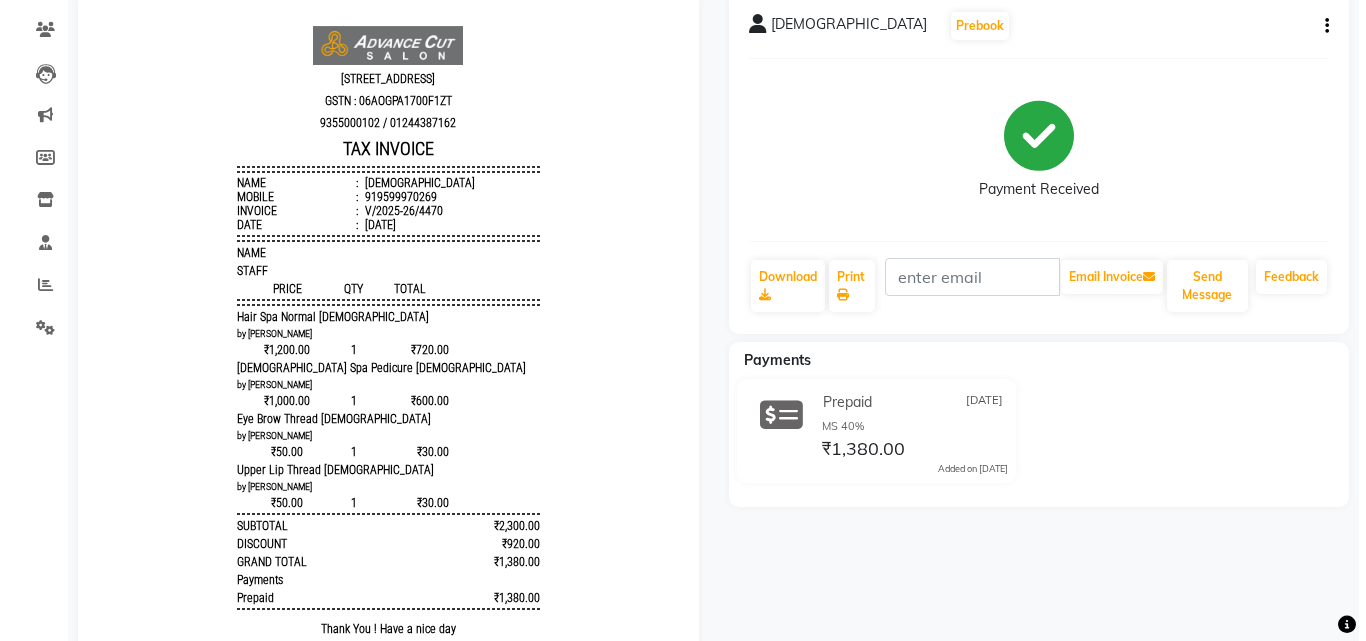 scroll, scrollTop: 0, scrollLeft: 0, axis: both 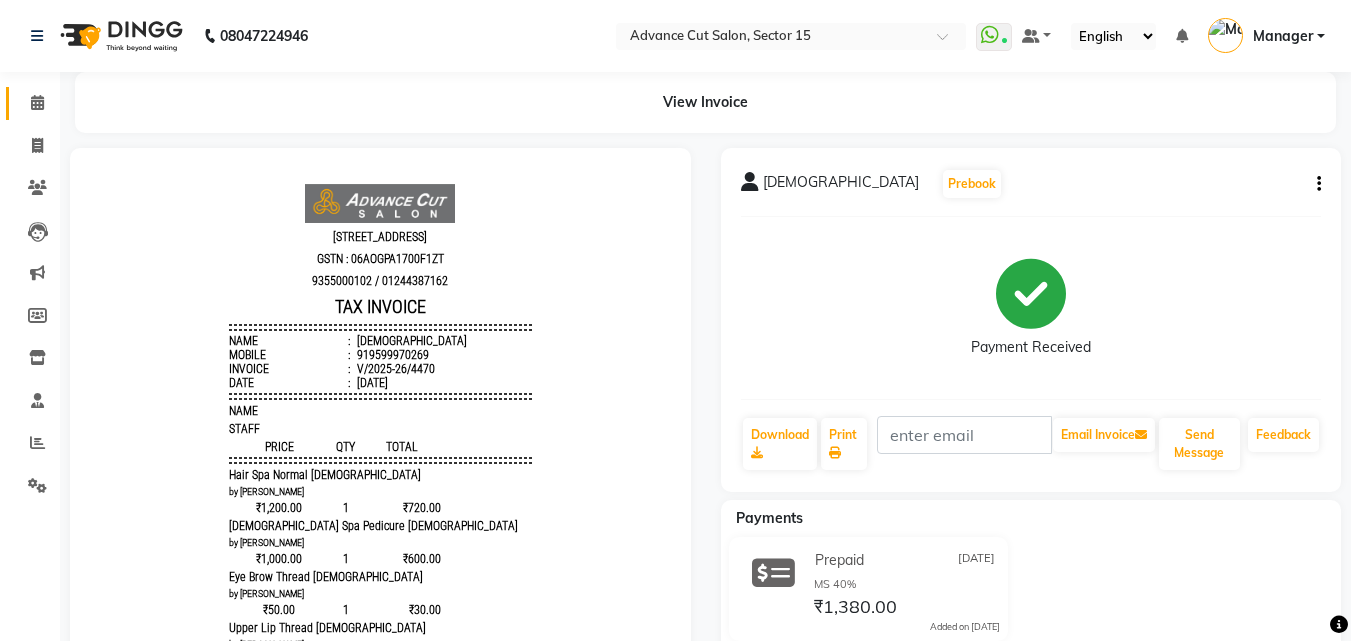 click on "Calendar" 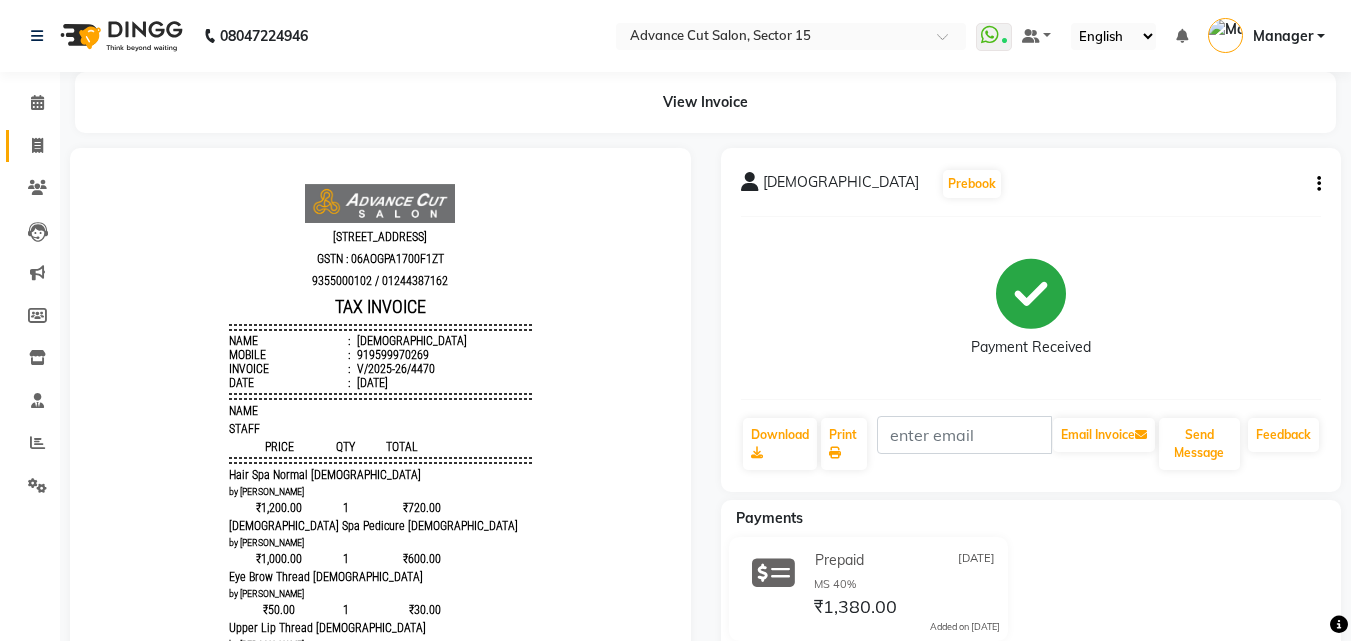 click 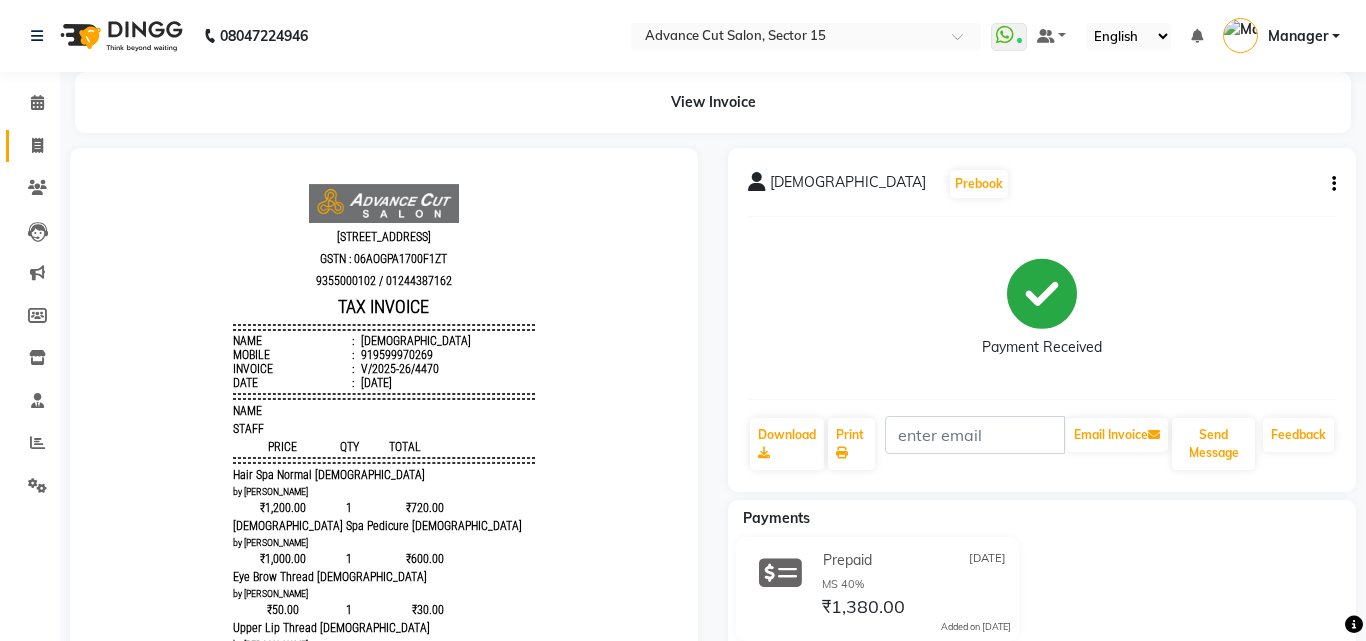 select on "service" 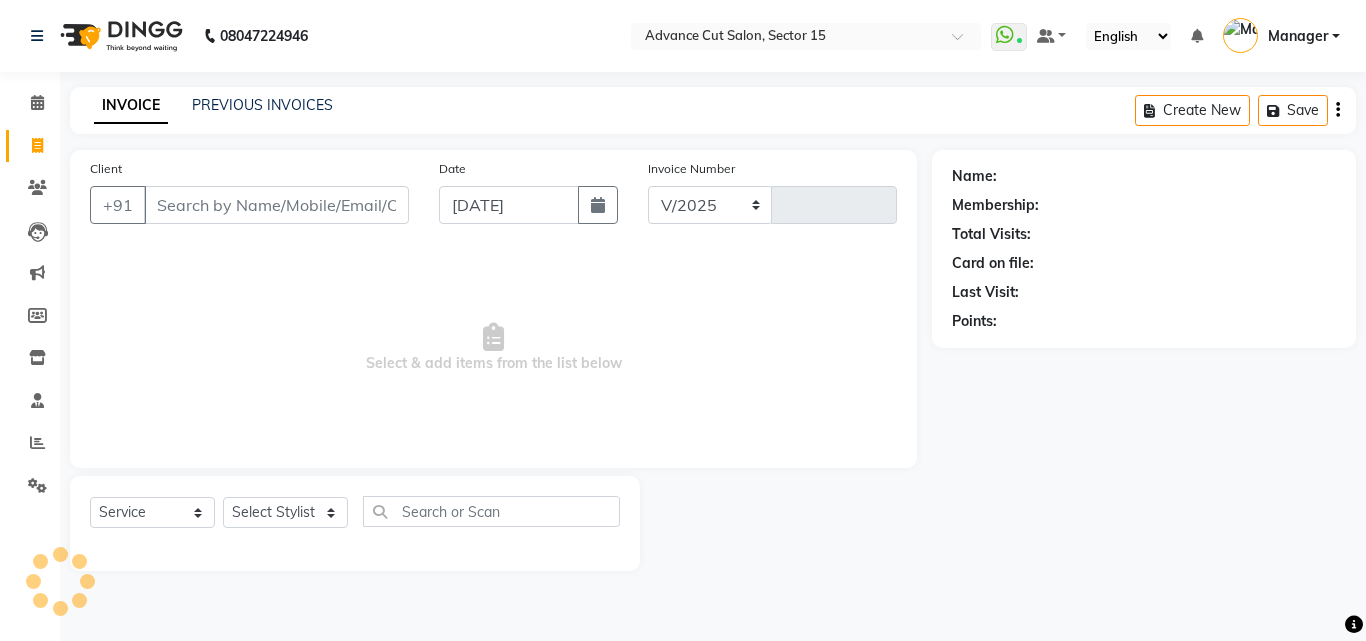 select on "6255" 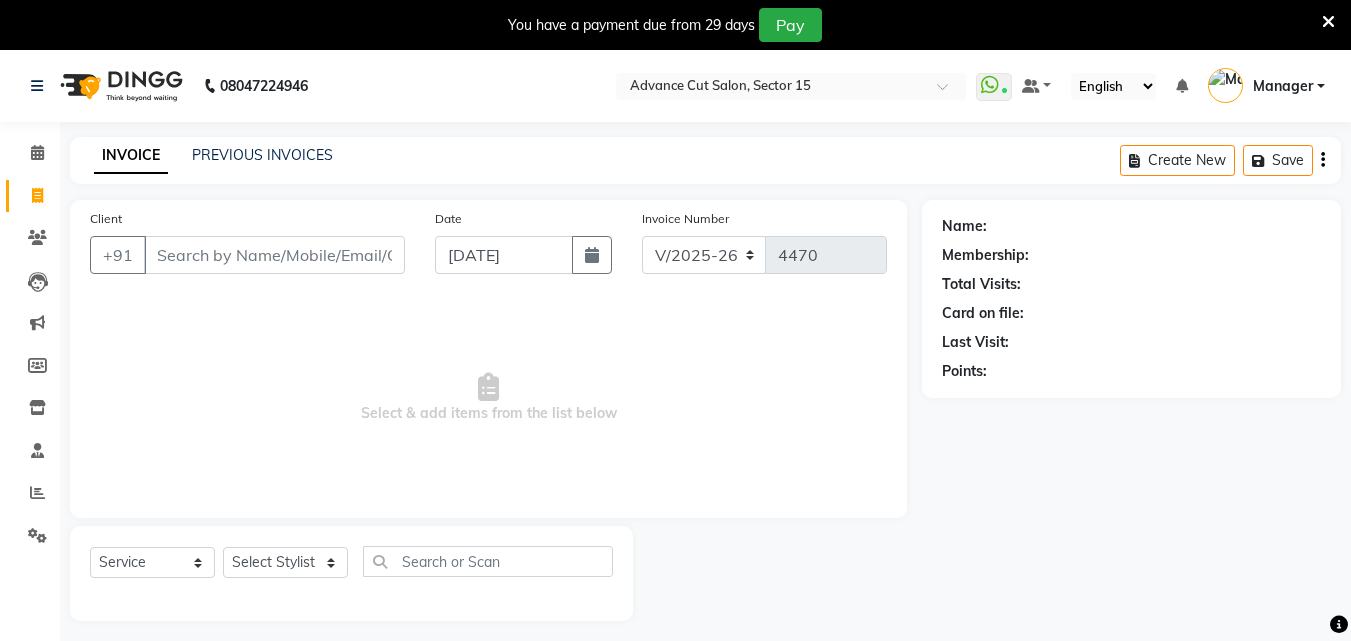 select on "6255" 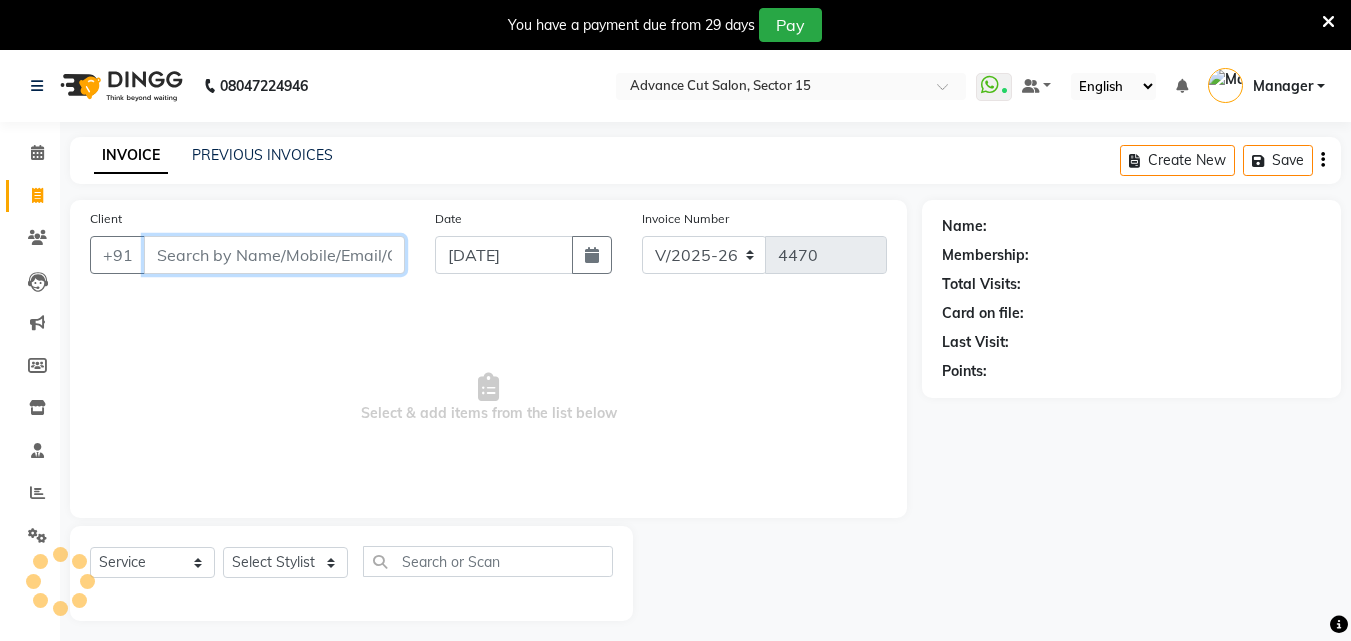 scroll, scrollTop: 0, scrollLeft: 0, axis: both 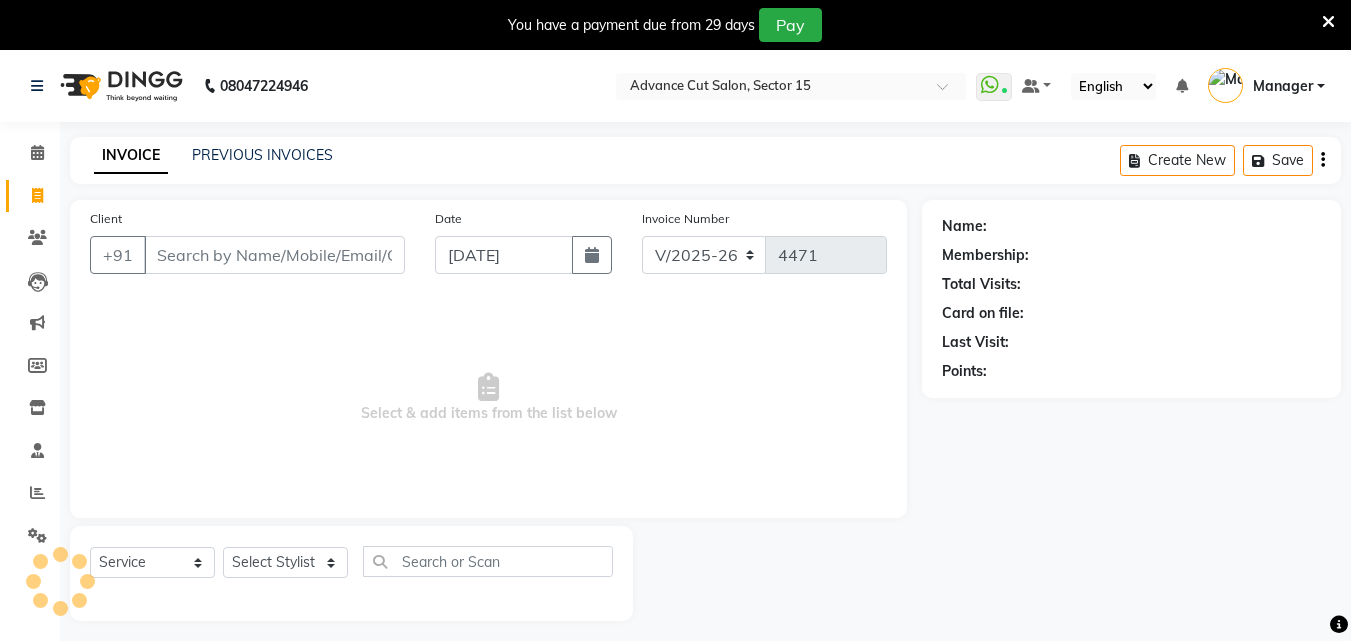 select on "6255" 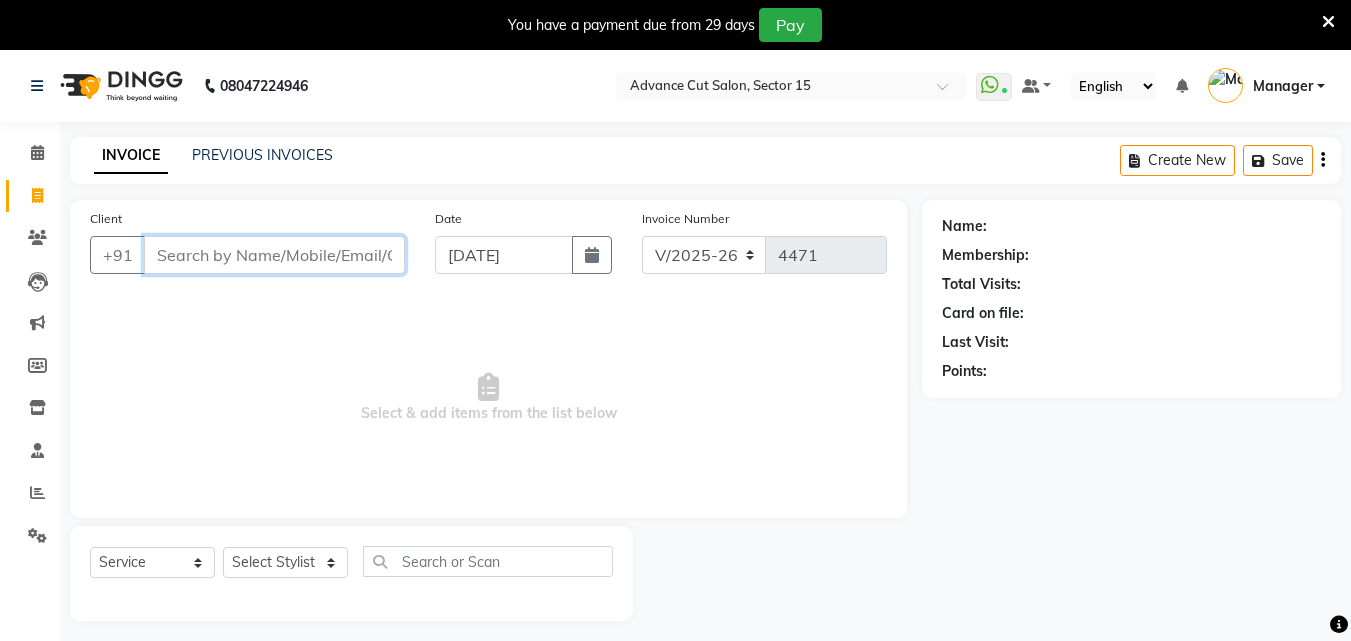 scroll, scrollTop: 0, scrollLeft: 0, axis: both 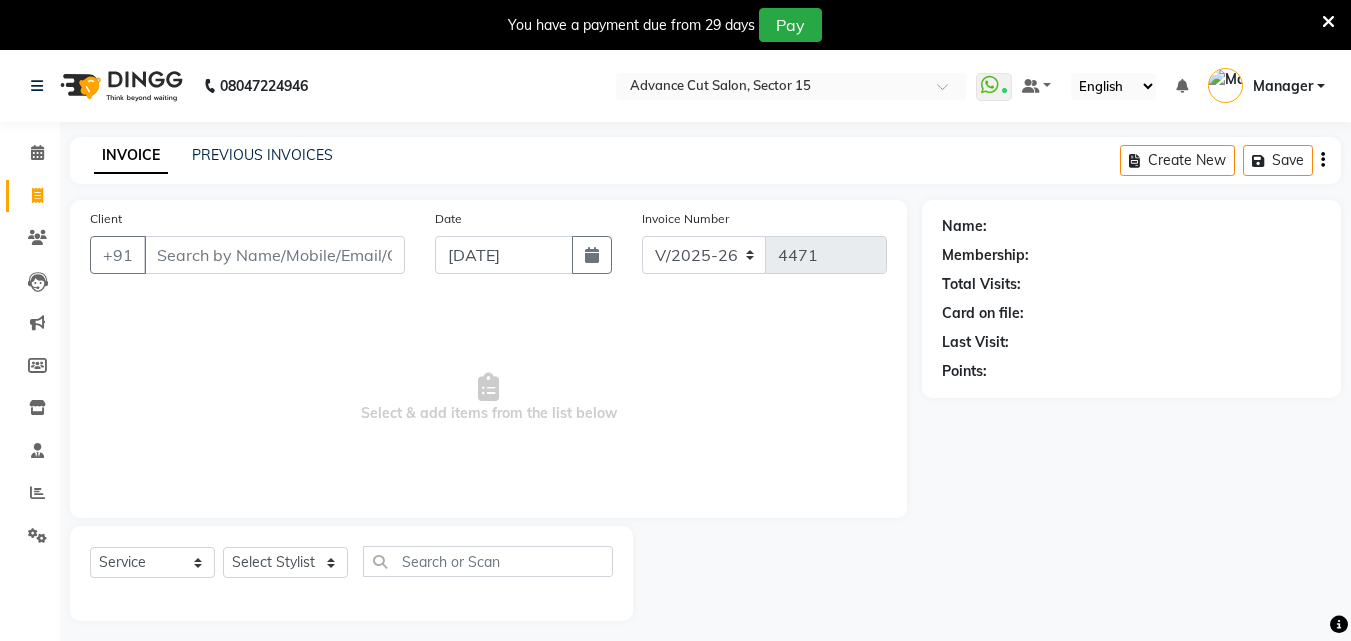drag, startPoint x: 1343, startPoint y: 23, endPoint x: 1331, endPoint y: 16, distance: 13.892444 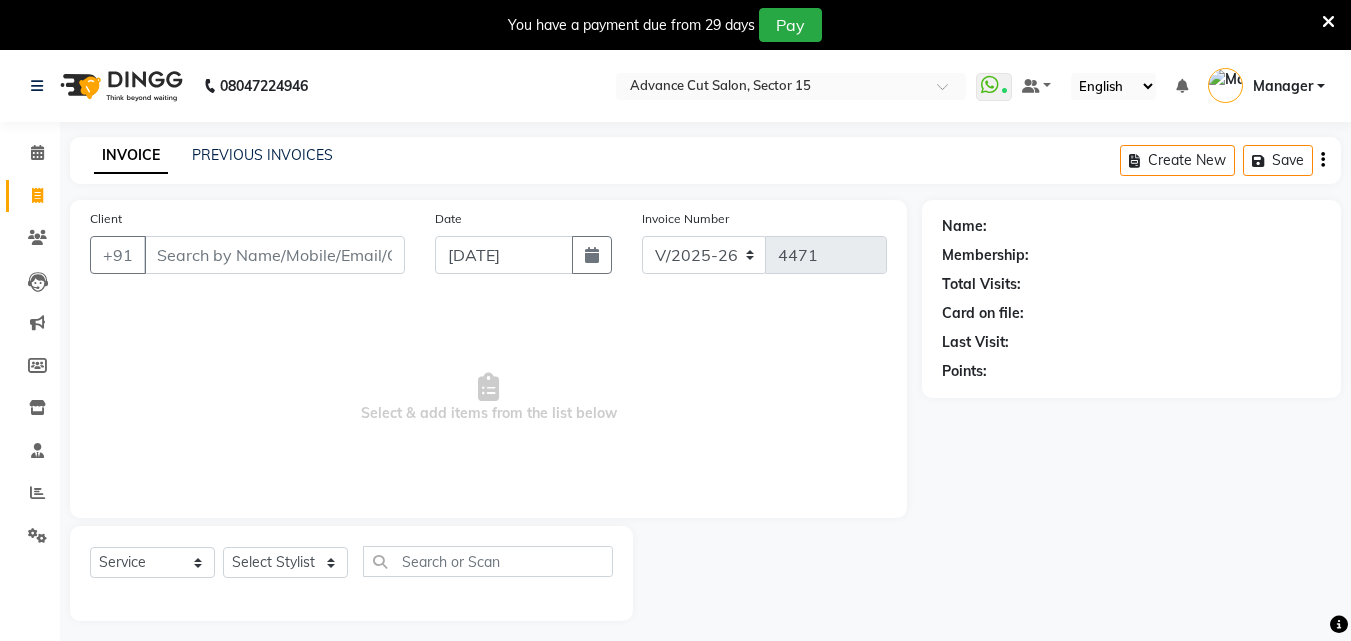 click at bounding box center [1328, 22] 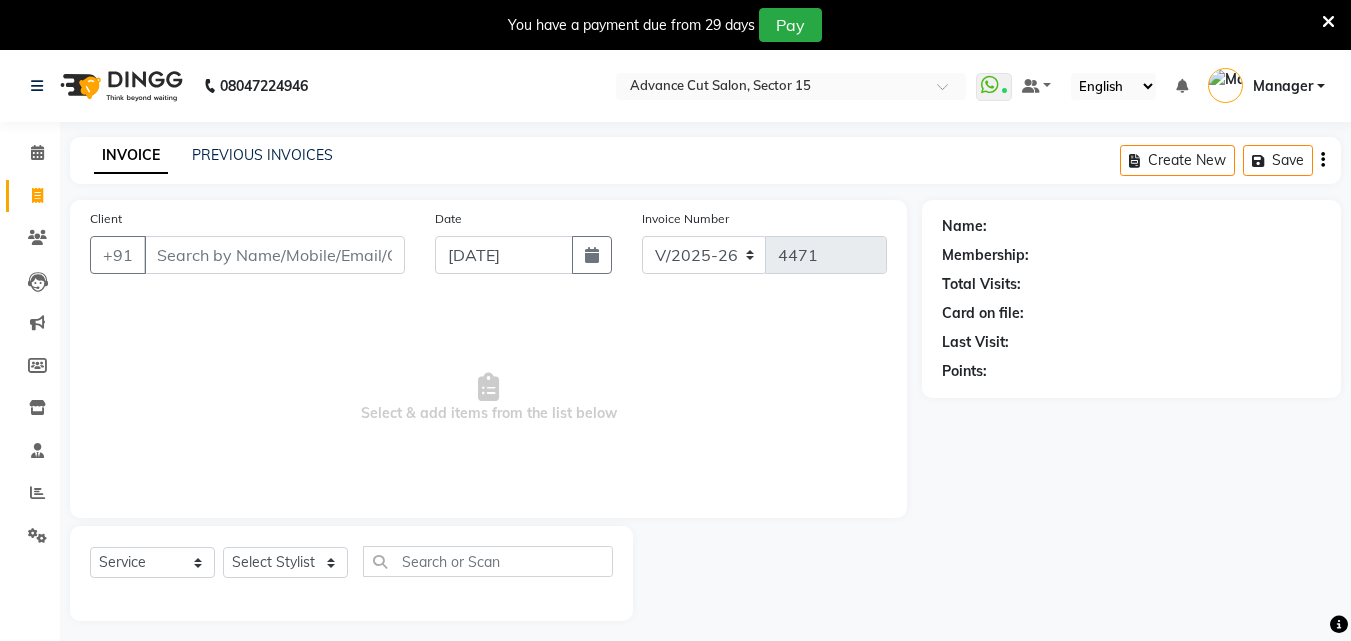 select on "6255" 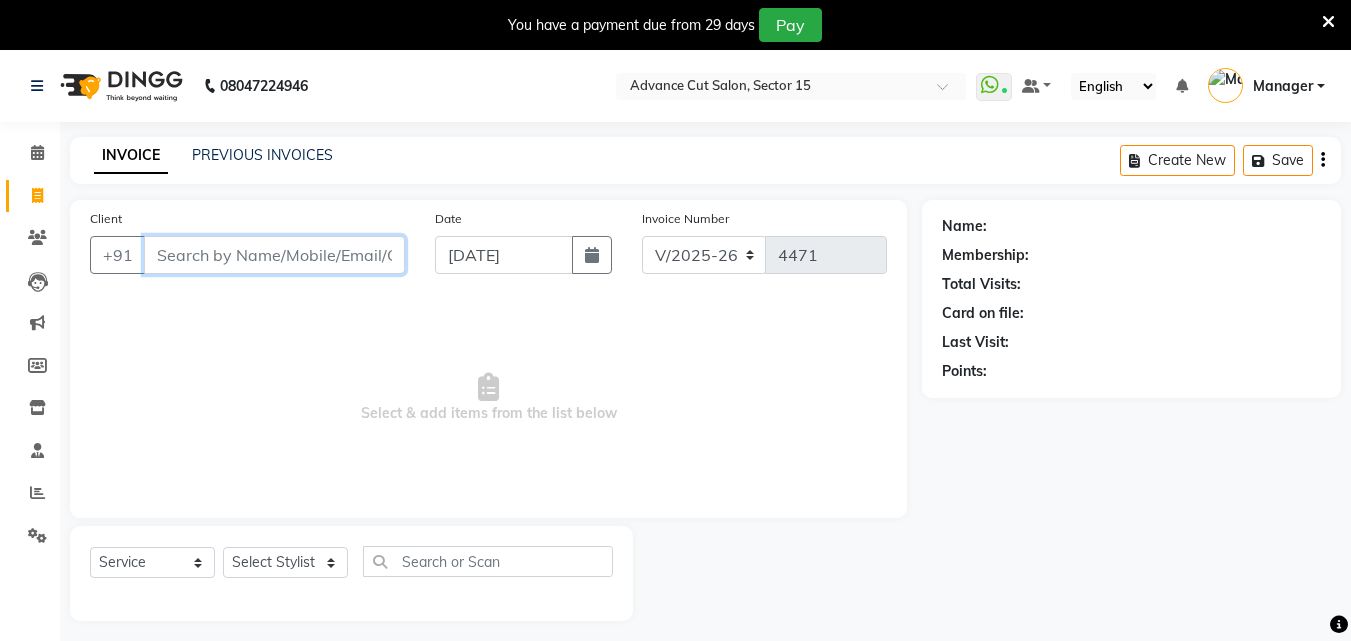scroll, scrollTop: 0, scrollLeft: 0, axis: both 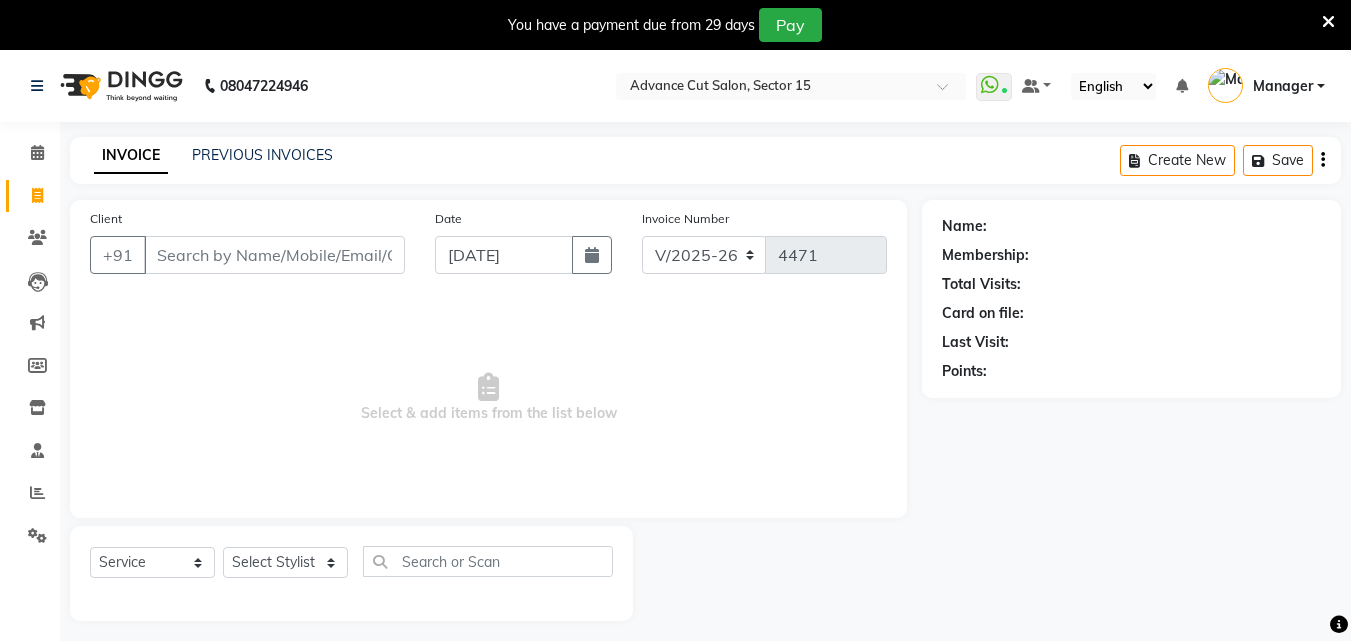 click at bounding box center (1328, 22) 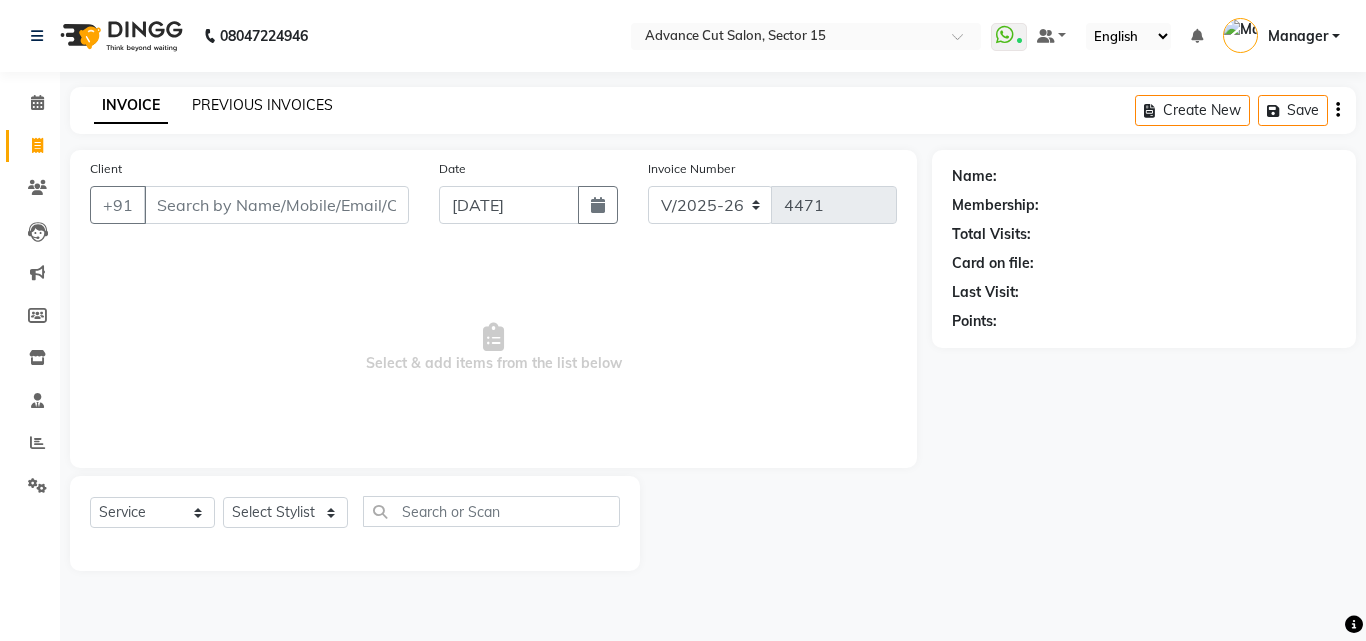 click on "PREVIOUS INVOICES" 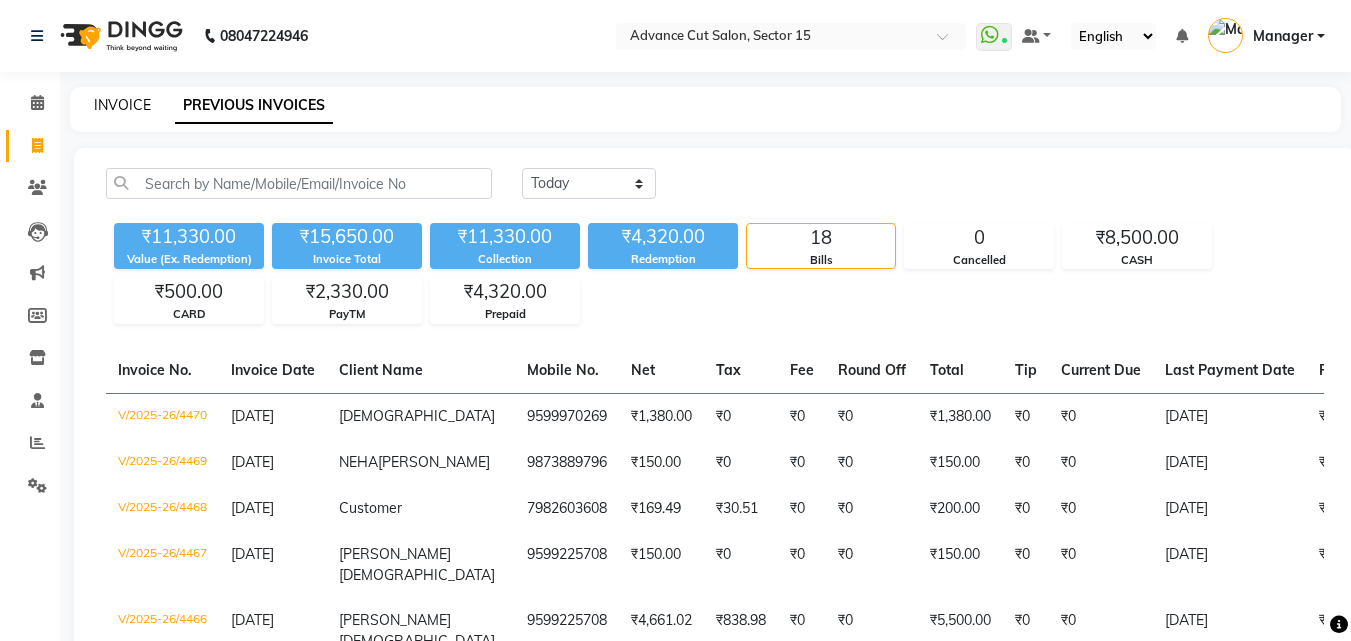 click on "INVOICE" 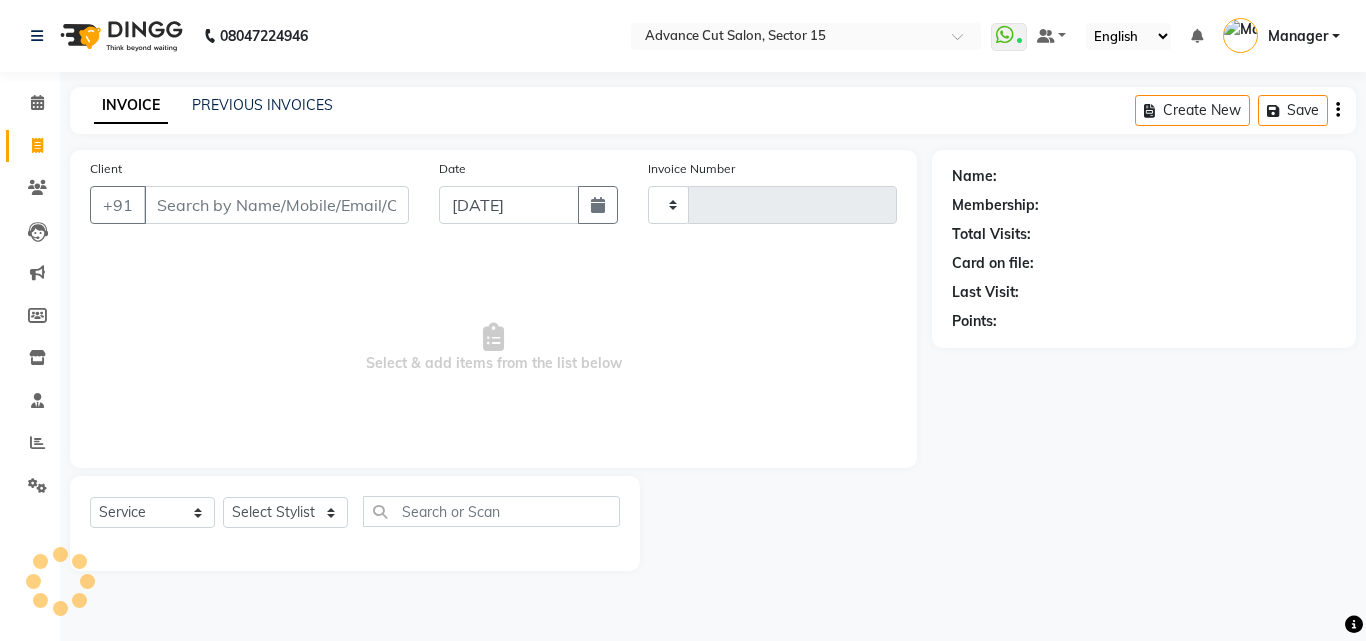 type on "4471" 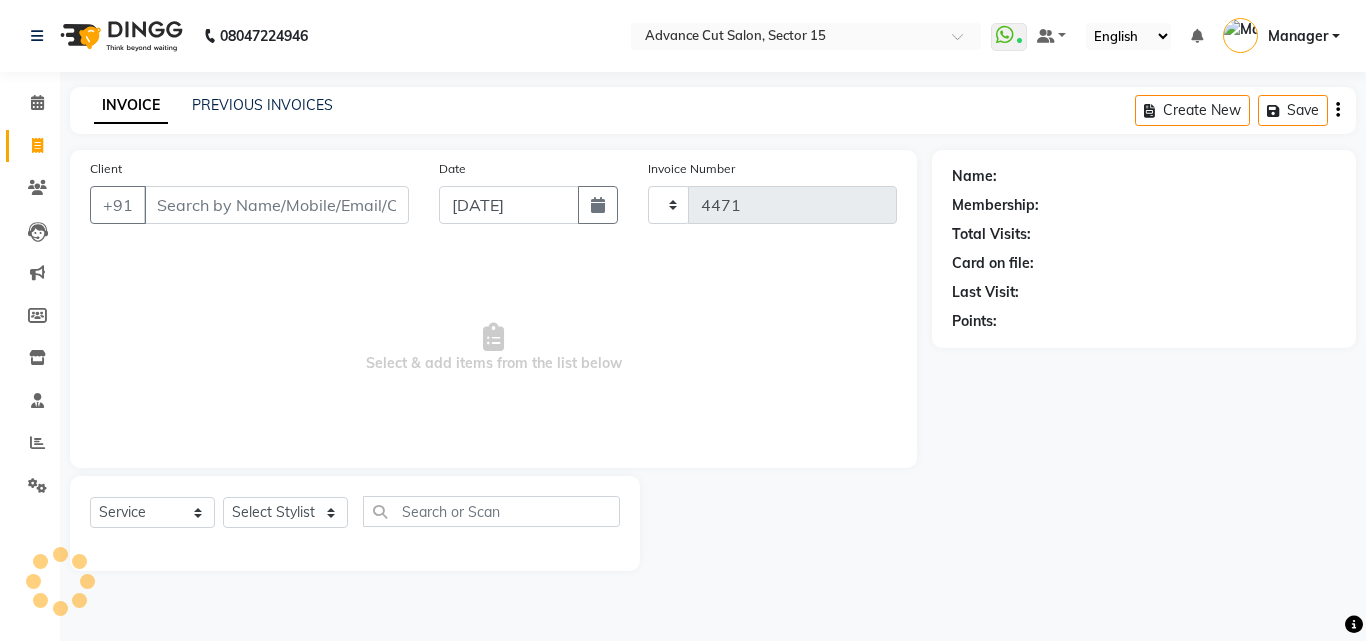 select on "6255" 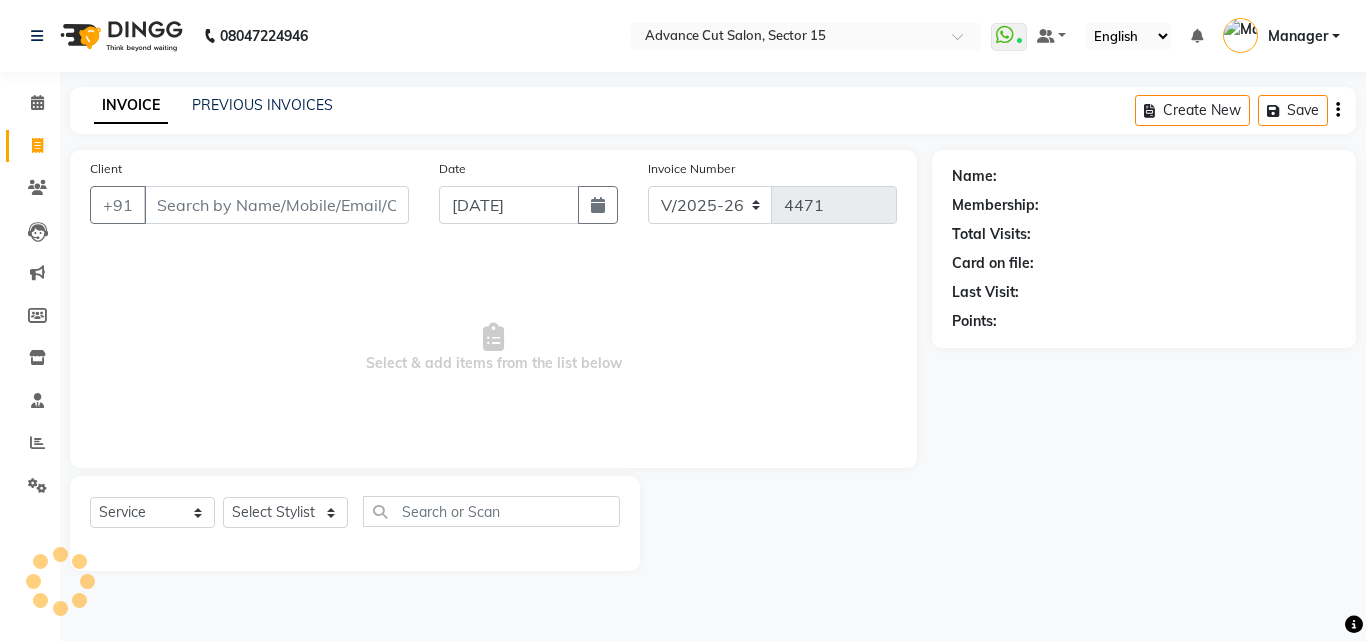 click on "Client" at bounding box center [276, 205] 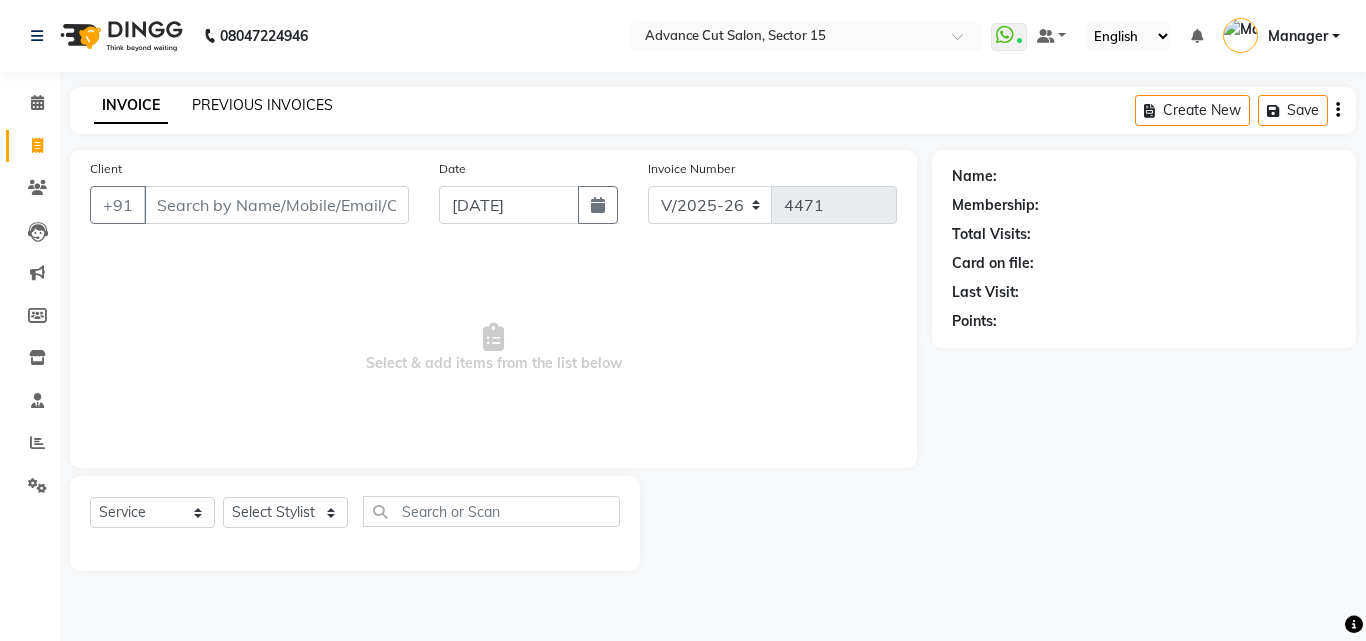click on "PREVIOUS INVOICES" 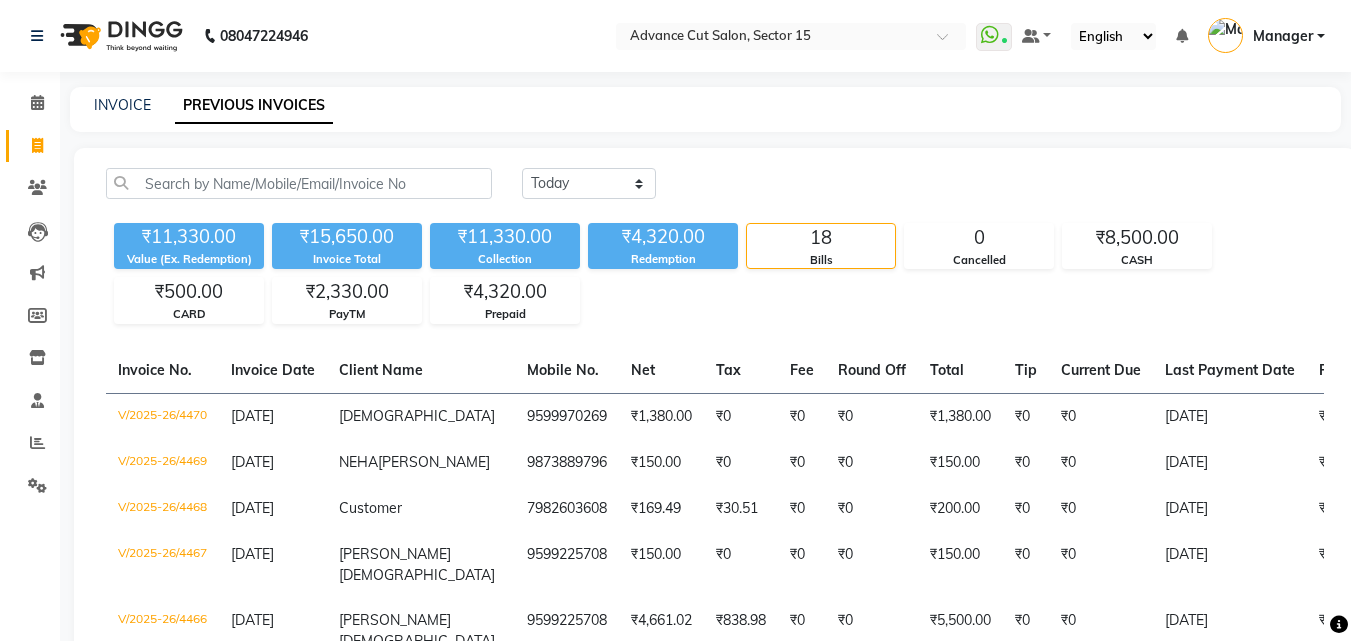 click on "INVOICE" 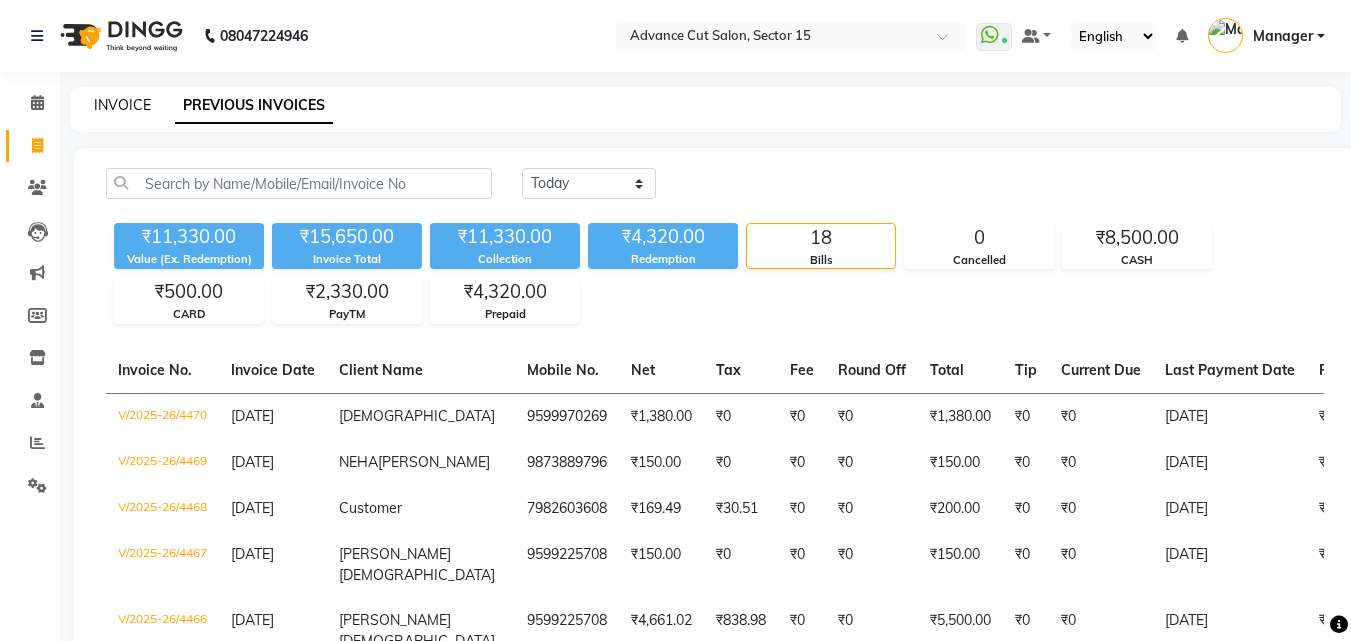 click on "INVOICE" 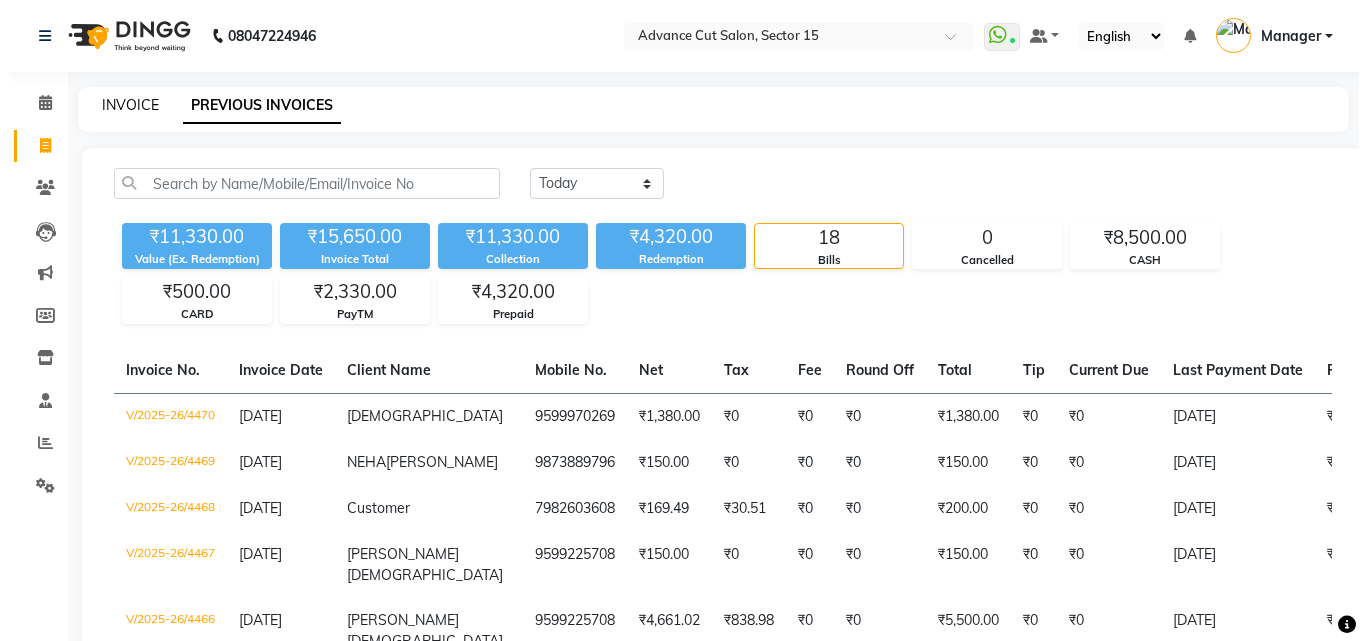 select on "service" 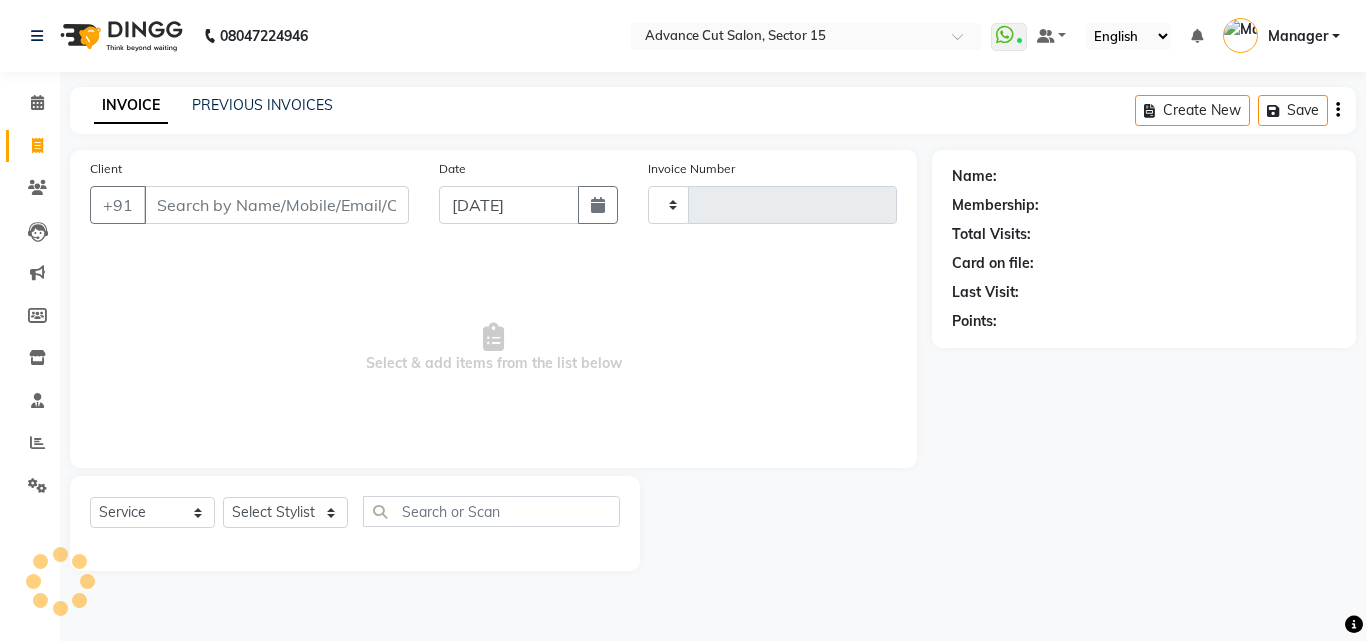 type on "4471" 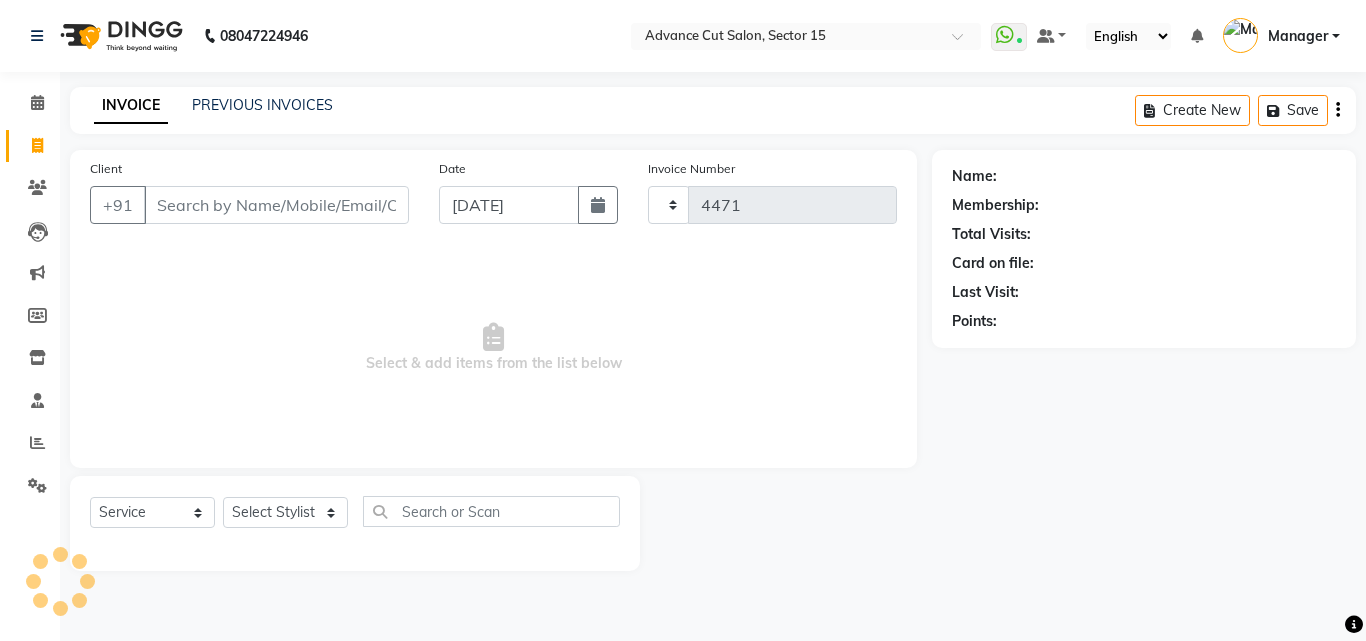 click on "Client +91" 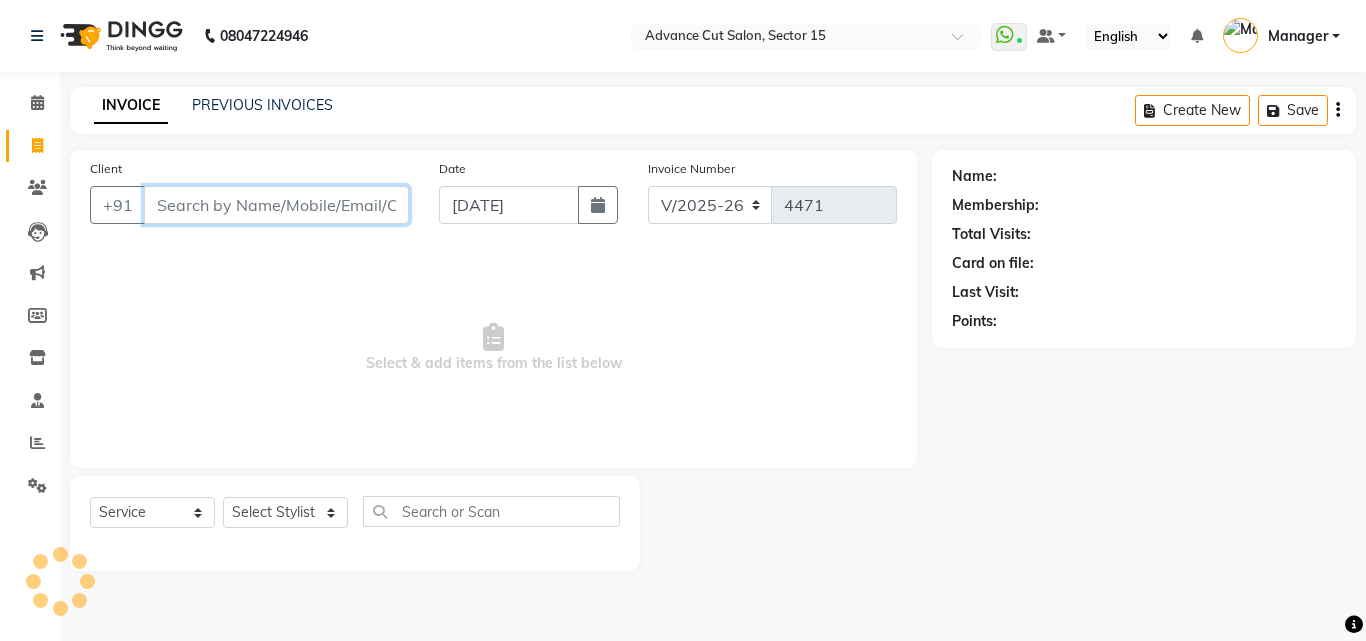 click on "Client" at bounding box center [276, 205] 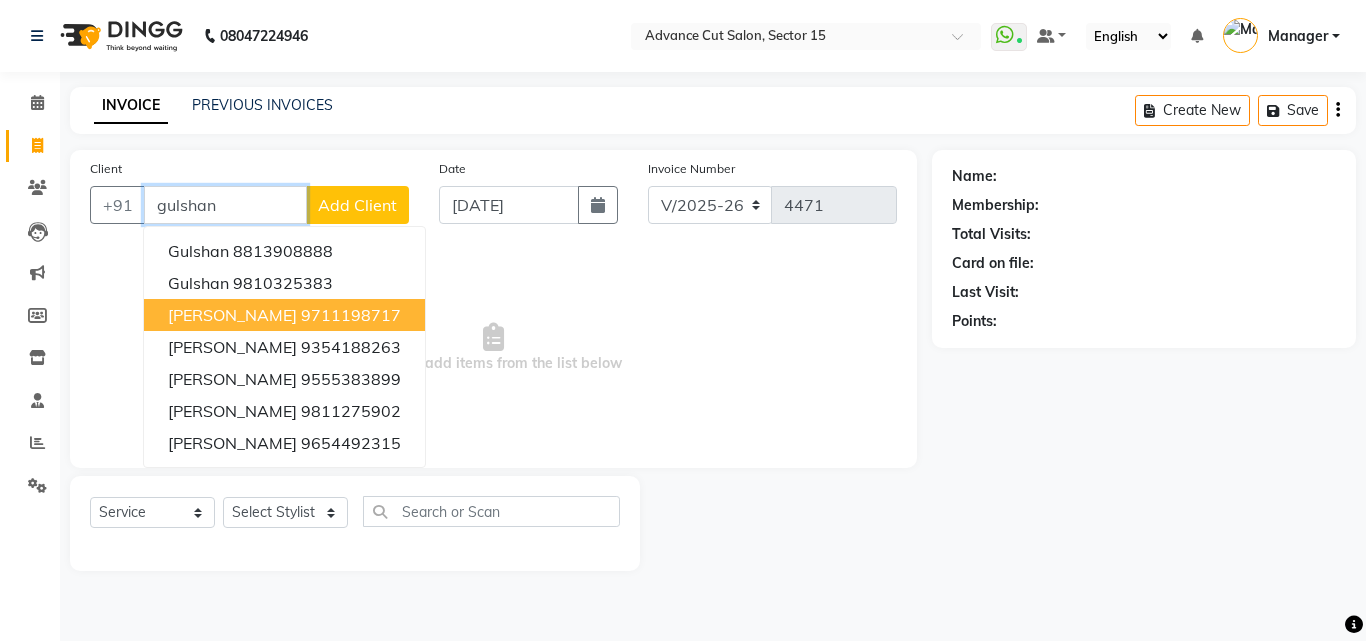 click on "9711198717" at bounding box center (351, 315) 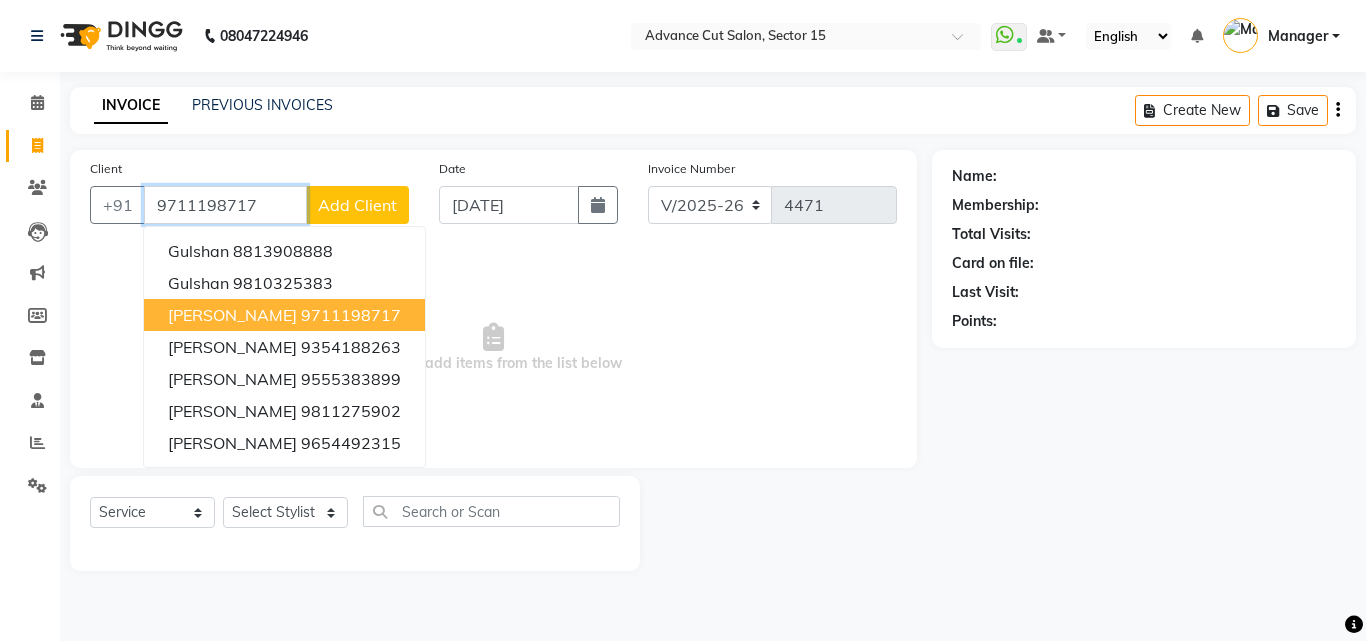 type on "9711198717" 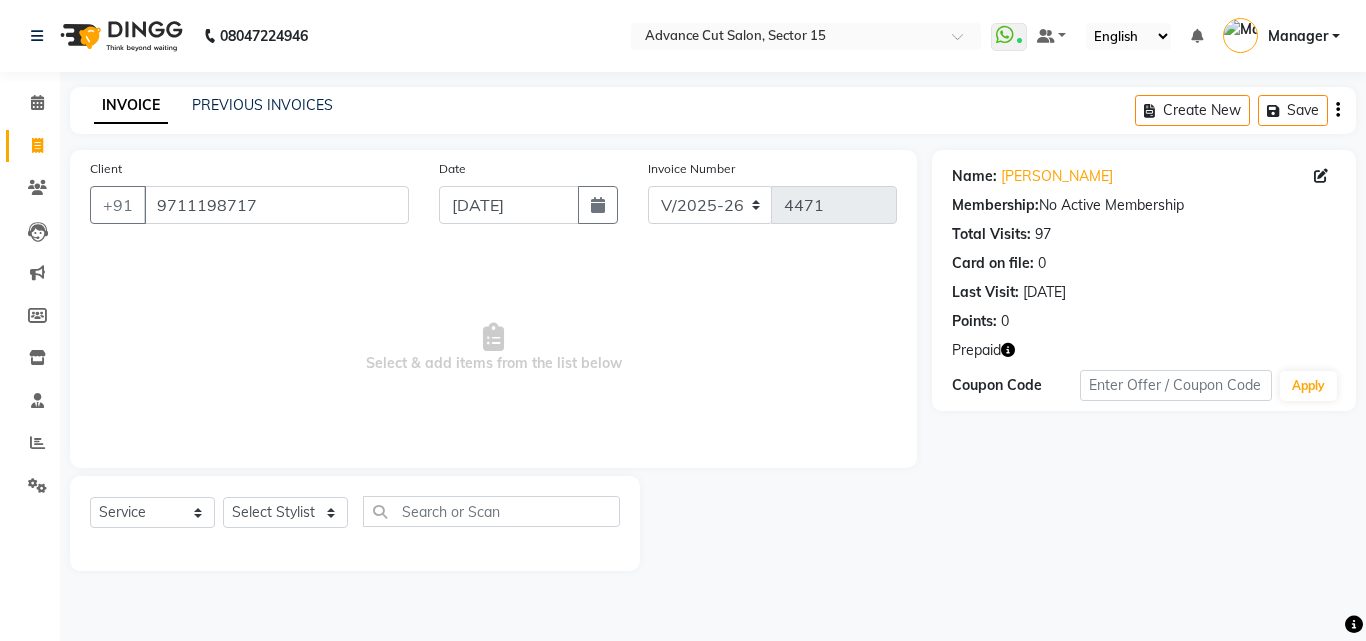 click 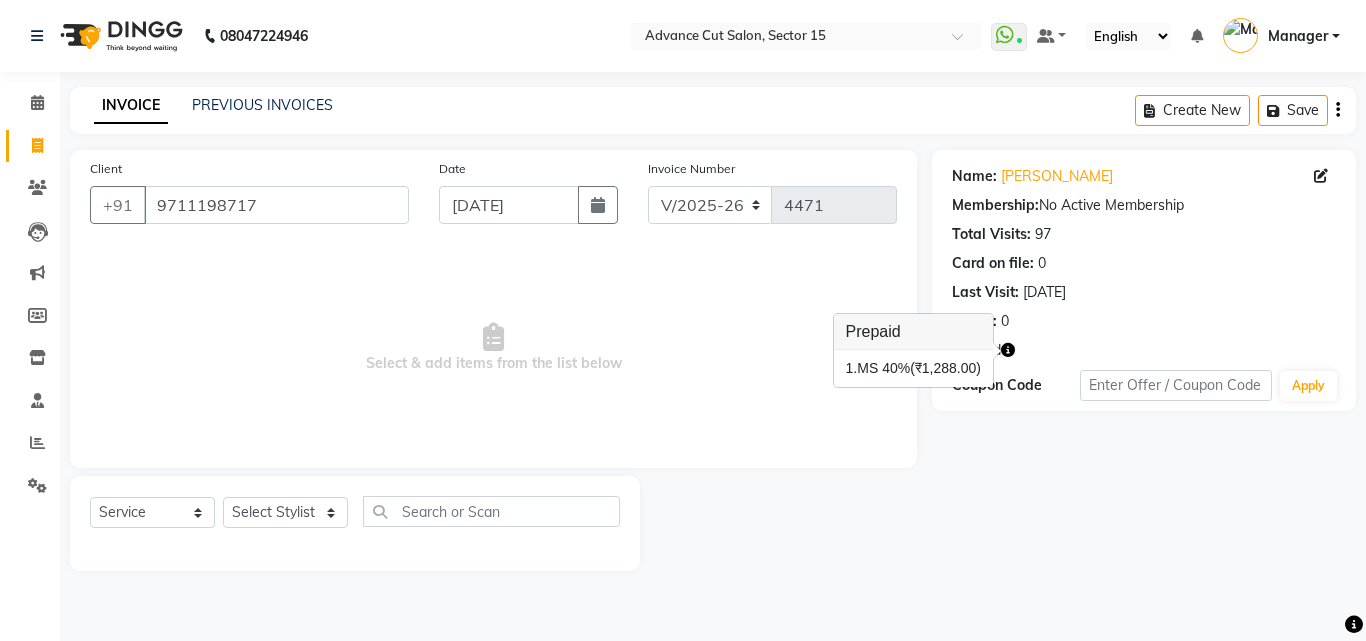 click on "Invoice" 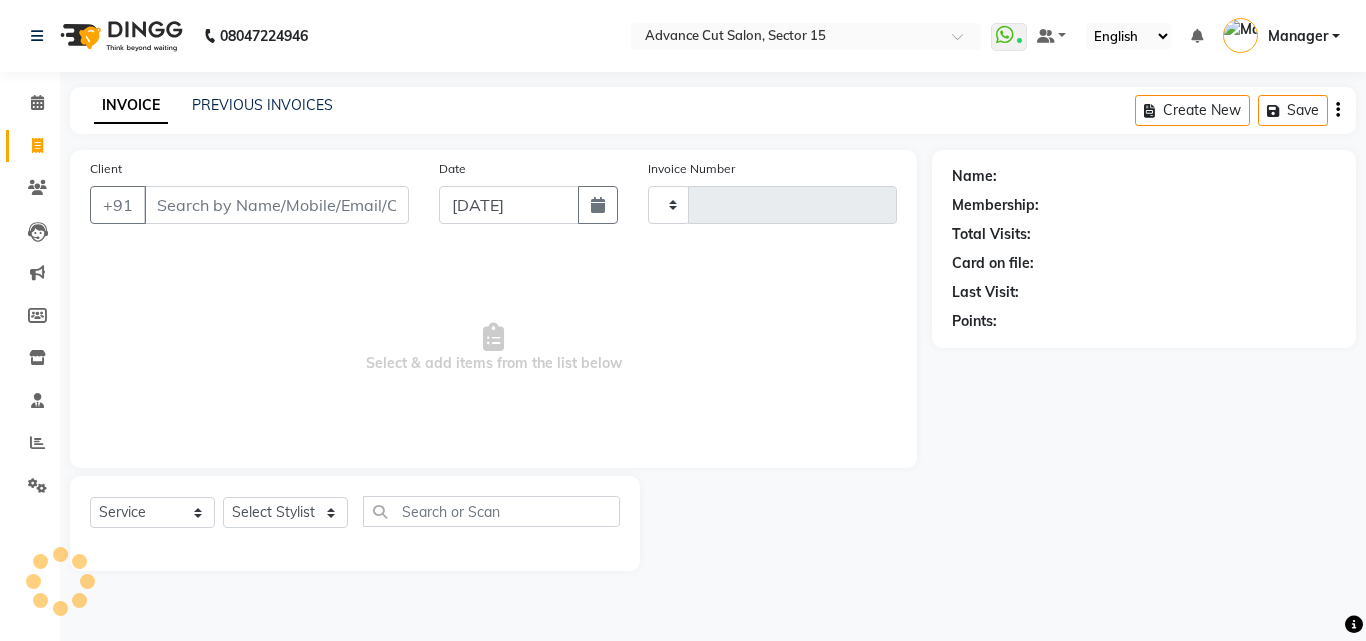 type on "4471" 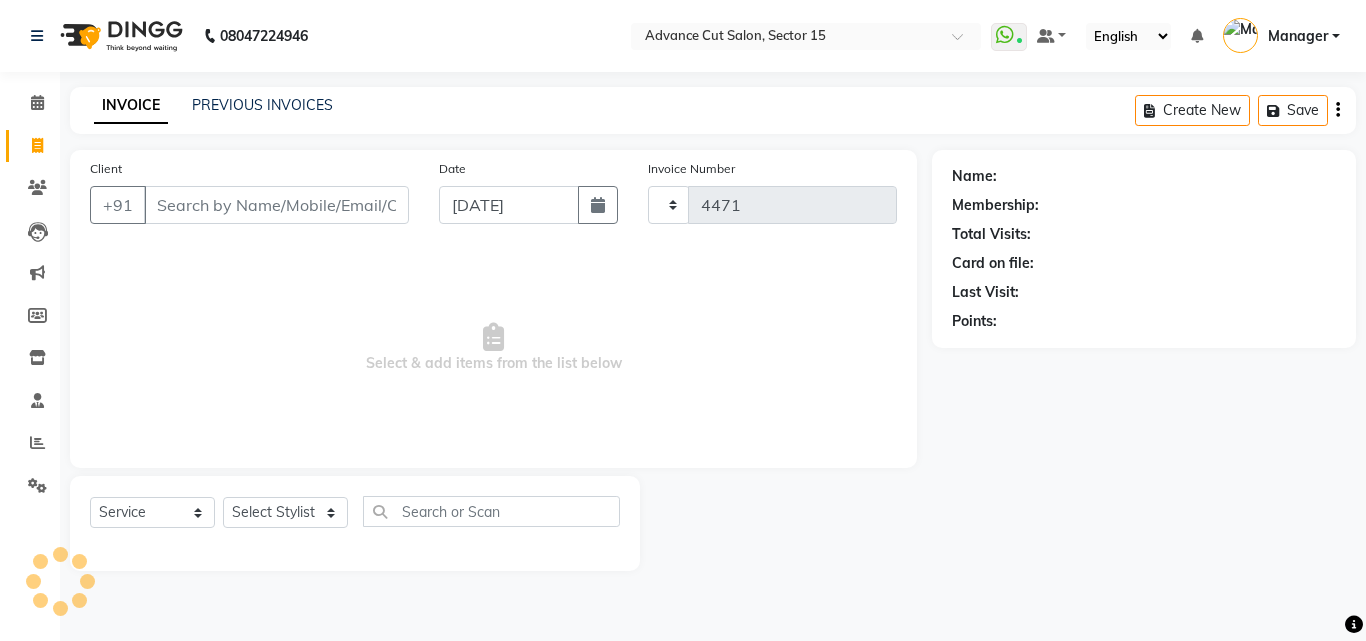 select on "6255" 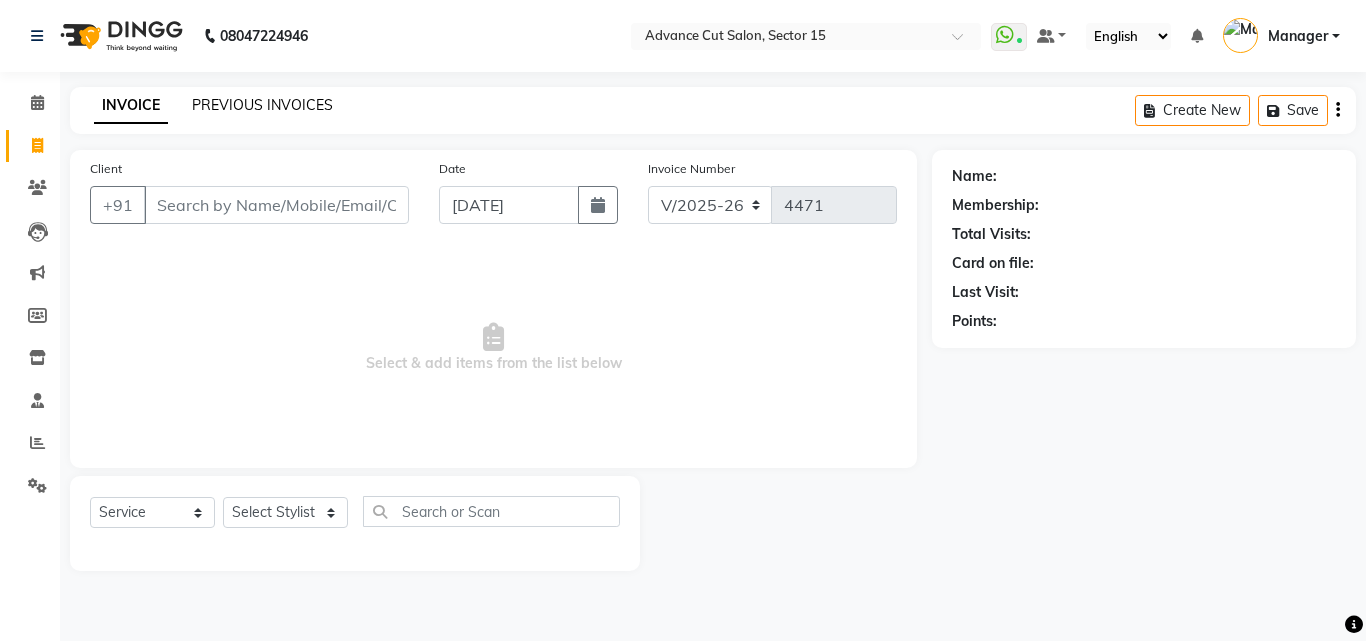 click on "PREVIOUS INVOICES" 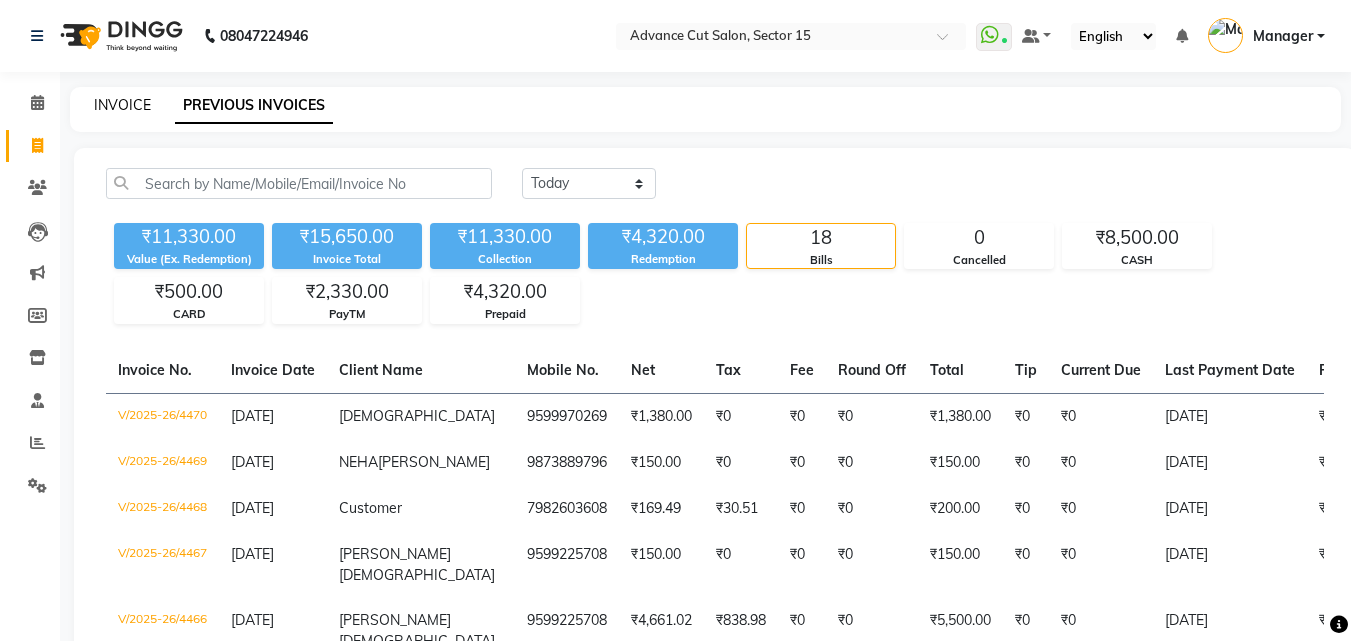 click on "INVOICE" 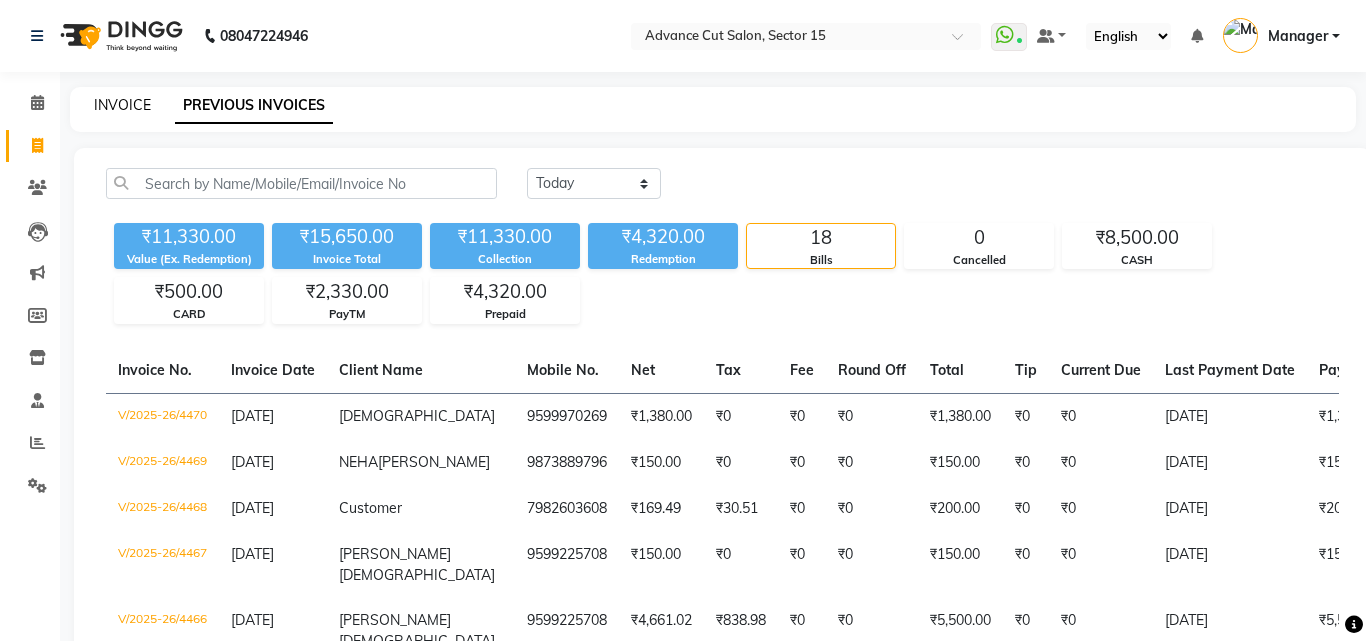 select on "service" 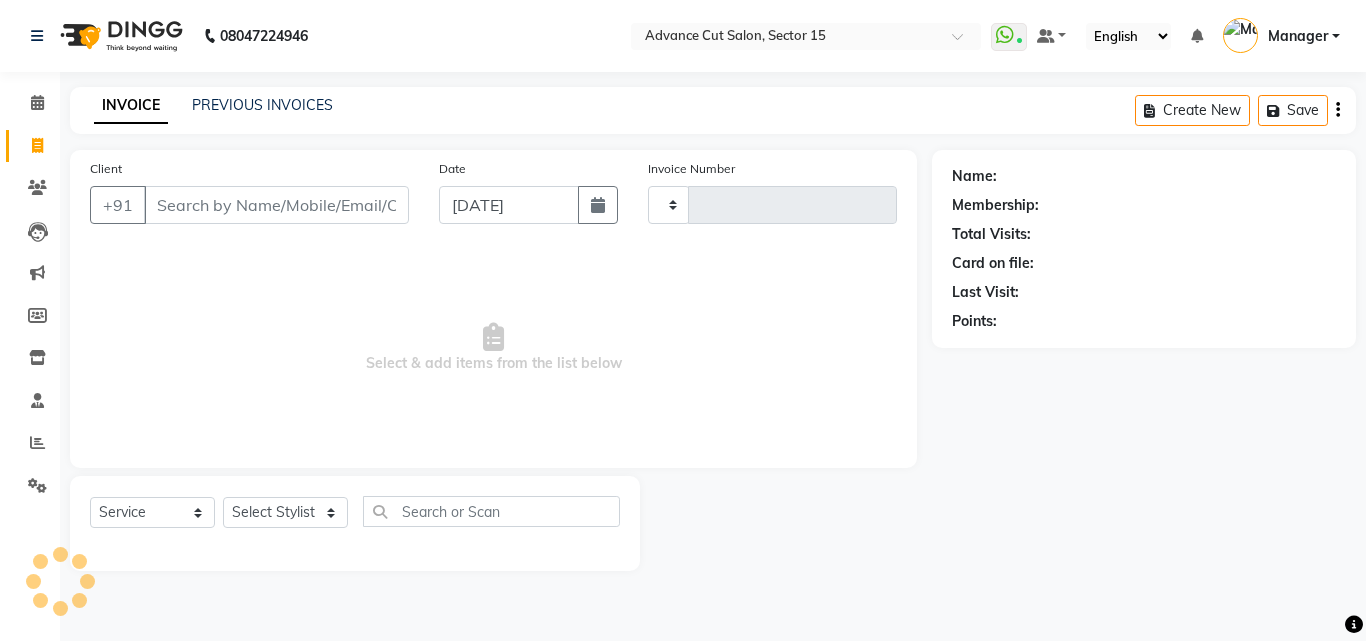 click on "INVOICE" 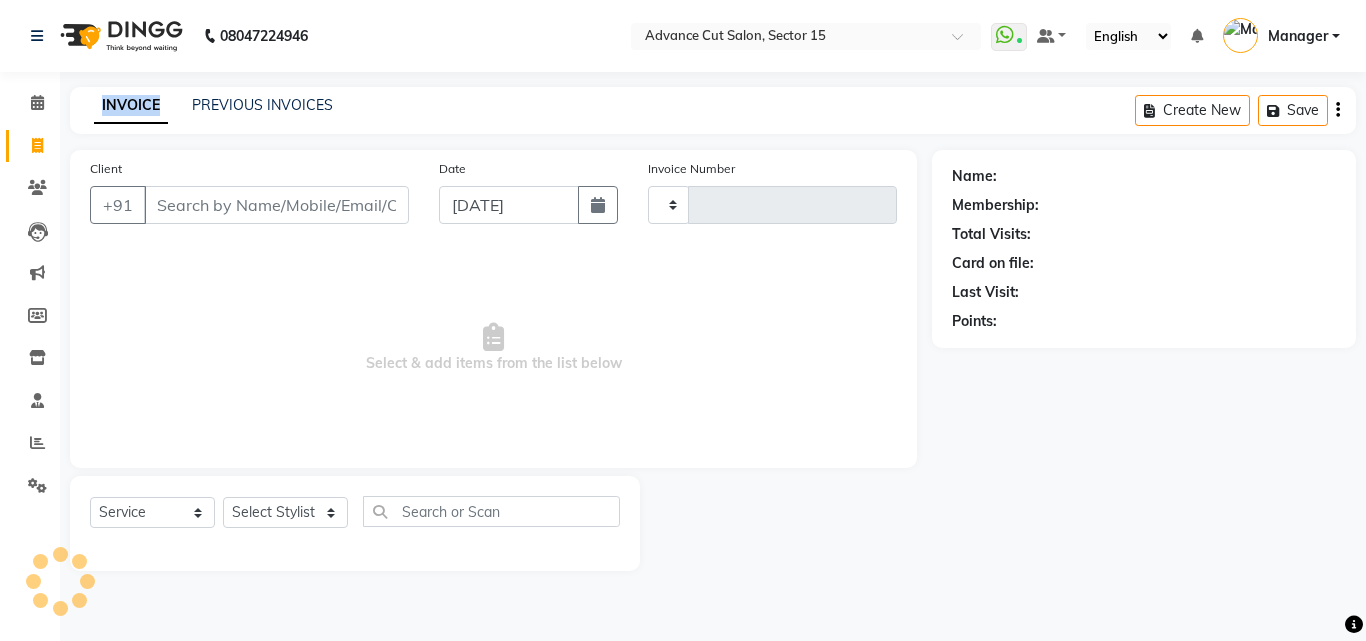 type on "4471" 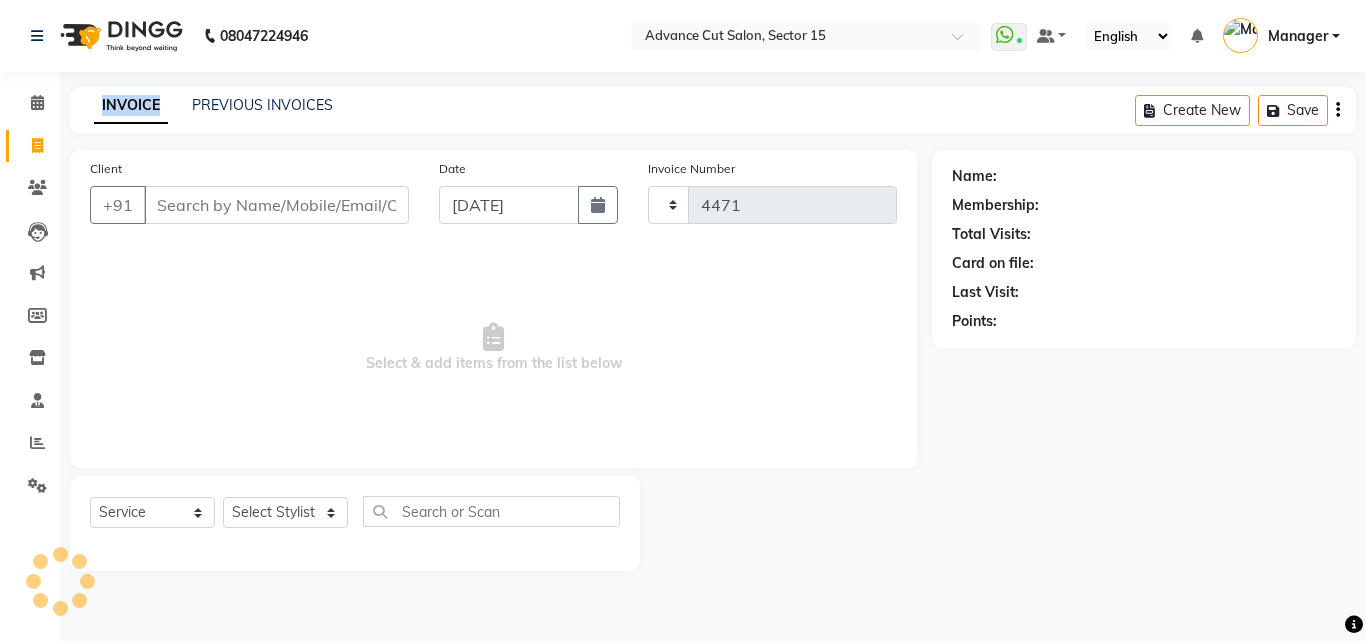 select on "6255" 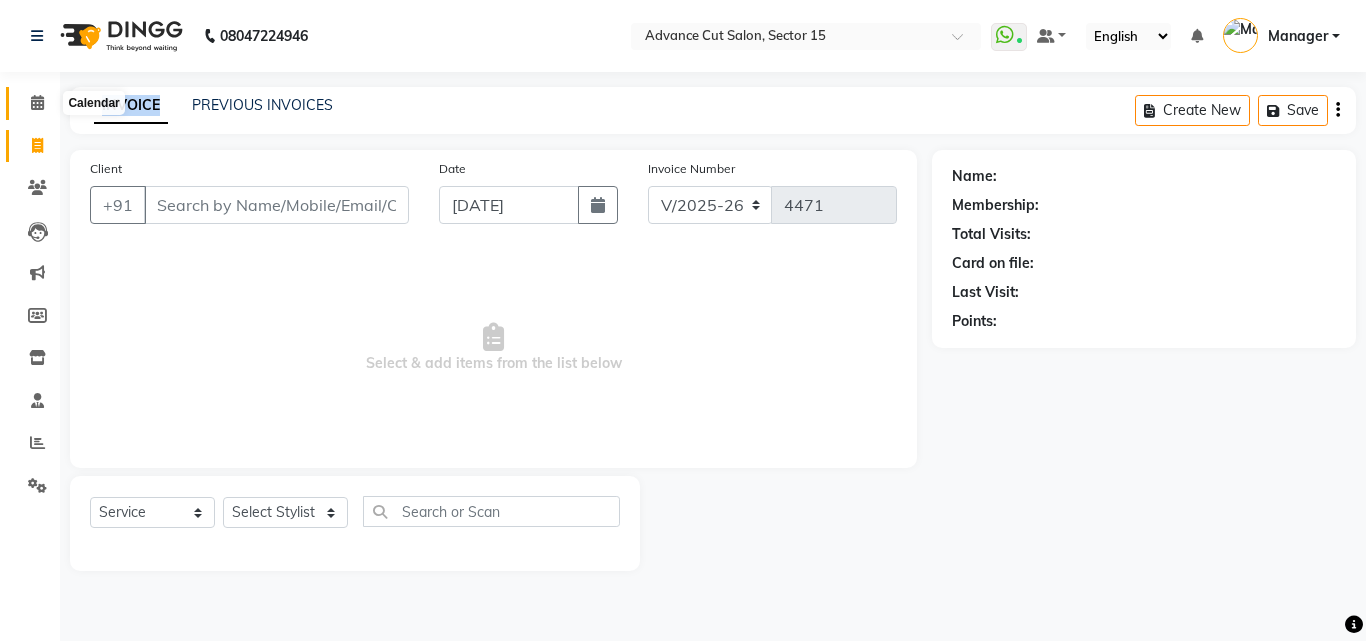 click 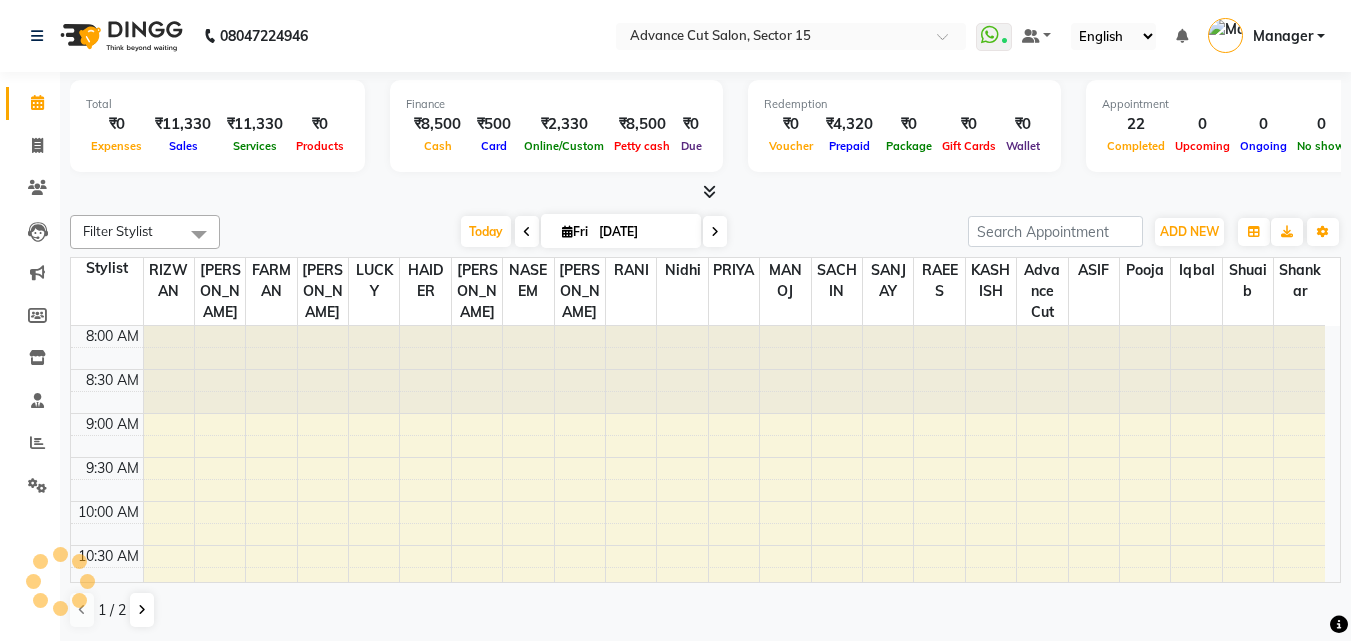 scroll, scrollTop: 0, scrollLeft: 0, axis: both 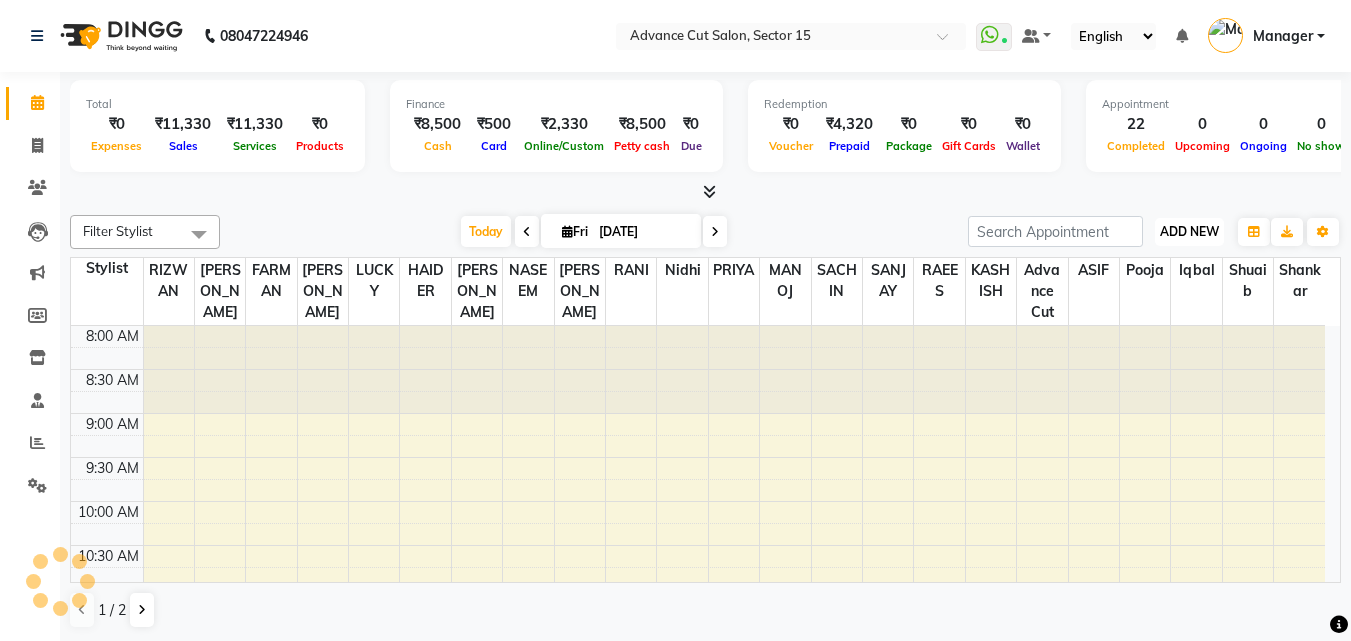 click on "ADD NEW" at bounding box center (1189, 231) 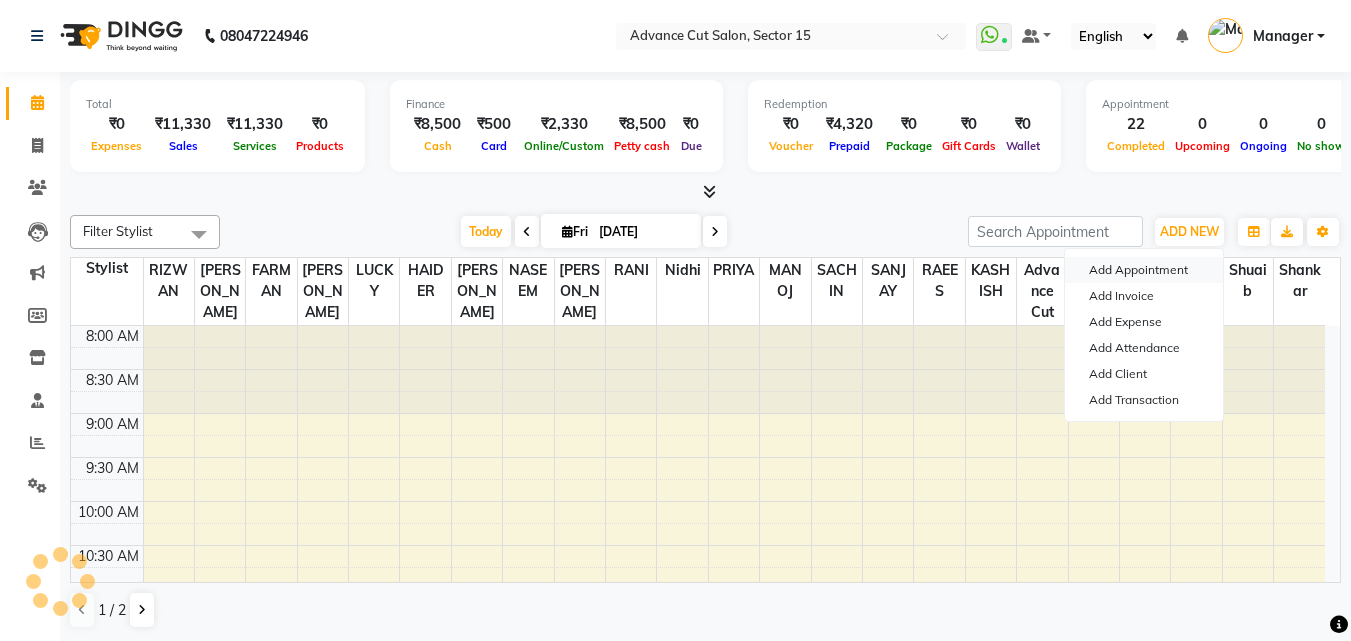 click on "Add Appointment" at bounding box center (1144, 270) 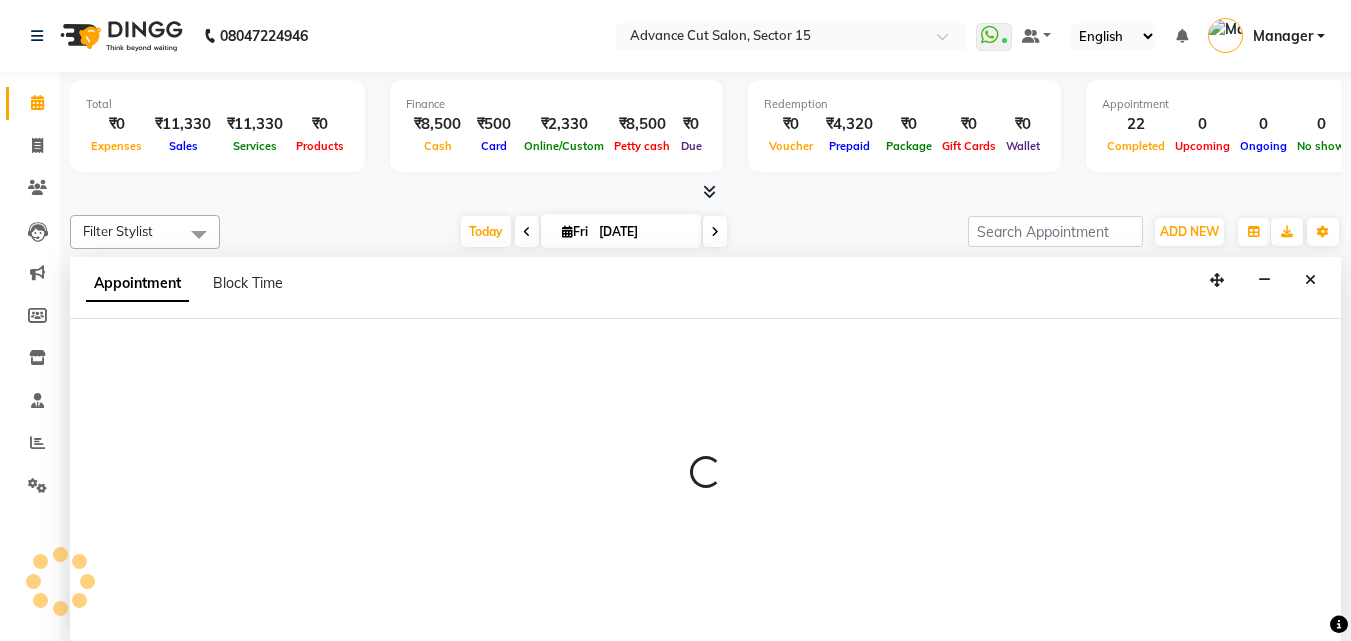 scroll, scrollTop: 1, scrollLeft: 0, axis: vertical 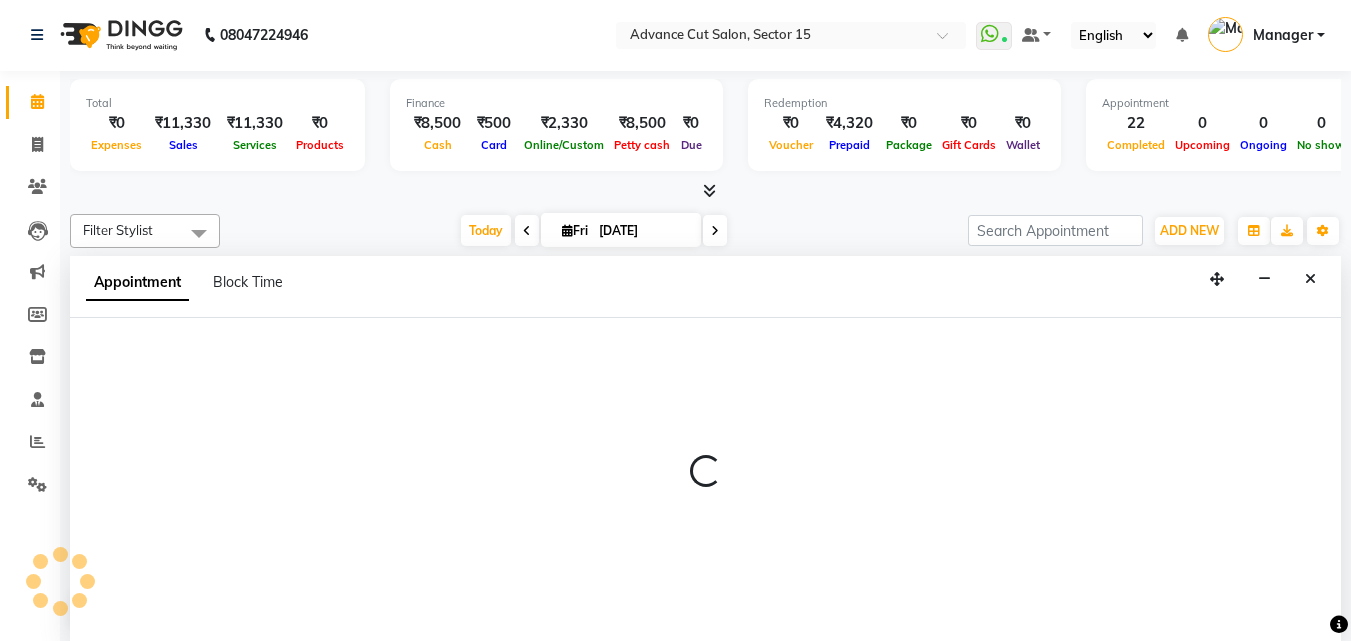 select on "540" 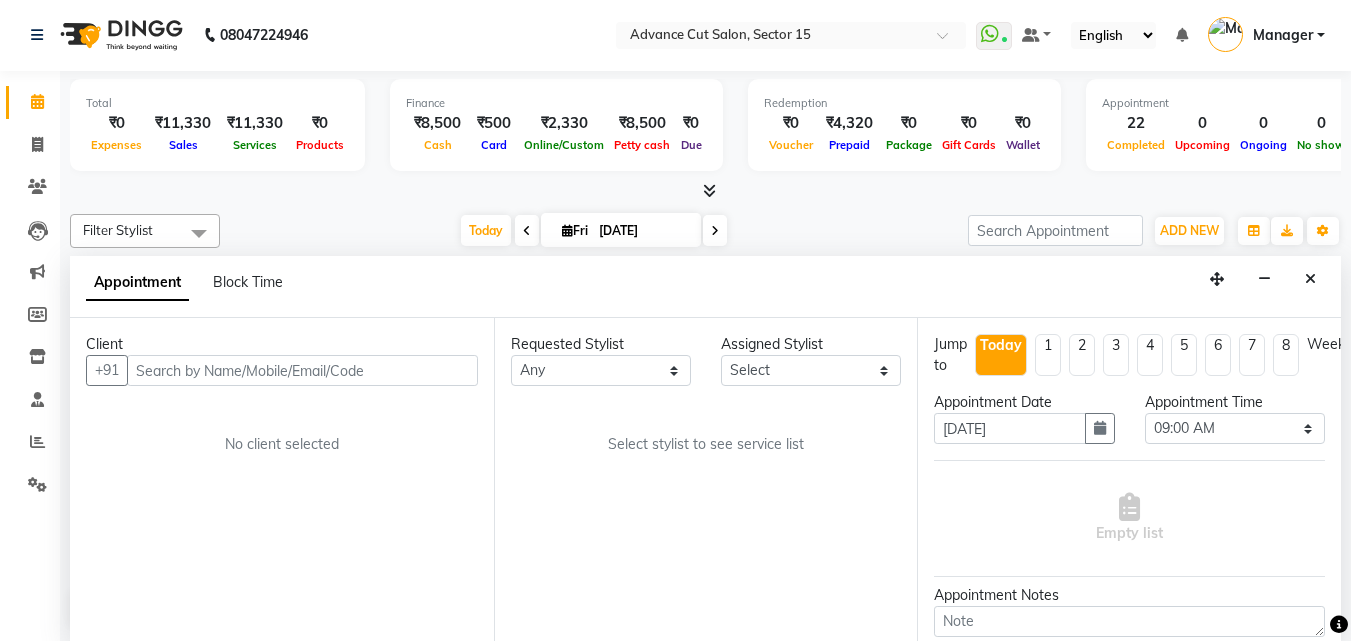 click at bounding box center (302, 370) 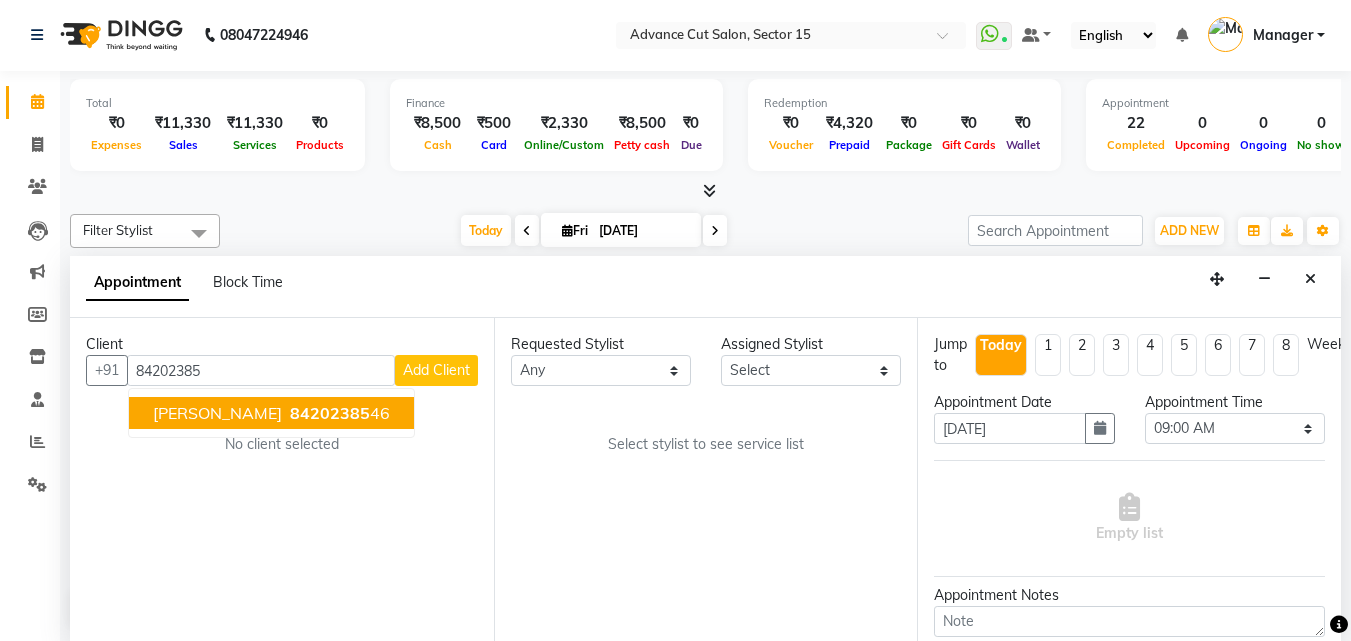 click on "Richa   84202385 46" at bounding box center (271, 413) 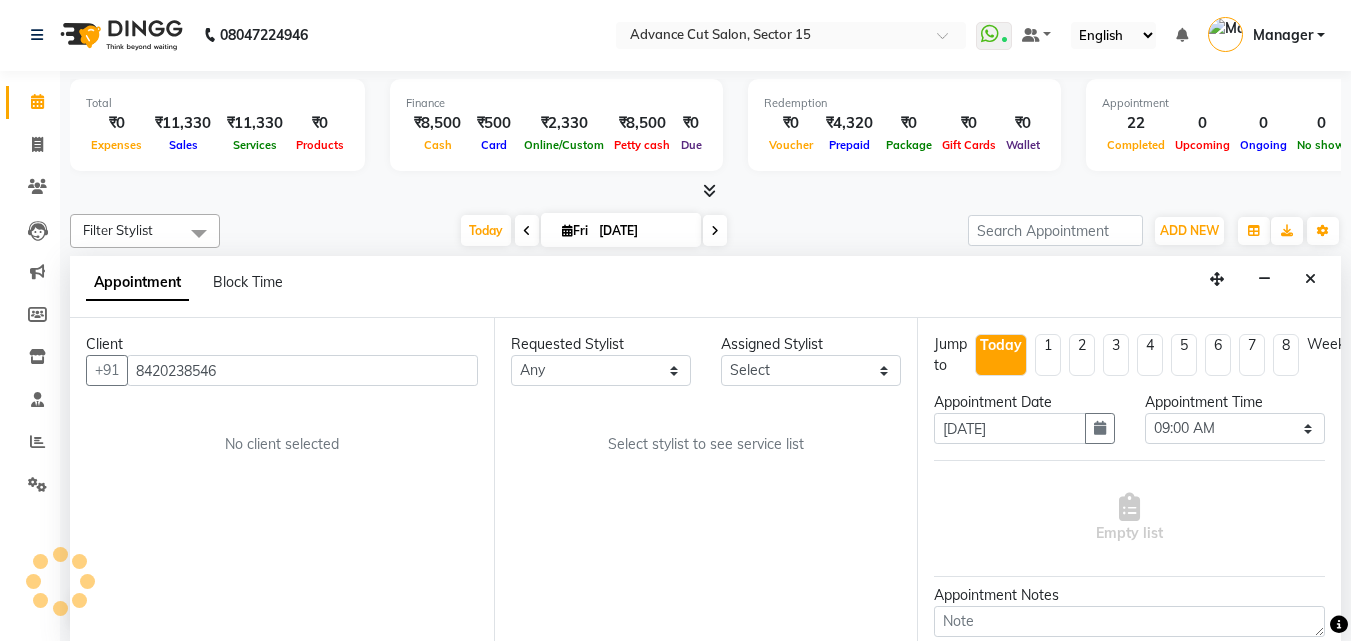 type on "8420238546" 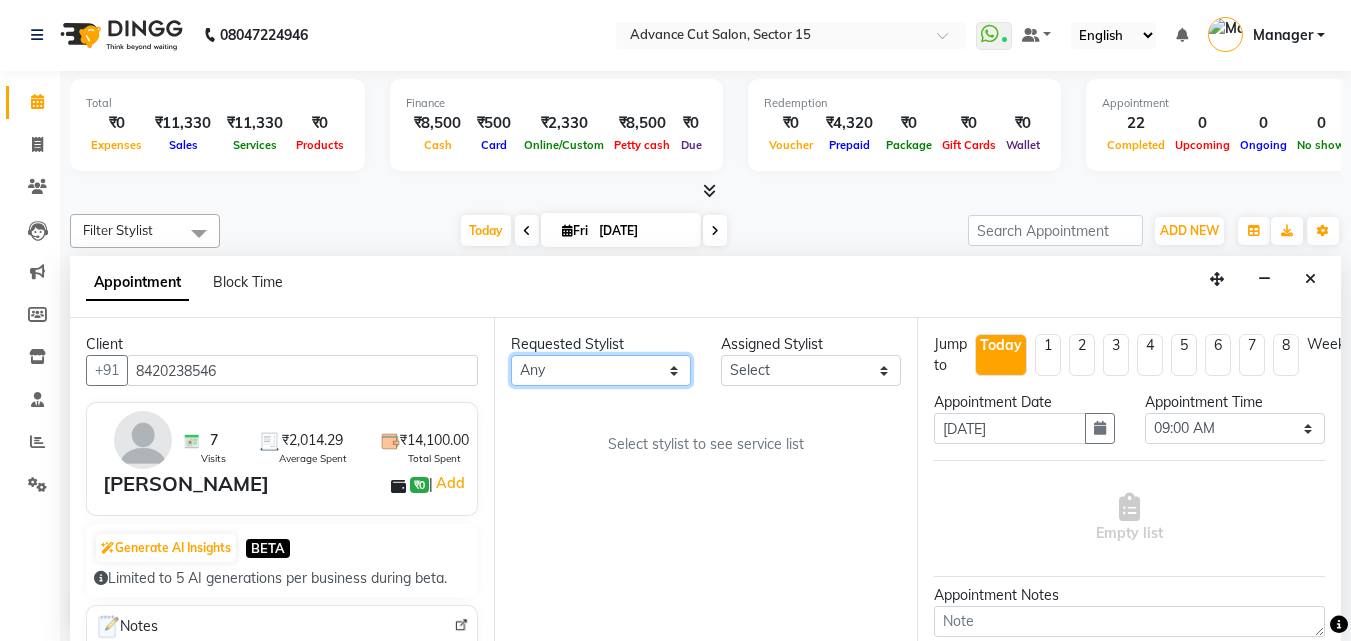 drag, startPoint x: 608, startPoint y: 366, endPoint x: 719, endPoint y: 377, distance: 111.54372 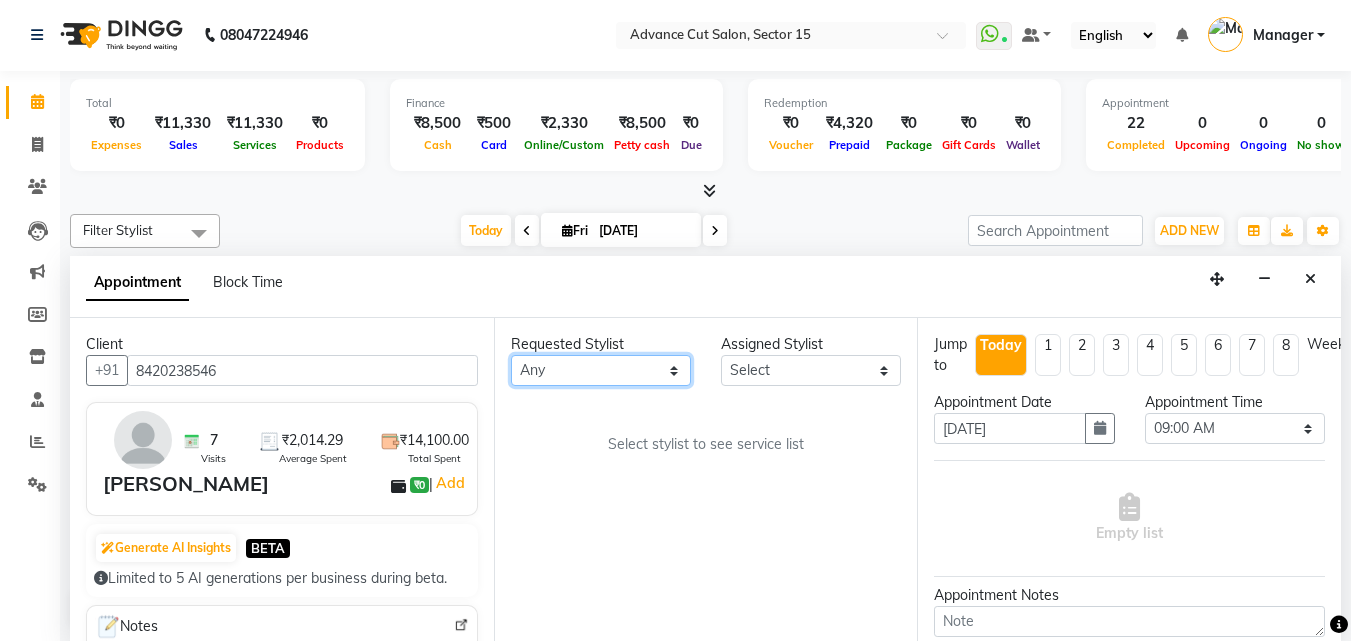 click on "Any Advance Cut  ASIF FARMAN HAIDER Iqbal KASHISH LUCKY MANOJ NASEEM NASIR Nidhi Pooja  PRIYA RAEES RANI RASHID RIZWAN SACHIN SALMAN SANJAY Shahjad Shankar shuaib SONI" at bounding box center [601, 370] 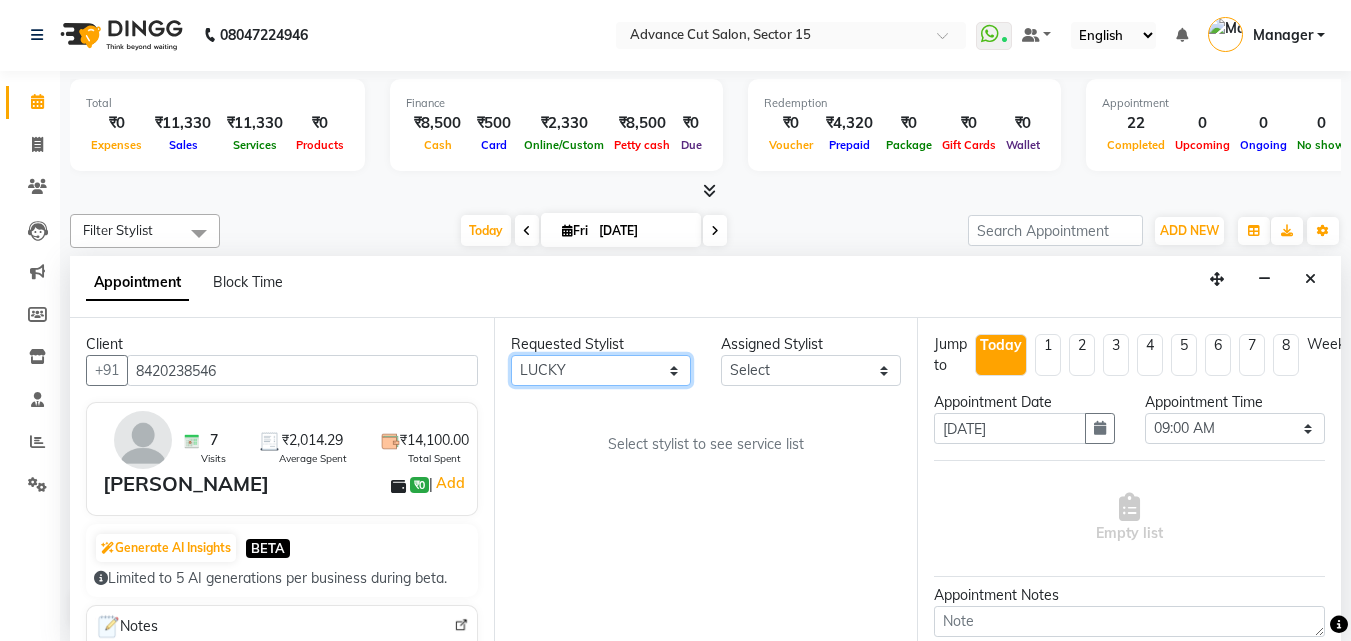 click on "Any Advance Cut  ASIF FARMAN HAIDER Iqbal KASHISH LUCKY MANOJ NASEEM NASIR Nidhi Pooja  PRIYA RAEES RANI RASHID RIZWAN SACHIN SALMAN SANJAY Shahjad Shankar shuaib SONI" at bounding box center (601, 370) 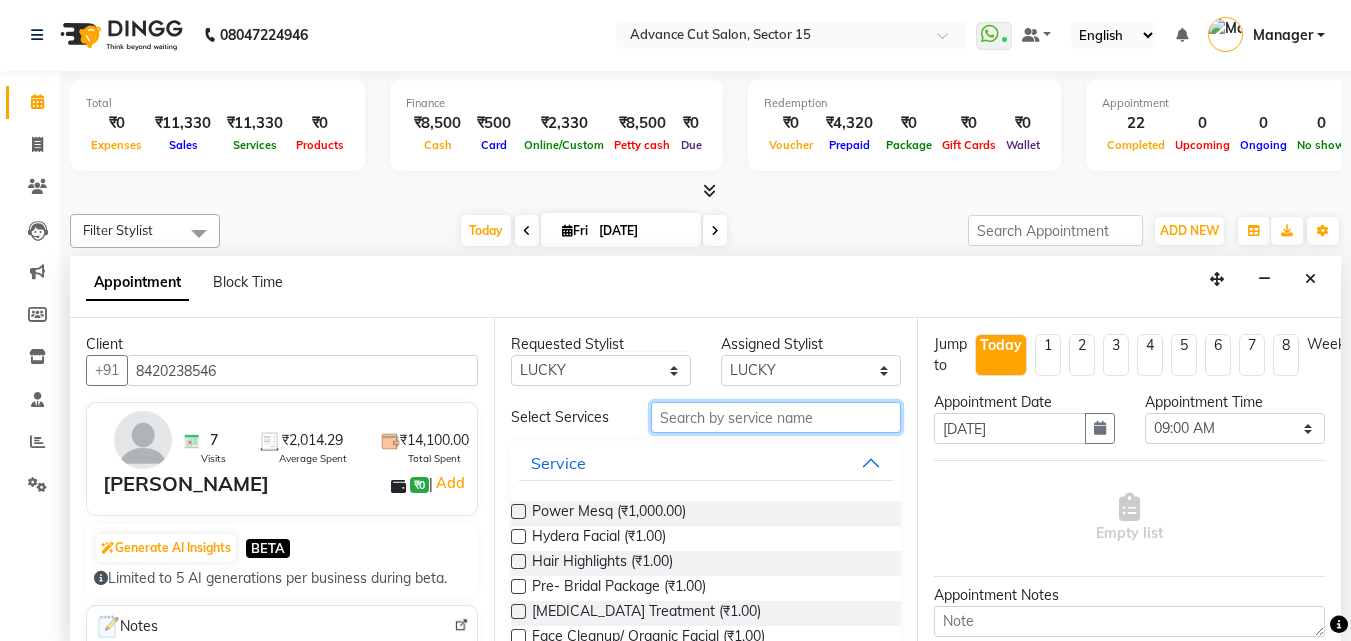 click at bounding box center (776, 417) 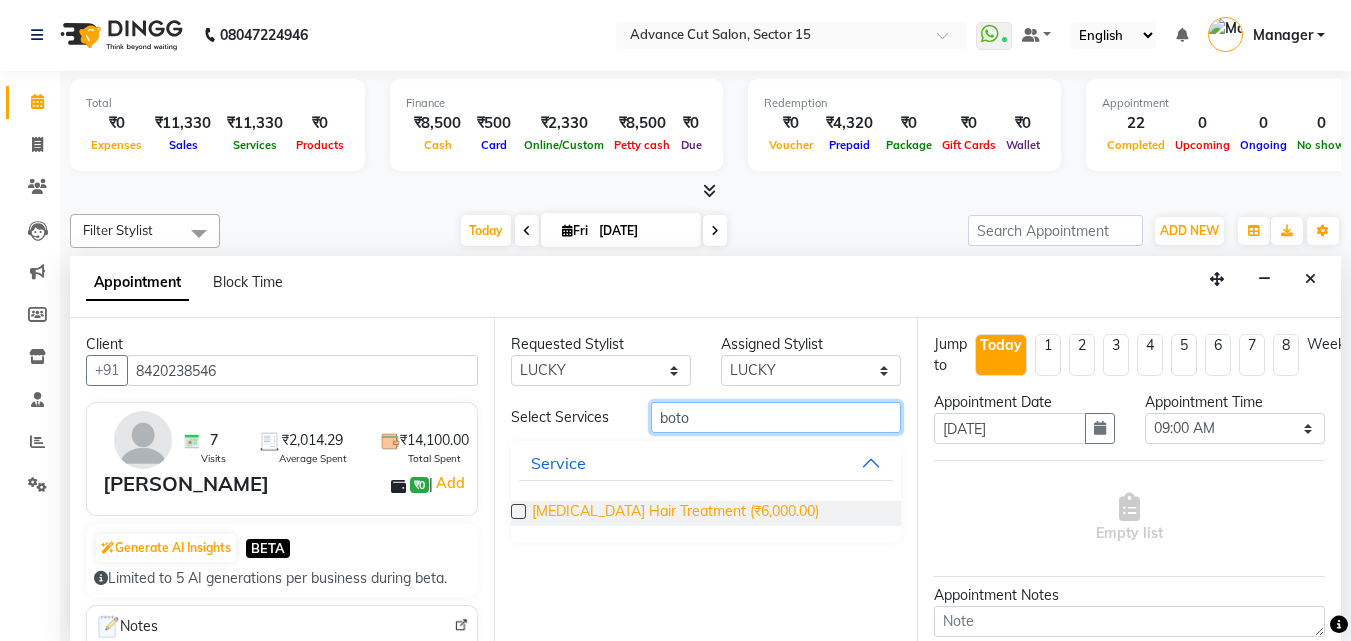 type on "boto" 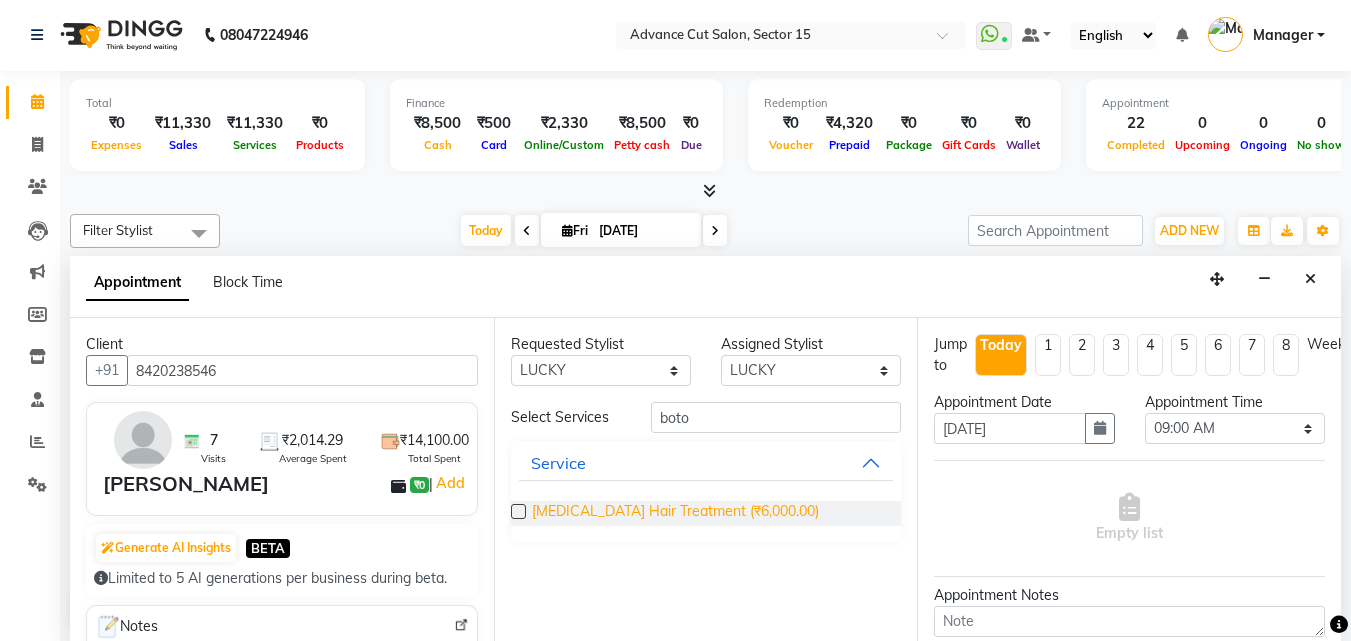 click on "Botox Hair Treatment (₹6,000.00)" at bounding box center (675, 513) 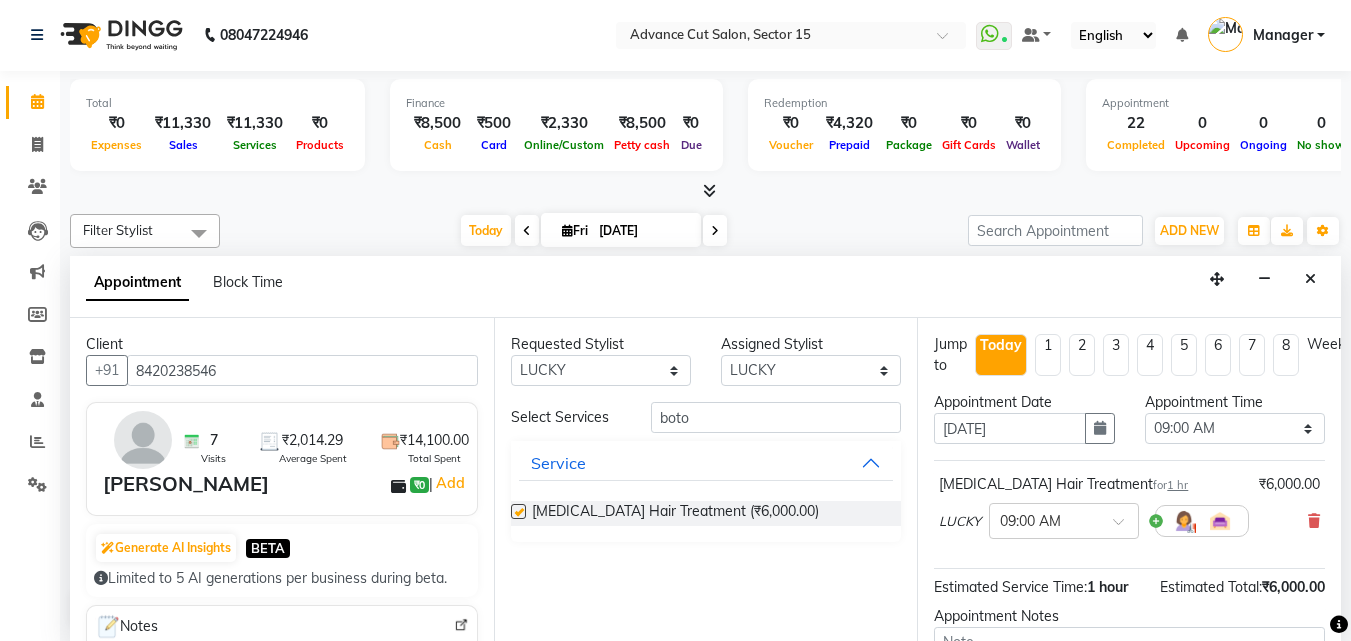 checkbox on "false" 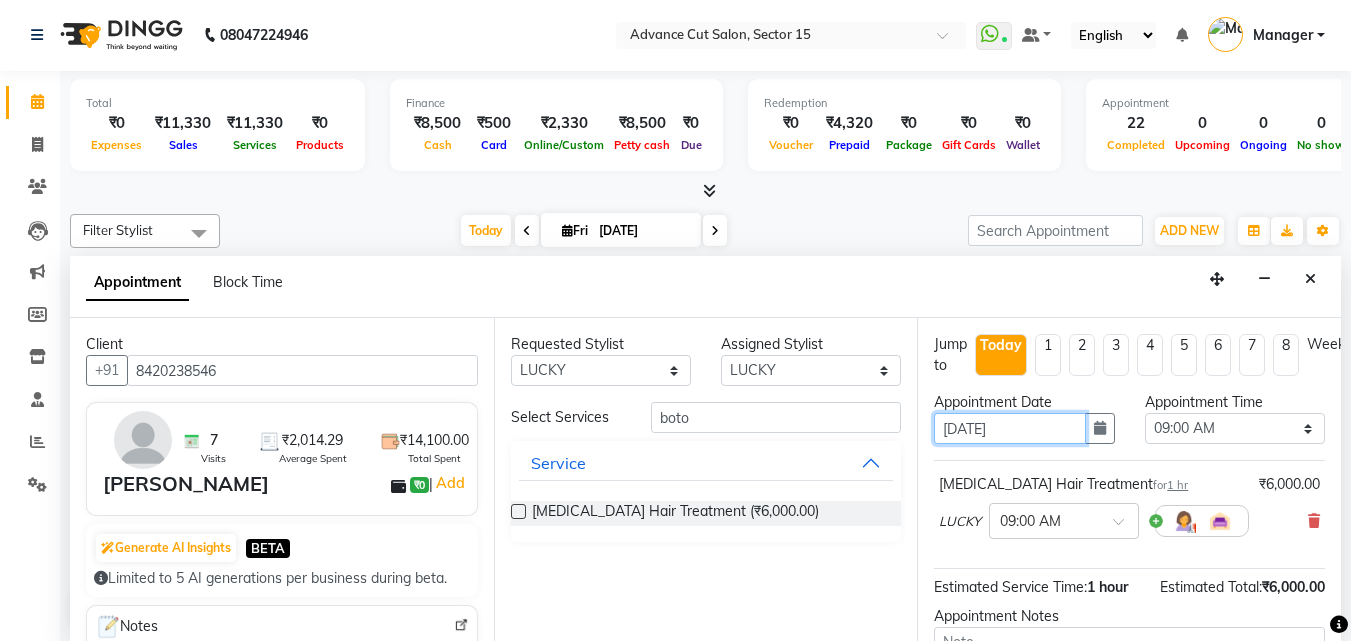 click on "[DATE]" at bounding box center (1009, 428) 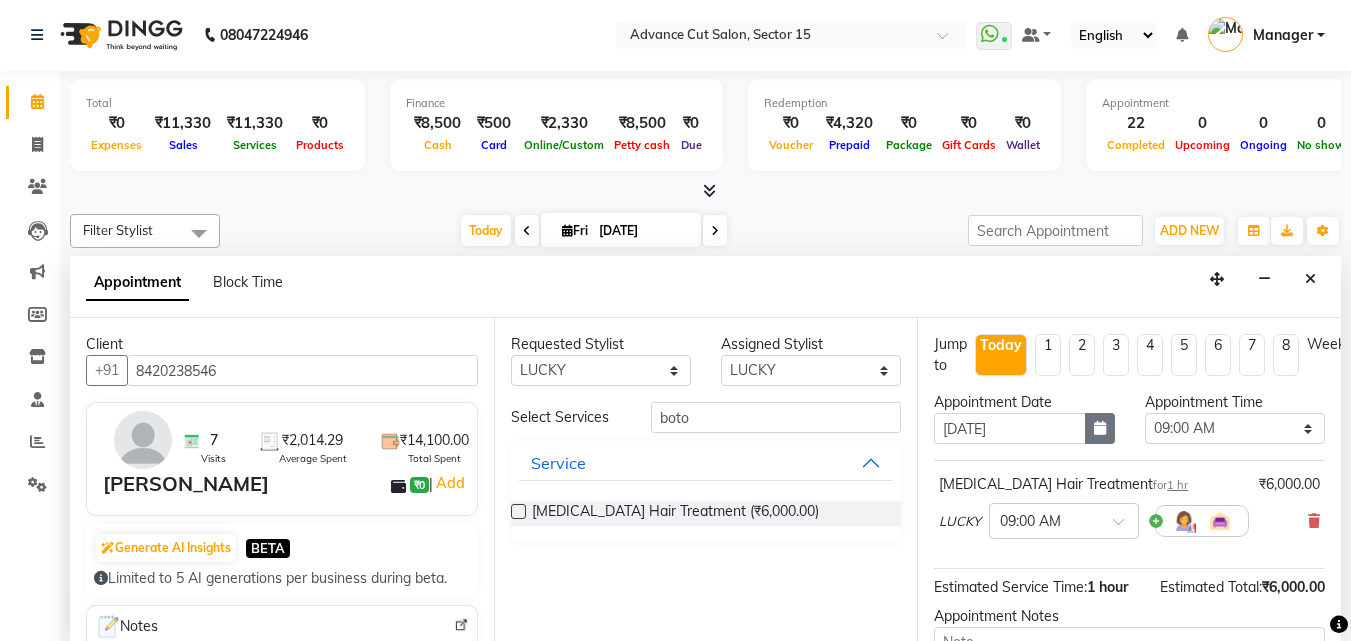 click at bounding box center [1100, 428] 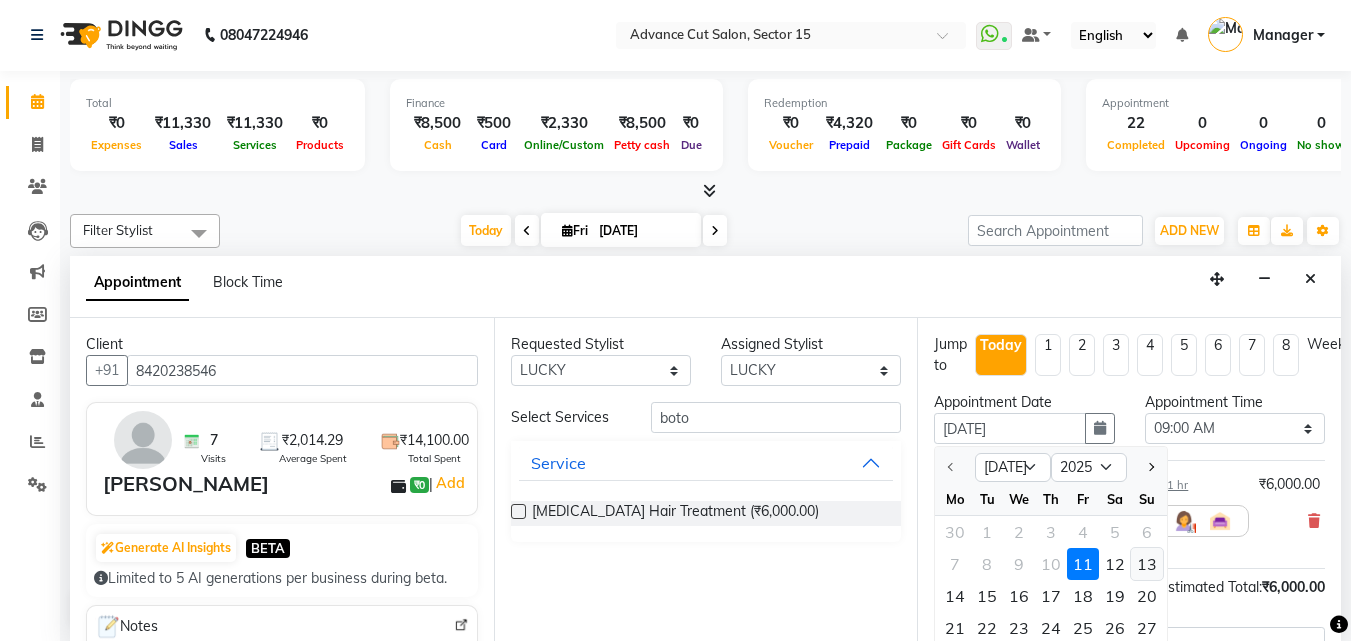 click on "13" at bounding box center [1147, 564] 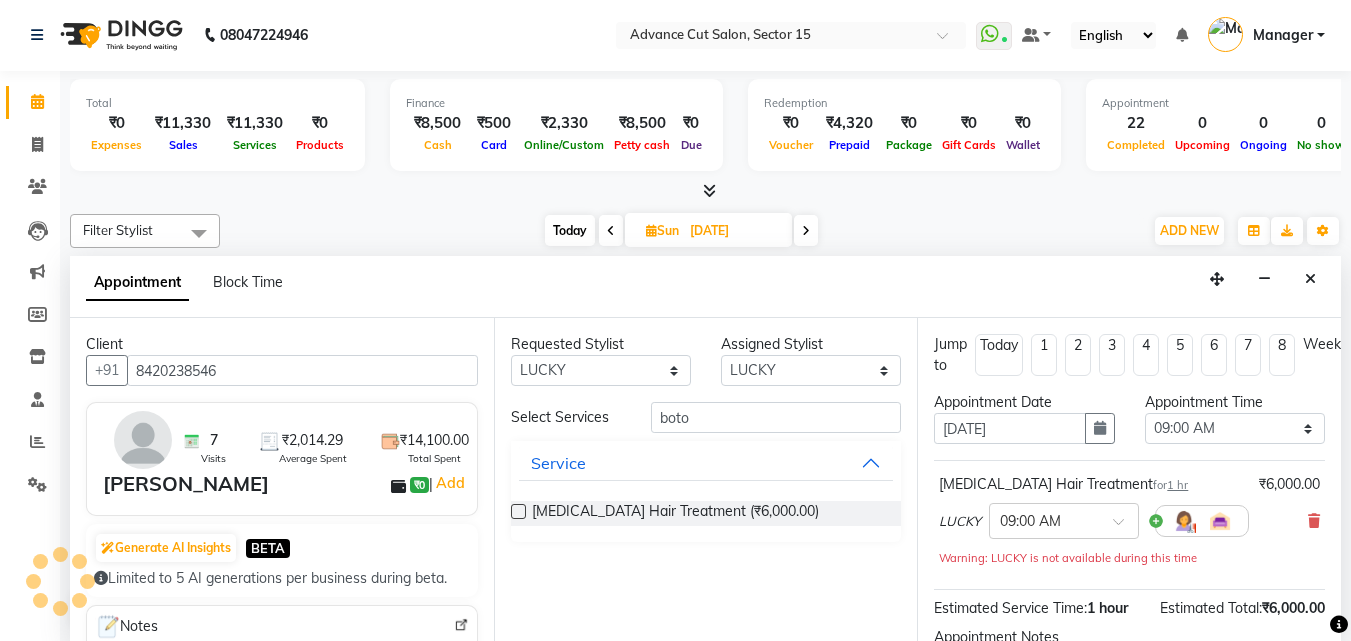 scroll, scrollTop: 705, scrollLeft: 0, axis: vertical 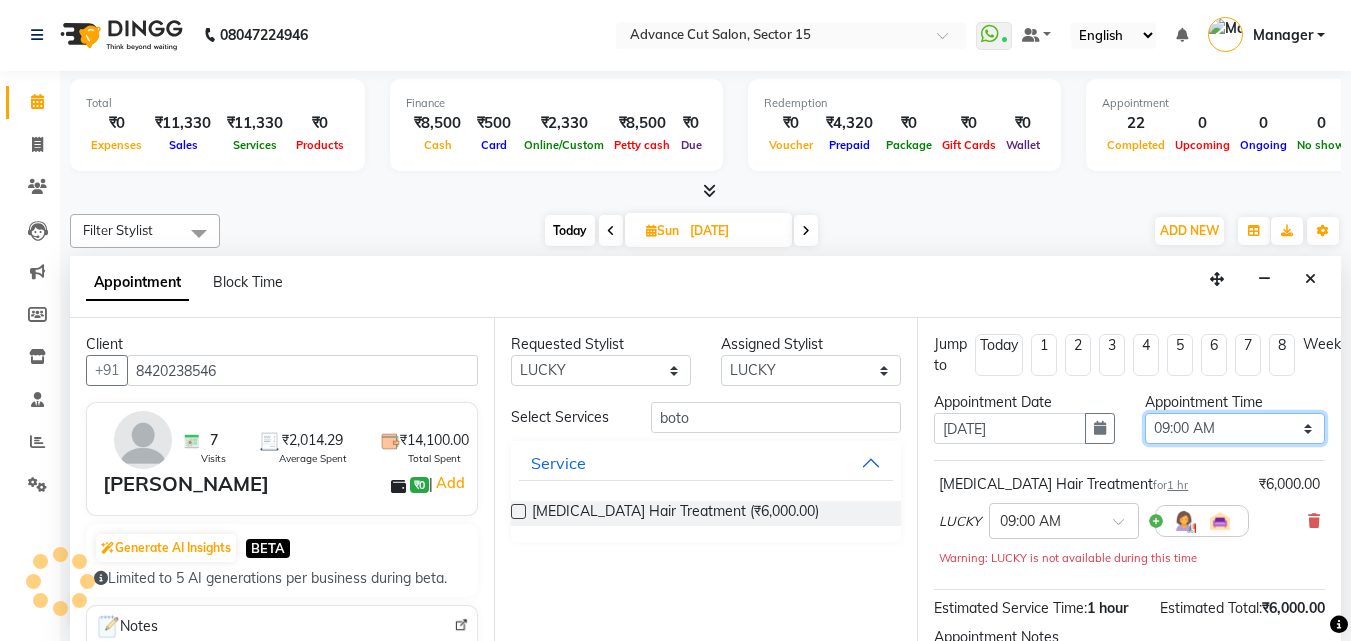 click on "Select 09:00 AM 09:15 AM 09:30 AM 09:45 AM 10:00 AM 10:15 AM 10:30 AM 10:45 AM 11:00 AM 11:15 AM 11:30 AM 11:45 AM 12:00 PM 12:15 PM 12:30 PM 12:45 PM 01:00 PM 01:15 PM 01:30 PM 01:45 PM 02:00 PM 02:15 PM 02:30 PM 02:45 PM 03:00 PM 03:15 PM 03:30 PM 03:45 PM 04:00 PM 04:15 PM 04:30 PM 04:45 PM 05:00 PM 05:15 PM 05:30 PM 05:45 PM 06:00 PM 06:15 PM 06:30 PM 06:45 PM 07:00 PM 07:15 PM 07:30 PM 07:45 PM 08:00 PM" at bounding box center [1235, 428] 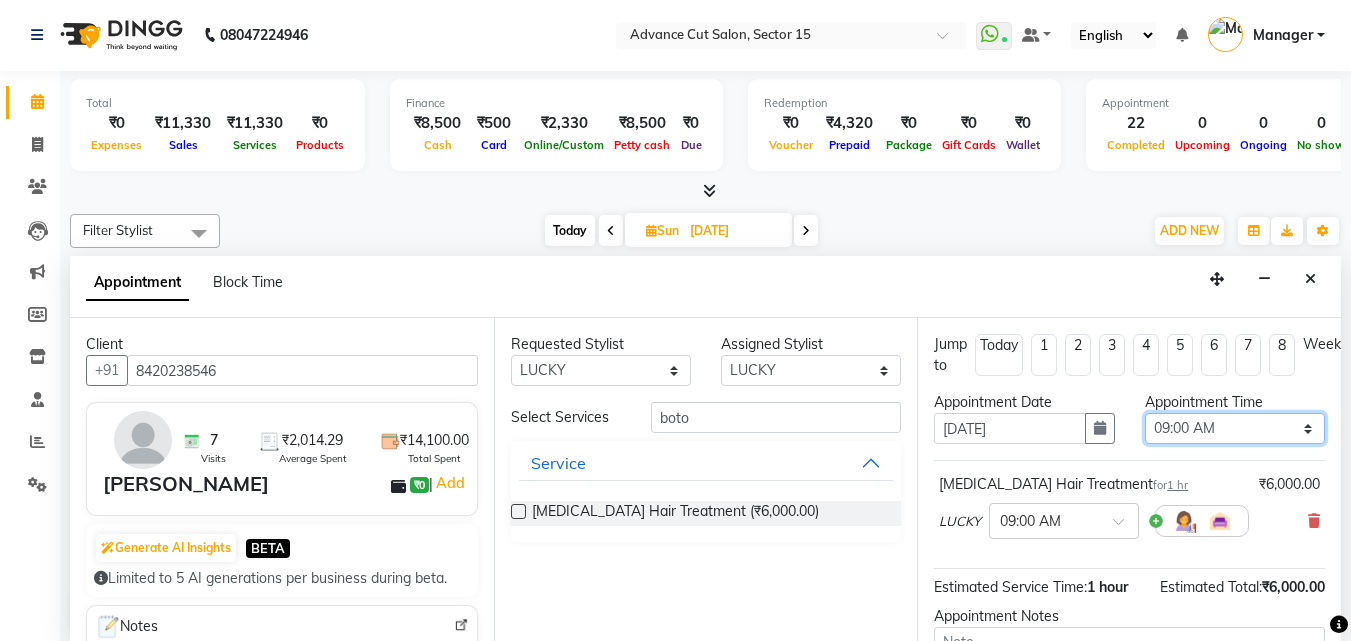 select on "660" 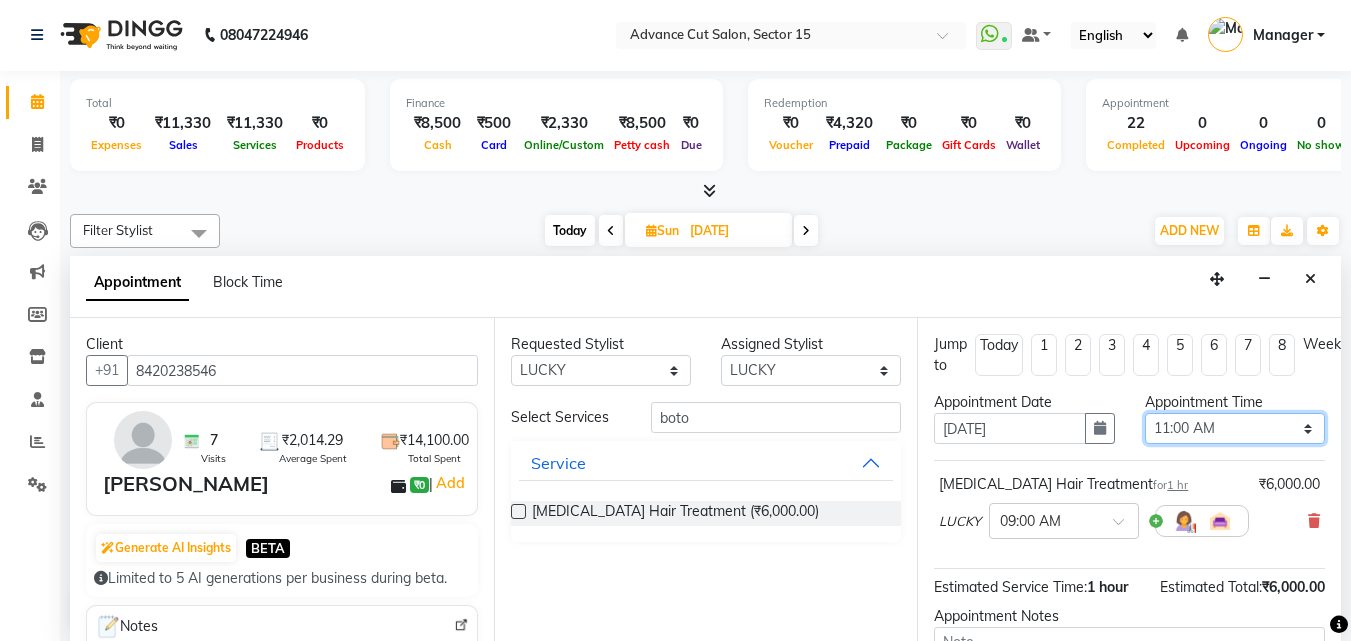 click on "Select 09:00 AM 09:15 AM 09:30 AM 09:45 AM 10:00 AM 10:15 AM 10:30 AM 10:45 AM 11:00 AM 11:15 AM 11:30 AM 11:45 AM 12:00 PM 12:15 PM 12:30 PM 12:45 PM 01:00 PM 01:15 PM 01:30 PM 01:45 PM 02:00 PM 02:15 PM 02:30 PM 02:45 PM 03:00 PM 03:15 PM 03:30 PM 03:45 PM 04:00 PM 04:15 PM 04:30 PM 04:45 PM 05:00 PM 05:15 PM 05:30 PM 05:45 PM 06:00 PM 06:15 PM 06:30 PM 06:45 PM 07:00 PM 07:15 PM 07:30 PM 07:45 PM 08:00 PM" at bounding box center [1235, 428] 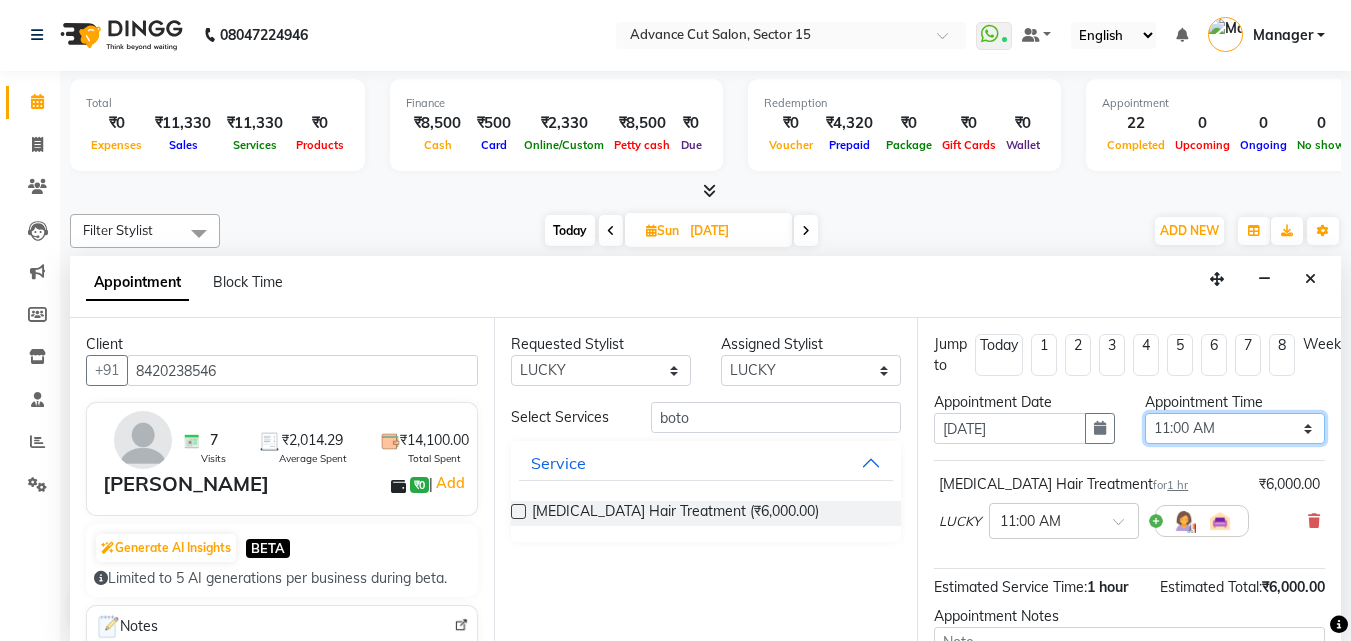 scroll, scrollTop: 218, scrollLeft: 0, axis: vertical 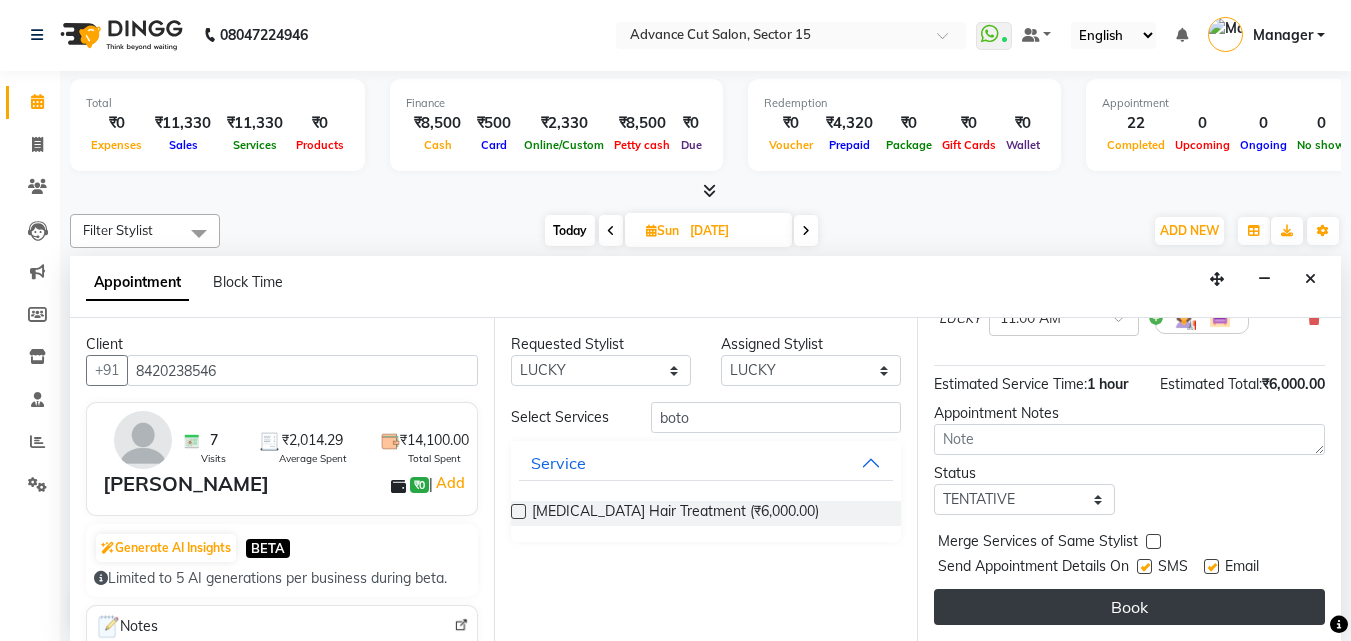 click on "Book" at bounding box center [1129, 607] 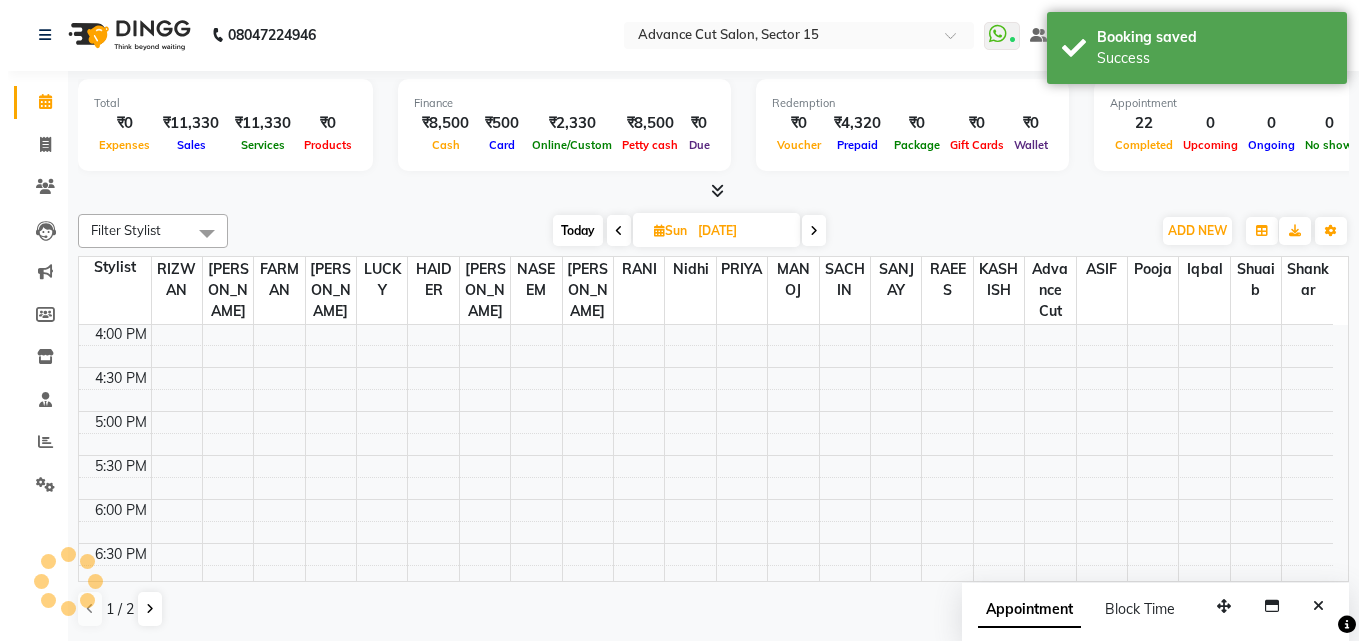 scroll, scrollTop: 0, scrollLeft: 0, axis: both 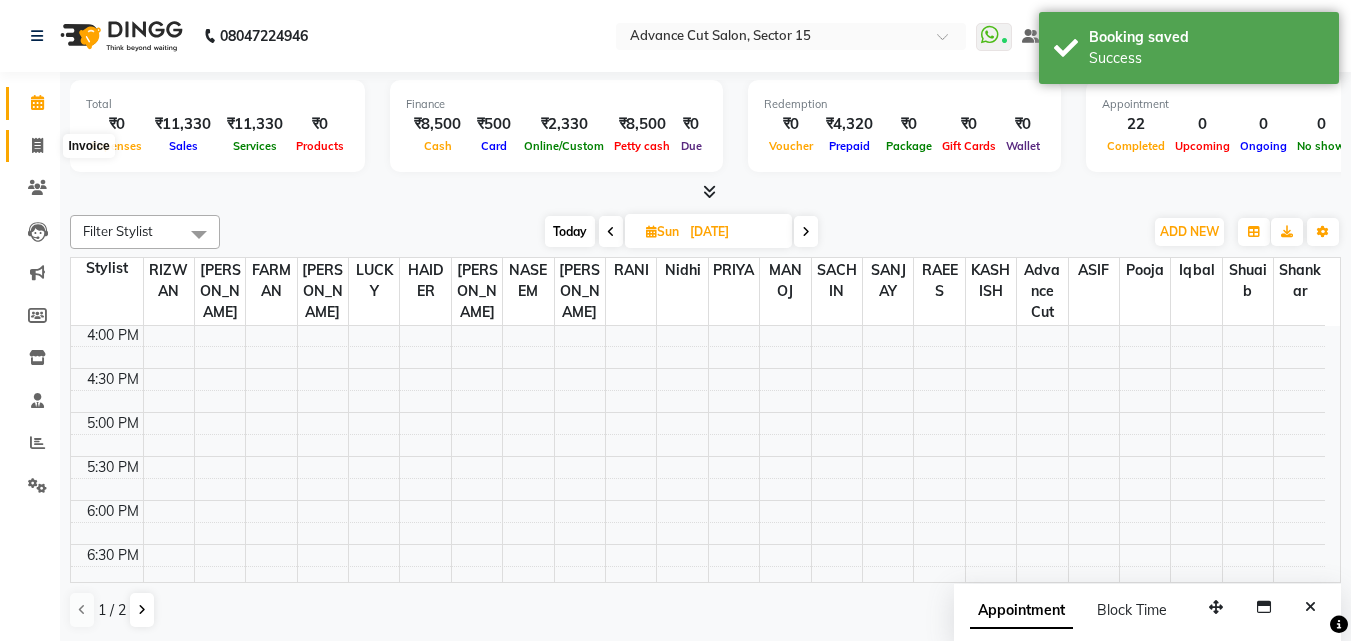 click 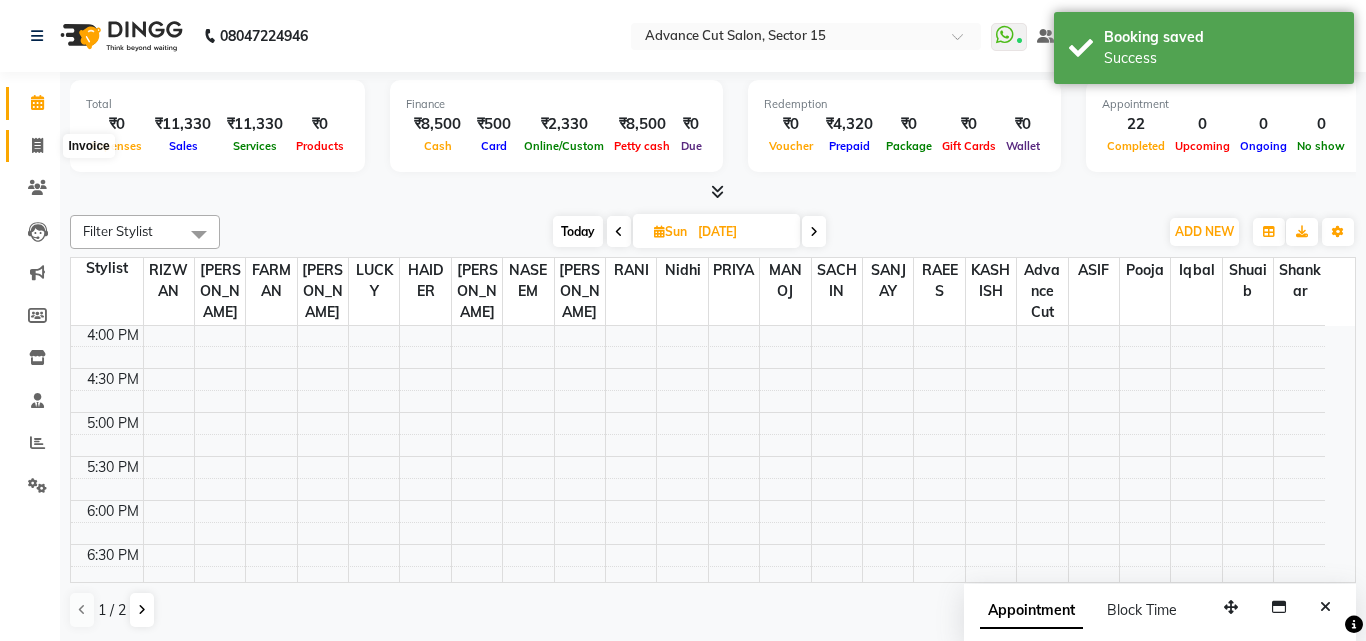 select on "6255" 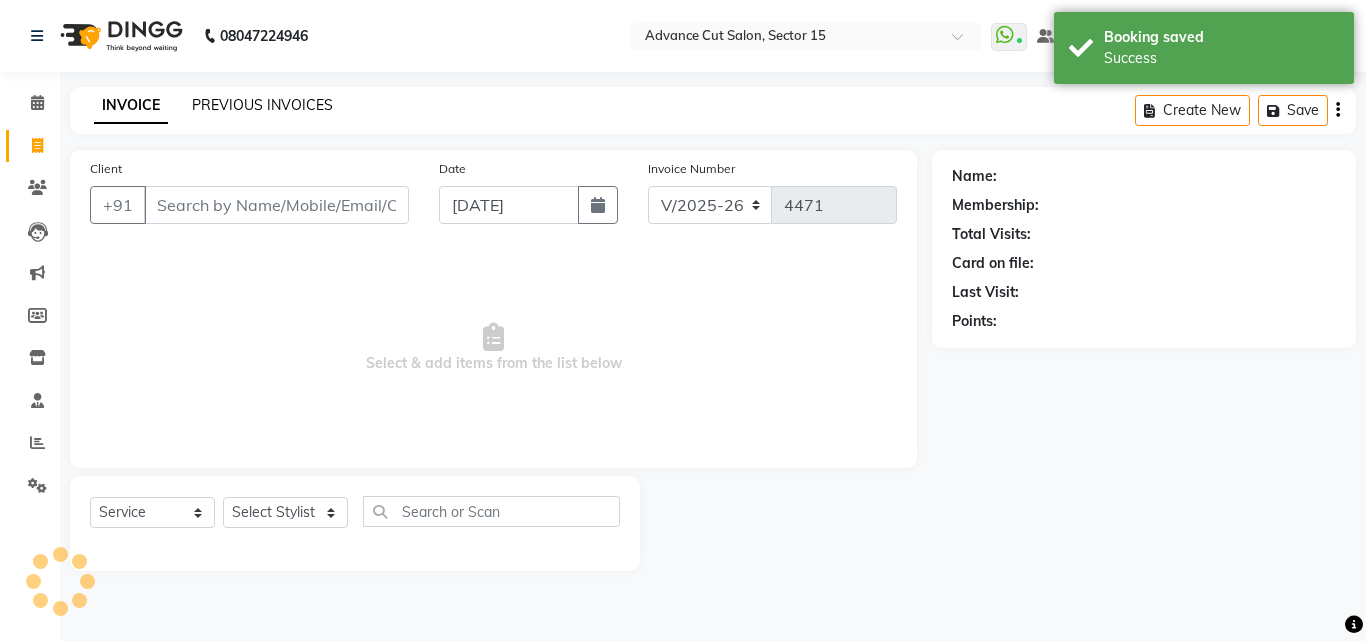 click on "PREVIOUS INVOICES" 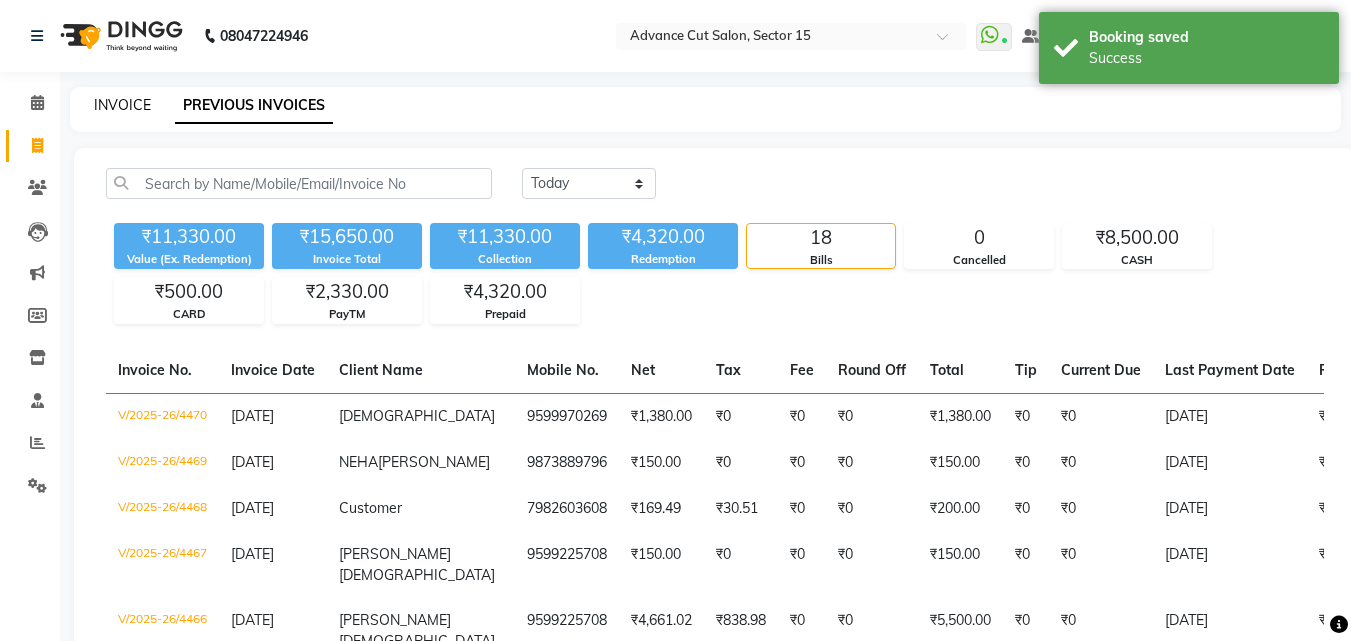 click on "INVOICE" 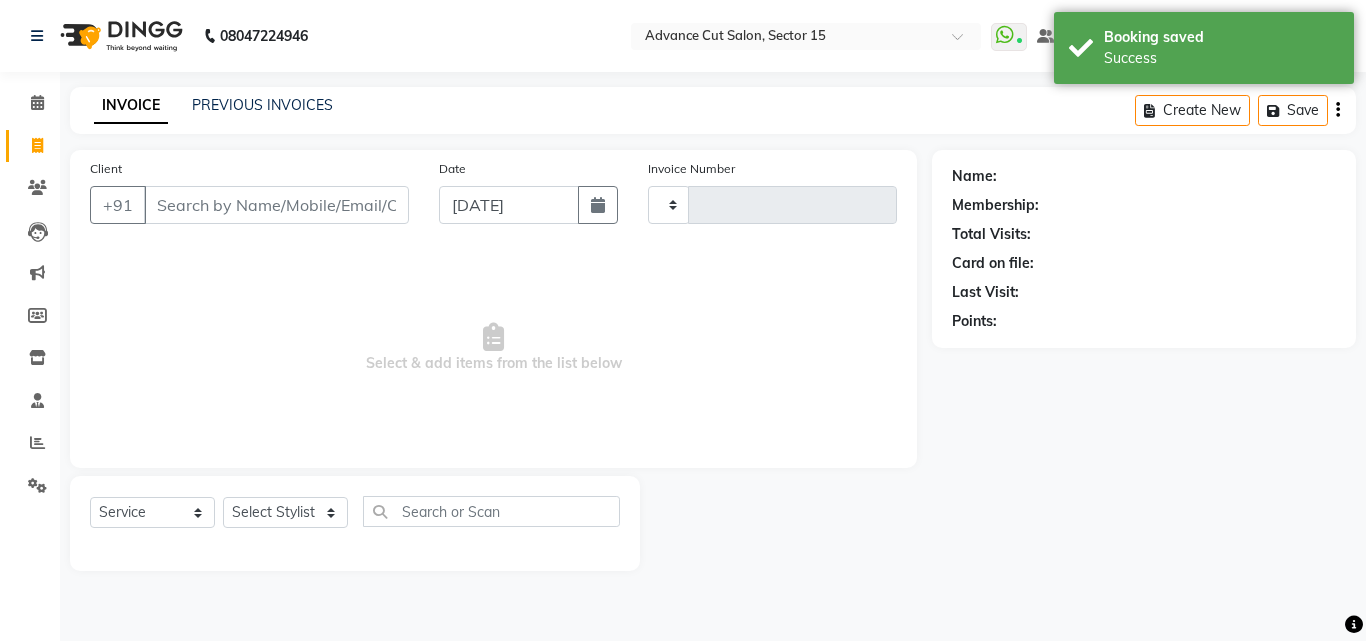 type on "4471" 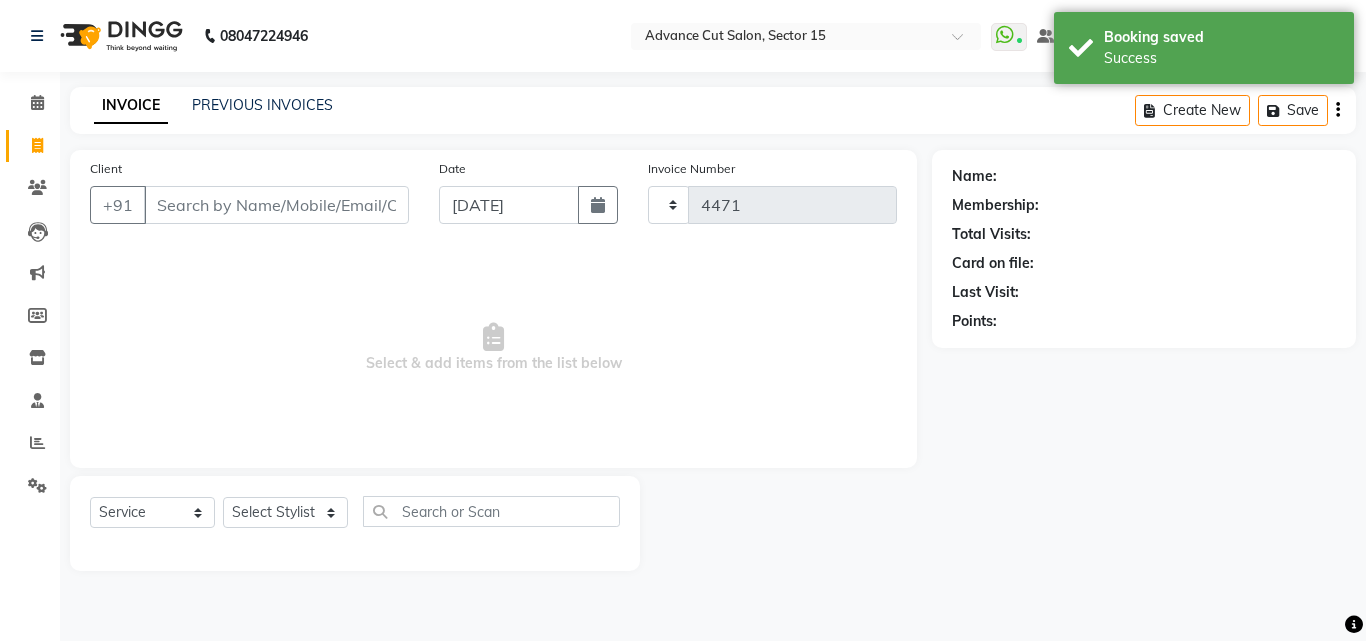 select on "6255" 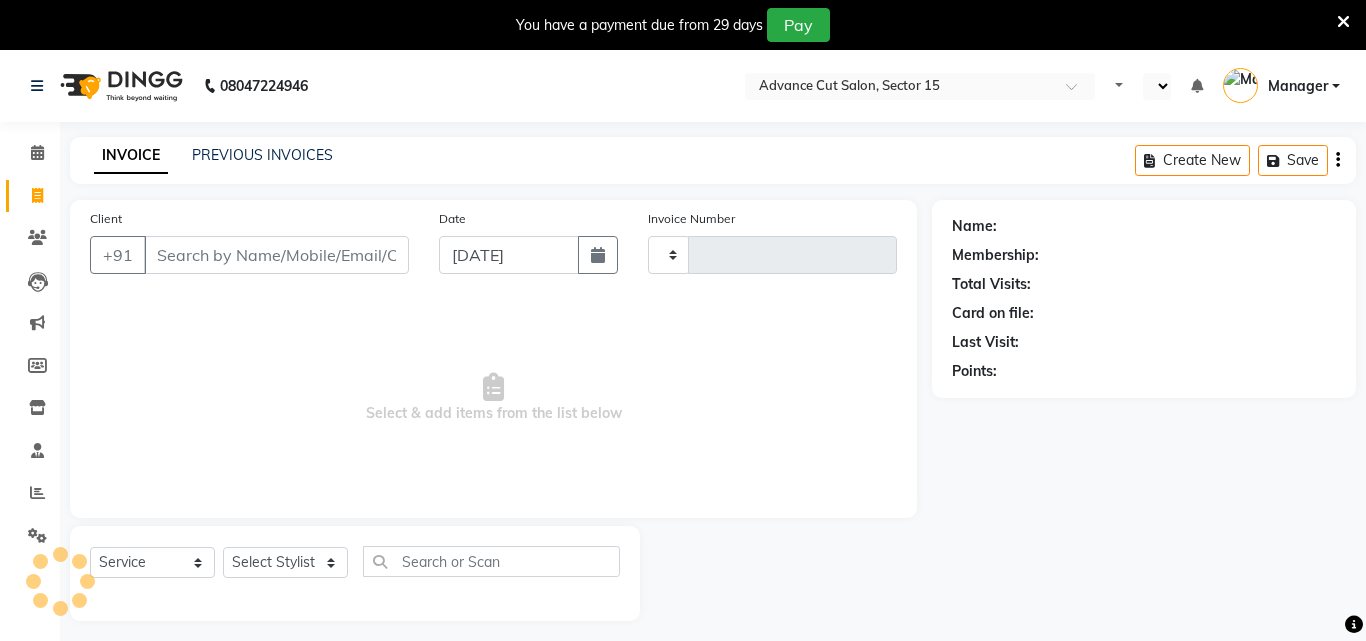 select on "service" 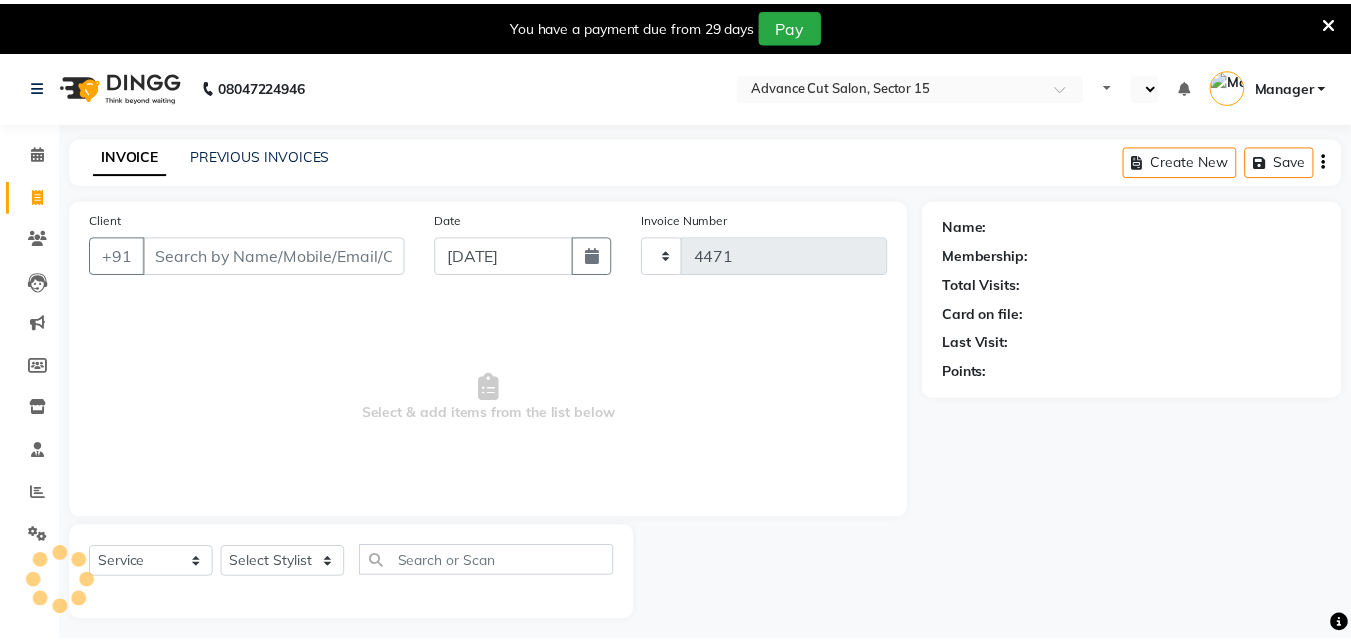 scroll, scrollTop: 0, scrollLeft: 0, axis: both 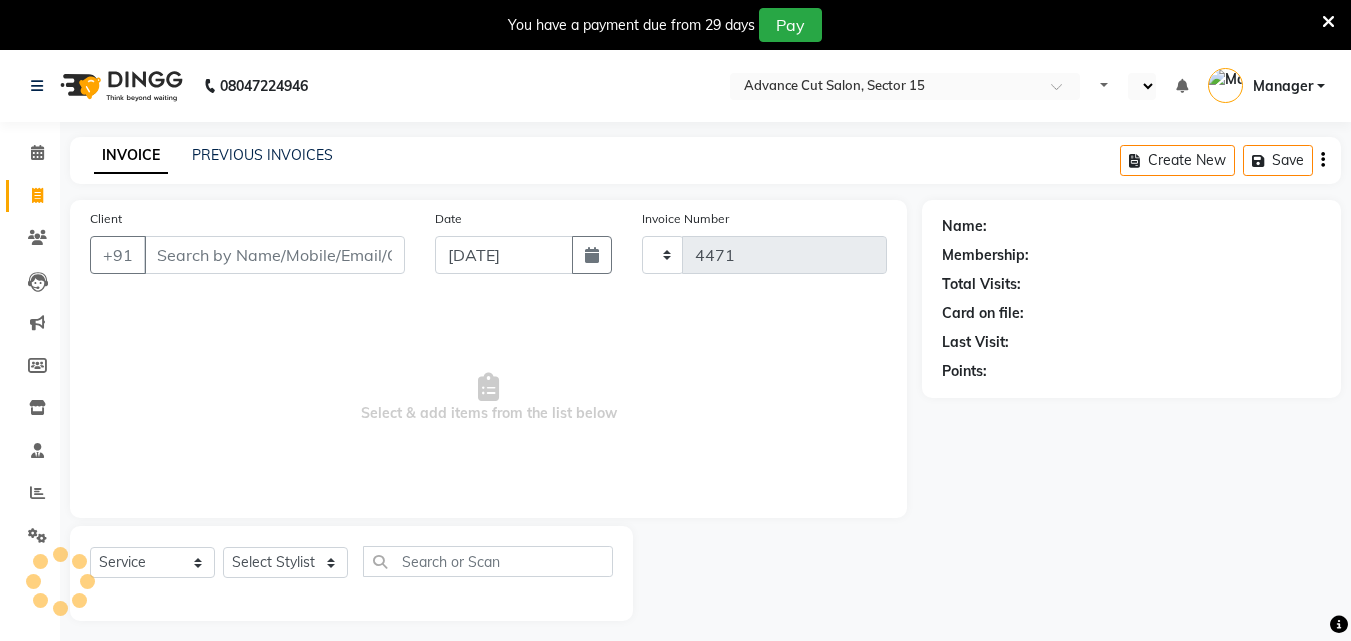 select on "en" 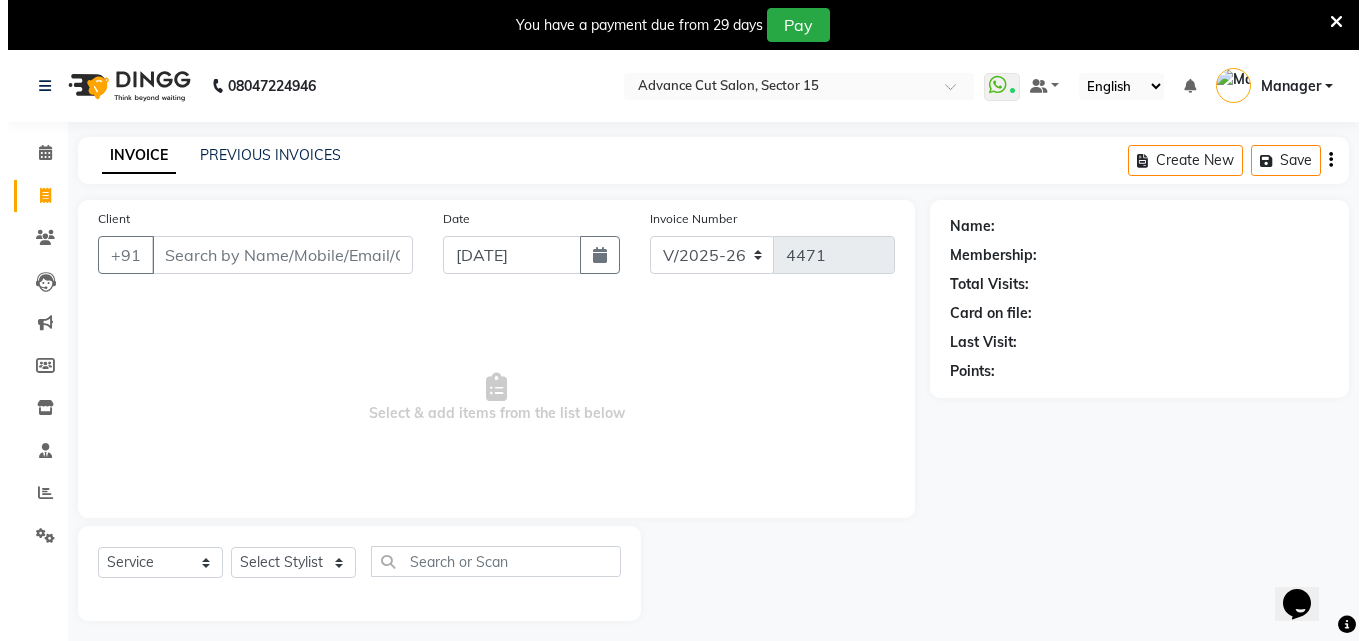scroll, scrollTop: 0, scrollLeft: 0, axis: both 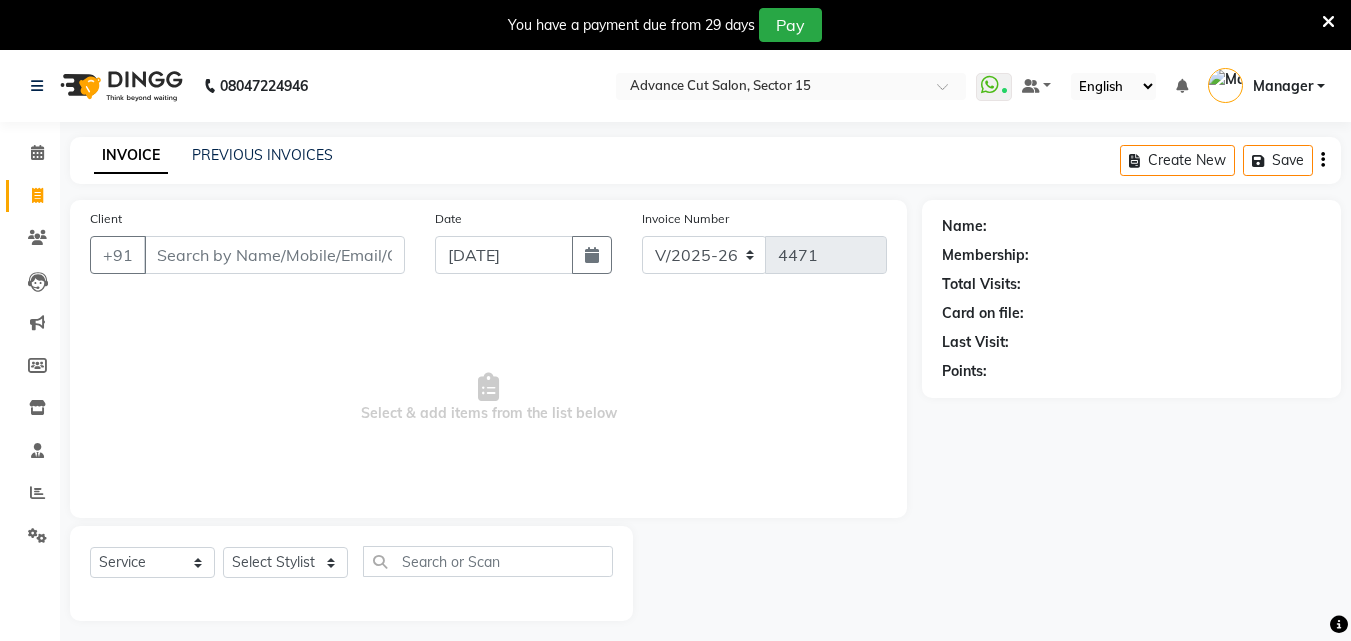 click at bounding box center (1328, 22) 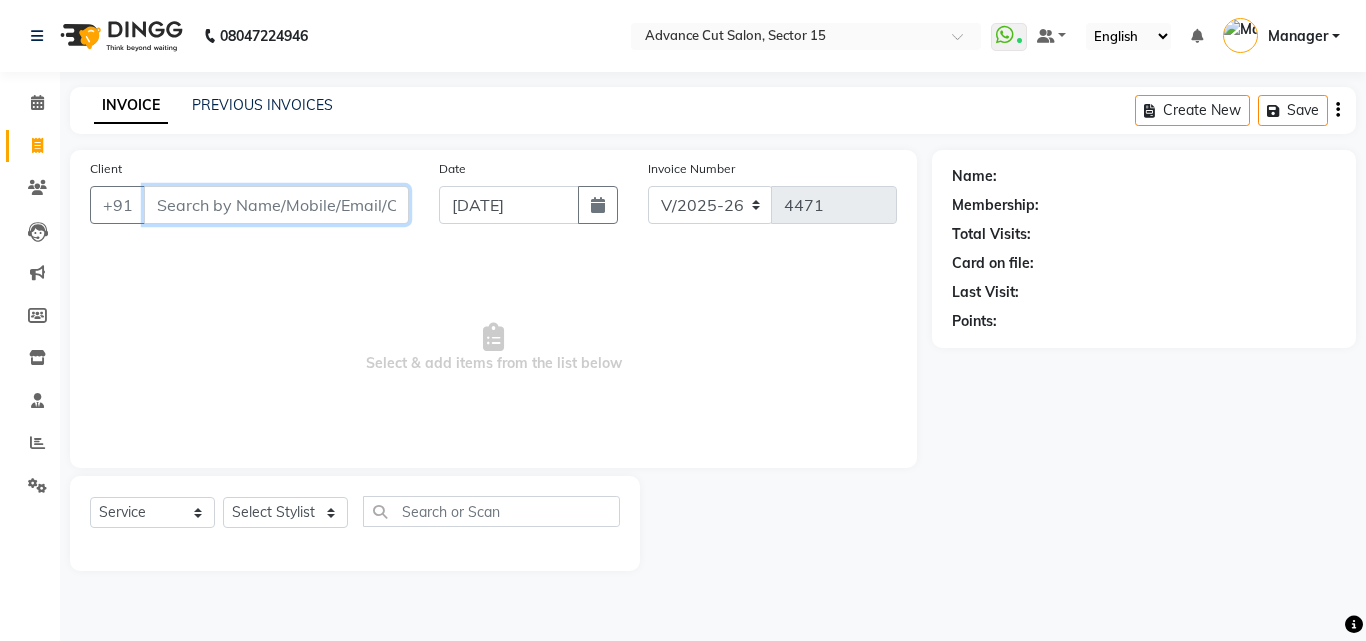drag, startPoint x: 278, startPoint y: 188, endPoint x: 288, endPoint y: 203, distance: 18.027756 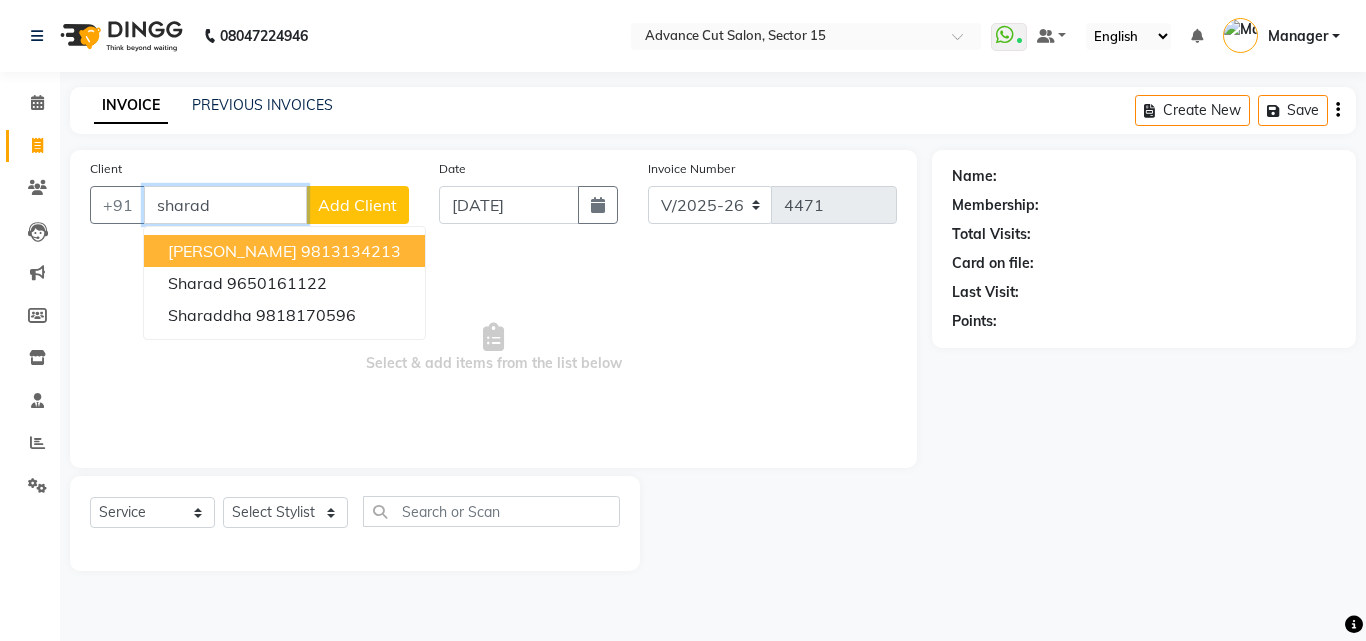 click on "9813134213" at bounding box center [351, 251] 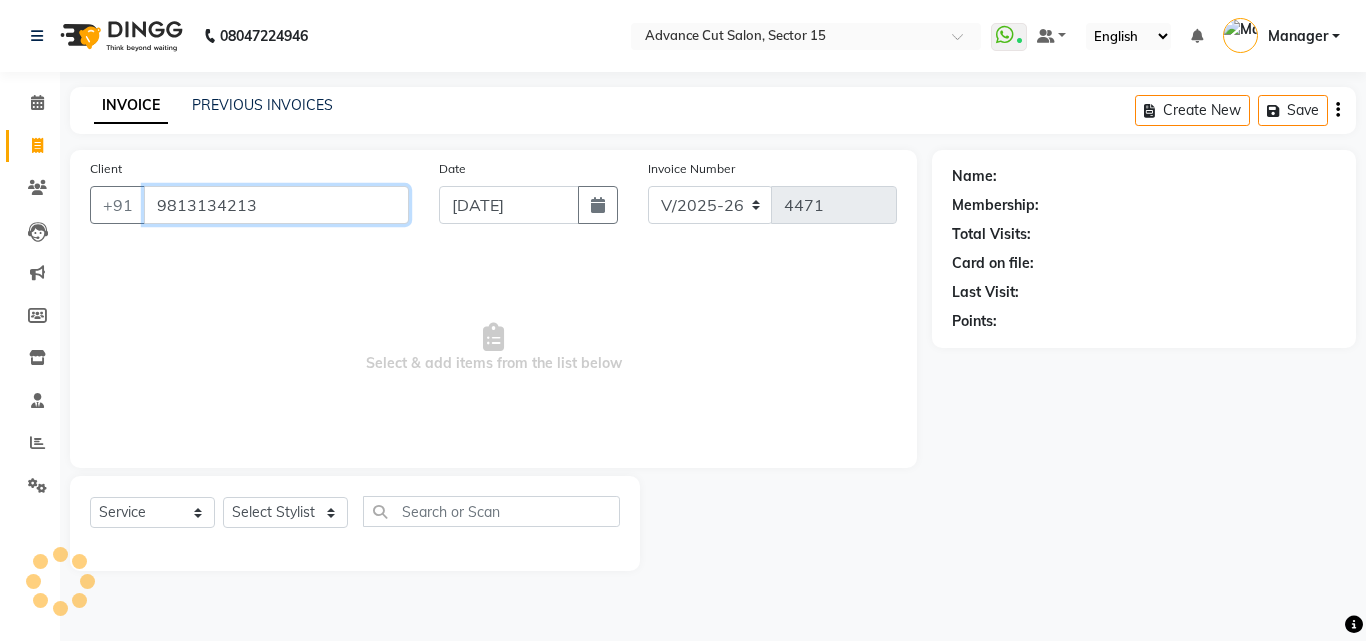 type on "9813134213" 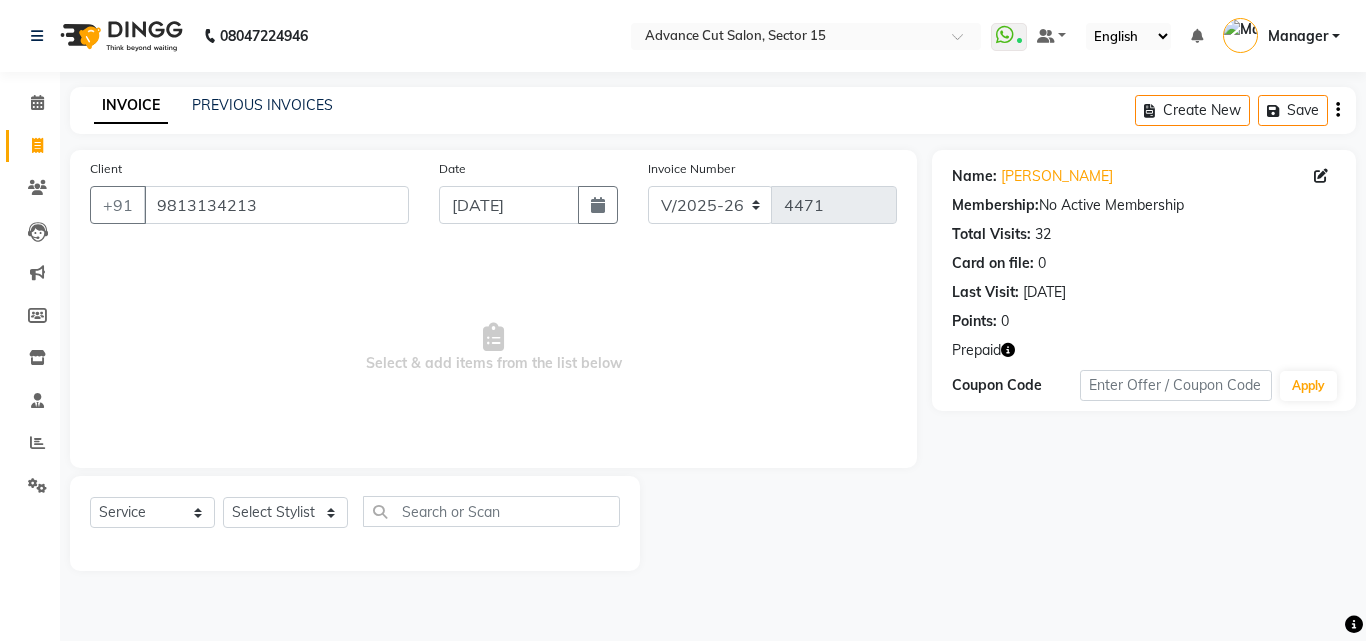 click 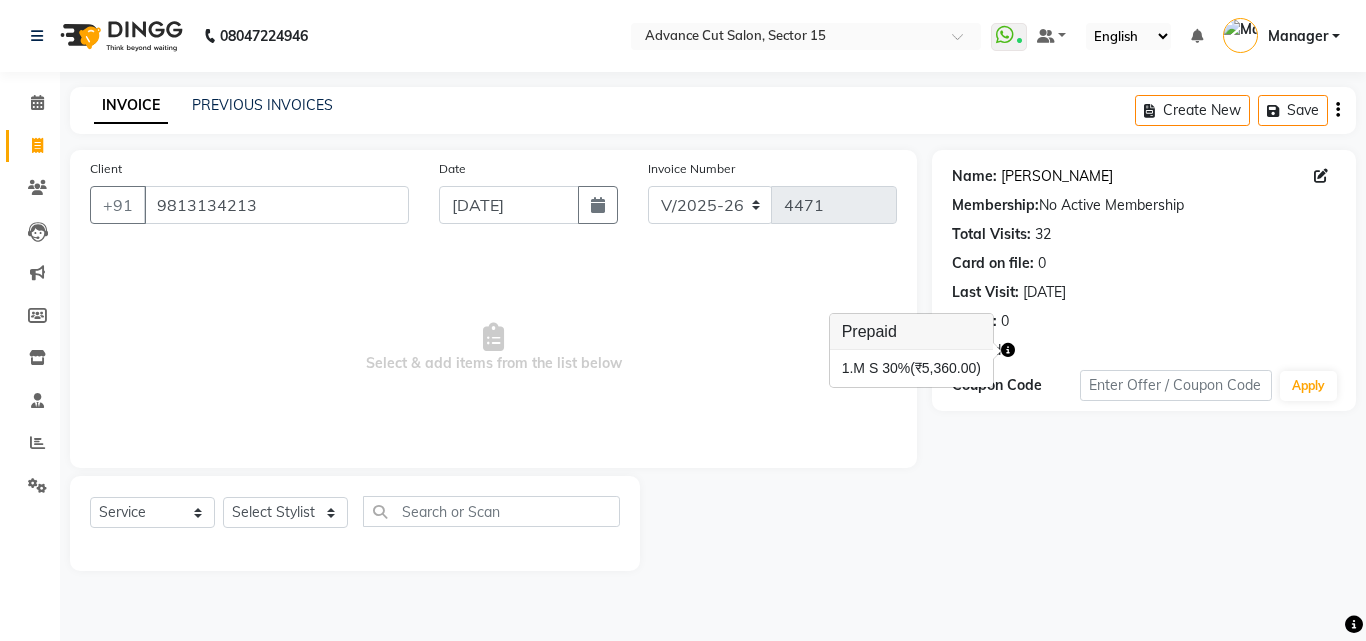 click on "[PERSON_NAME]" 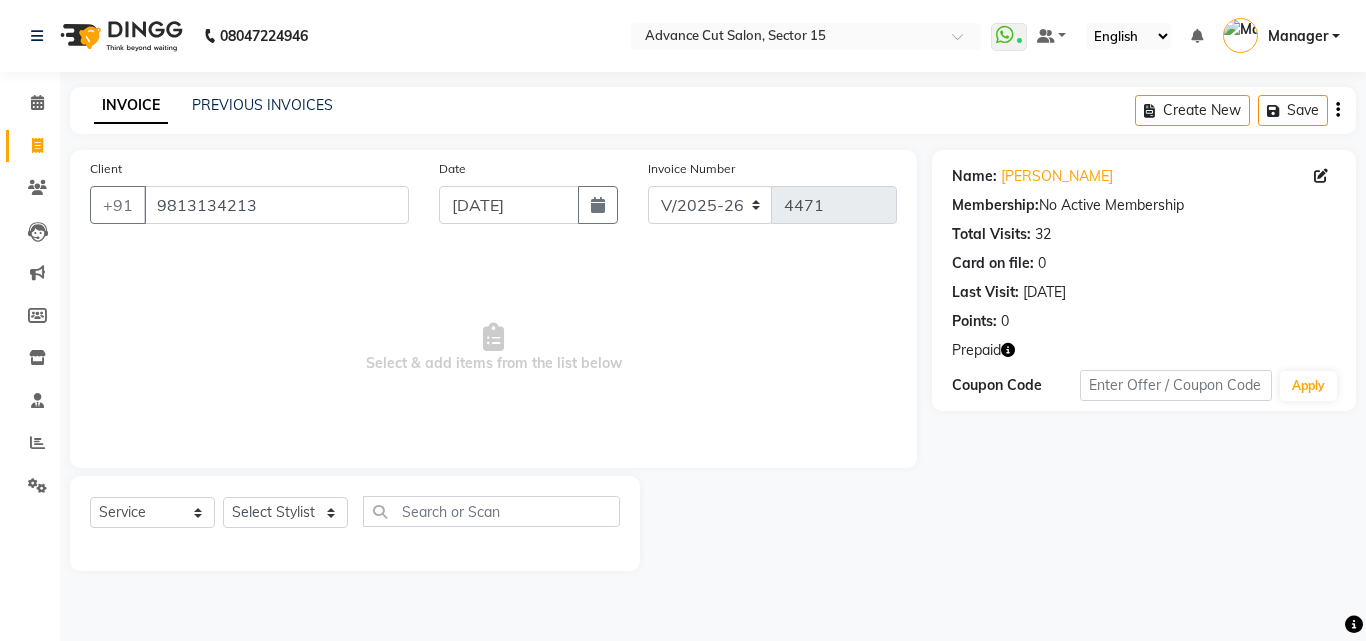 click on "Invoice" 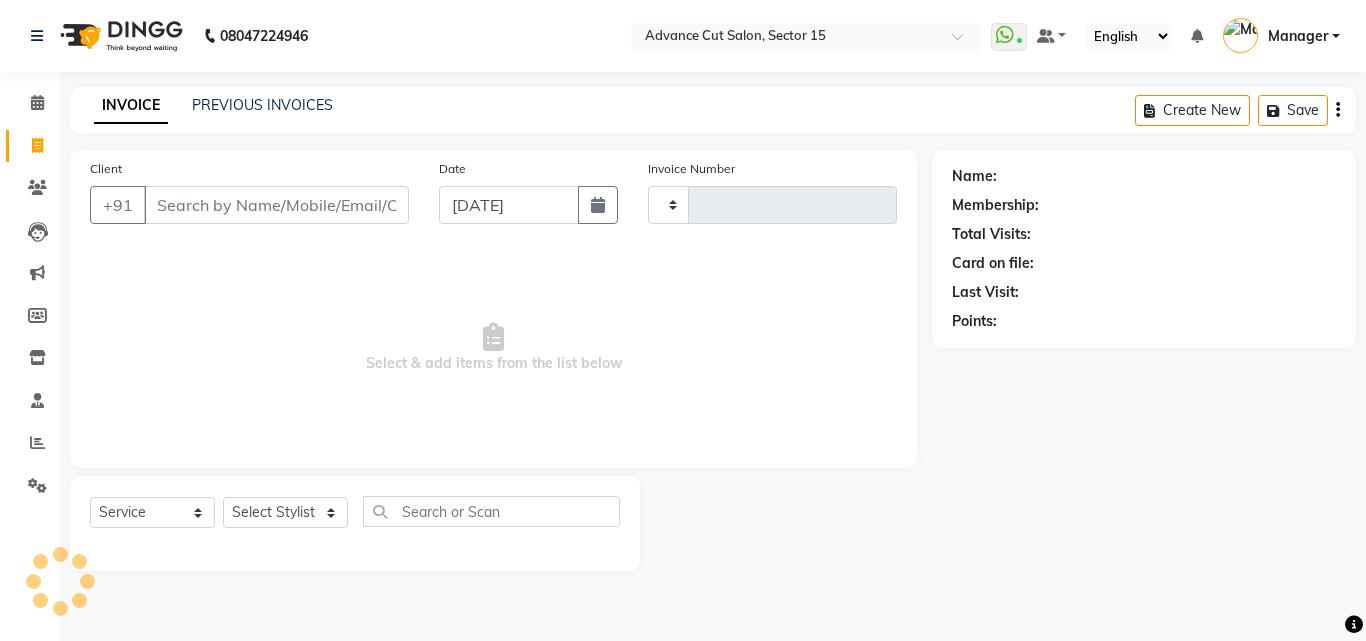 type on "4471" 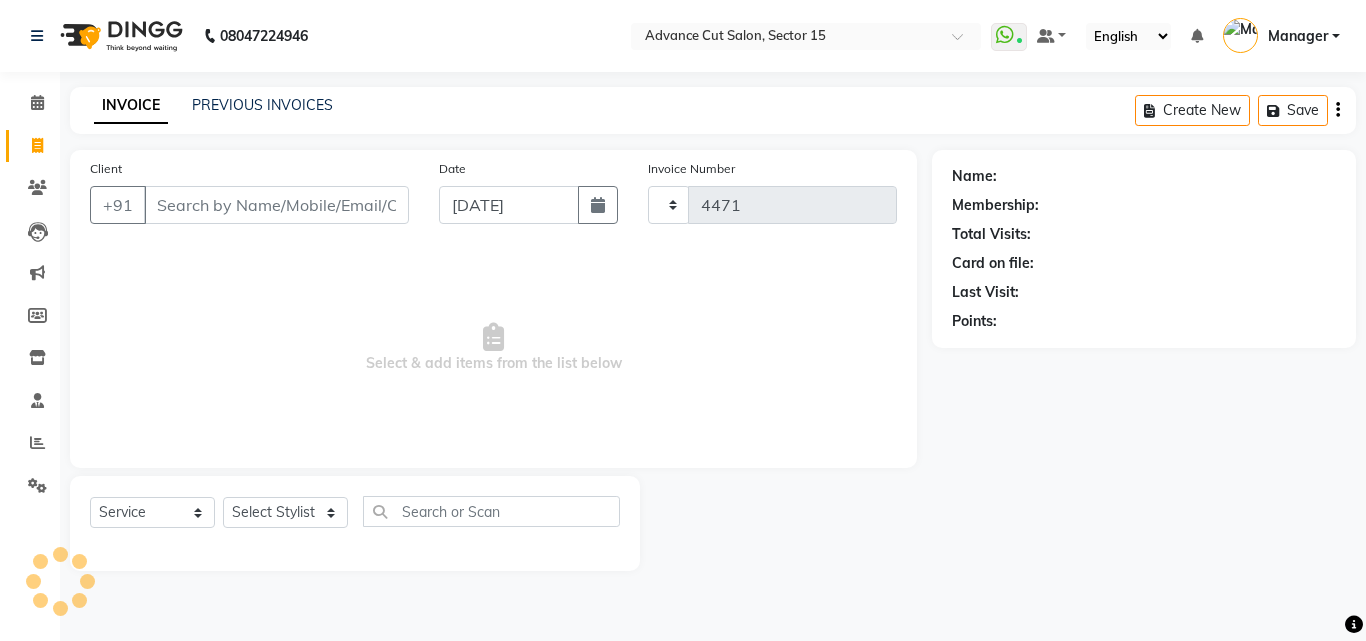select on "6255" 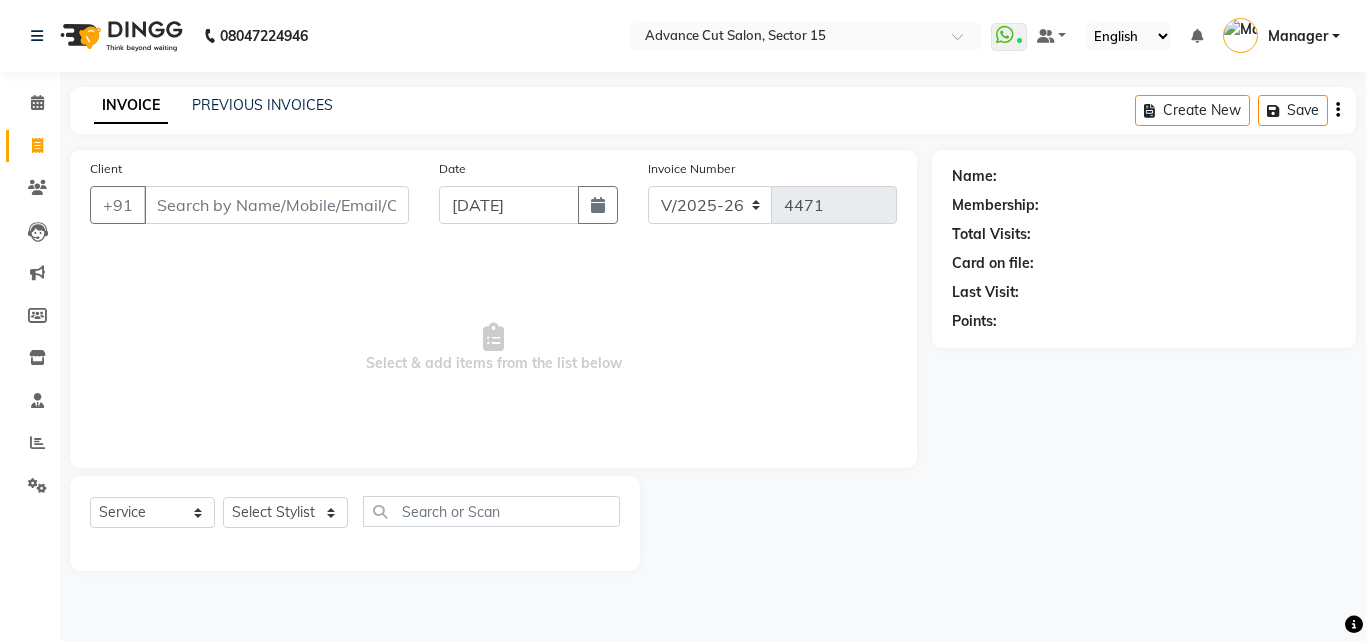 select on "6255" 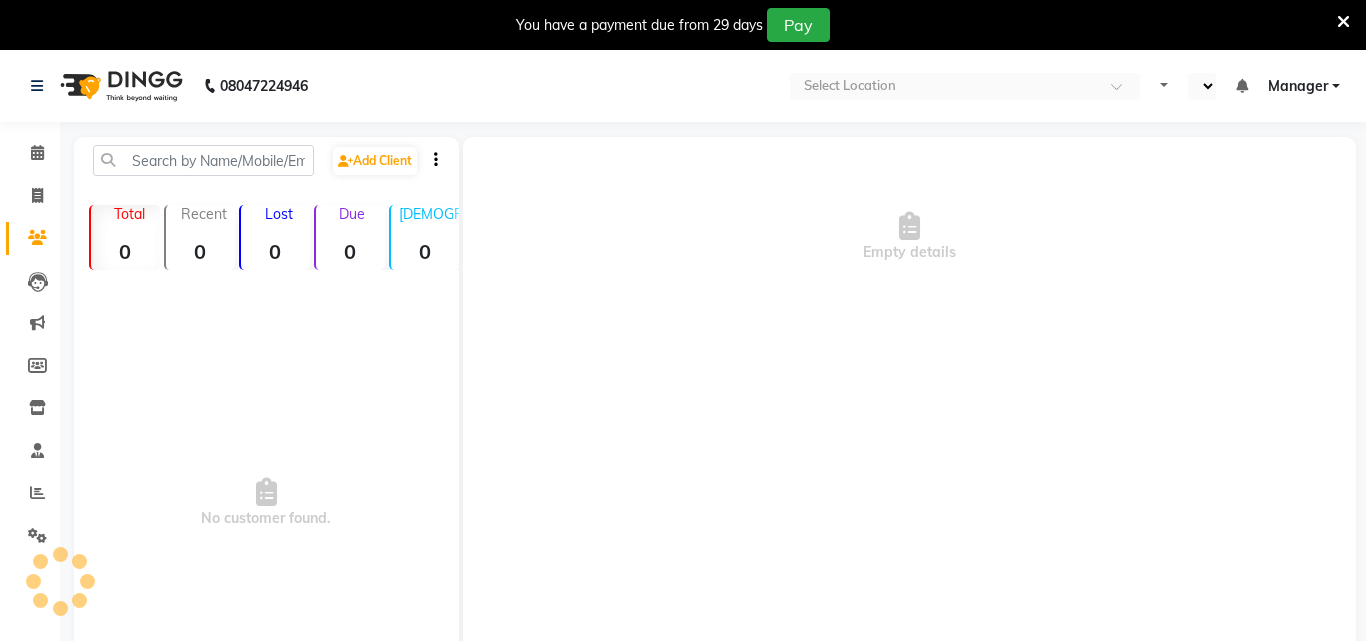 click at bounding box center [1343, 22] 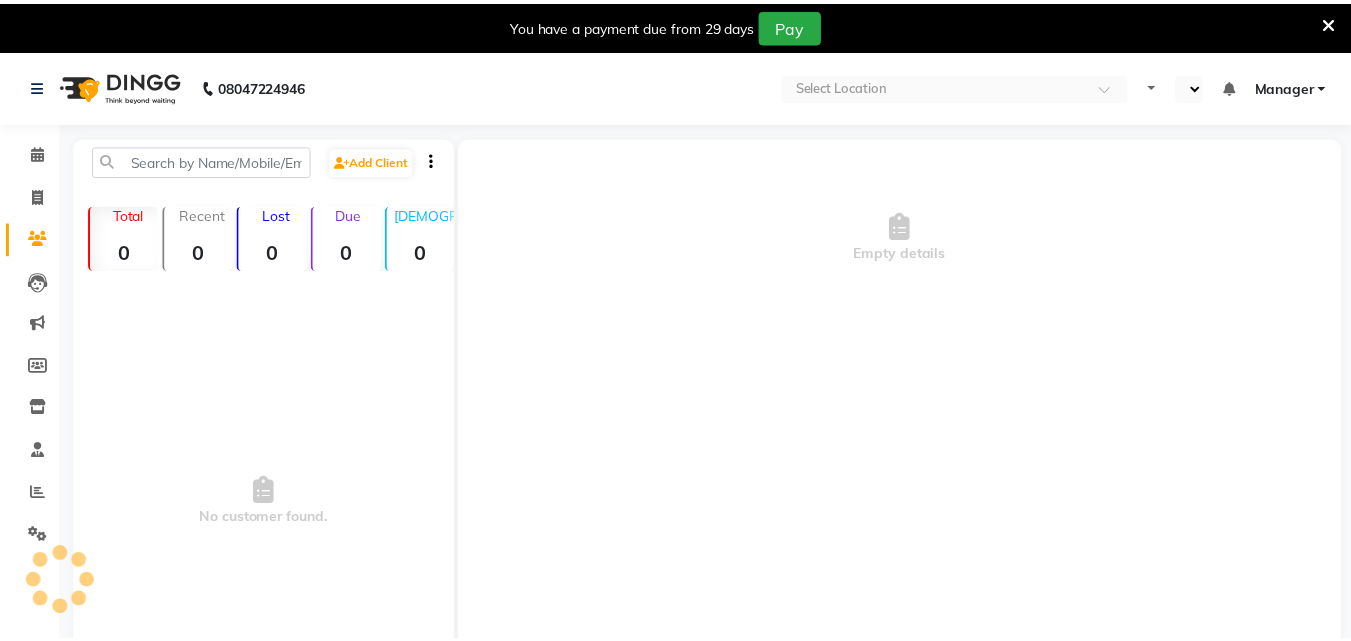 scroll, scrollTop: 0, scrollLeft: 0, axis: both 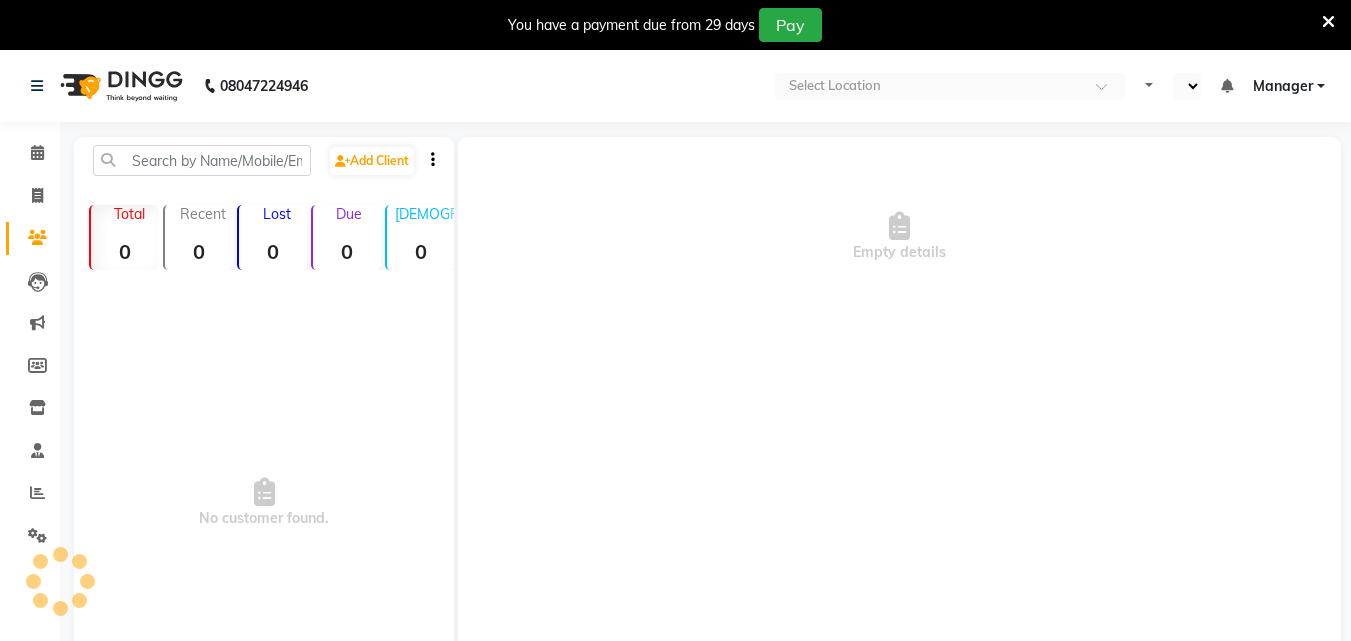 select on "en" 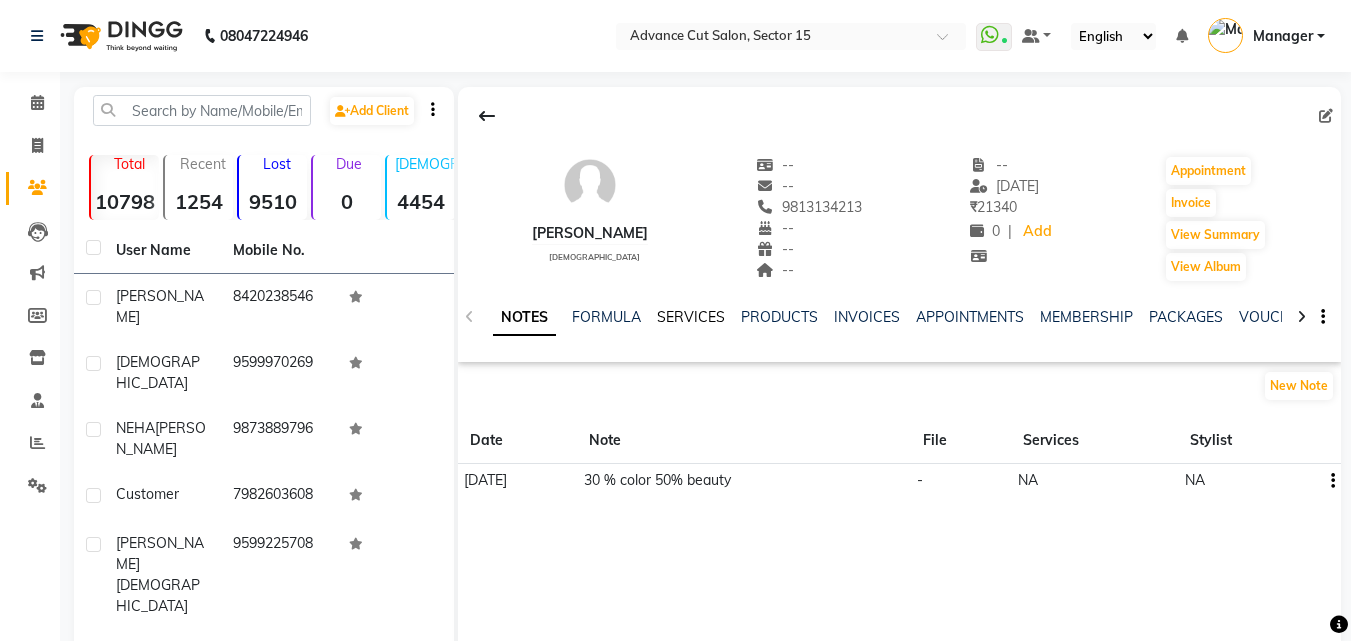 click on "SERVICES" 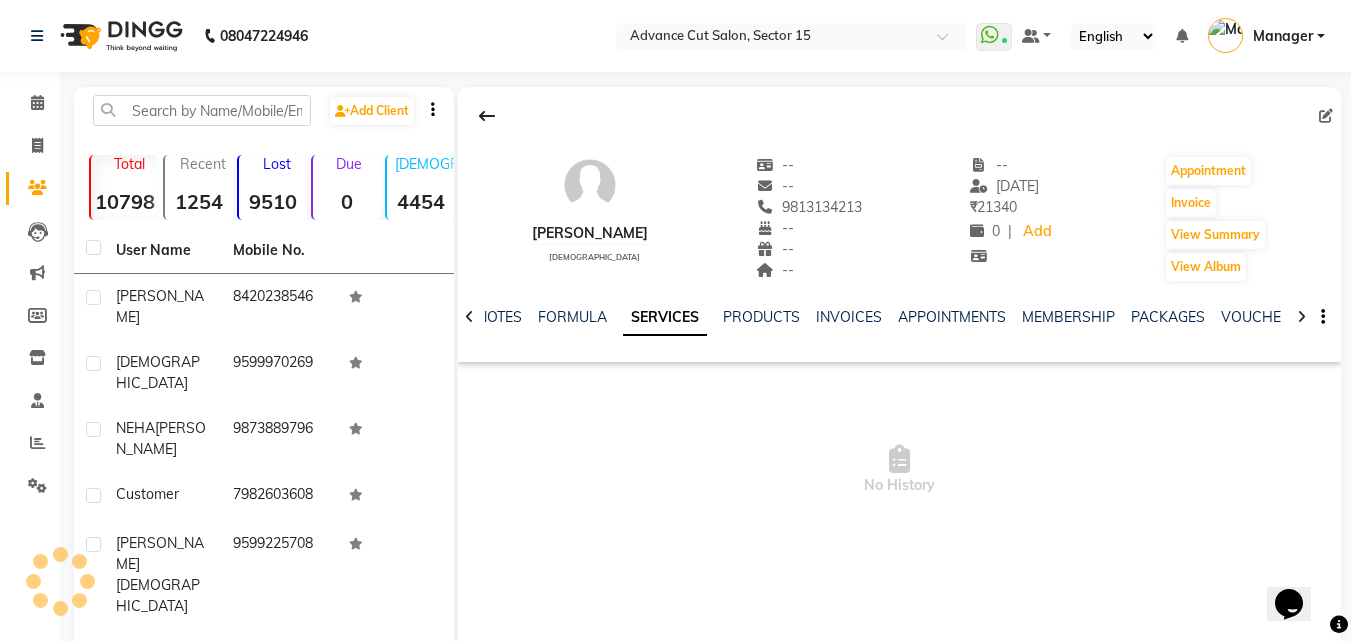 scroll, scrollTop: 0, scrollLeft: 0, axis: both 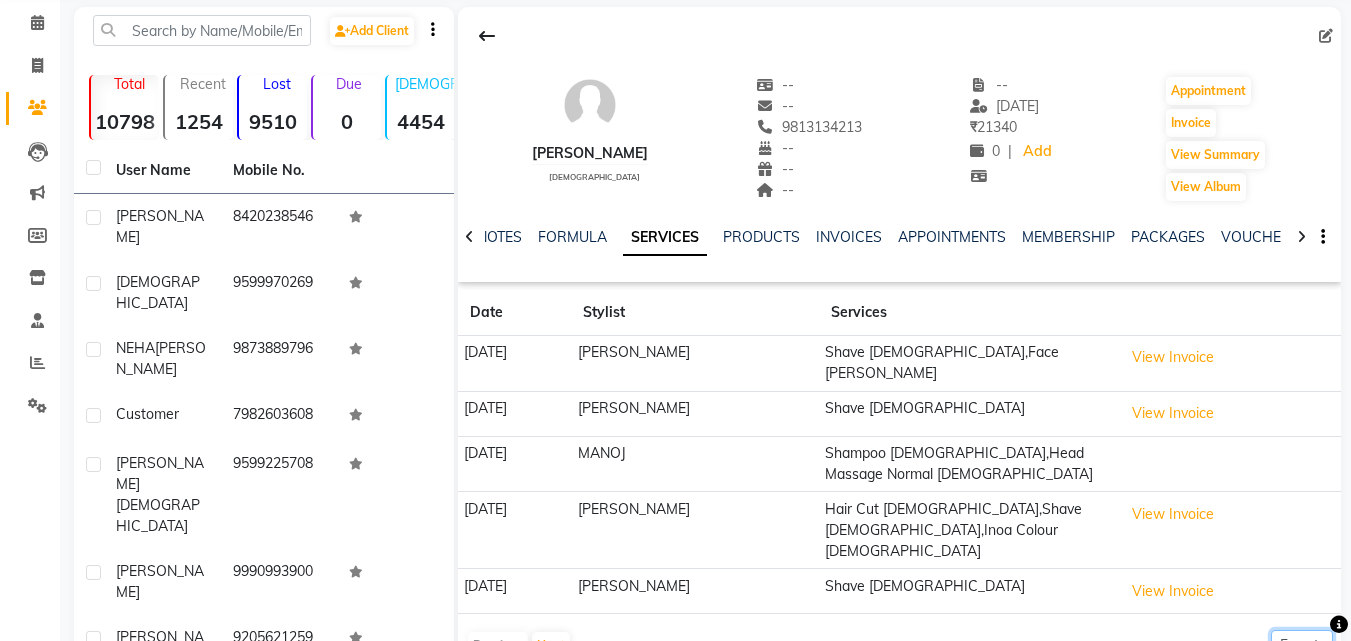 click on "5 10 50 100 500" 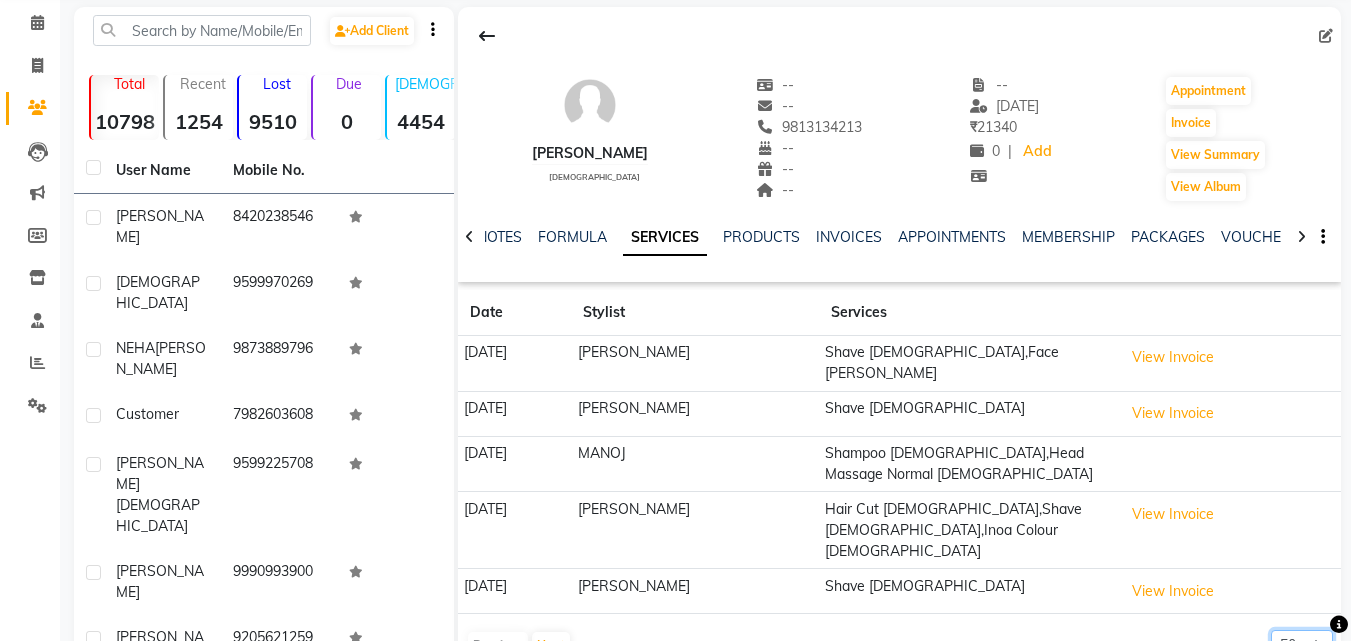 click on "5 10 50 100 500" 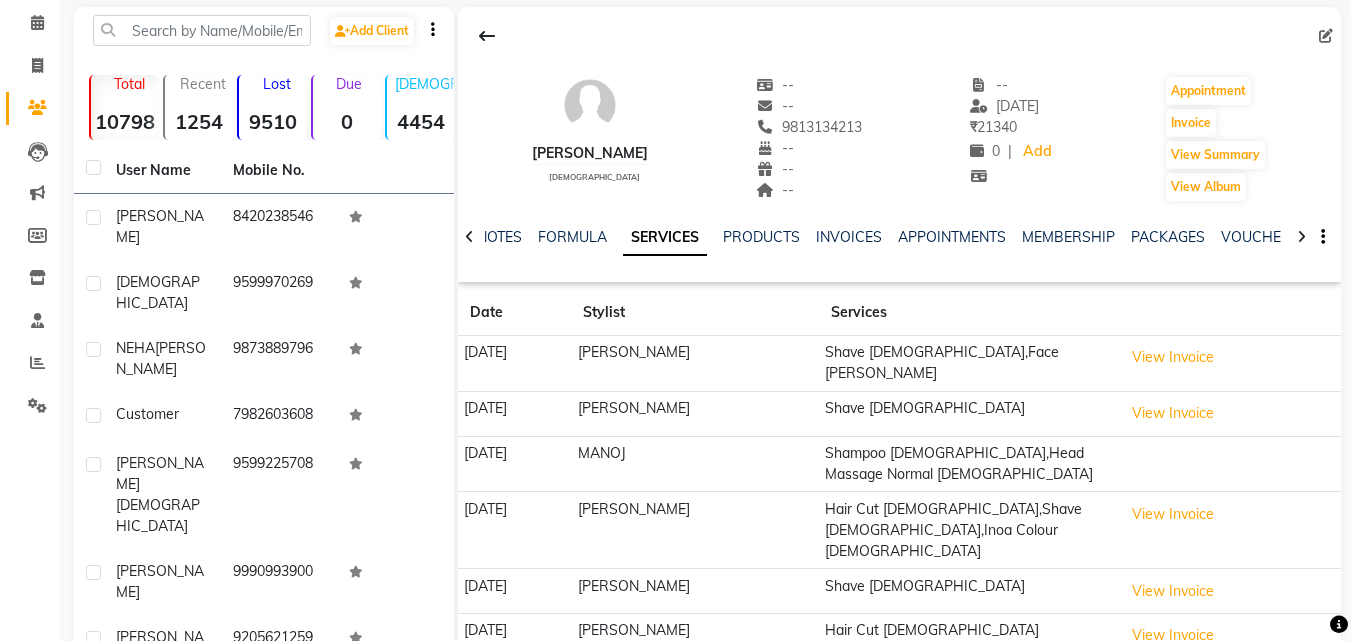 scroll, scrollTop: 98, scrollLeft: 0, axis: vertical 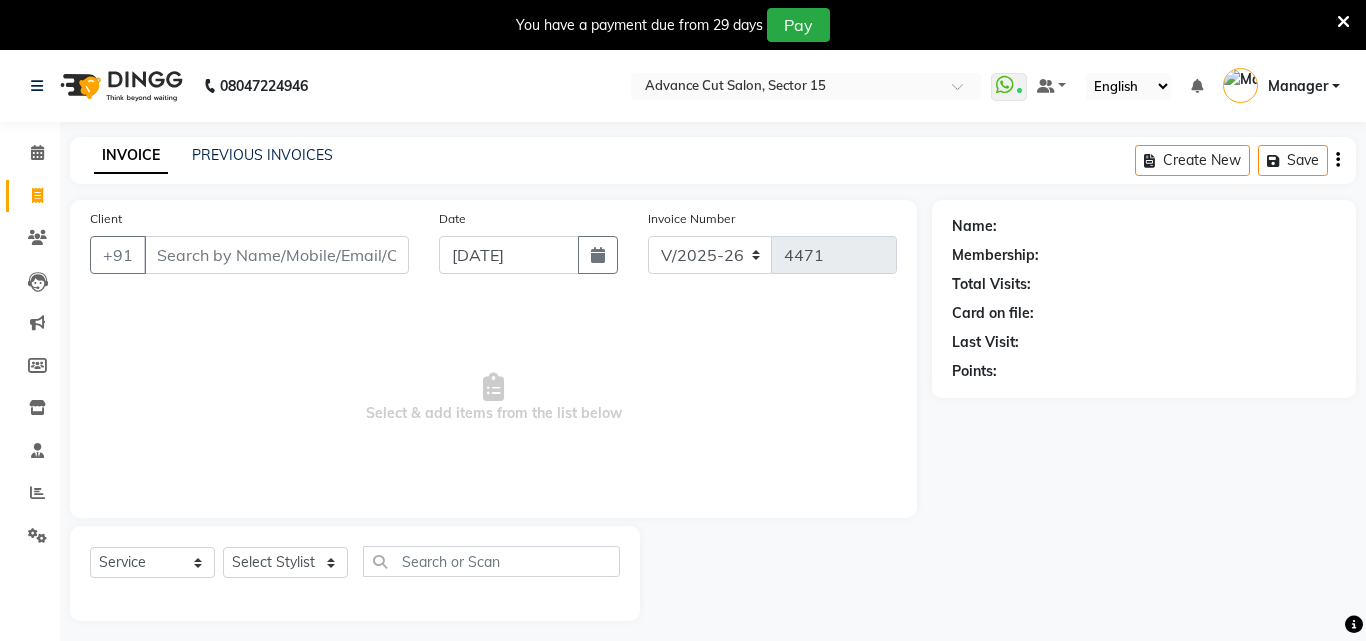 select on "6255" 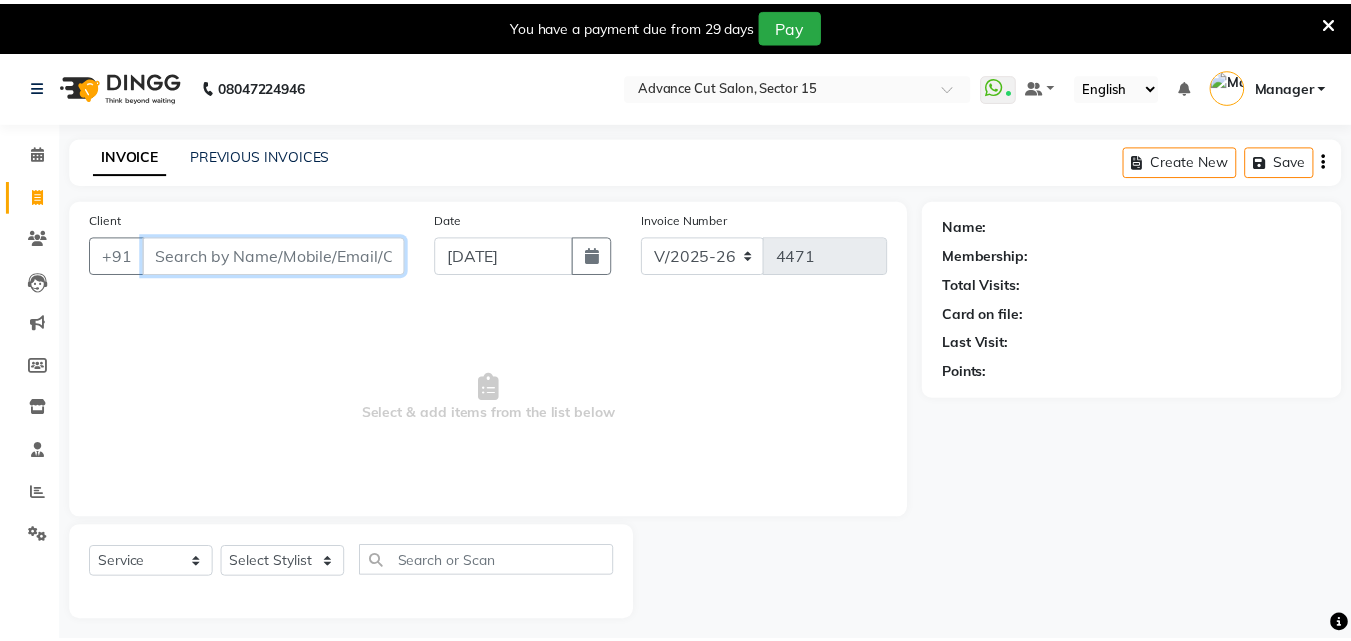 scroll, scrollTop: 0, scrollLeft: 0, axis: both 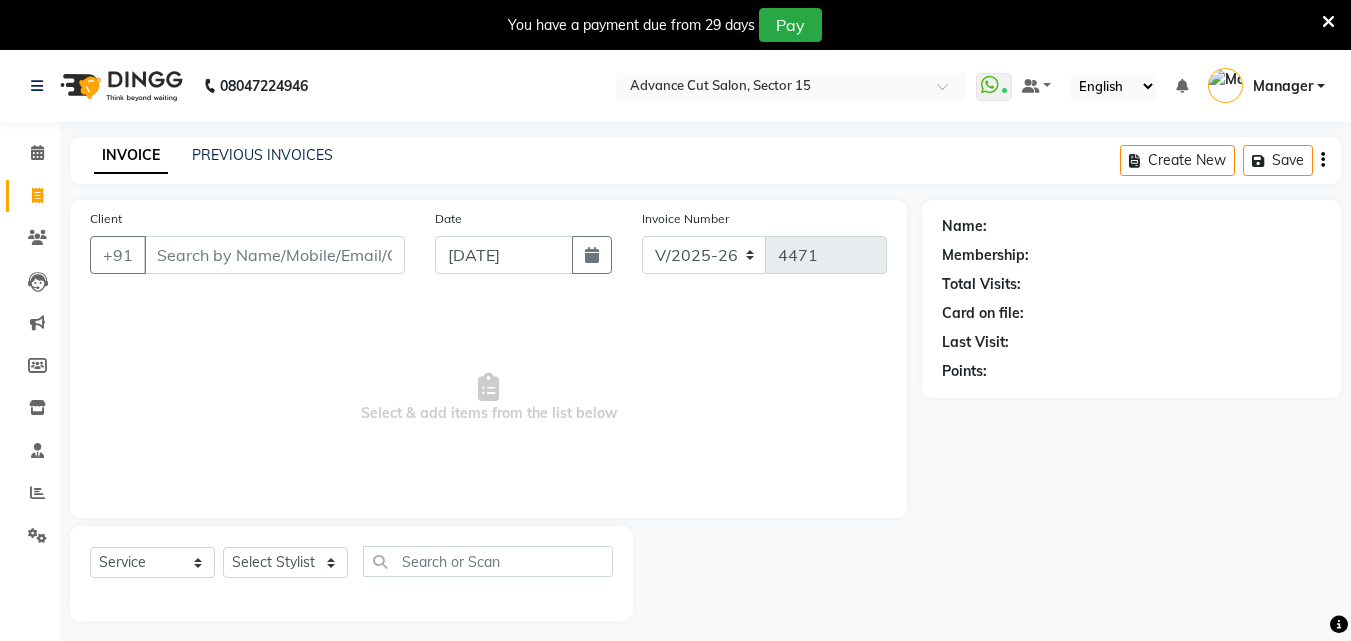 click on "You have a payment due from 29 days   Pay" at bounding box center (665, 25) 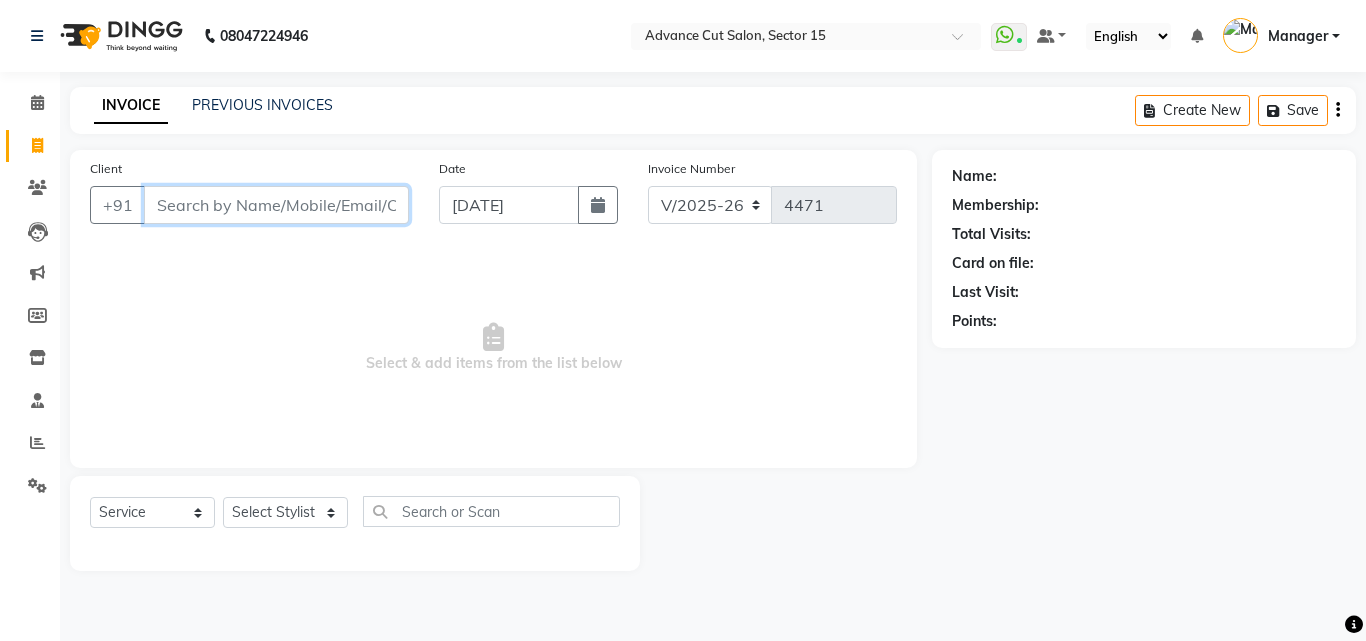 click on "Client" at bounding box center [276, 205] 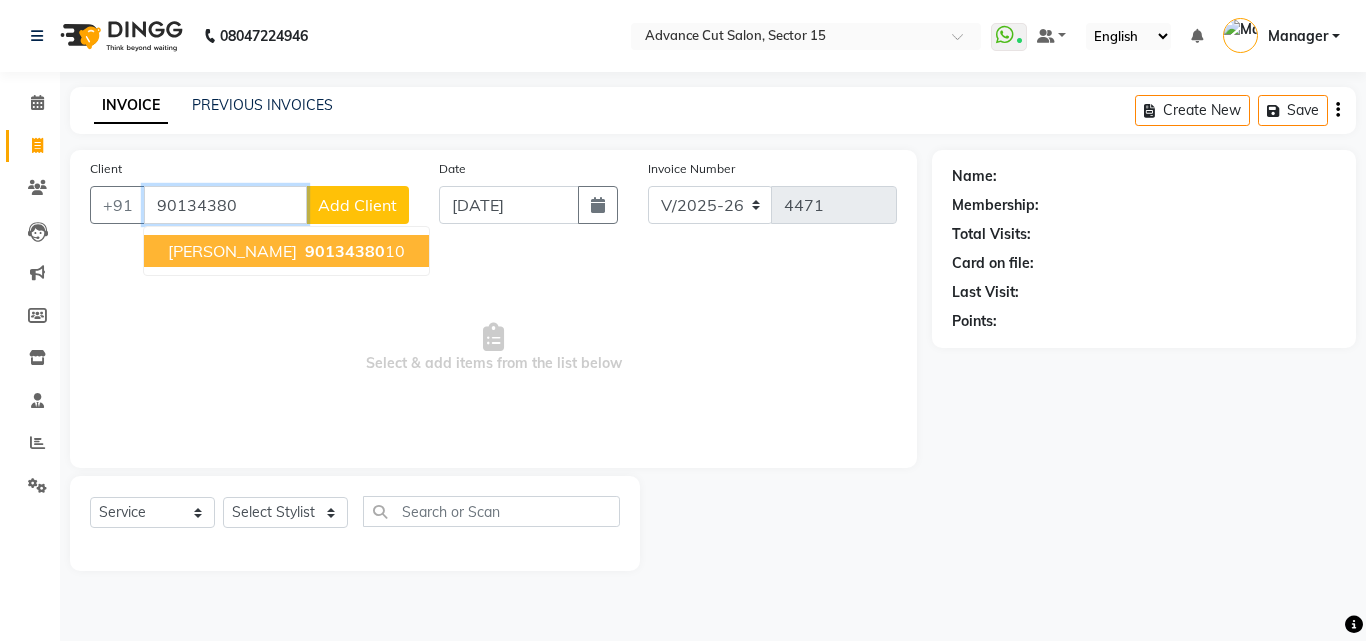 click on "[PERSON_NAME]" at bounding box center (232, 251) 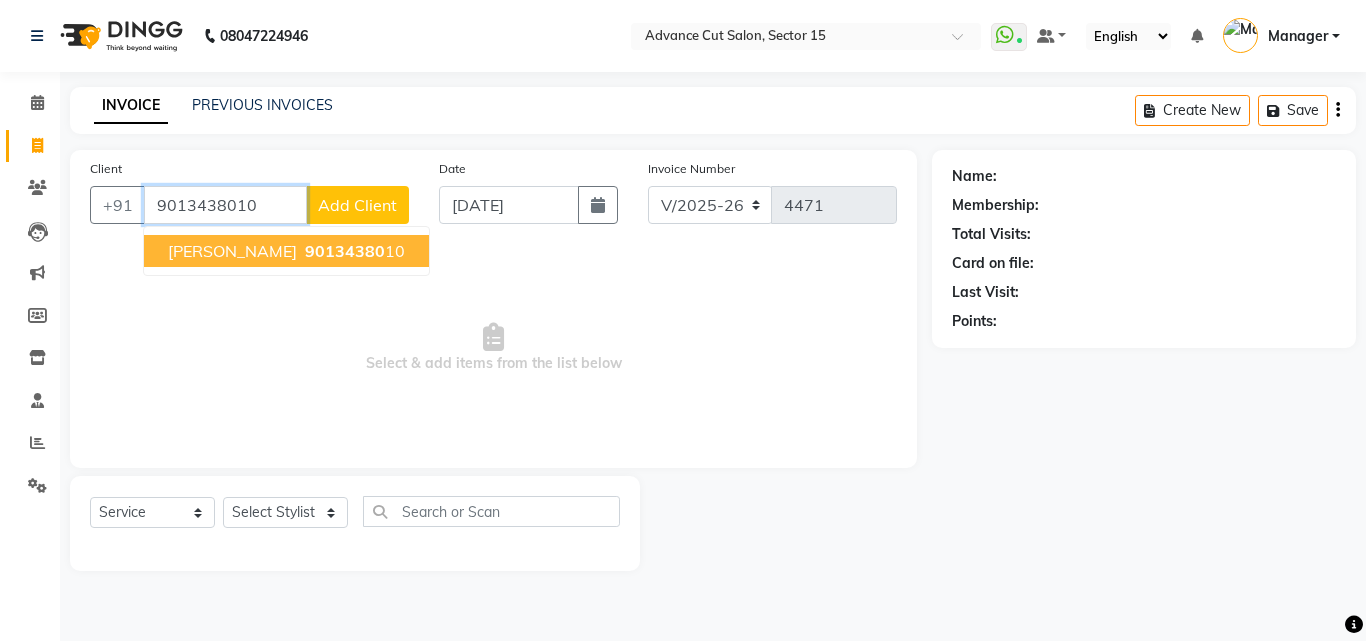 type on "9013438010" 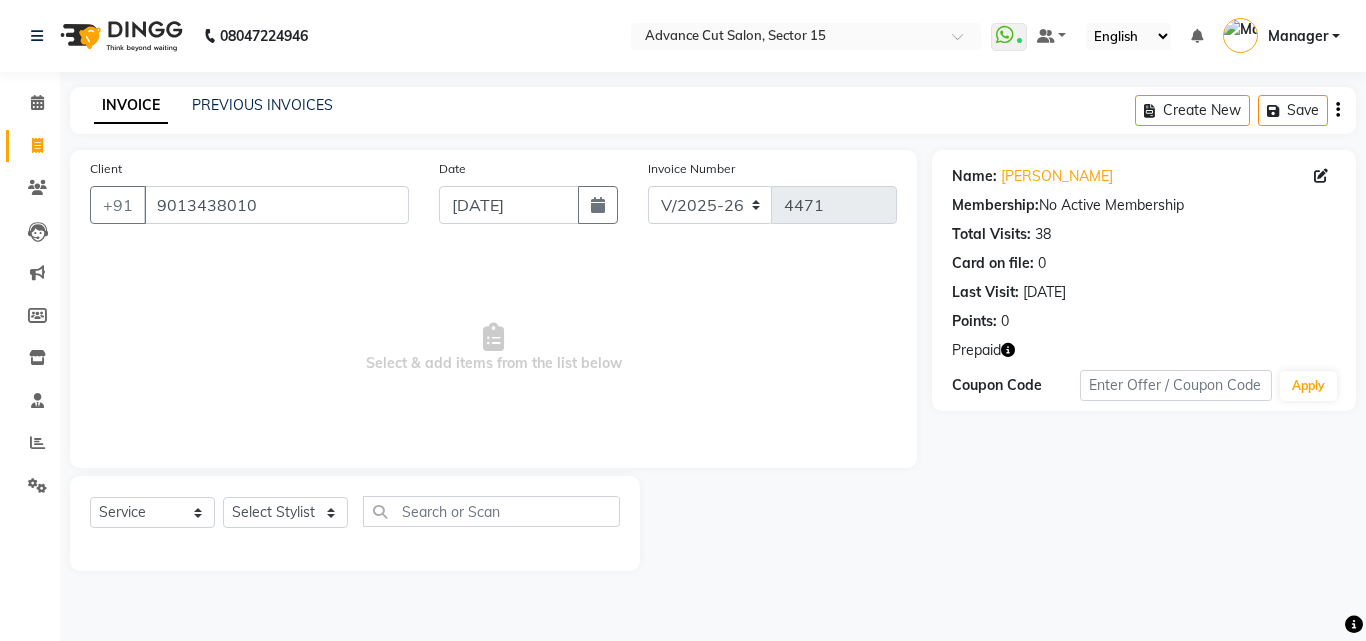 click 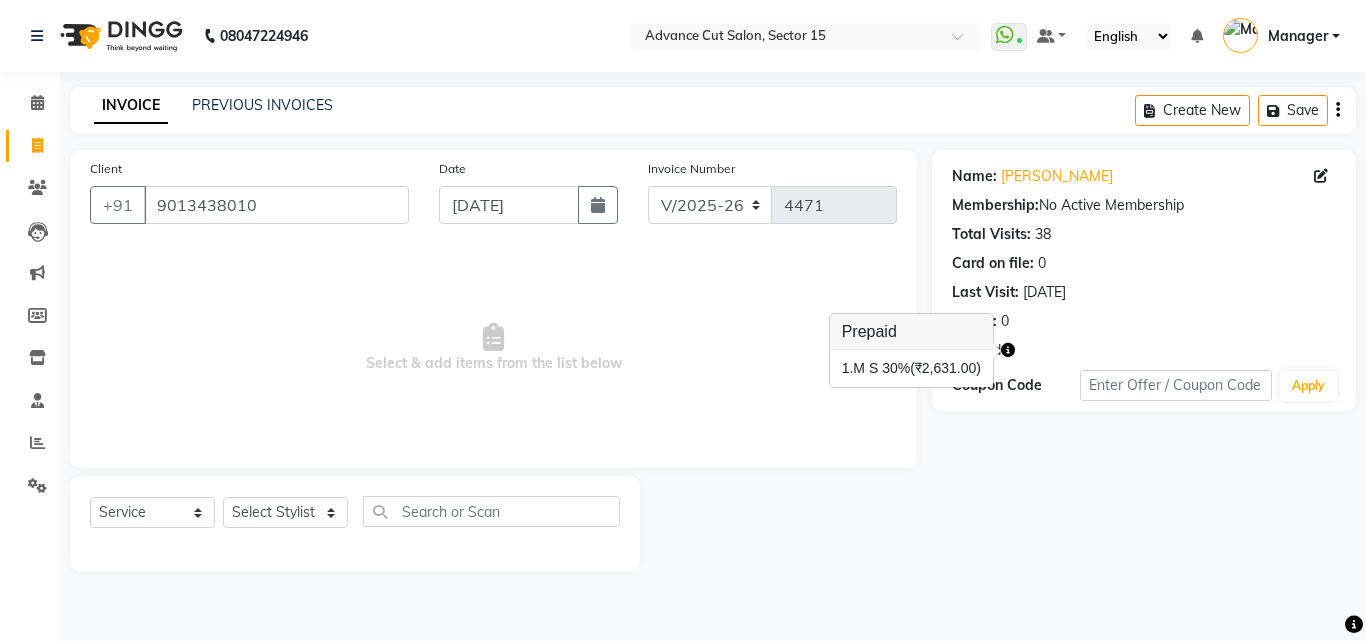 click on "Name: [PERSON_NAME] Membership:  No Active Membership  Total Visits:  38 Card on file:  0 Last Visit:   [DATE] Points:   0  Prepaid Coupon Code Apply" 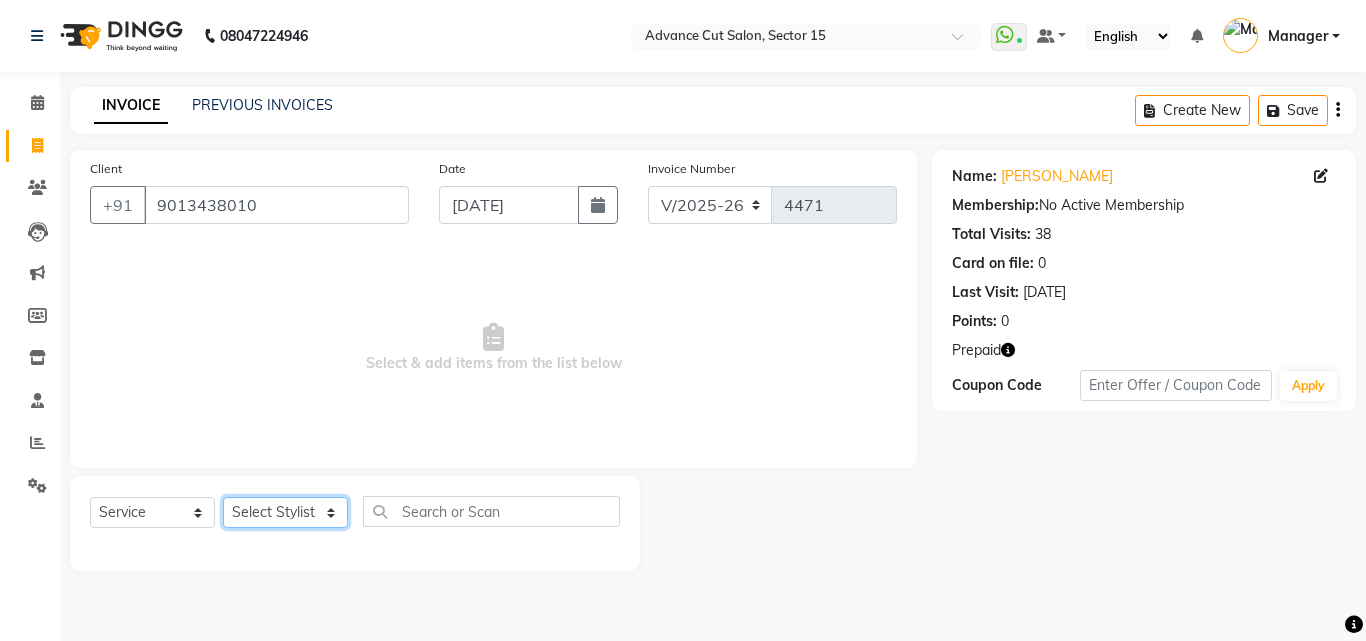 click on "Select Stylist Advance Cut  [PERSON_NAME] [PERSON_NAME] [PERSON_NAME] LUCKY Manager [PERSON_NAME] [PERSON_NAME] Pooja  [PERSON_NAME] RANI [PERSON_NAME] [PERSON_NAME] [PERSON_NAME] [PERSON_NAME] [PERSON_NAME]" 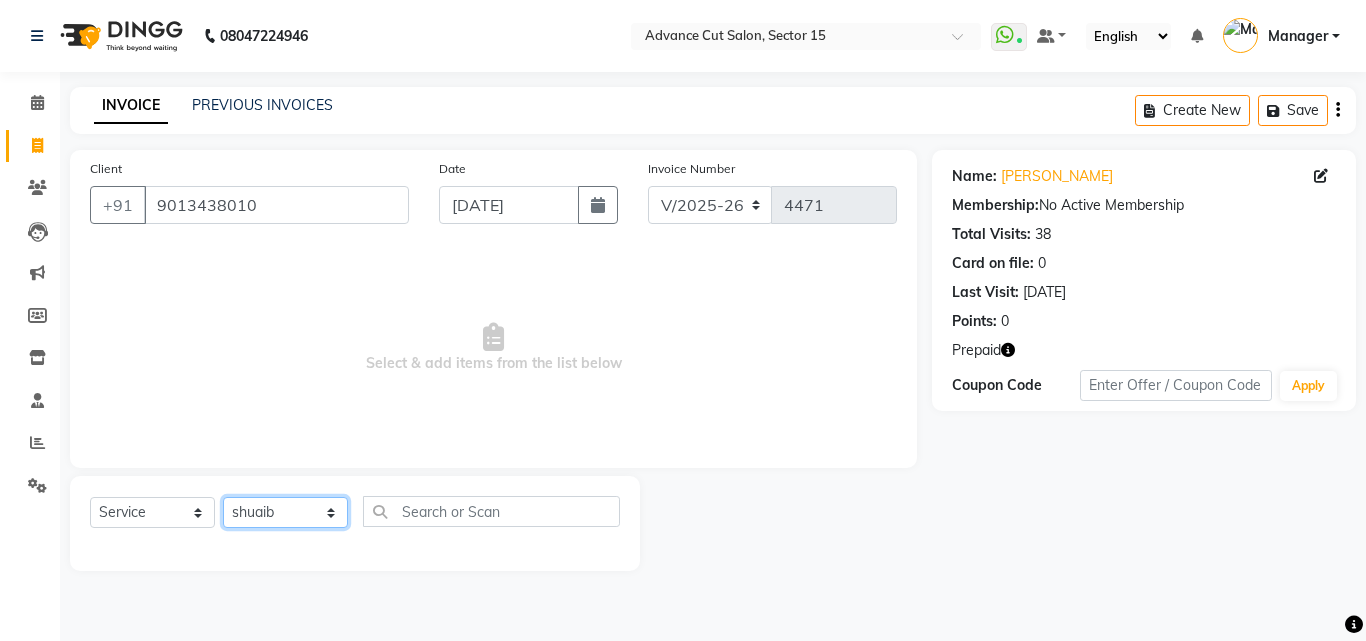 click on "Select Stylist Advance Cut  [PERSON_NAME] [PERSON_NAME] [PERSON_NAME] LUCKY Manager [PERSON_NAME] [PERSON_NAME] Pooja  [PERSON_NAME] RANI [PERSON_NAME] [PERSON_NAME] [PERSON_NAME] [PERSON_NAME] [PERSON_NAME]" 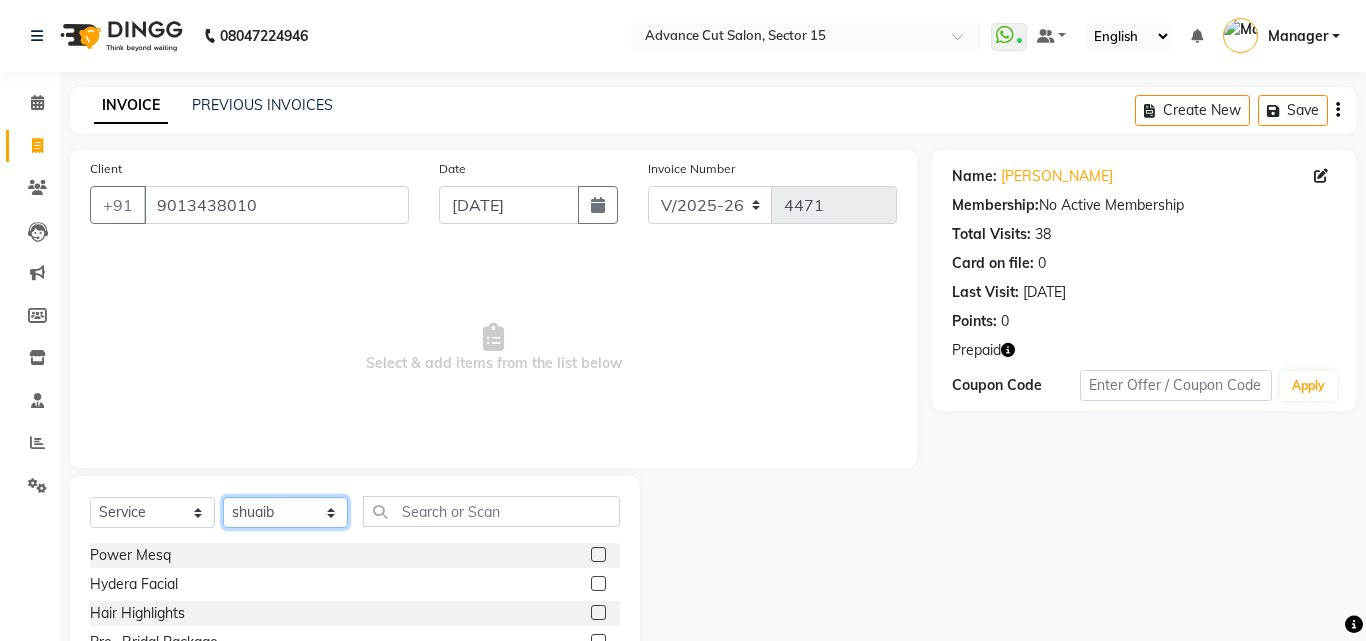 select on "48002" 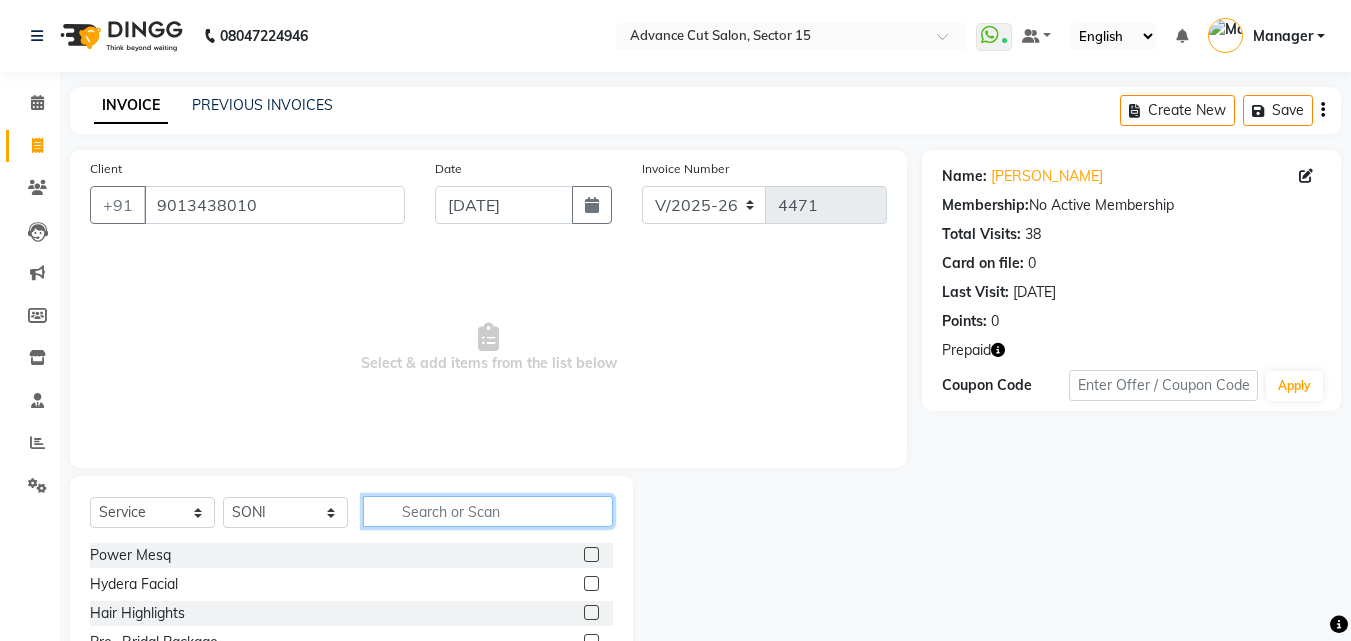 click 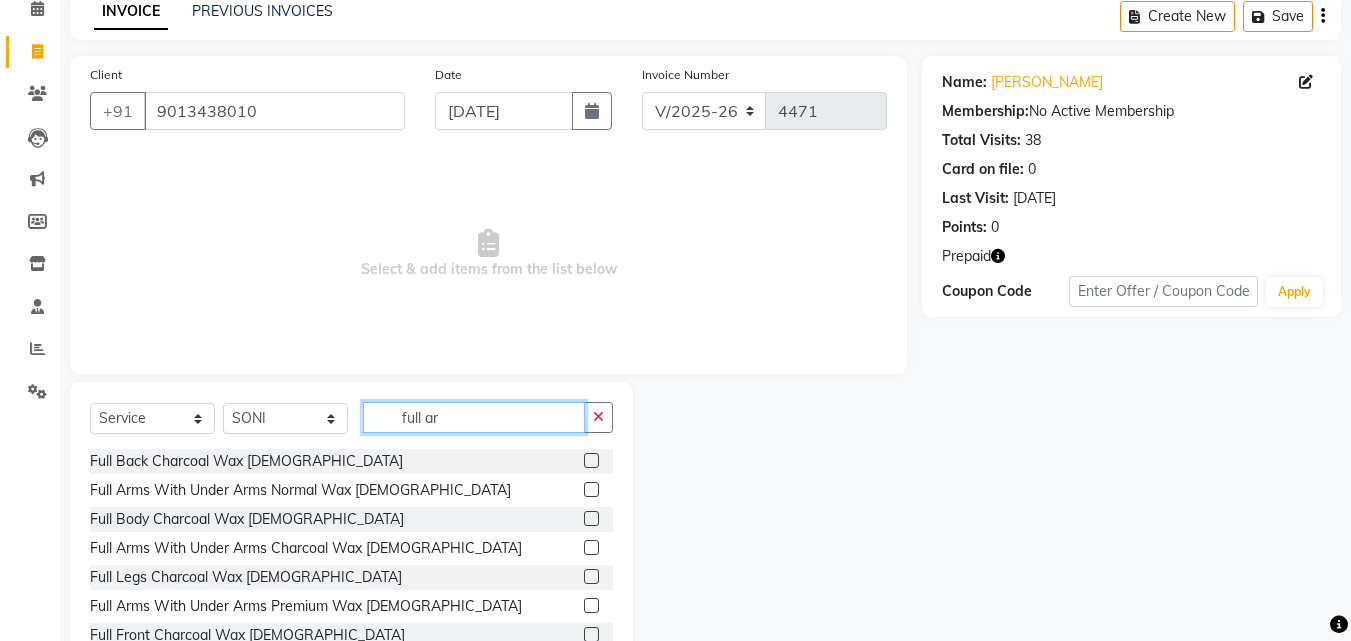 scroll, scrollTop: 160, scrollLeft: 0, axis: vertical 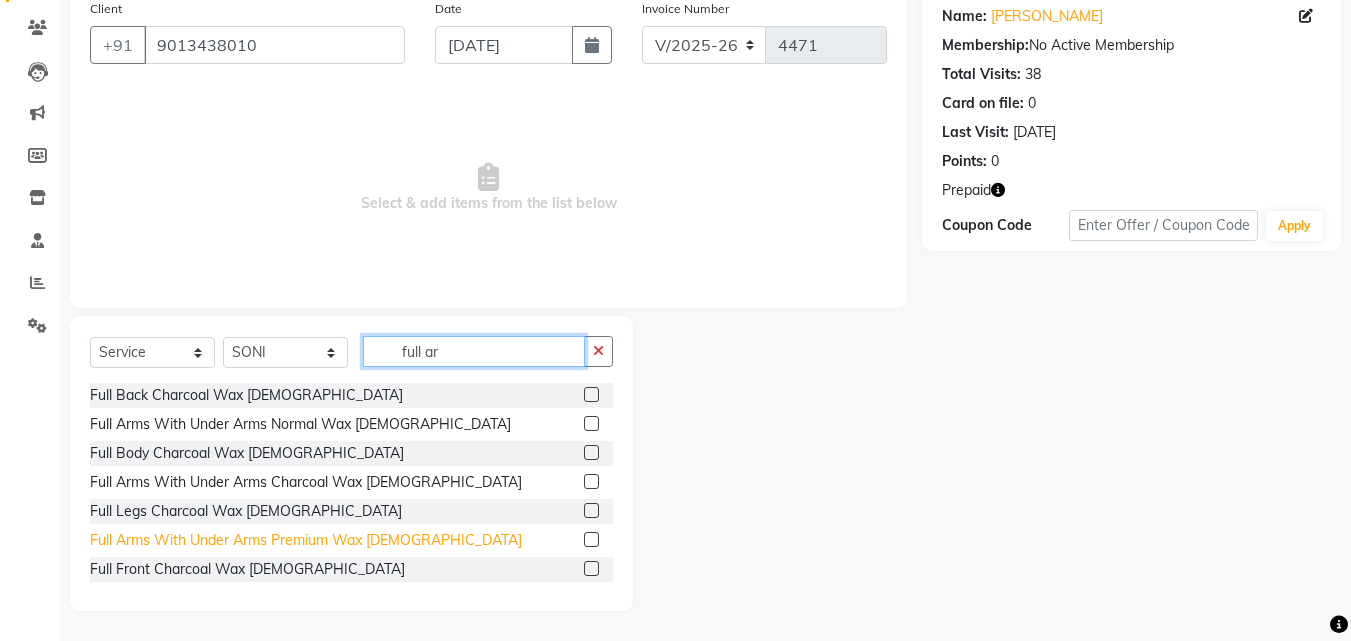 type on "full ar" 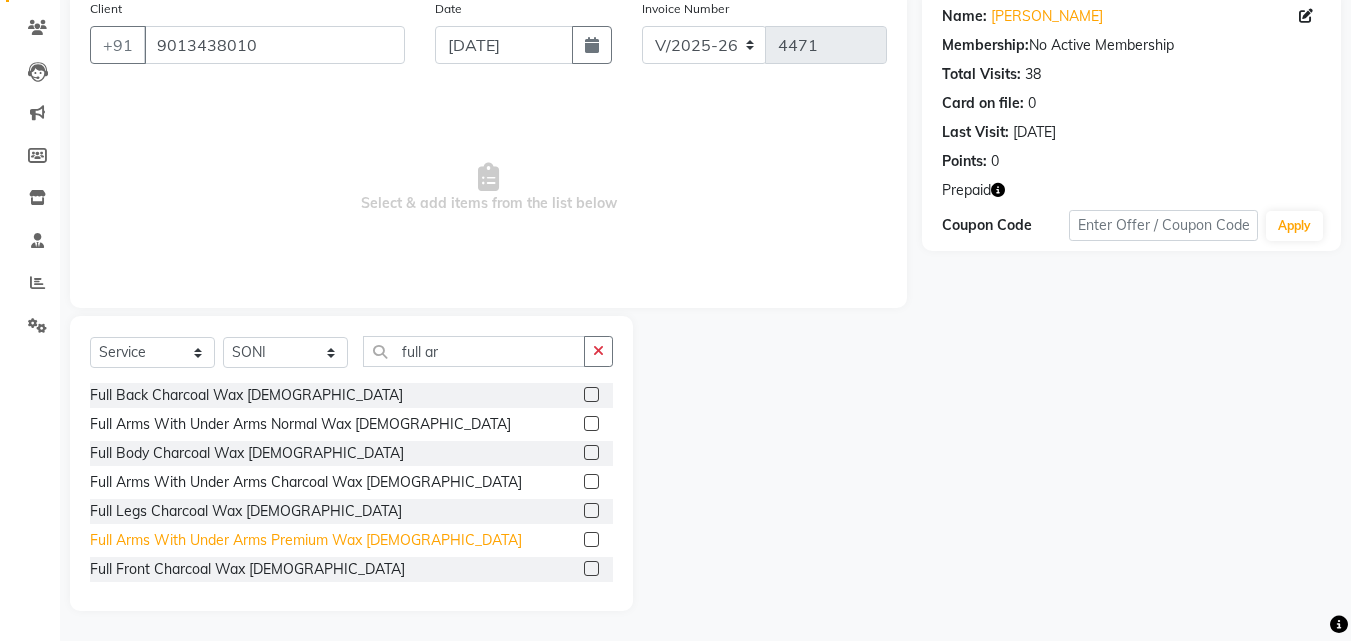 click on "Full Arms With Under Arms Premium Wax [DEMOGRAPHIC_DATA]" 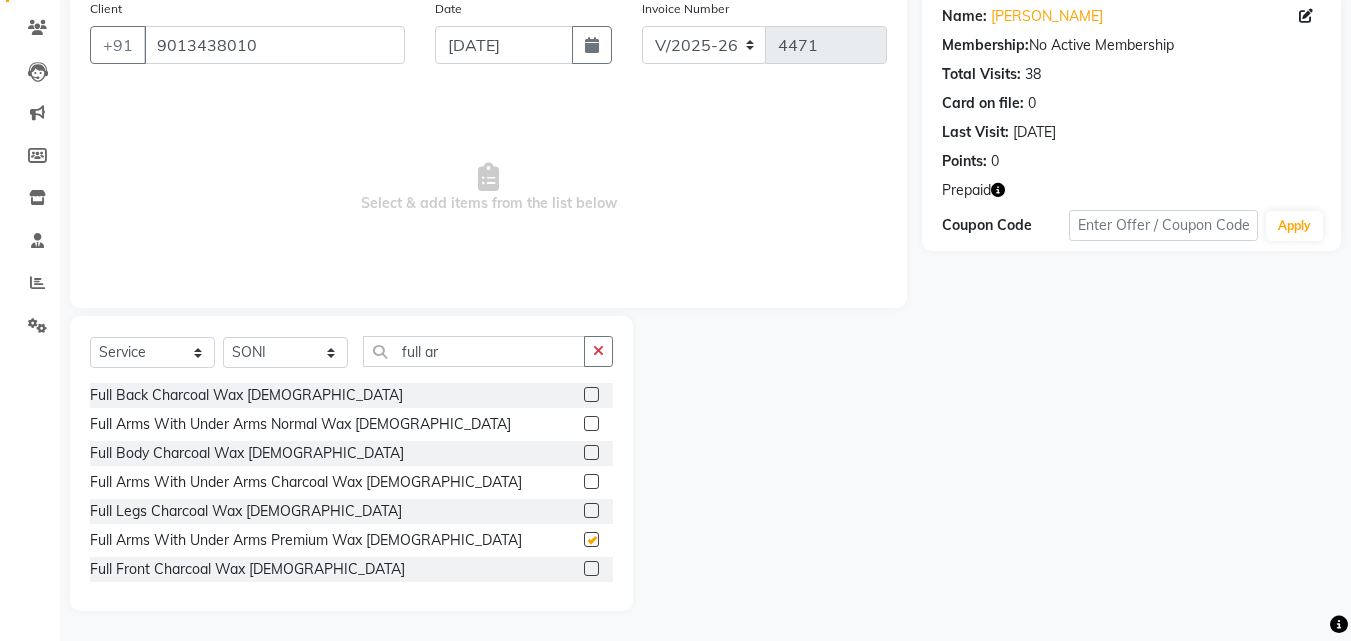 checkbox on "false" 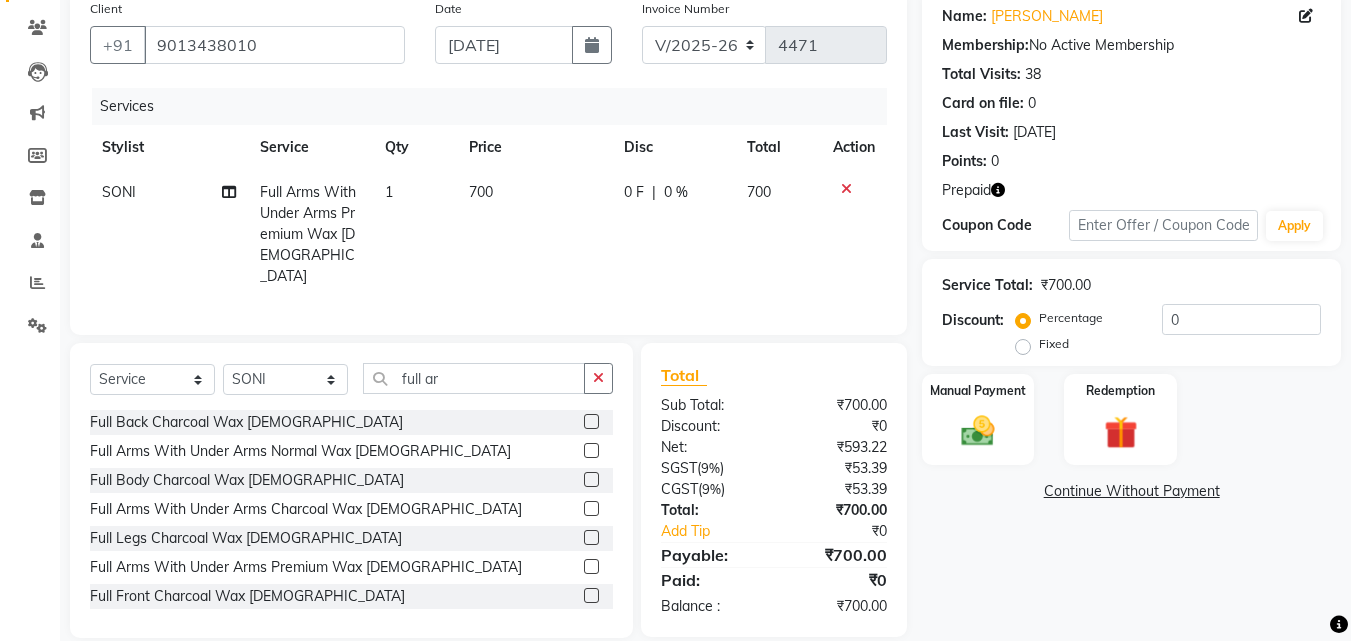 click on "Select  Service  Product  Membership  Package Voucher Prepaid Gift Card  Select Stylist Advance Cut  [PERSON_NAME] [PERSON_NAME] [PERSON_NAME] LUCKY Manager [PERSON_NAME] [PERSON_NAME] Pooja  PRIYA RAEES [PERSON_NAME] [PERSON_NAME] [PERSON_NAME] [PERSON_NAME] [PERSON_NAME] full ar Full Back Charcoal Wax [DEMOGRAPHIC_DATA]  Full Arms With Under Arms Normal Wax [DEMOGRAPHIC_DATA]  Full Body Charcoal Wax [DEMOGRAPHIC_DATA]  Full Arms With Under Arms Charcoal Wax [DEMOGRAPHIC_DATA]  Full Legs Charcoal Wax [DEMOGRAPHIC_DATA]  Full Arms With Under Arms Premium Wax [DEMOGRAPHIC_DATA]  Full Front Charcoal Wax [DEMOGRAPHIC_DATA]  Full Body Regular Bleach As Per Skin [DEMOGRAPHIC_DATA]" 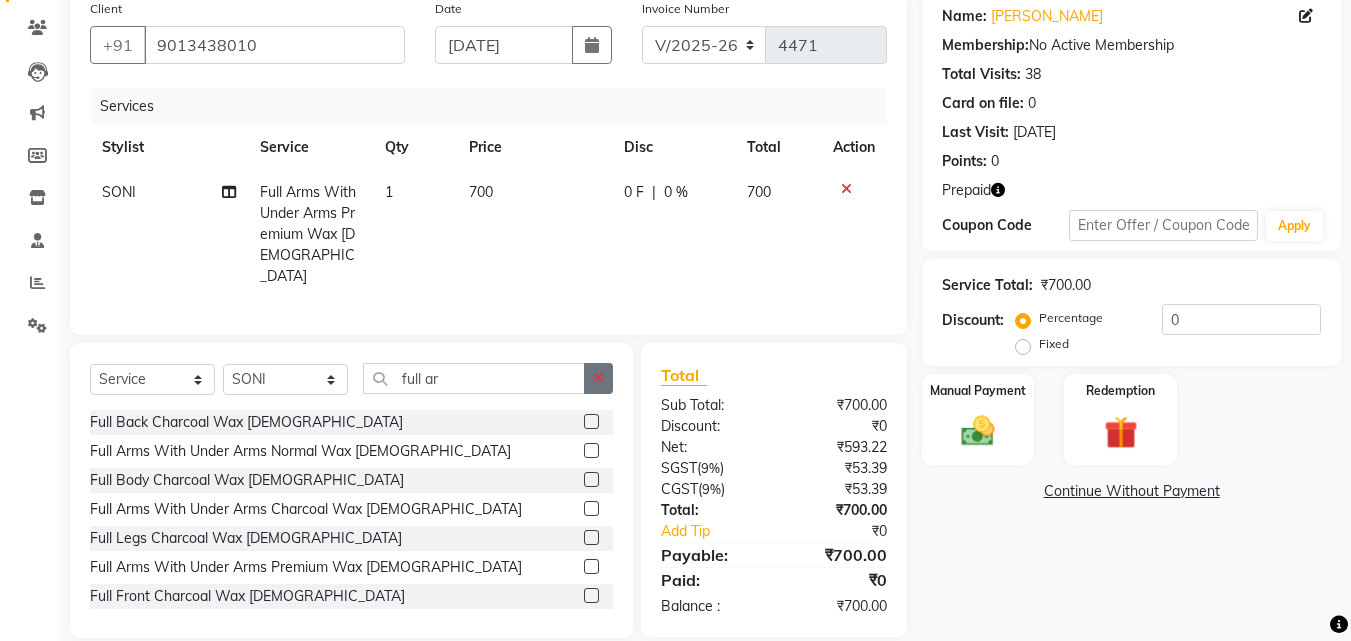 drag, startPoint x: 610, startPoint y: 358, endPoint x: 599, endPoint y: 363, distance: 12.083046 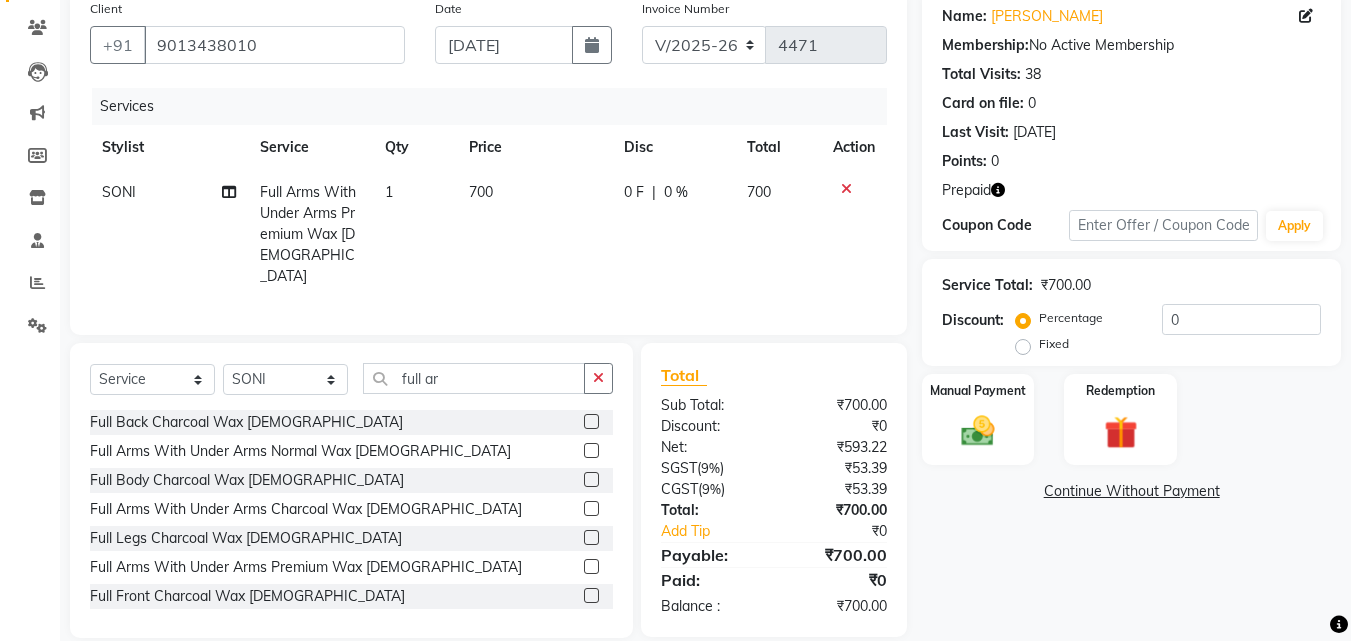 click 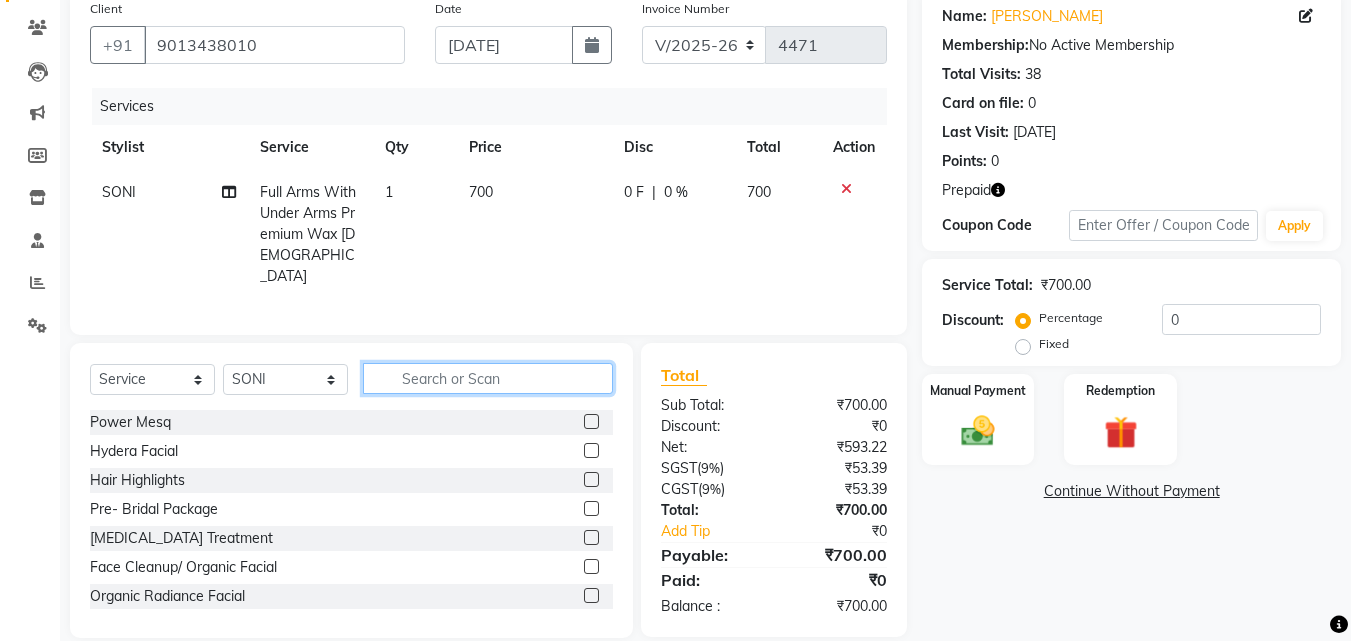 click 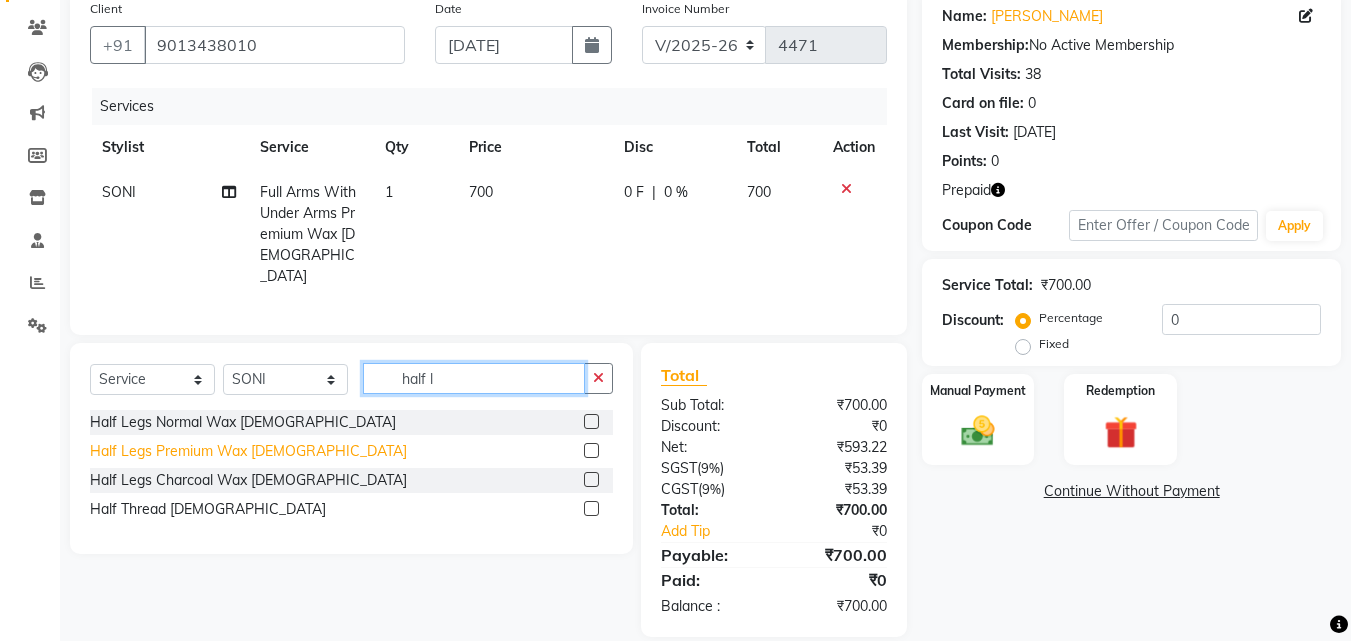 type on "half l" 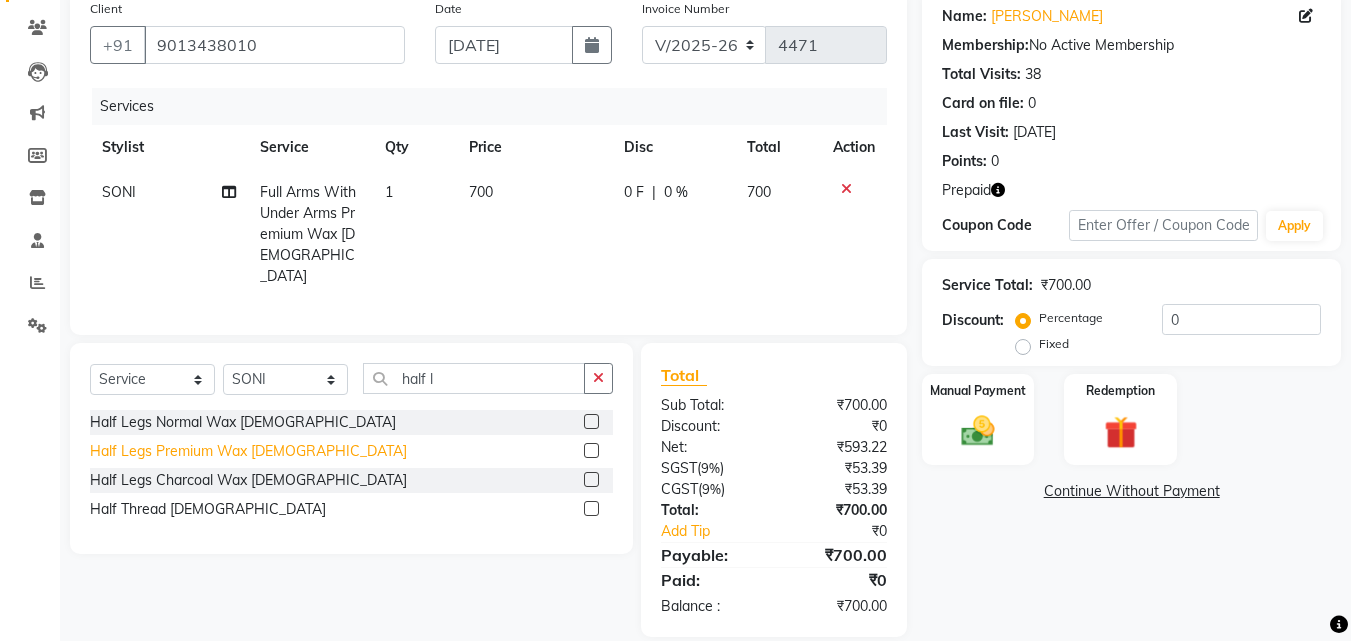 click on "Half Legs Premium Wax [DEMOGRAPHIC_DATA]" 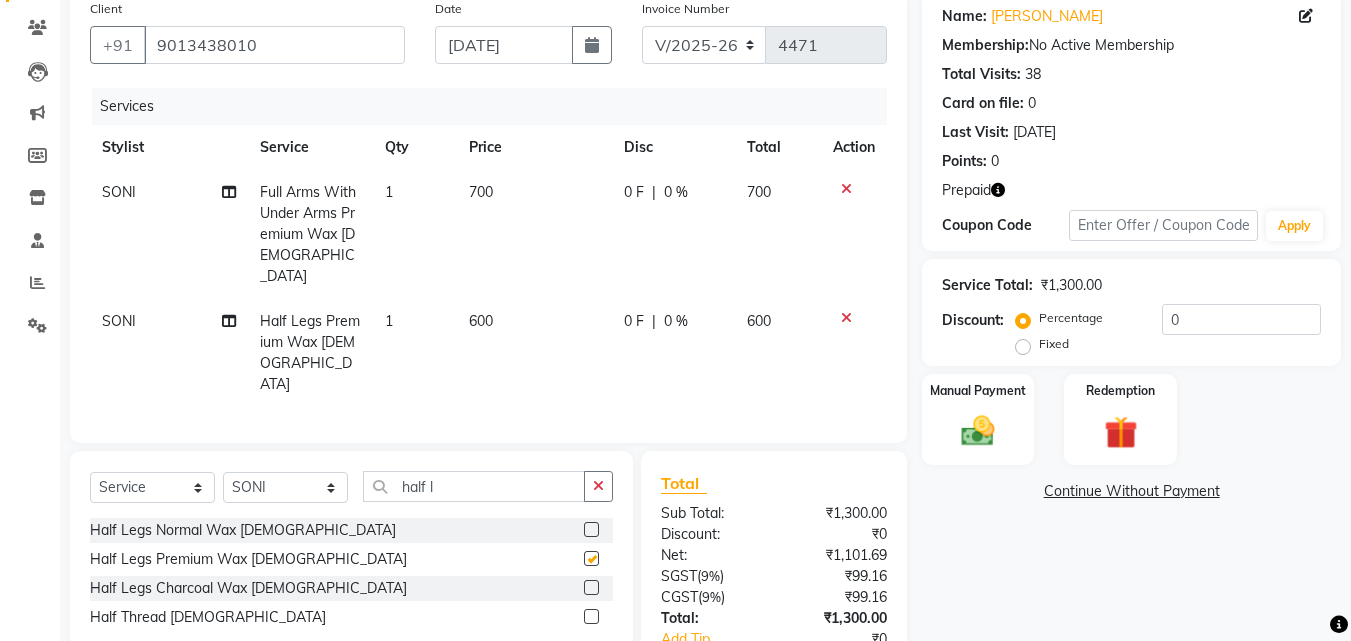 checkbox on "false" 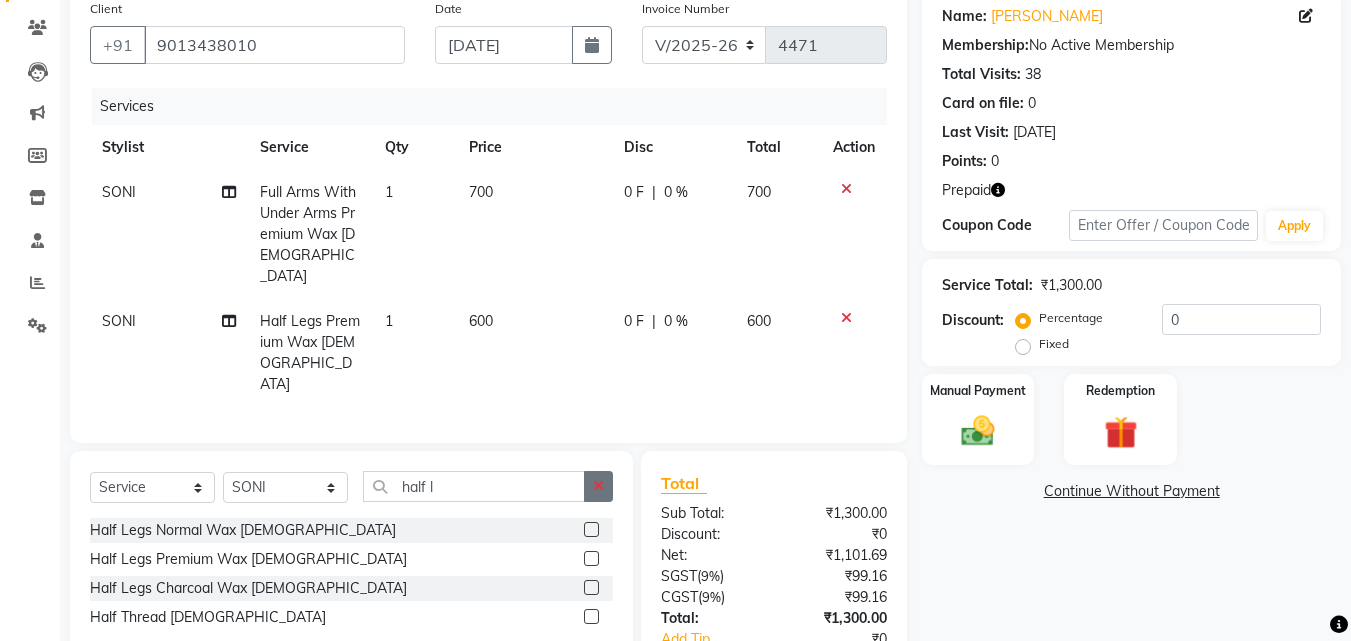 click 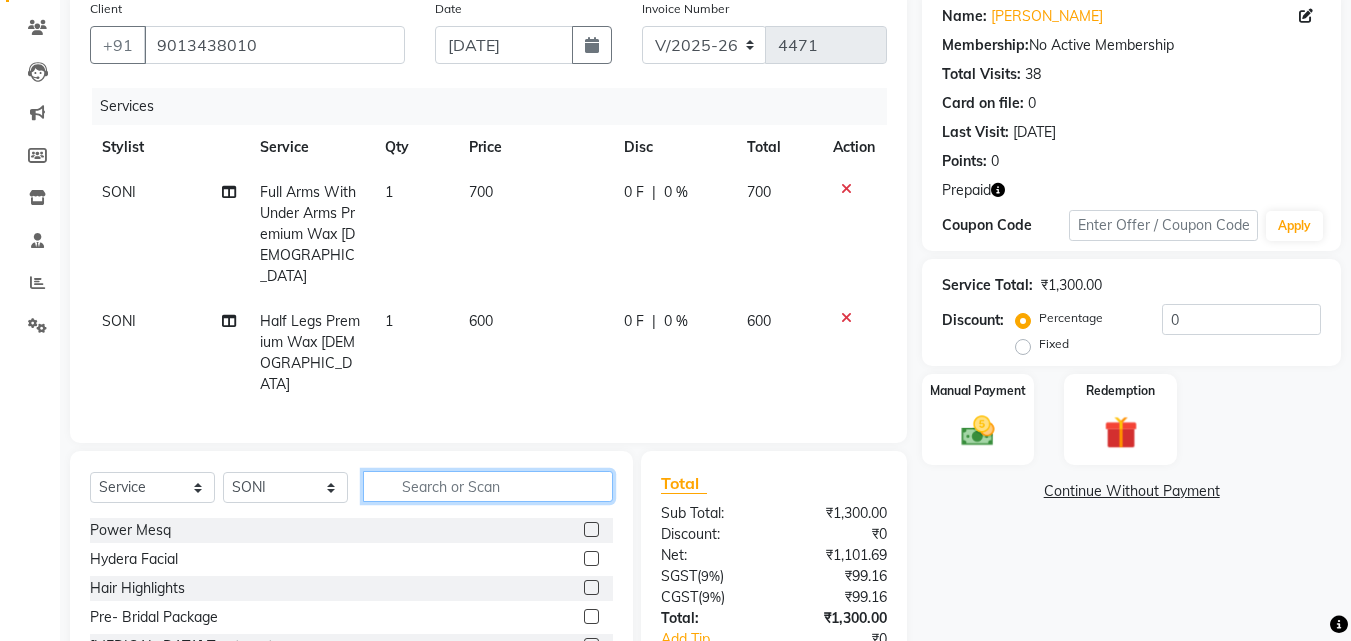 click 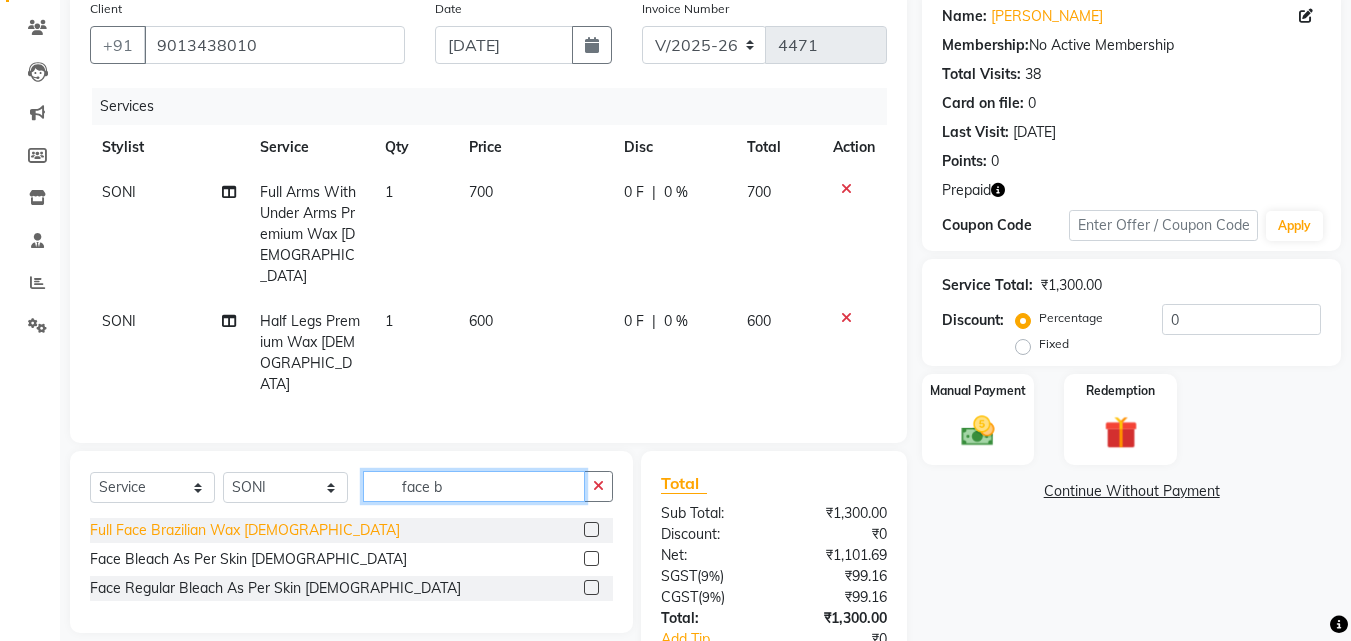 type on "face b" 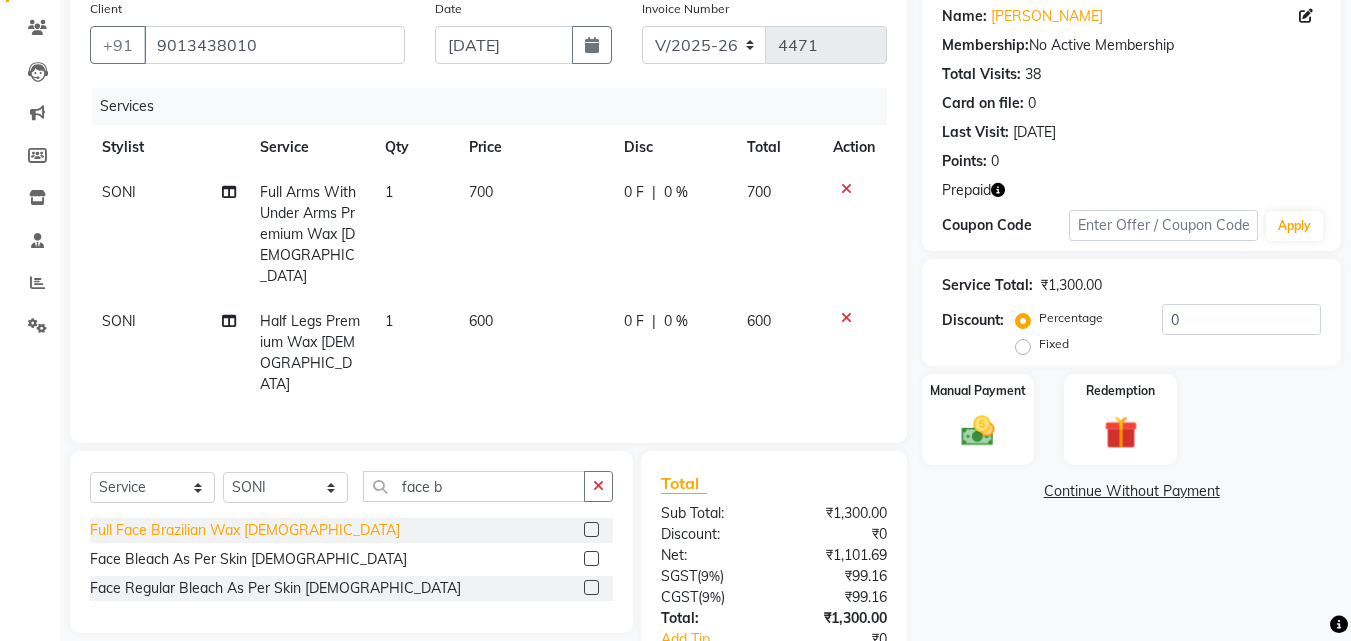 click on "Full Face Brazilian Wax Female" 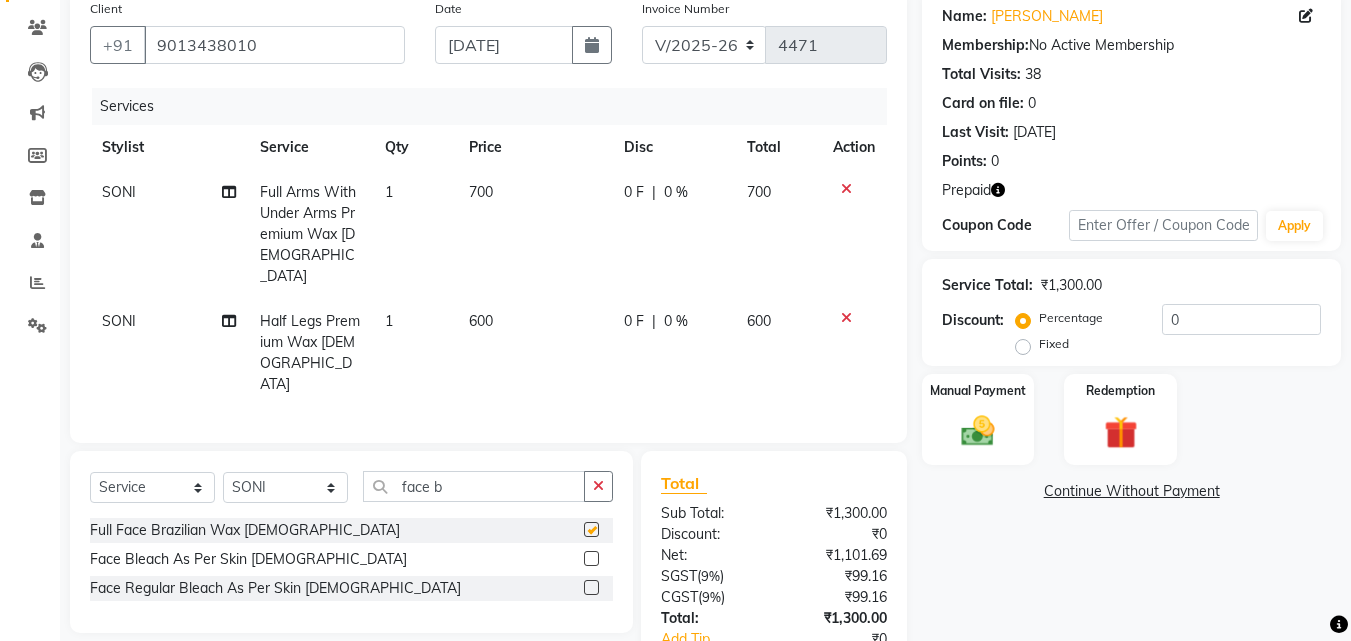 checkbox on "false" 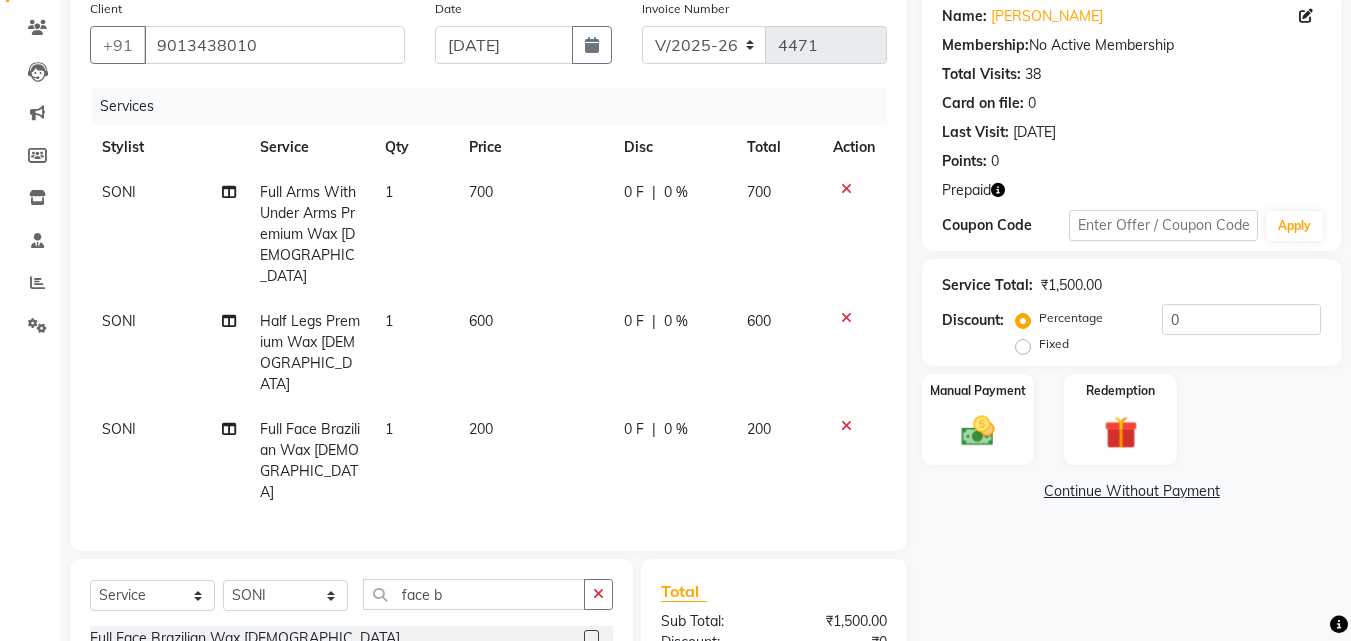 click on "200" 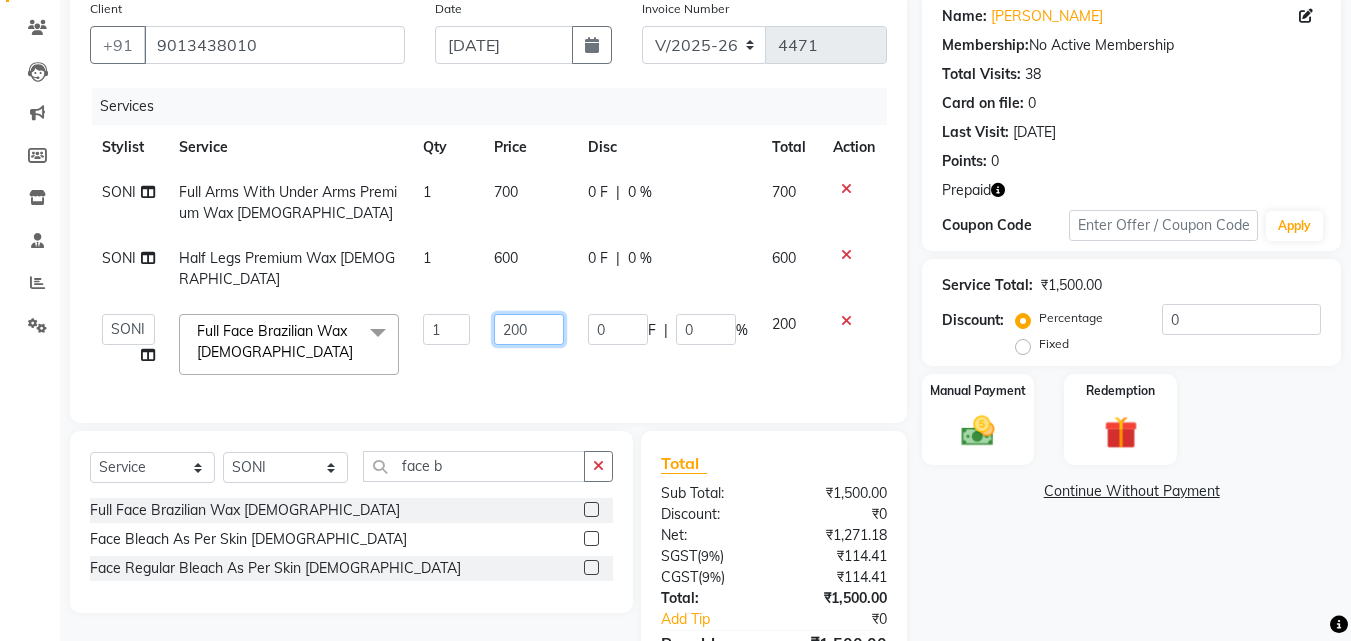 drag, startPoint x: 541, startPoint y: 341, endPoint x: 545, endPoint y: 322, distance: 19.416489 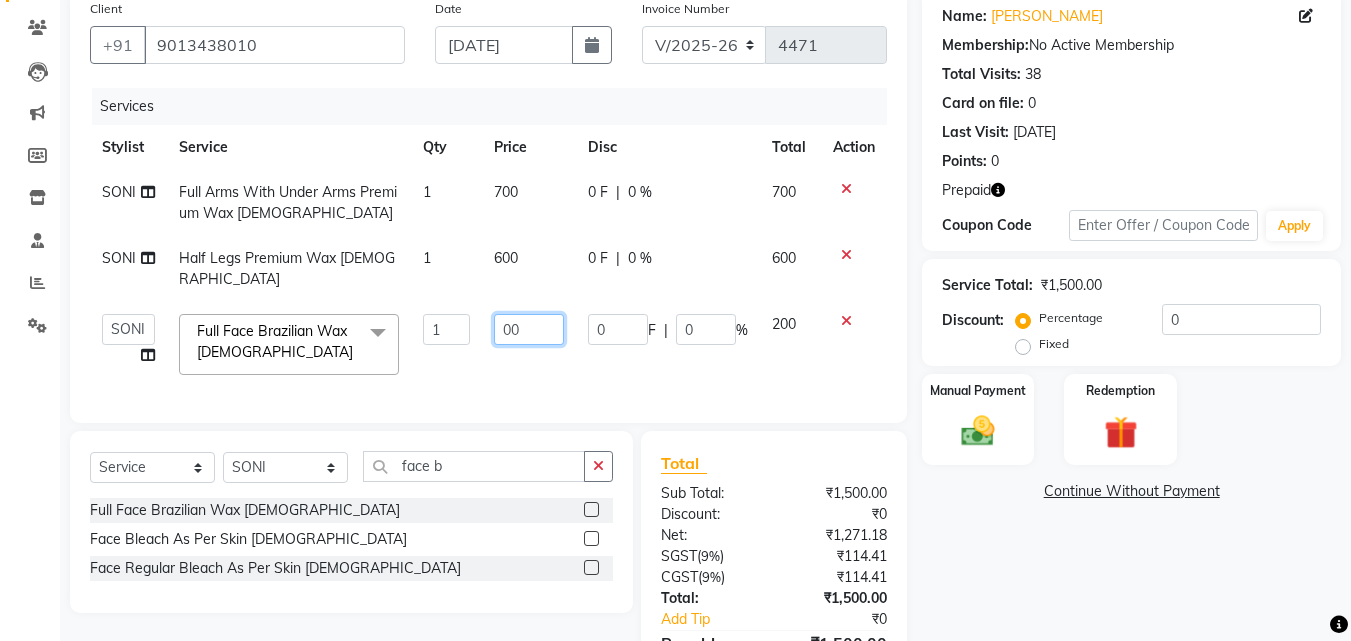 type on "300" 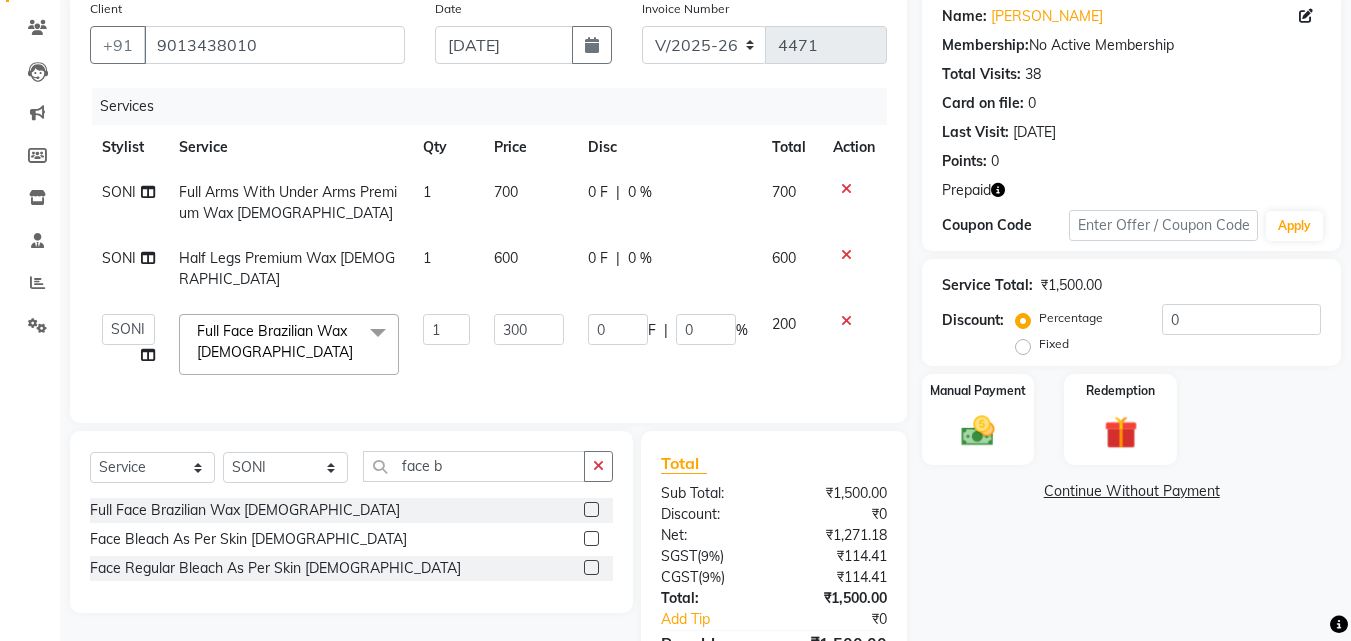 click on "Name: Rupam Yadav Membership:  No Active Membership  Total Visits:  38 Card on file:  0 Last Visit:   14-06-2025 Points:   0  Prepaid Coupon Code Apply Service Total:  ₹1,500.00  Discount:  Percentage   Fixed  0 Manual Payment Redemption  Continue Without Payment" 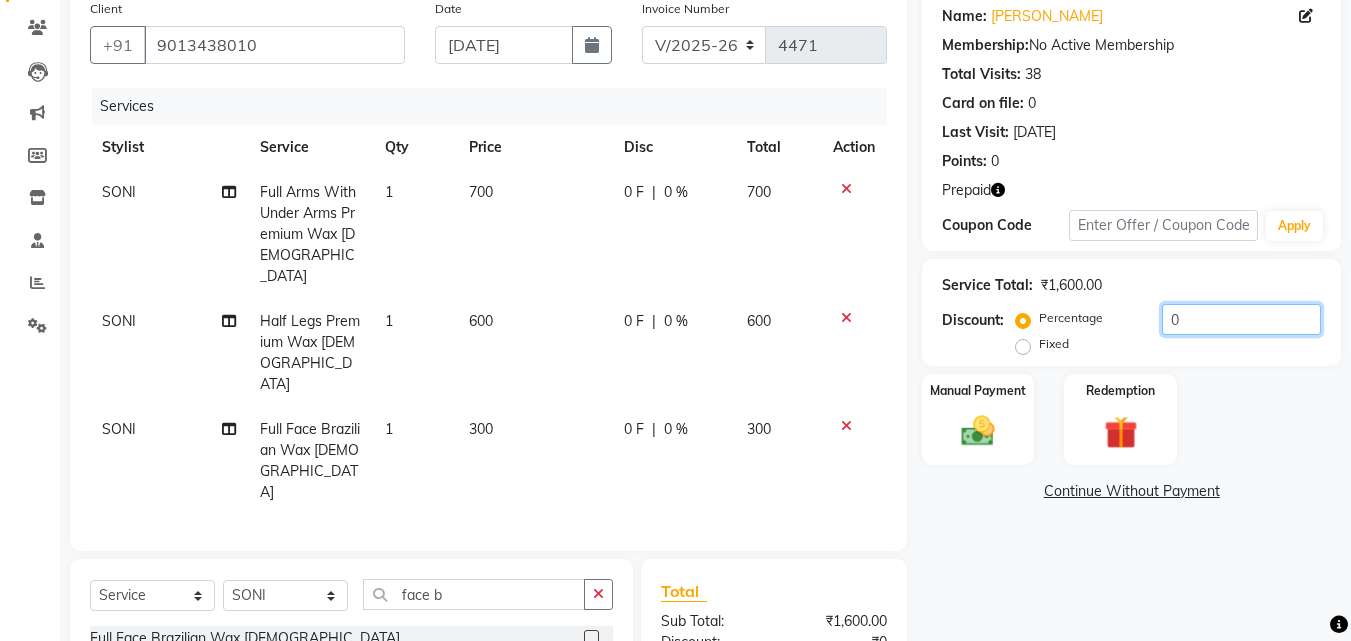 click on "0" 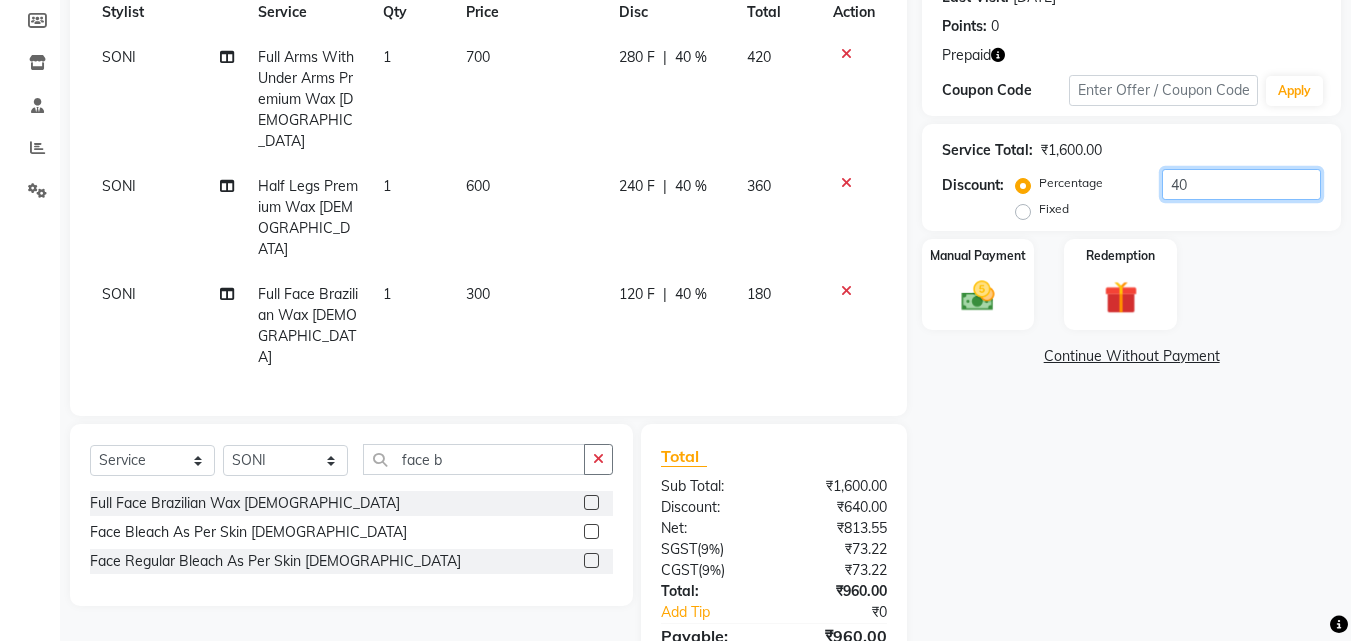 scroll, scrollTop: 330, scrollLeft: 0, axis: vertical 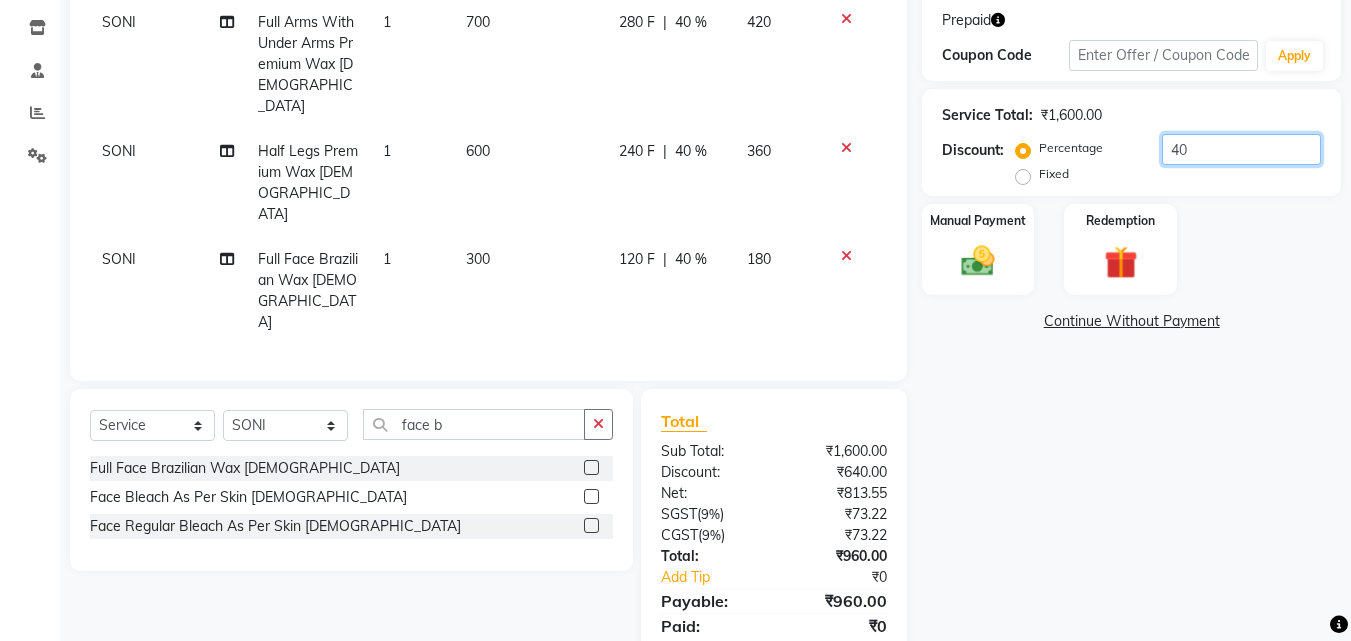 type on "40" 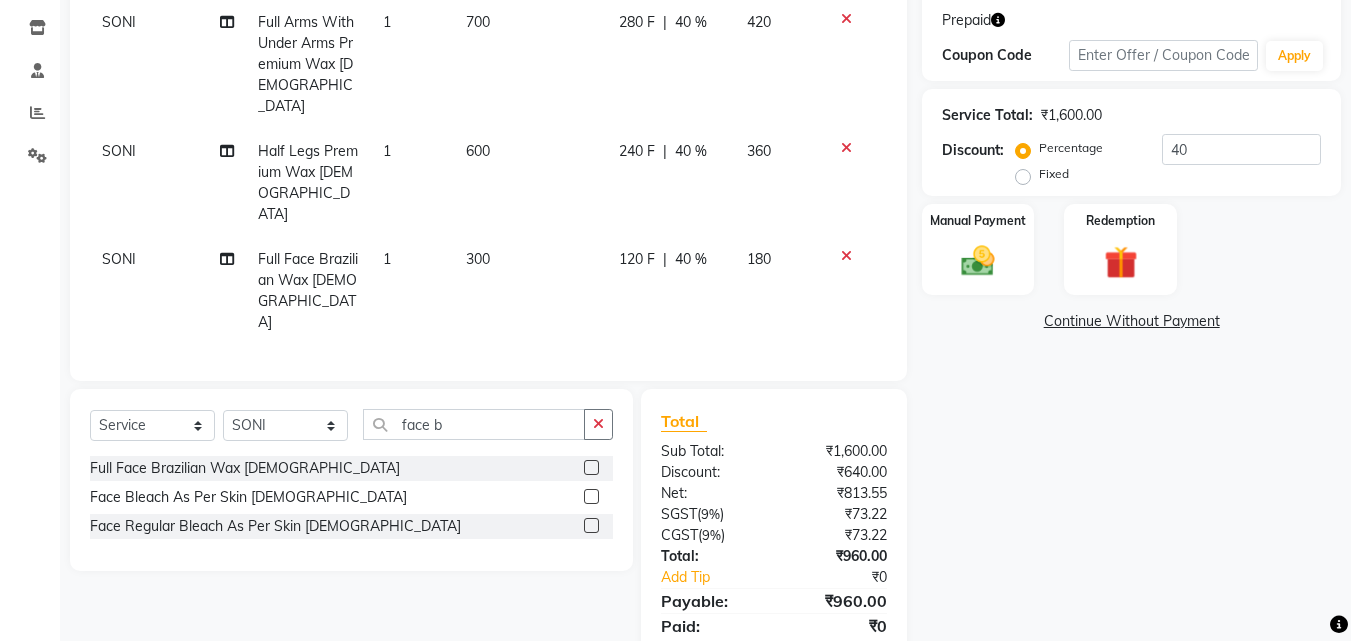 click on "Manual Payment Redemption" 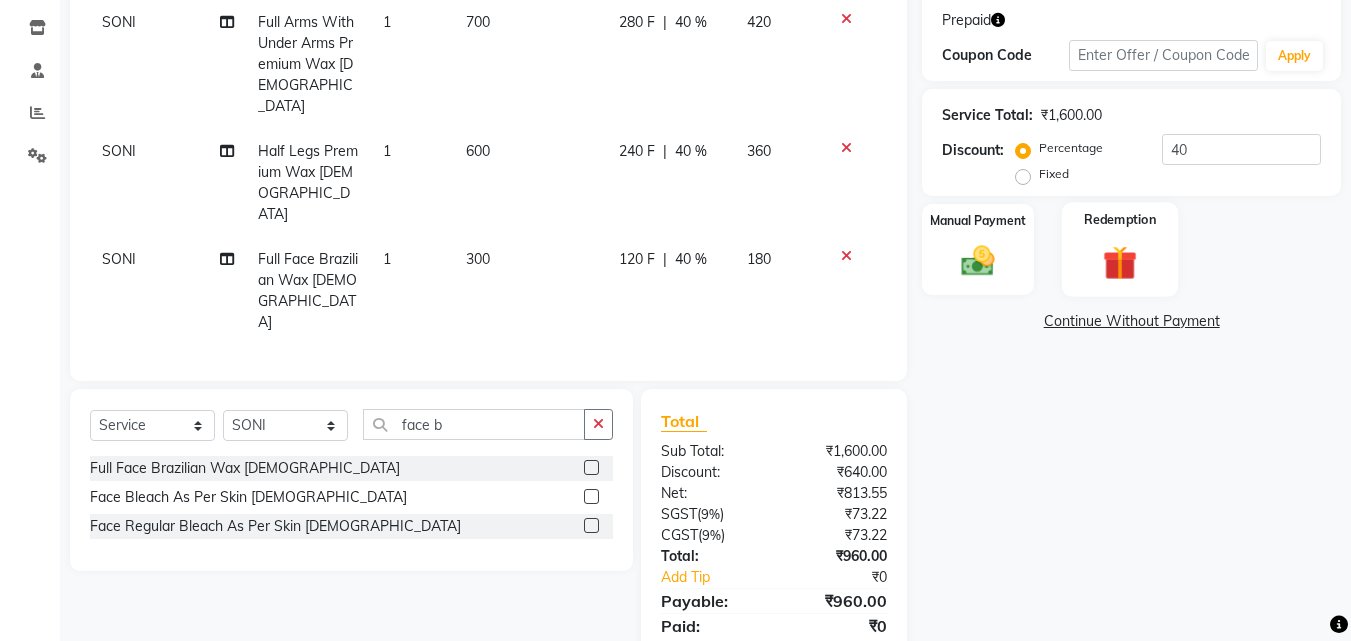 click 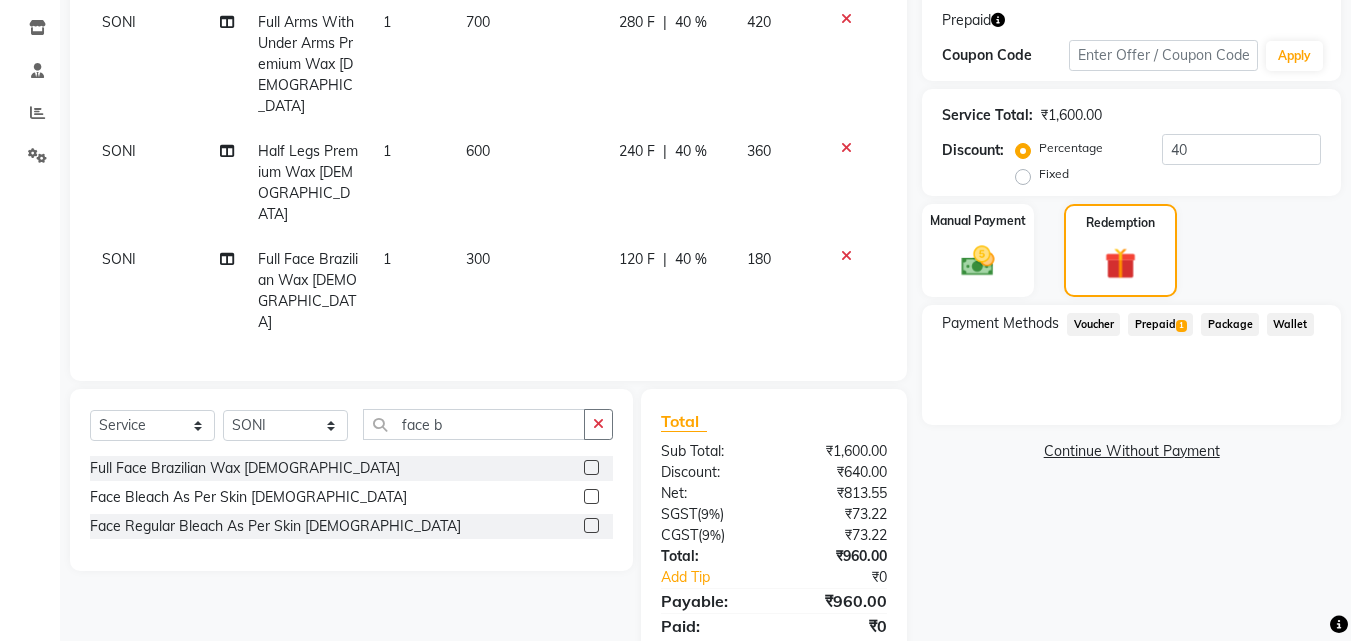 click on "1" 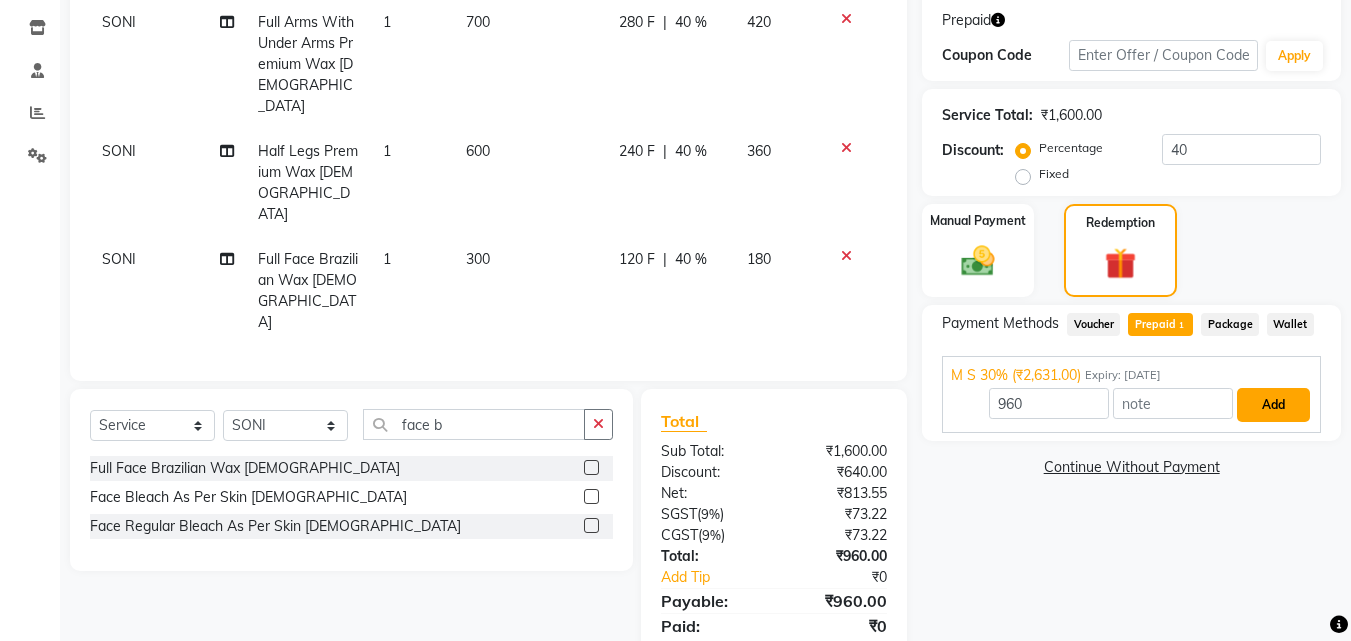 click on "Add" at bounding box center (1273, 405) 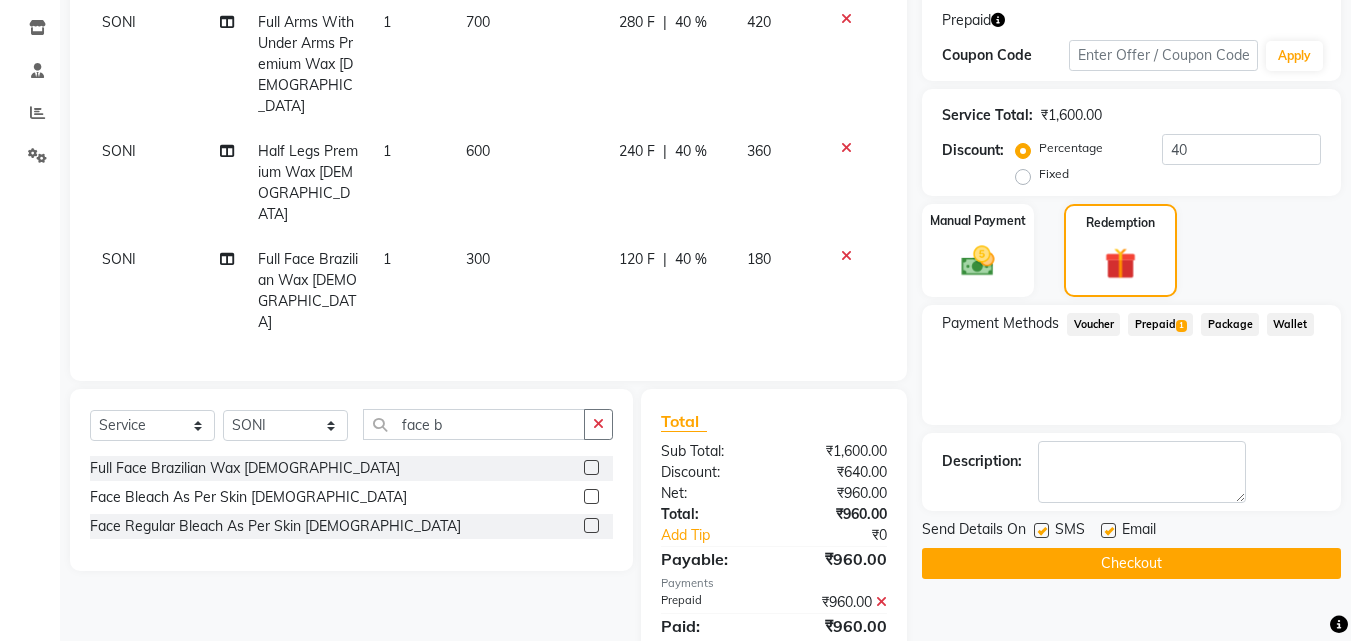 scroll, scrollTop: 354, scrollLeft: 0, axis: vertical 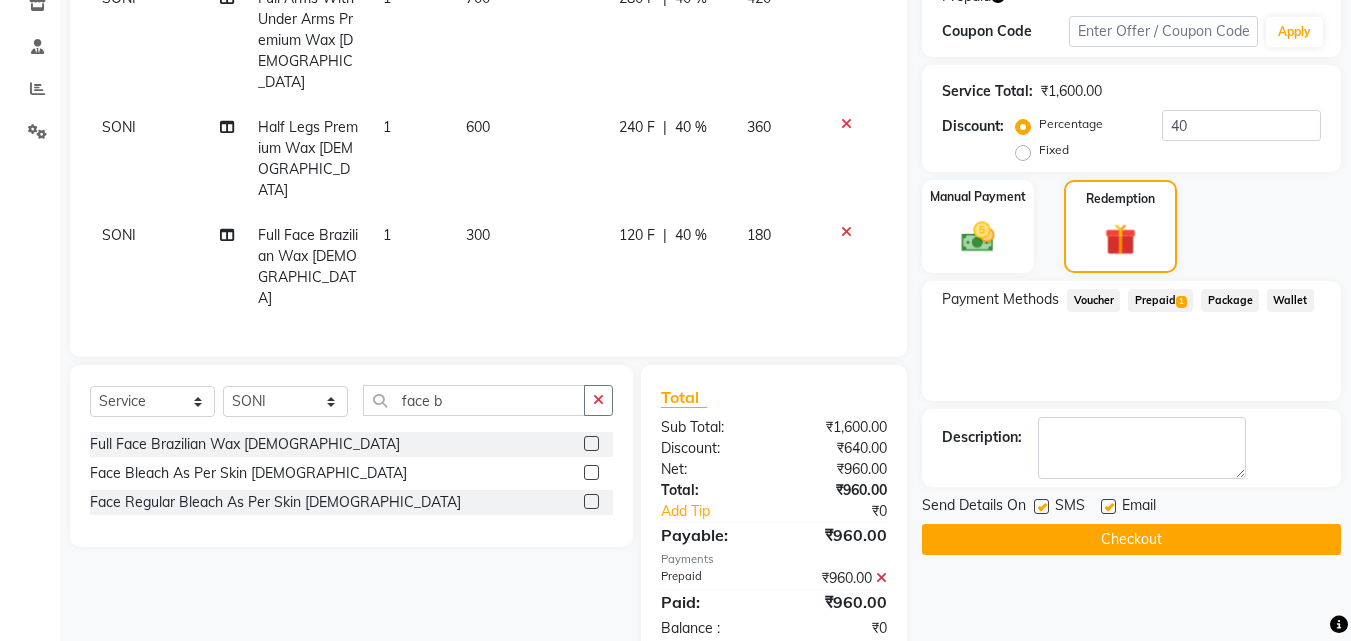click on "Checkout" 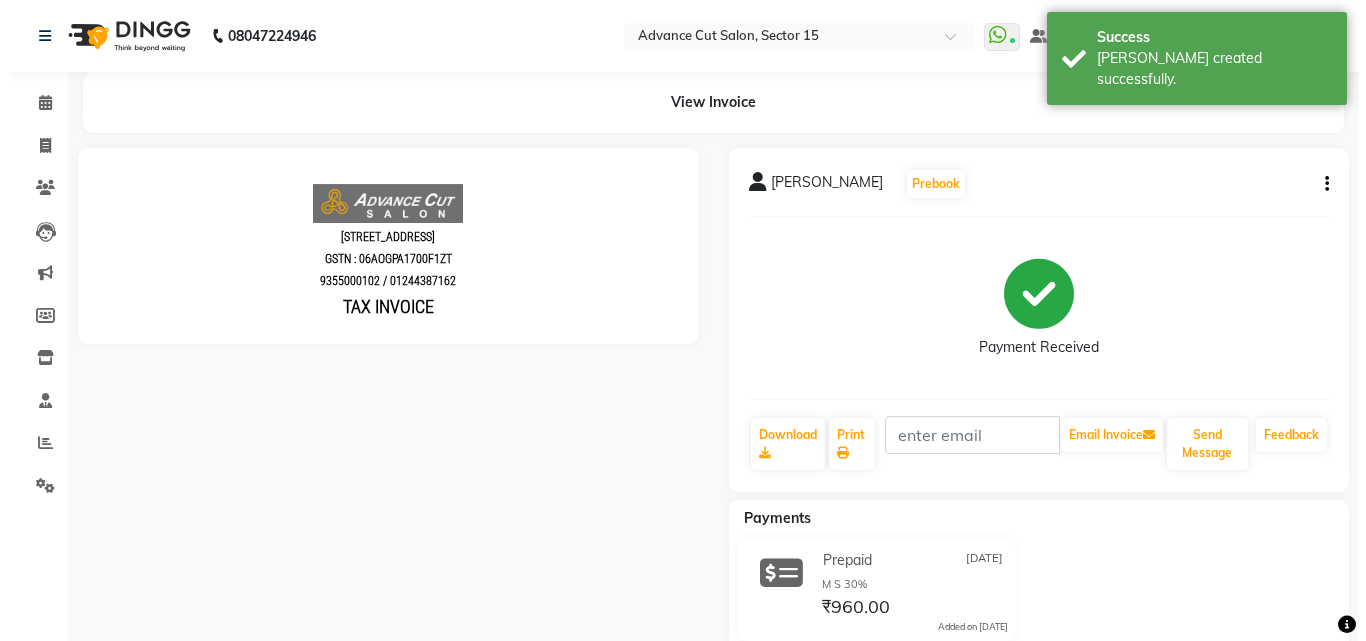 scroll, scrollTop: 0, scrollLeft: 0, axis: both 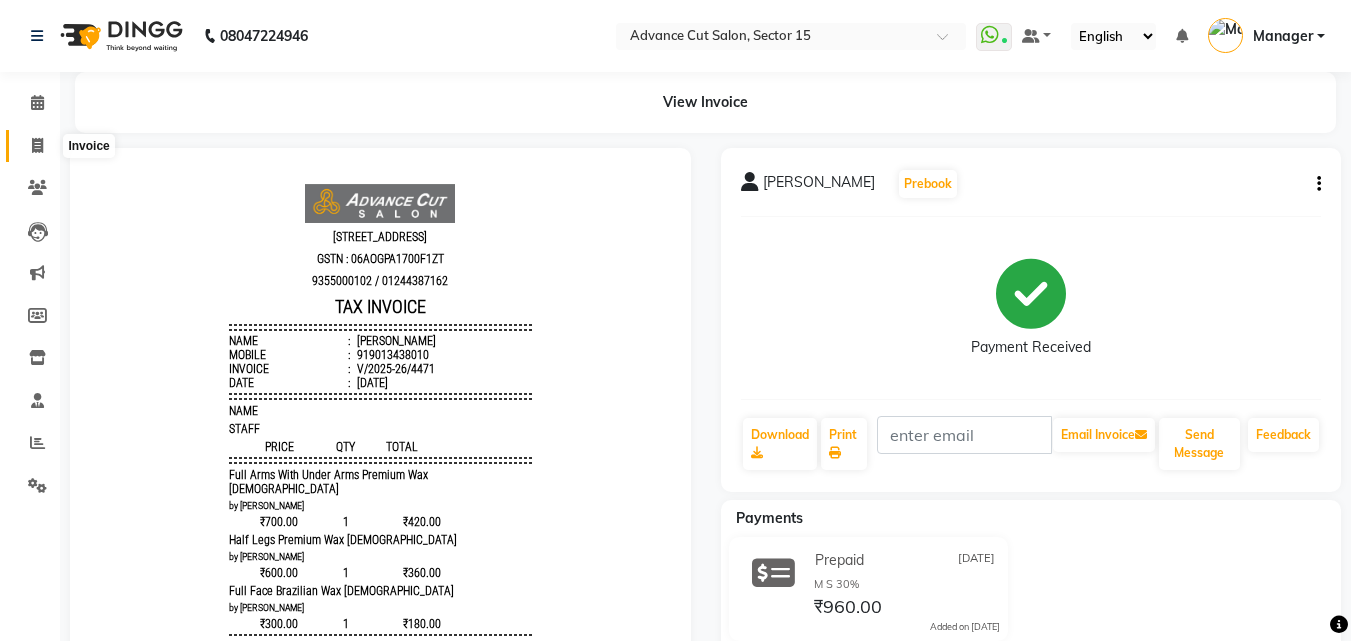 click 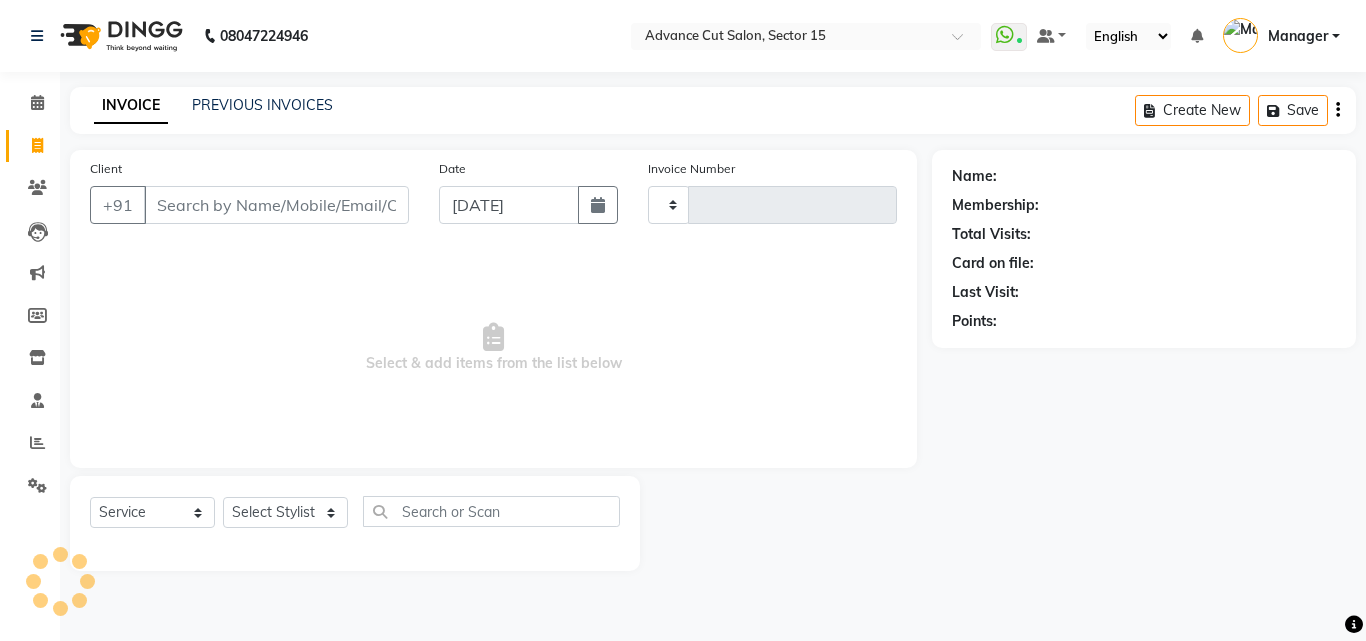 click 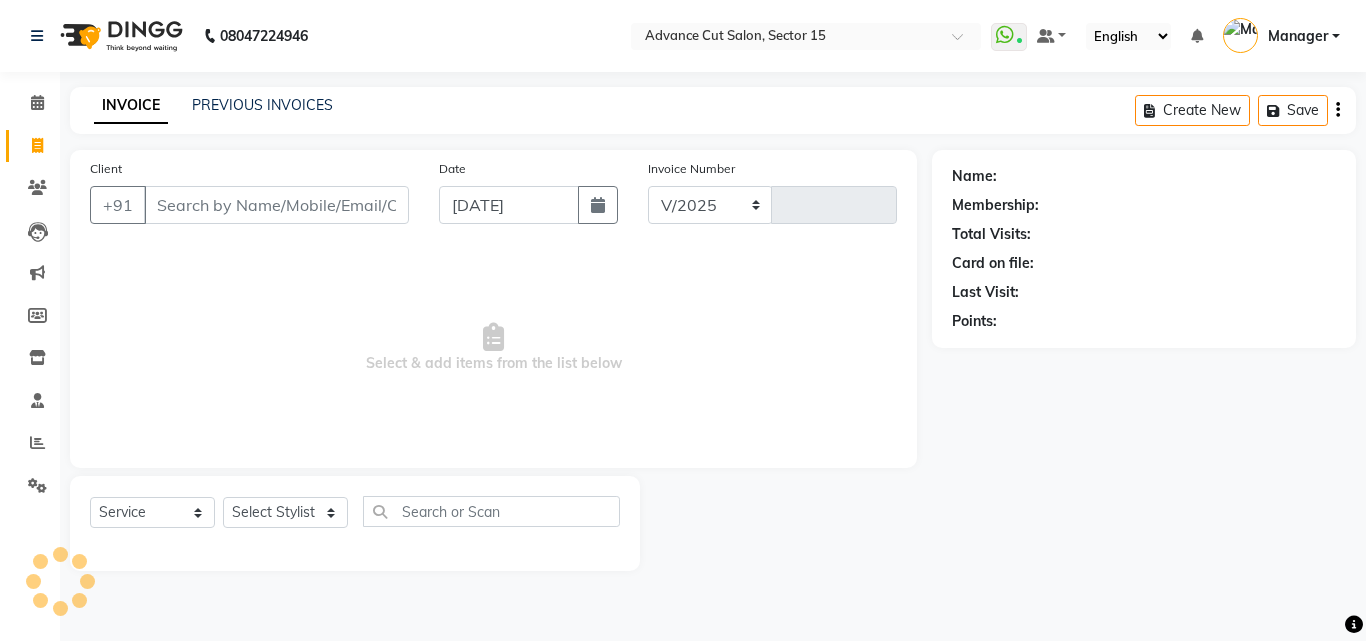 select on "6255" 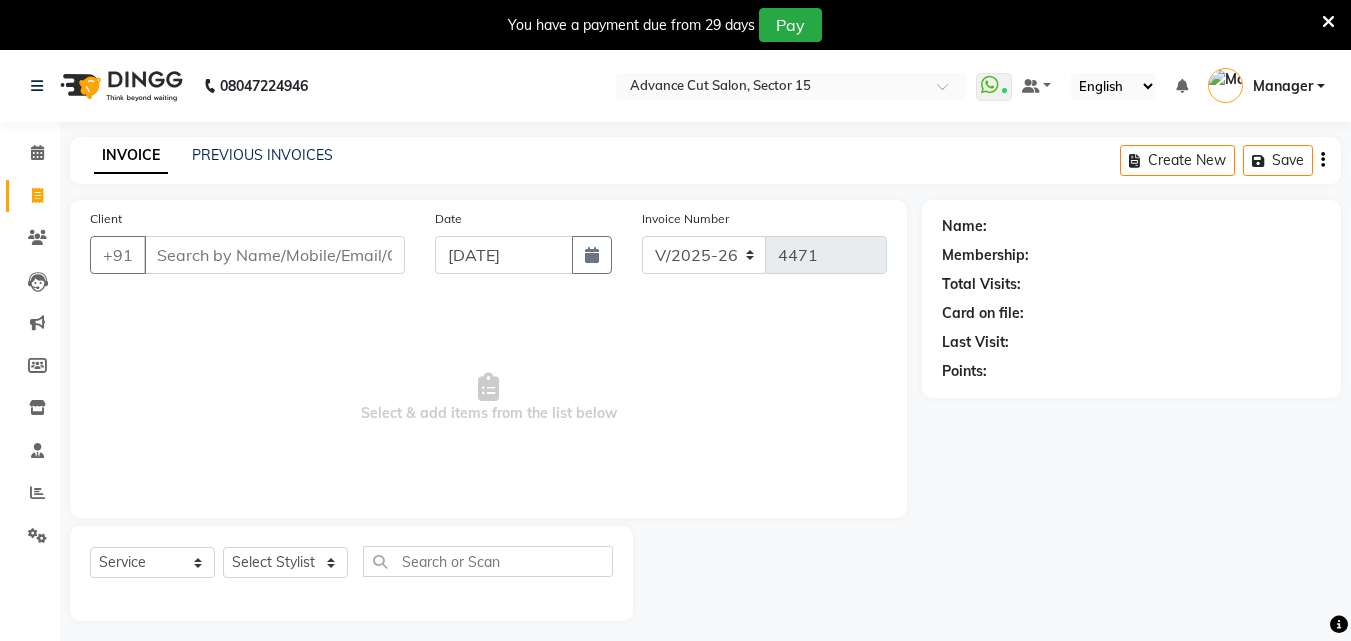 select on "6255" 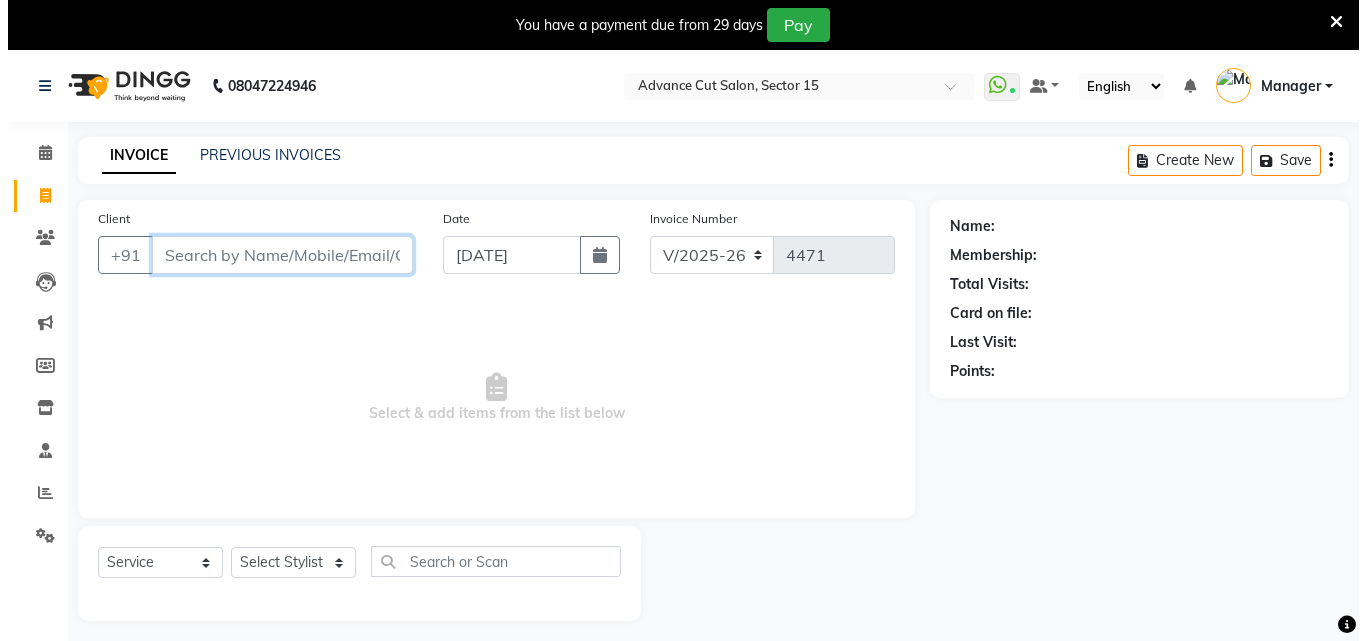 scroll, scrollTop: 0, scrollLeft: 0, axis: both 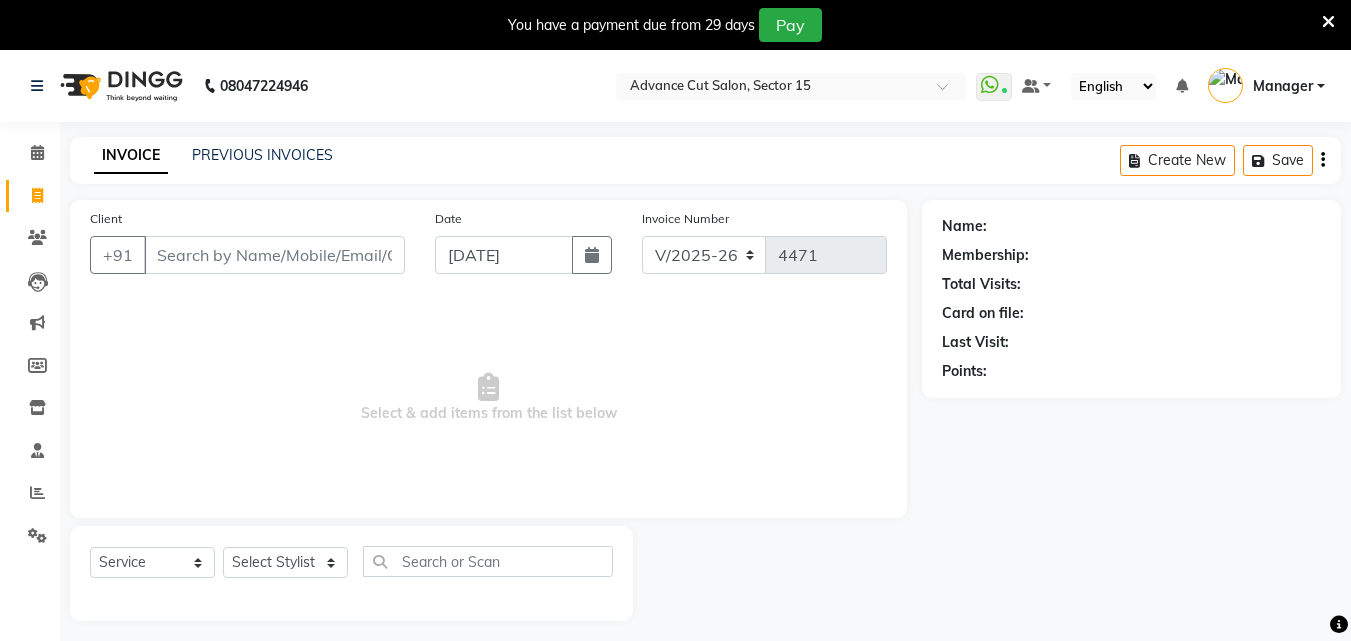 click at bounding box center [1328, 22] 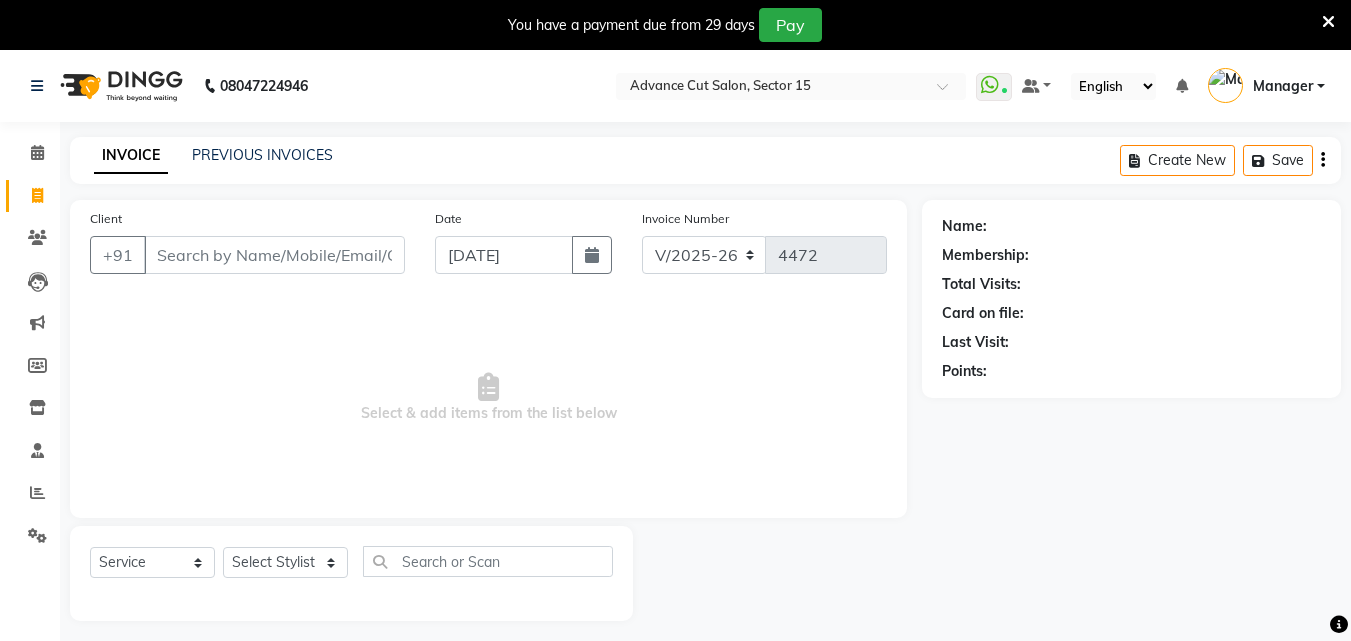 select on "6255" 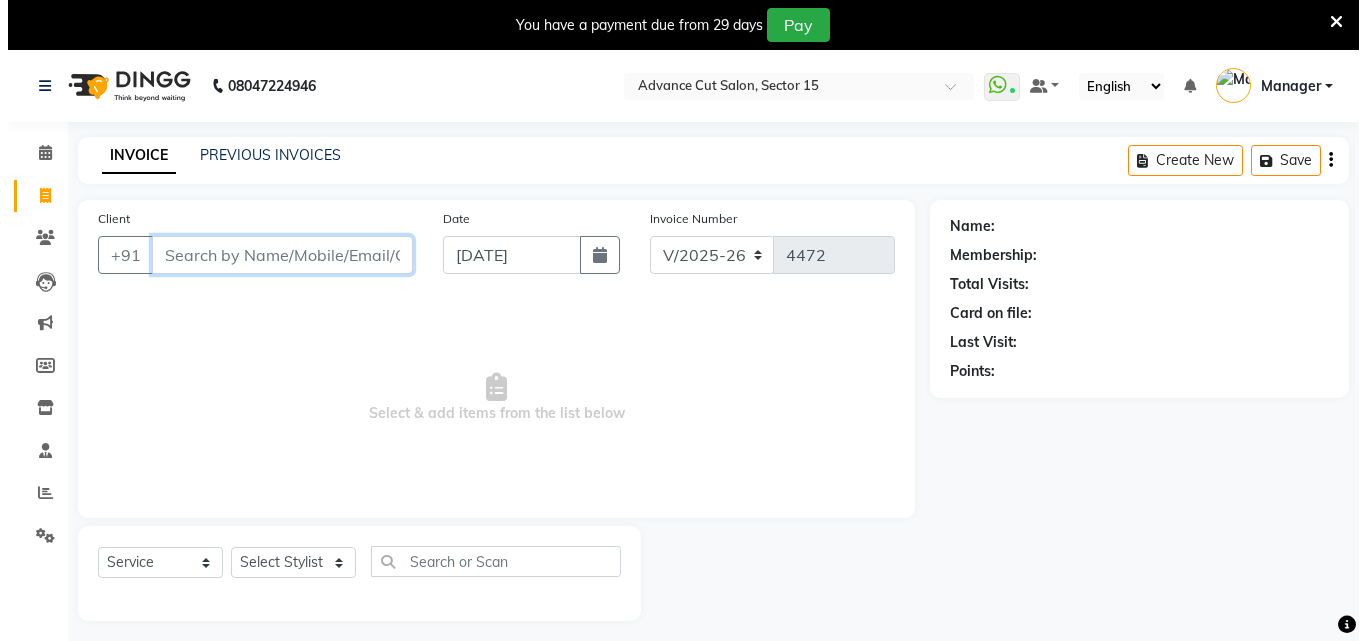 scroll, scrollTop: 0, scrollLeft: 0, axis: both 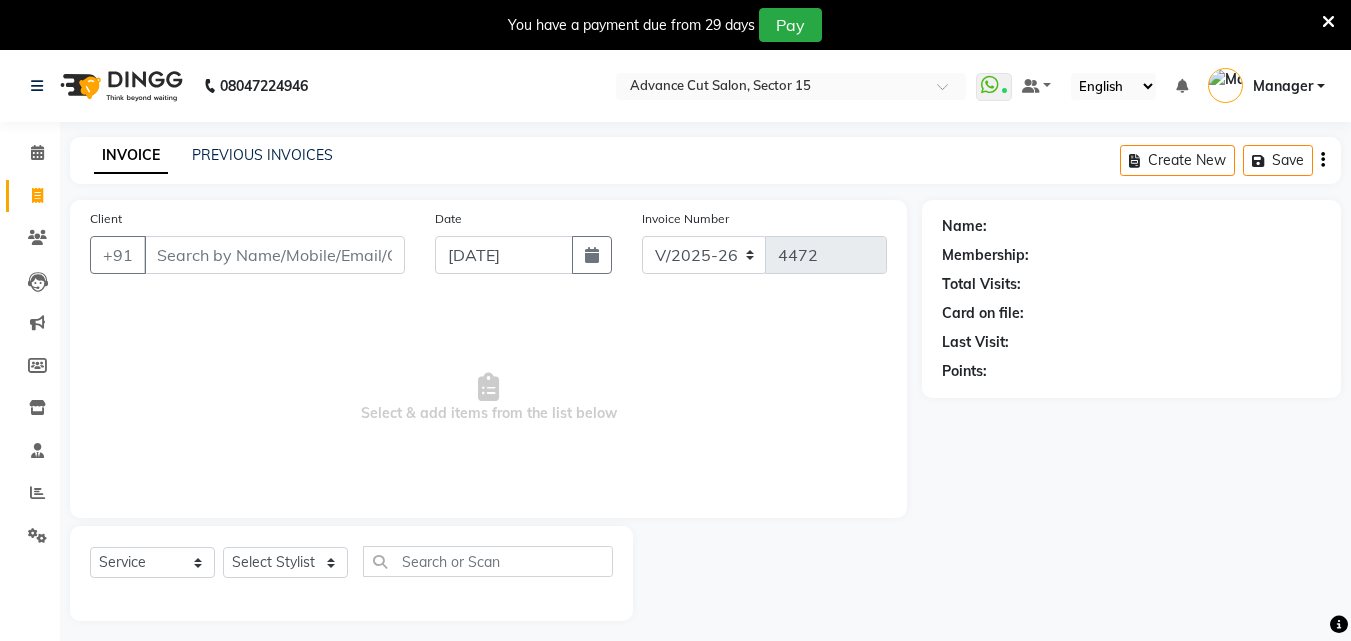 click at bounding box center [1328, 22] 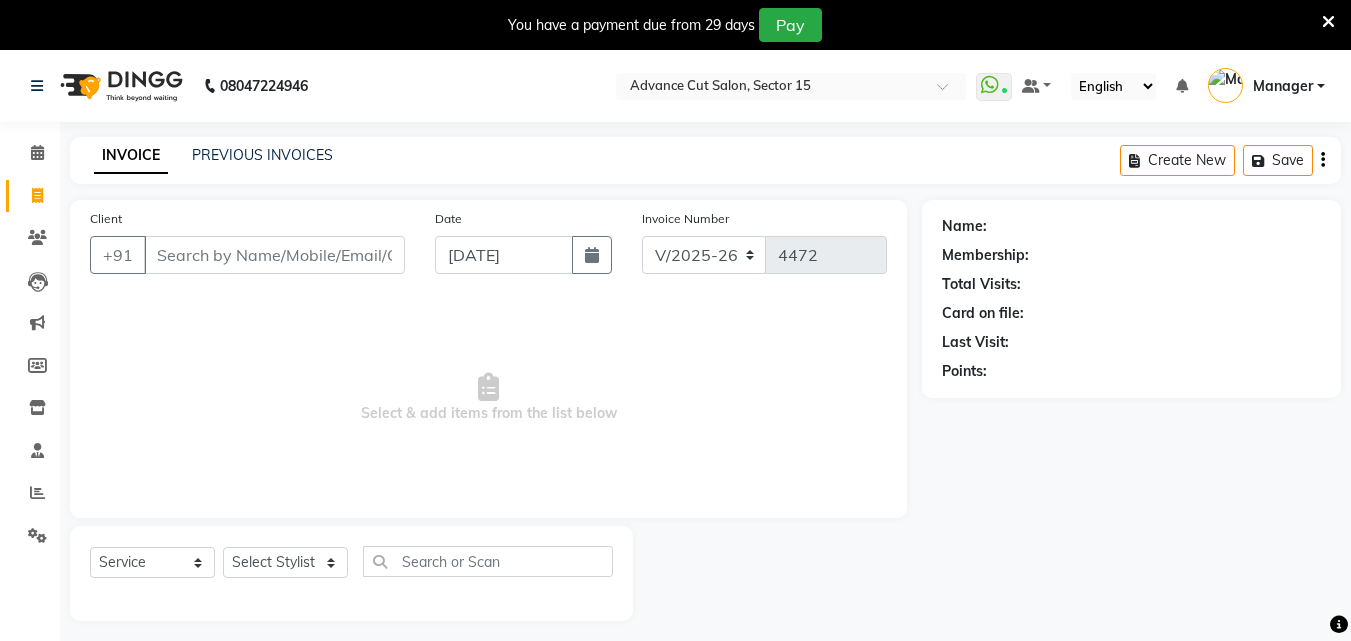 select on "6255" 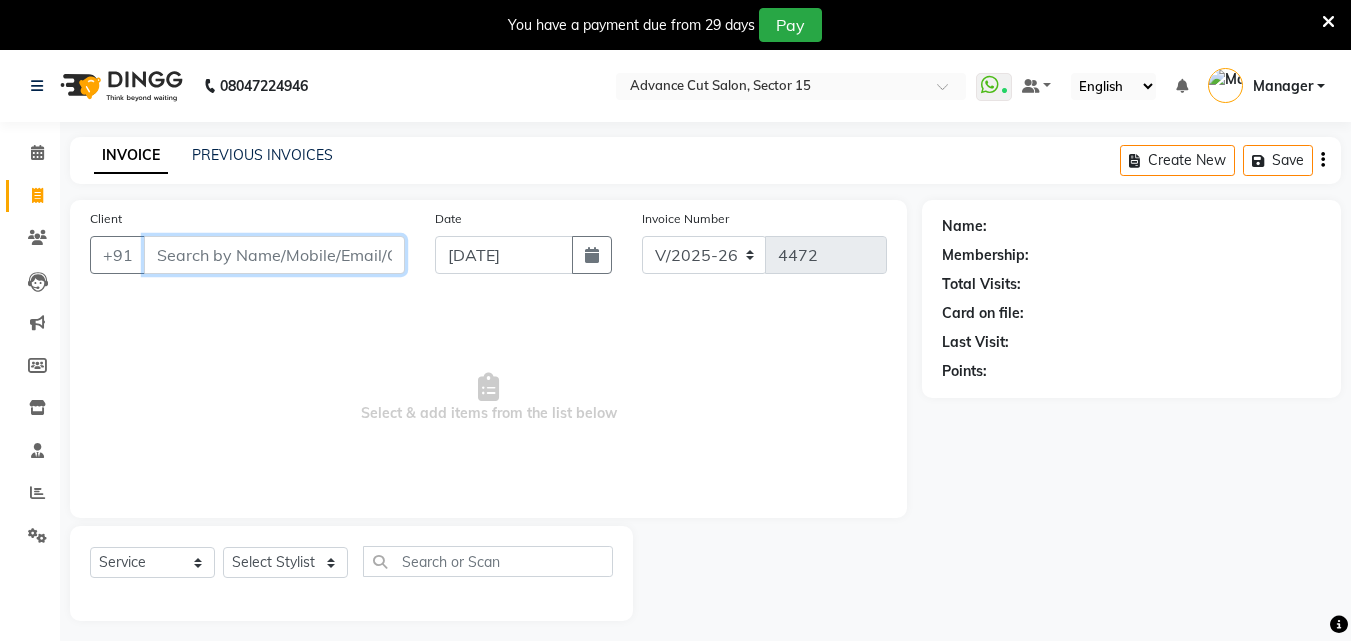 scroll, scrollTop: 0, scrollLeft: 0, axis: both 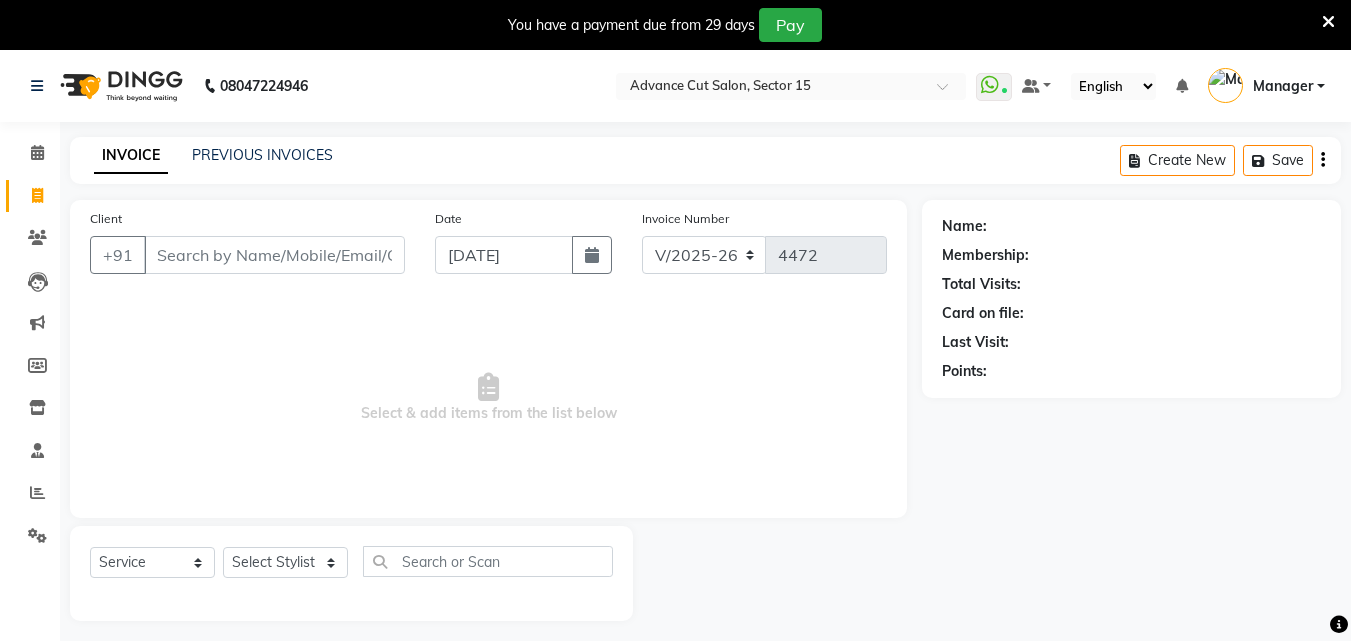 drag, startPoint x: 1335, startPoint y: 13, endPoint x: 1326, endPoint y: 18, distance: 10.29563 